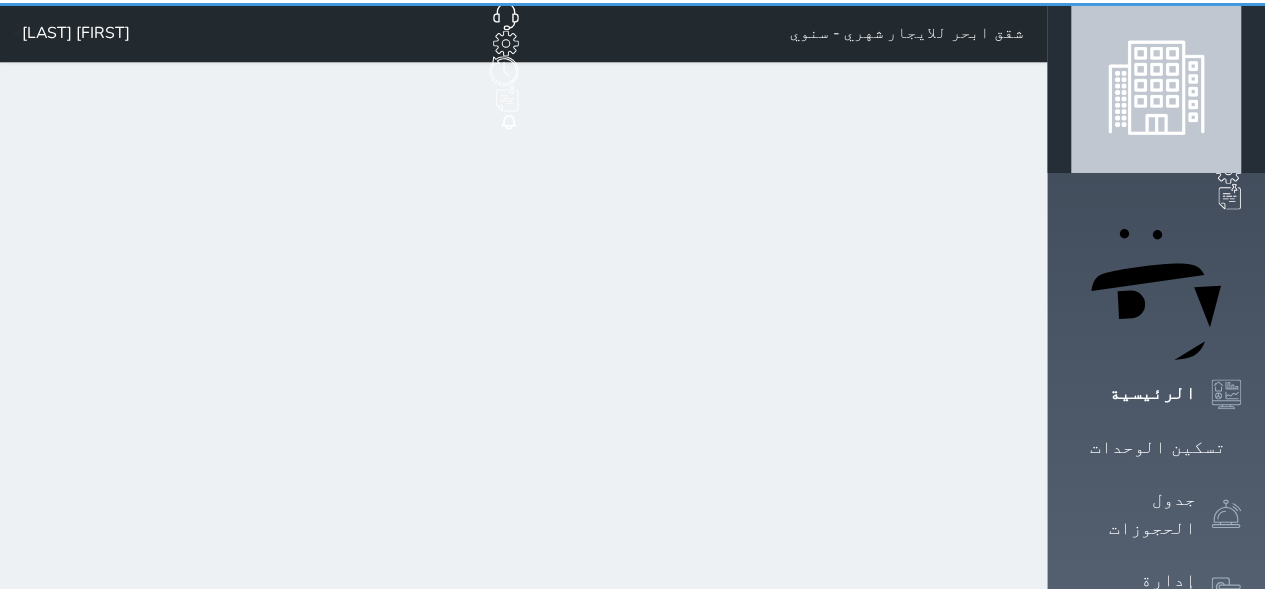 scroll, scrollTop: 0, scrollLeft: 0, axis: both 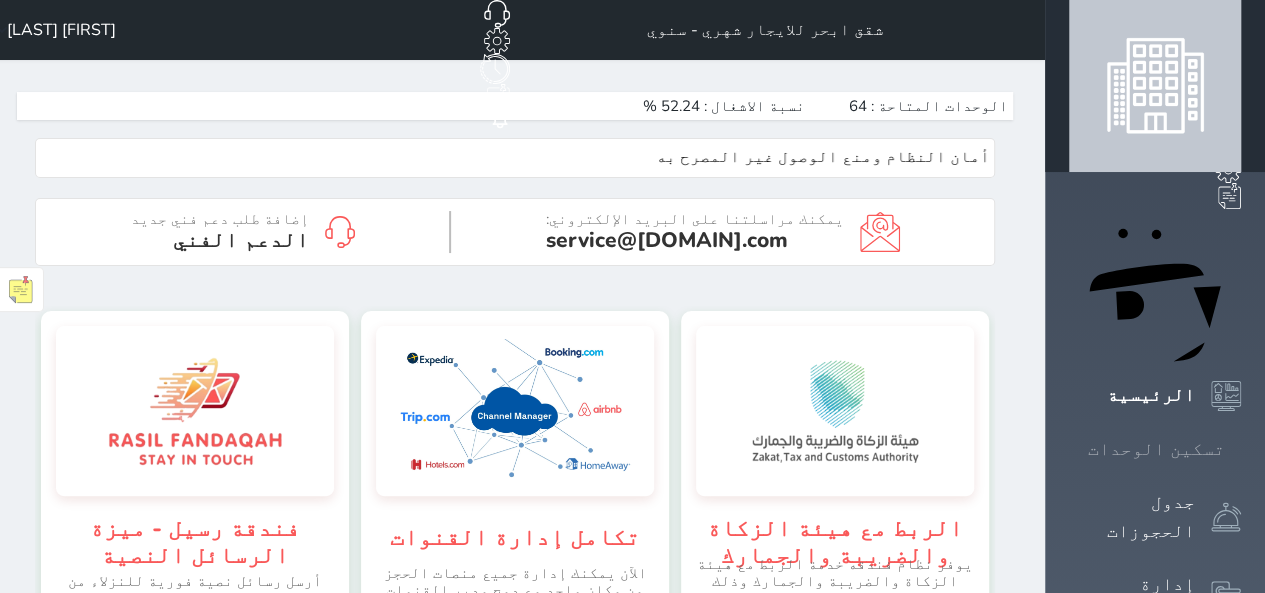 click 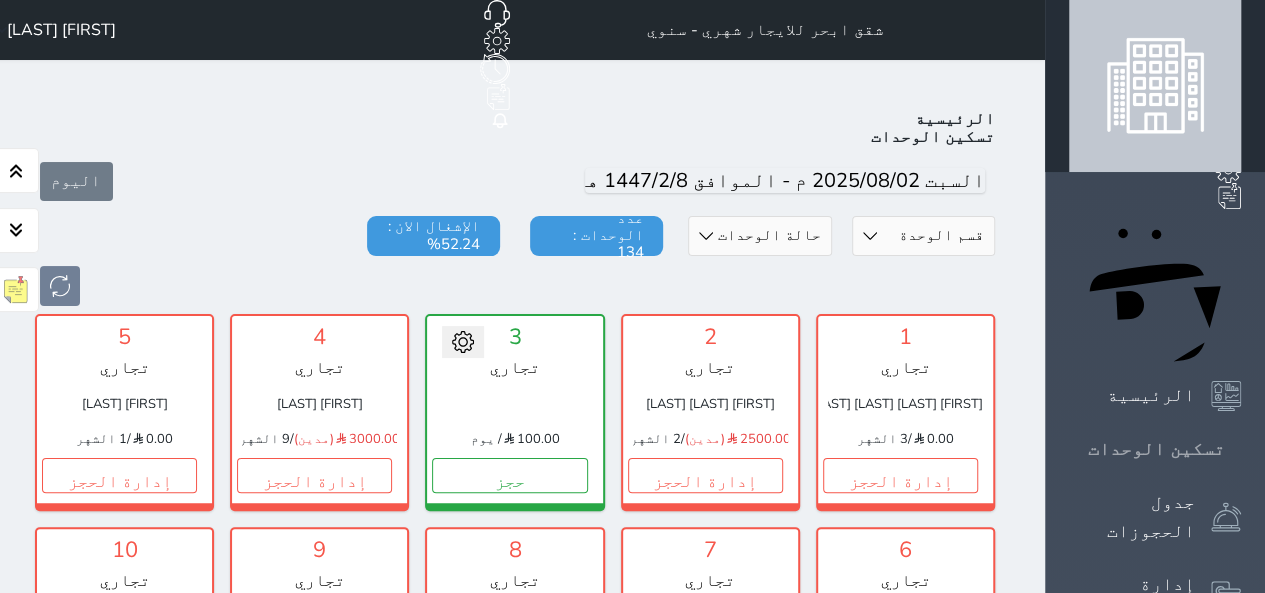 scroll, scrollTop: 78, scrollLeft: 0, axis: vertical 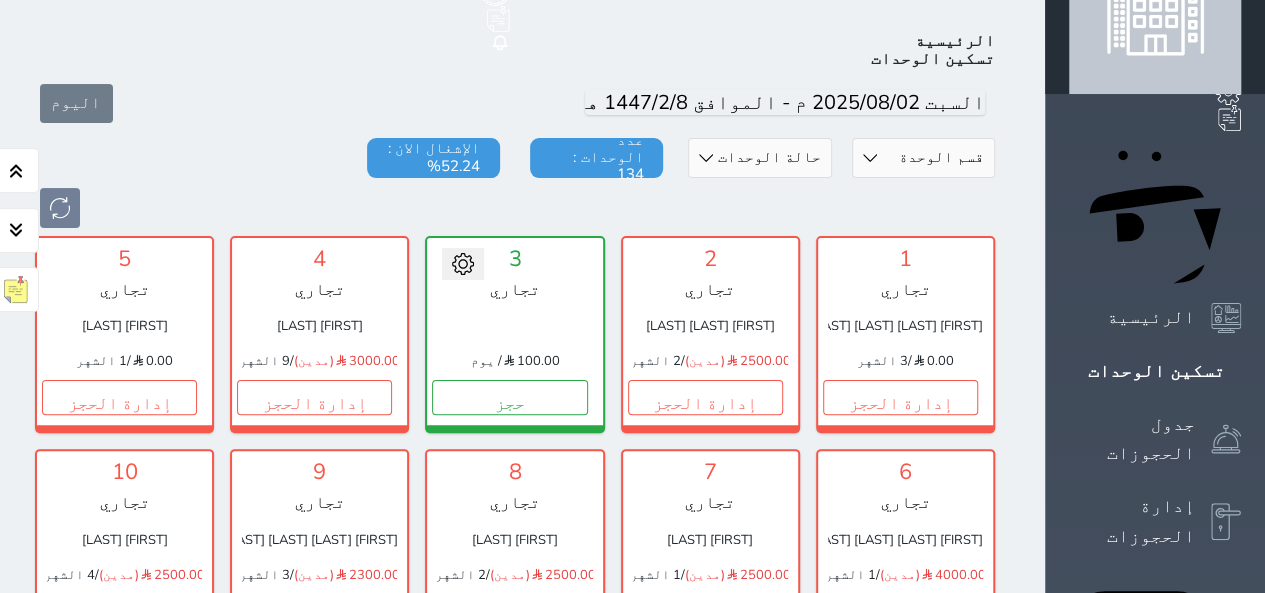 click on "قسم الوحدة   البيت الازرق تجاري اقتصادي فاخر" at bounding box center (923, 158) 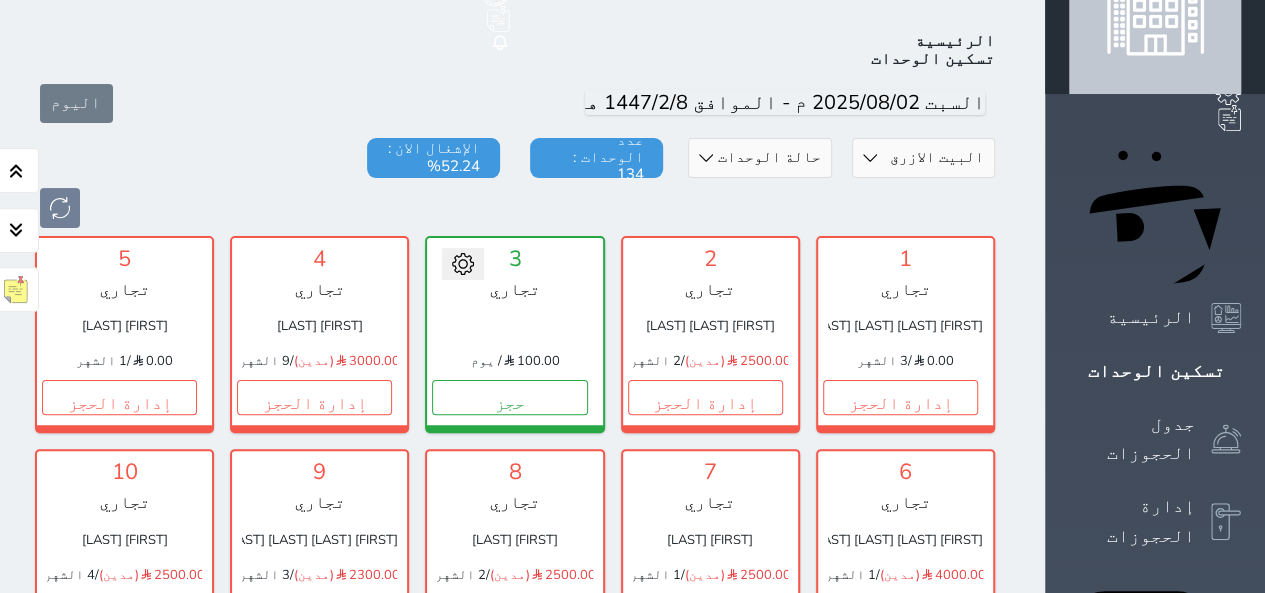 click on "قسم الوحدة   البيت الازرق تجاري اقتصادي فاخر" at bounding box center (923, 158) 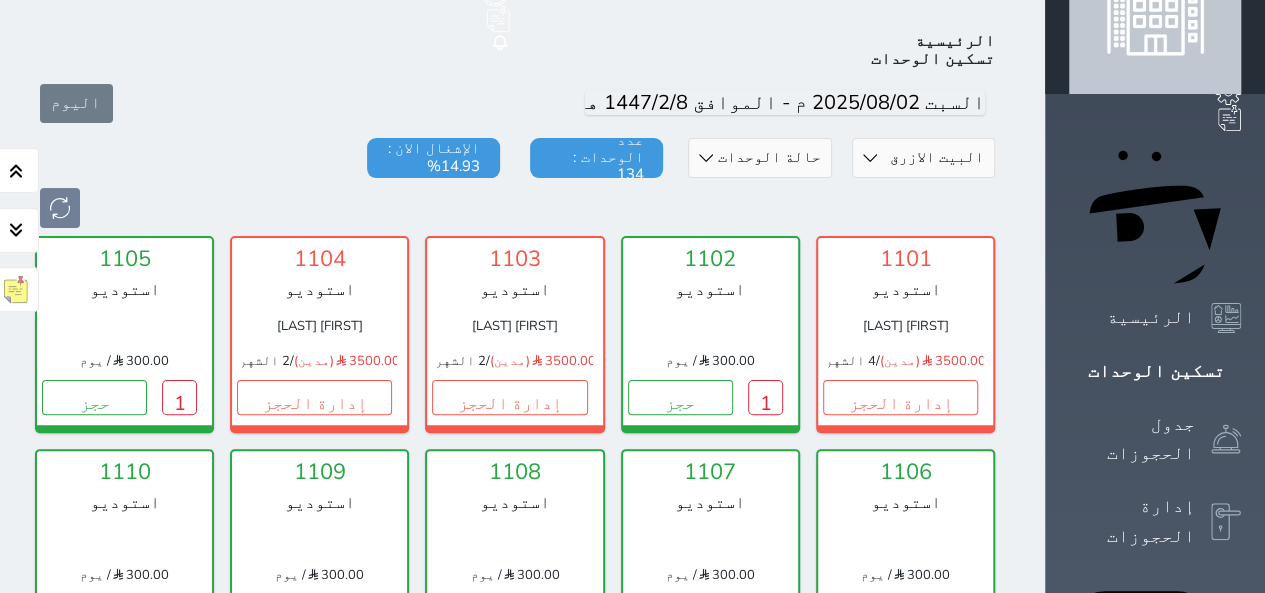 click at bounding box center (515, 208) 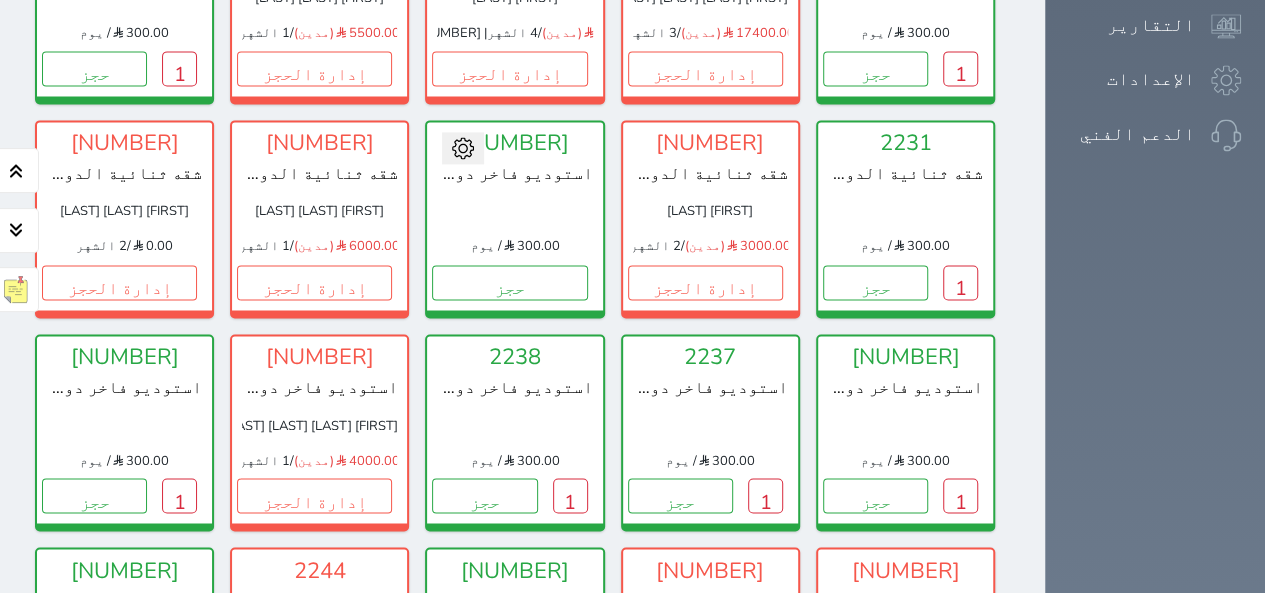 scroll, scrollTop: 1478, scrollLeft: 0, axis: vertical 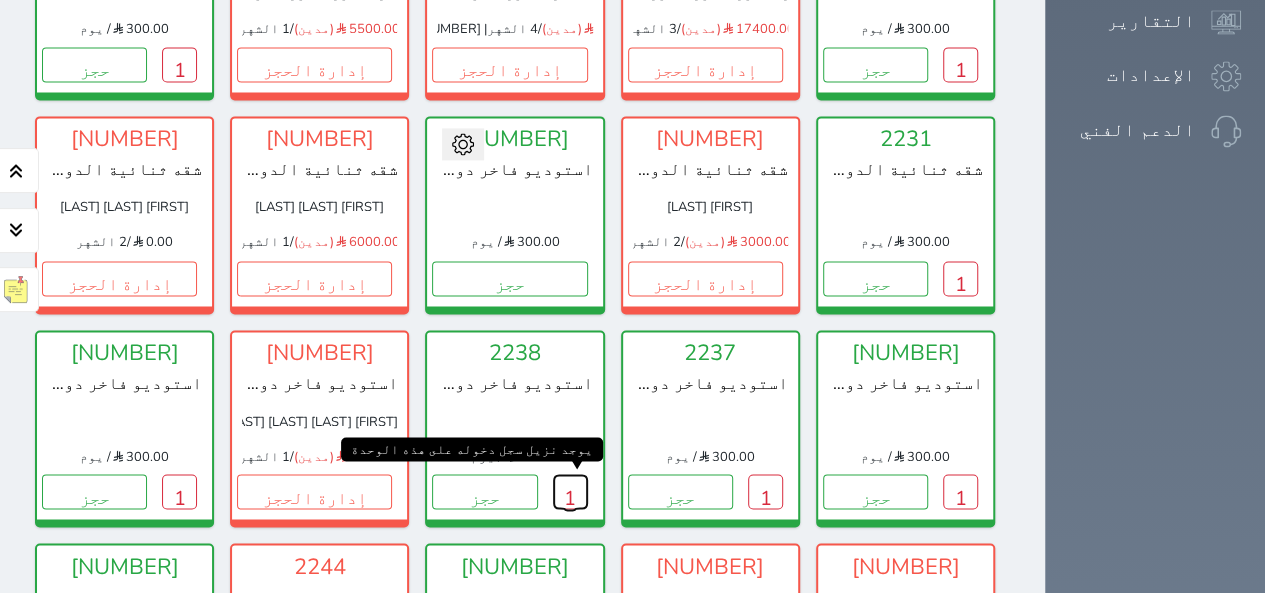 click on "1" at bounding box center (570, 491) 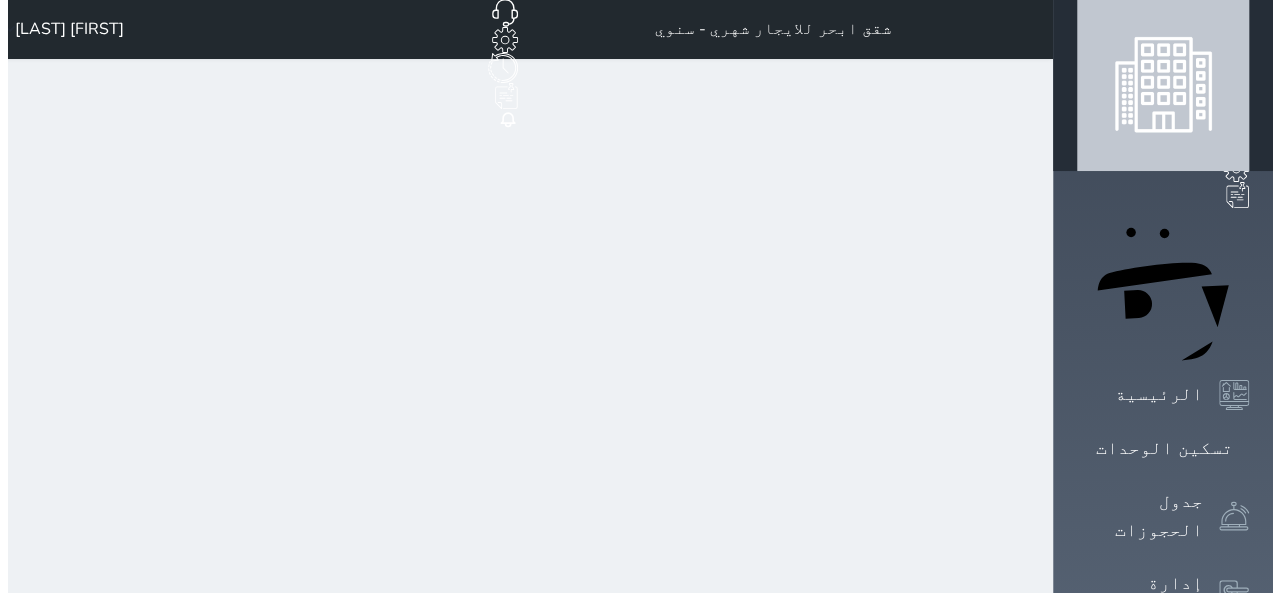 scroll, scrollTop: 0, scrollLeft: 0, axis: both 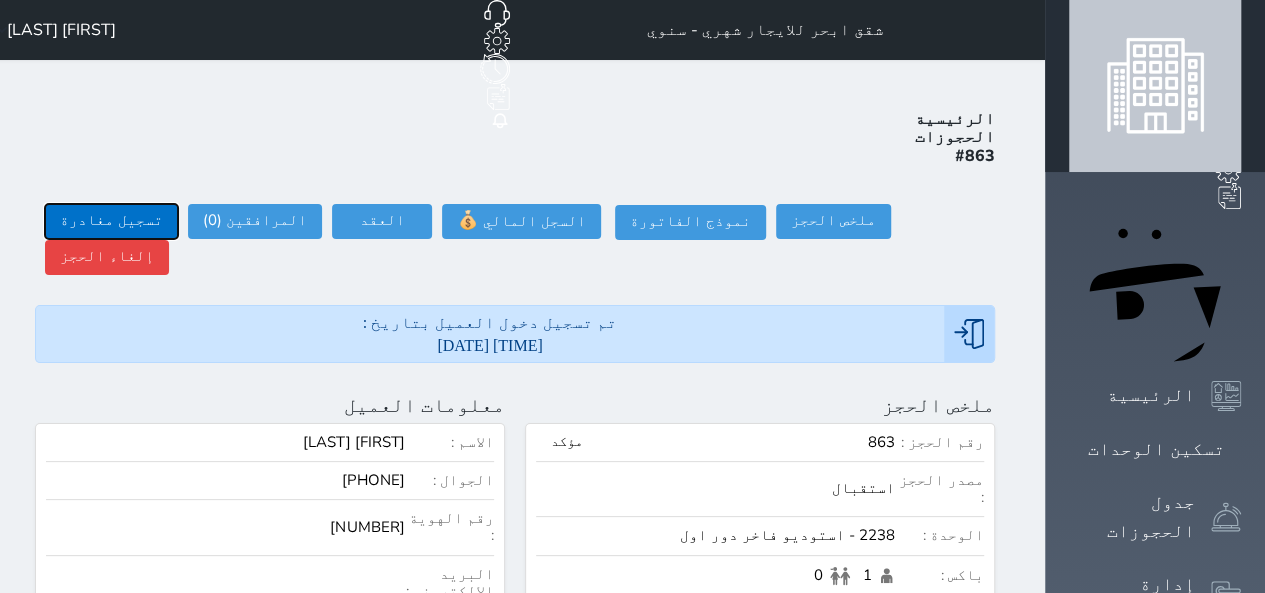click on "تسجيل مغادرة" at bounding box center (111, 221) 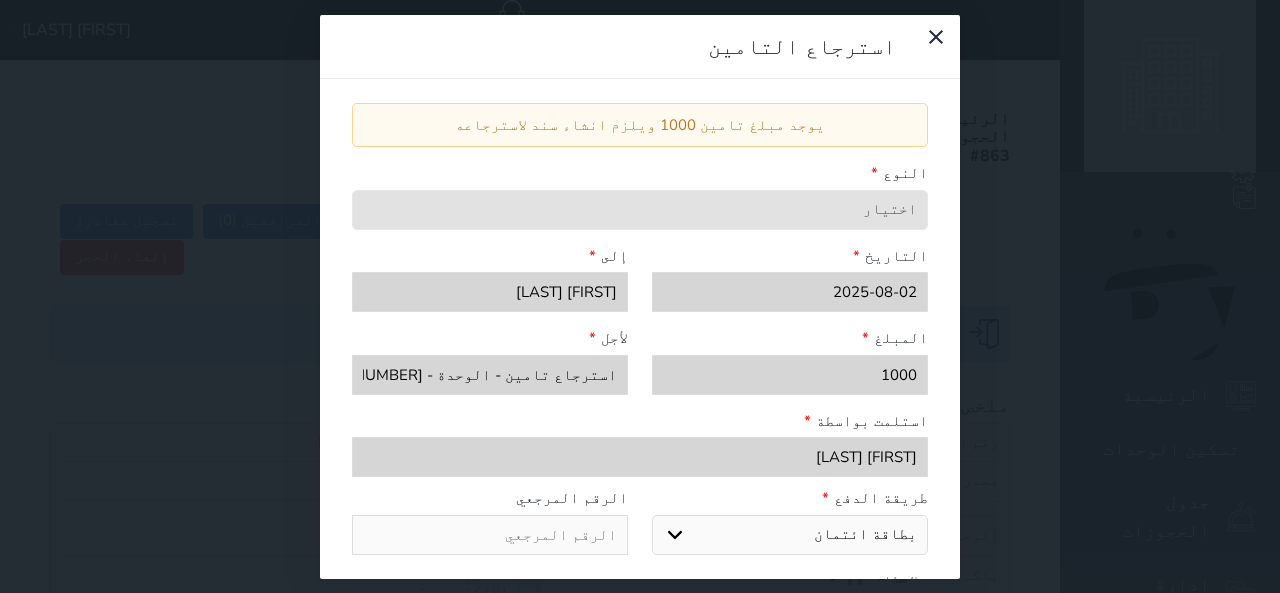 click on "ملاحظات" at bounding box center [640, 617] 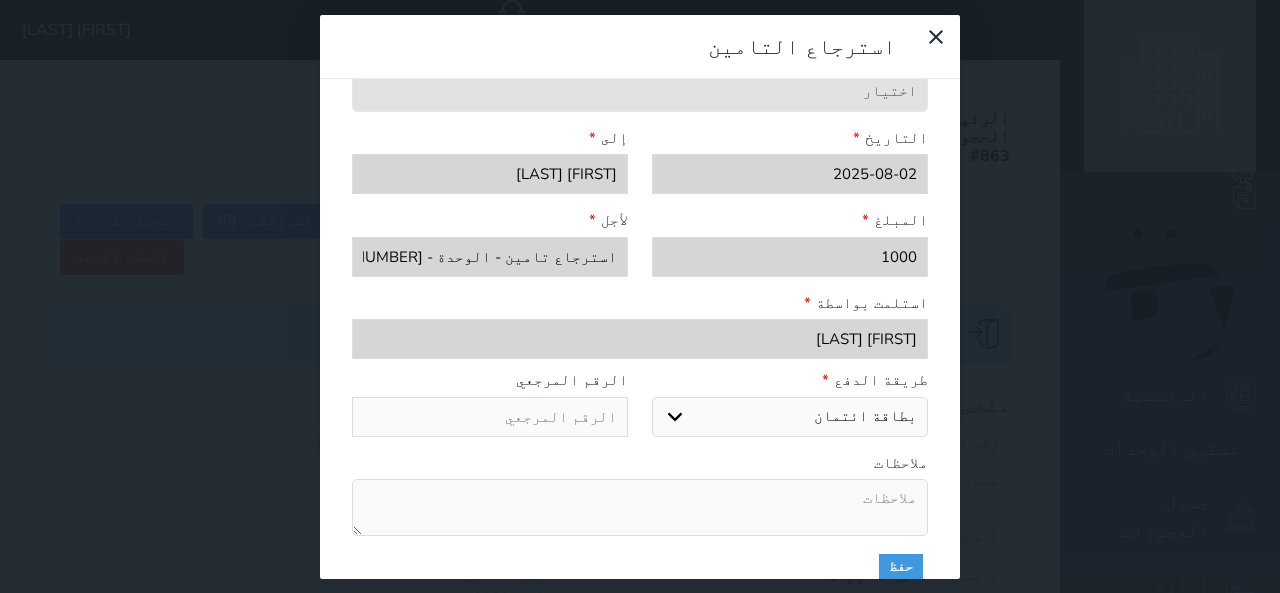 scroll, scrollTop: 120, scrollLeft: 0, axis: vertical 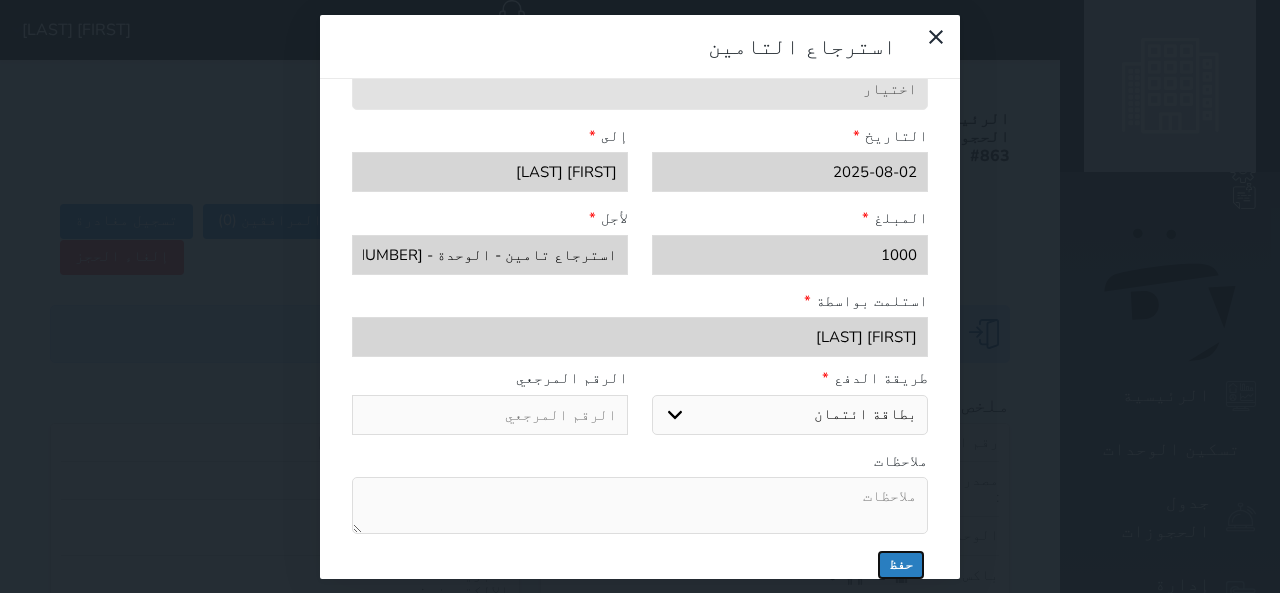 click on "حفظ" at bounding box center (901, 565) 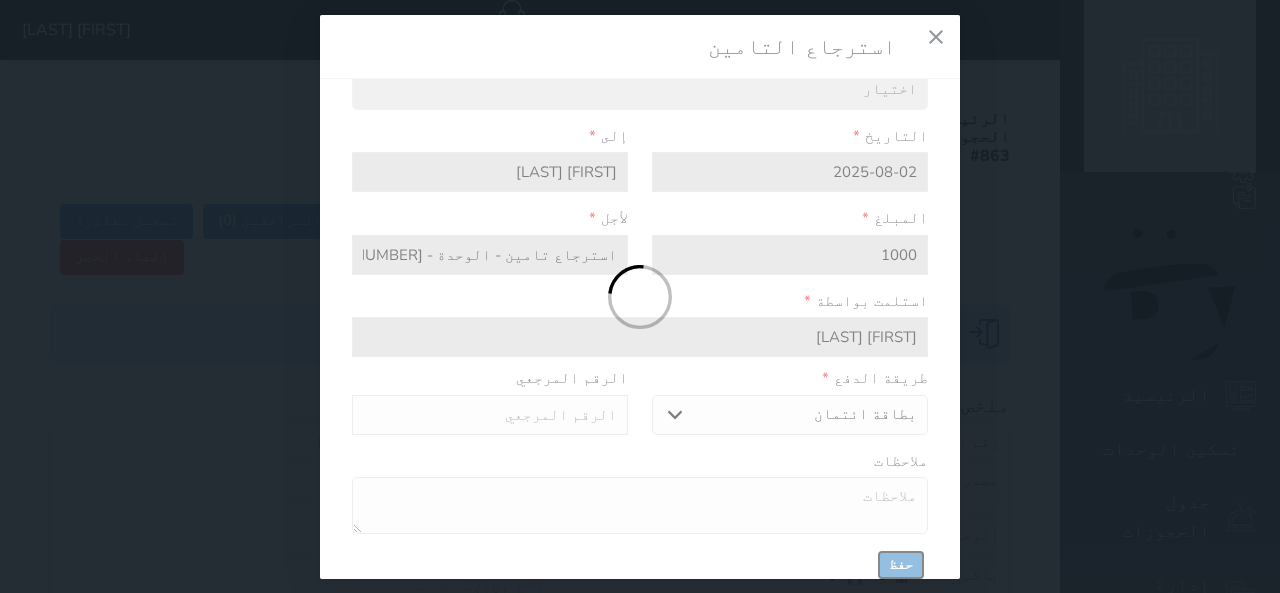 select 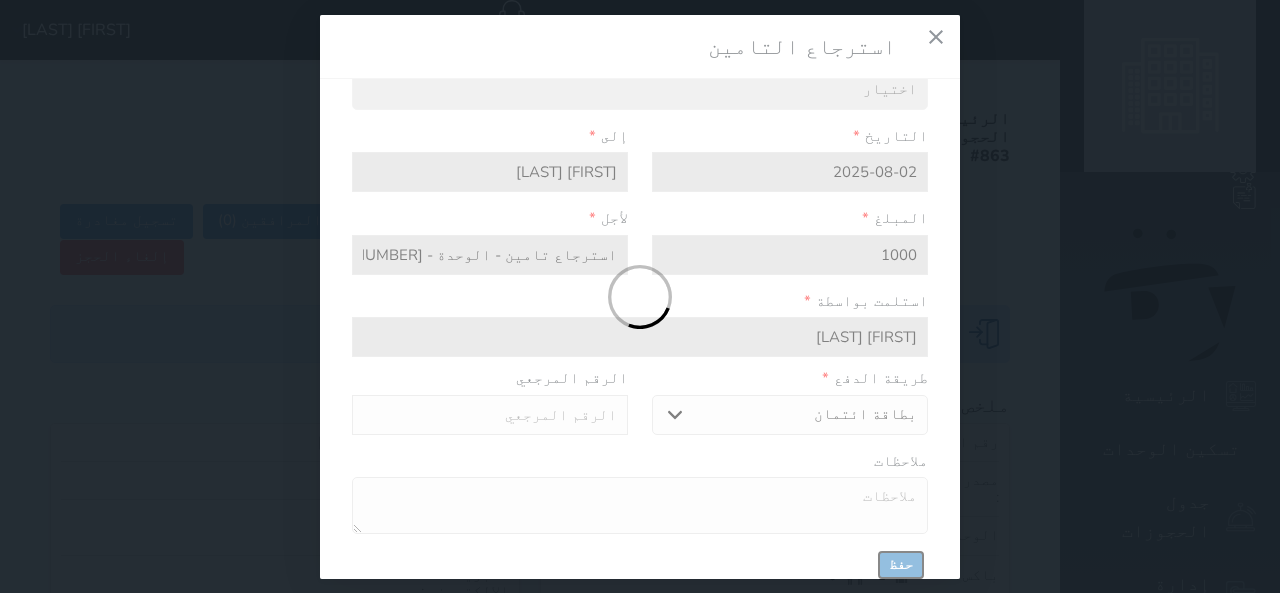 type on "3500.00" 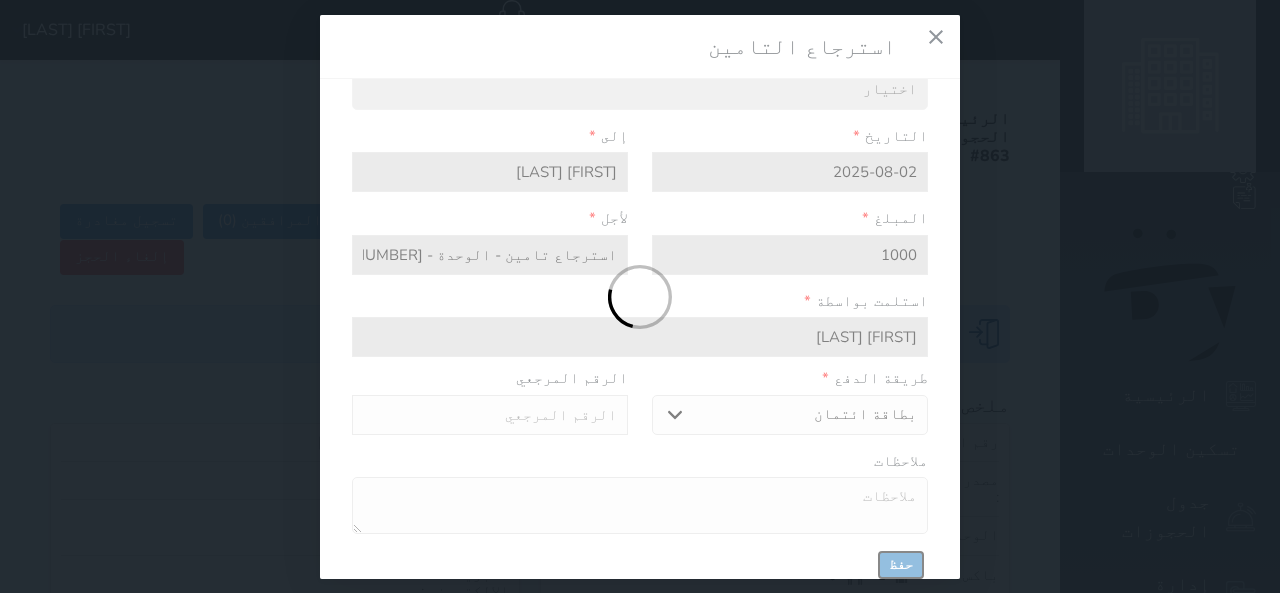 type 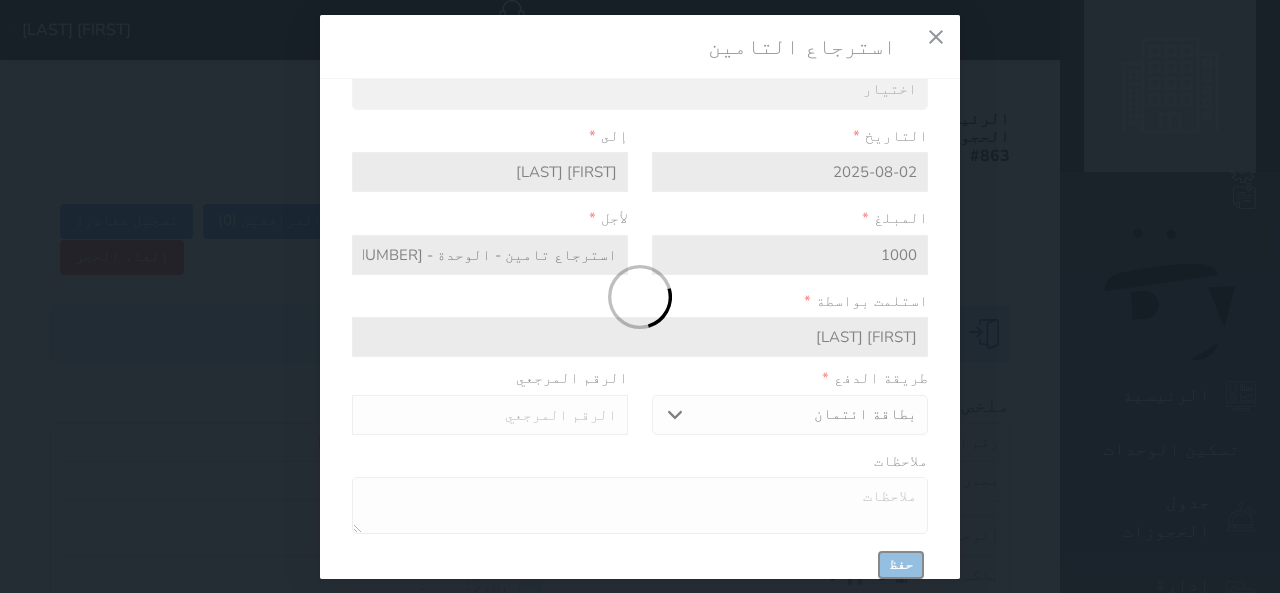 select 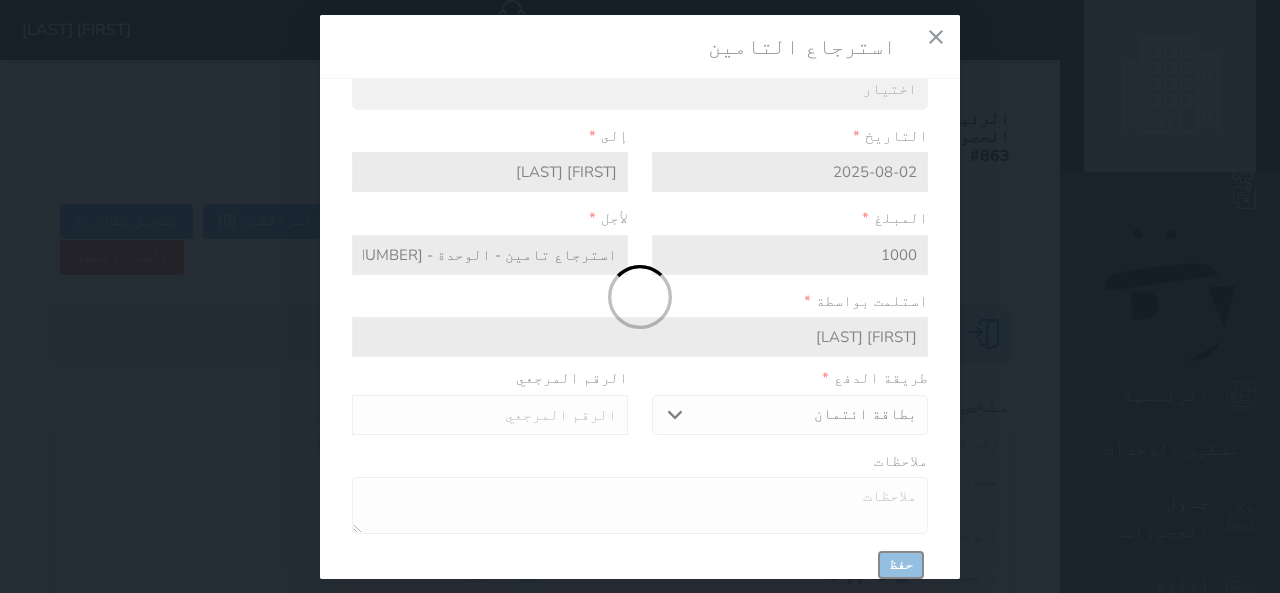 select 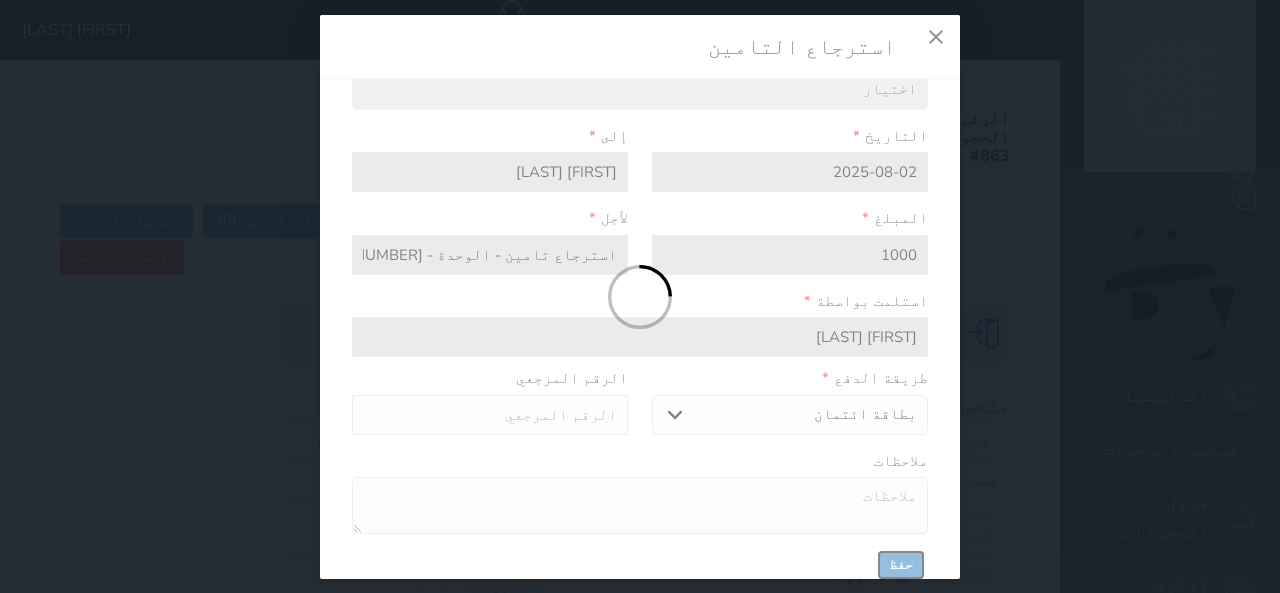 type on "Sat Aug 02 2025 12:57:46 GMT+0300 (التوقيت العربي الرسمي)" 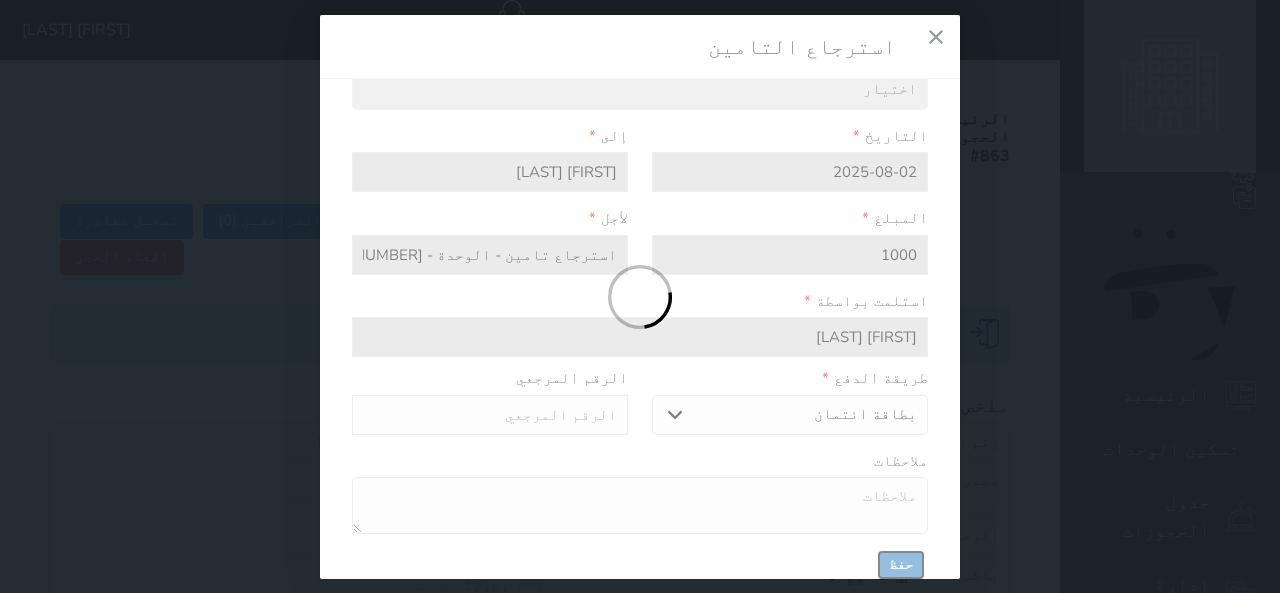 type on "3500.00" 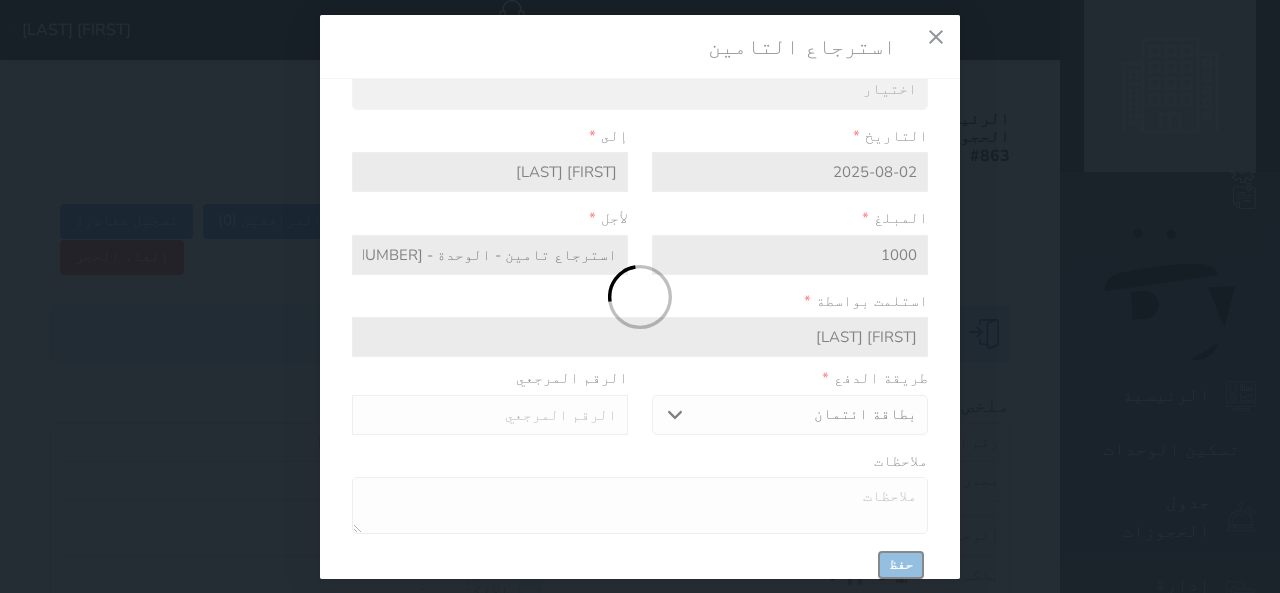 type 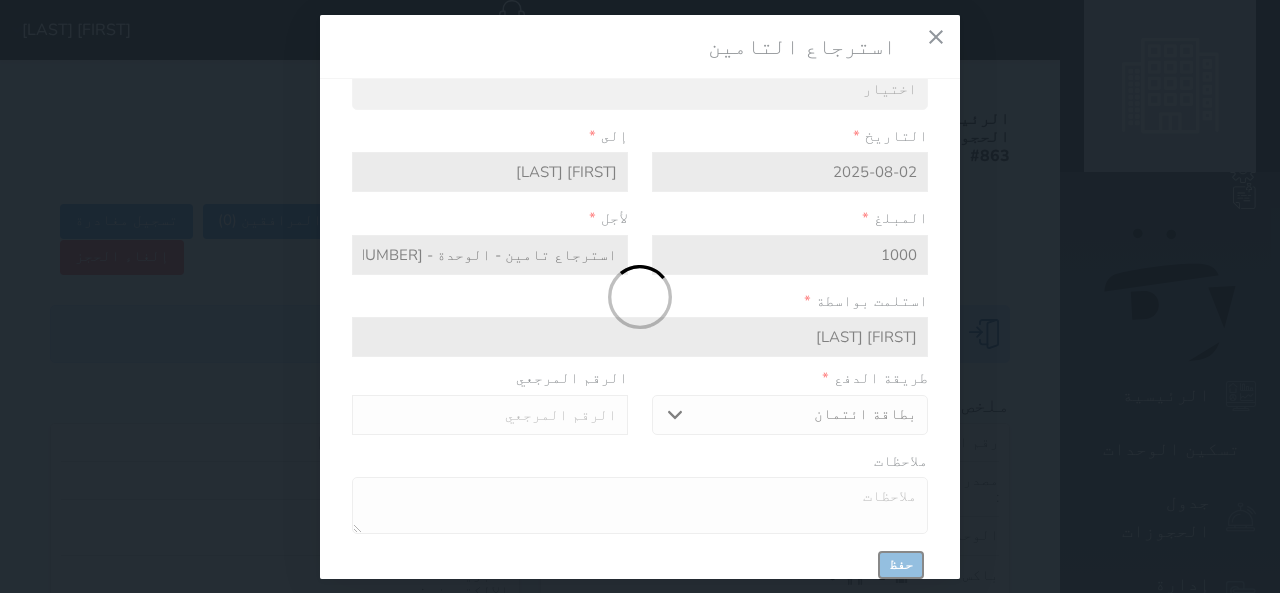 select 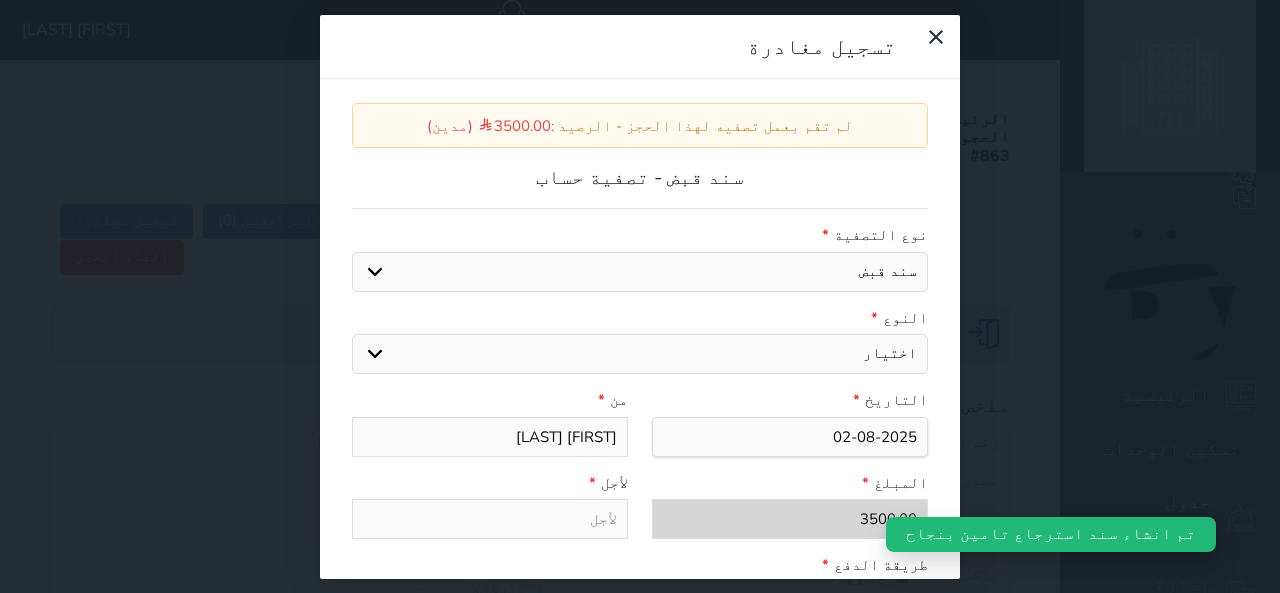 click on "طريقة الدفع *   اختر طريقة الدفع   دفع نقدى   تحويل بنكى   مدى   بطاقة ائتمان" at bounding box center (640, 595) 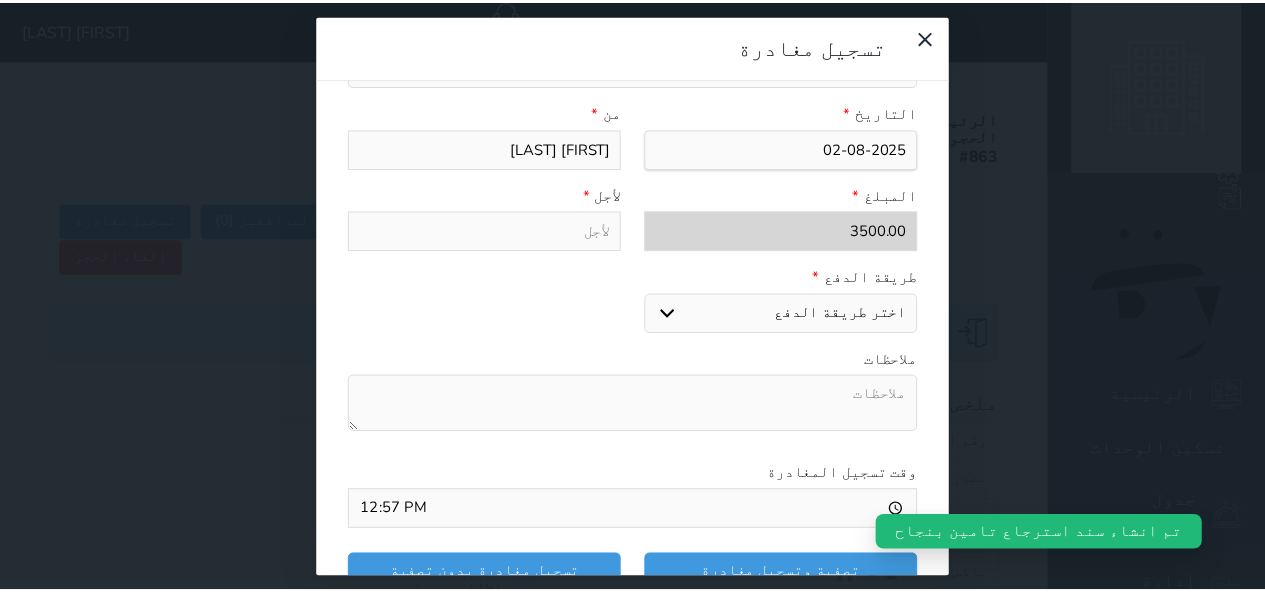 scroll, scrollTop: 307, scrollLeft: 0, axis: vertical 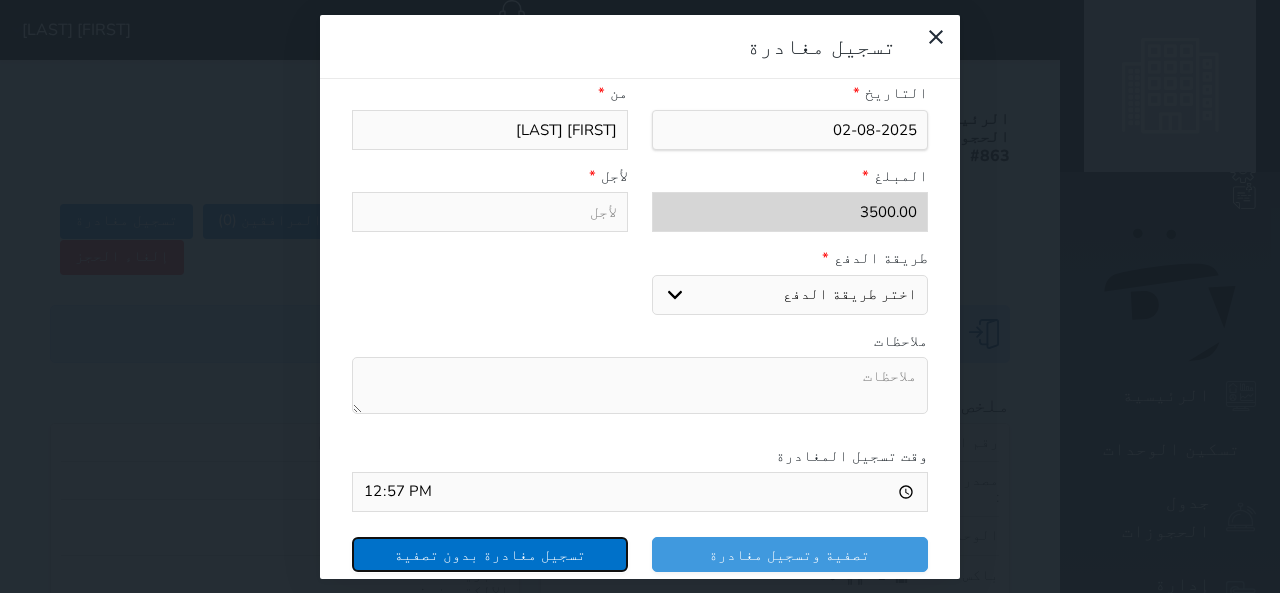 click on "تسجيل مغادرة بدون تصفية" at bounding box center [490, 554] 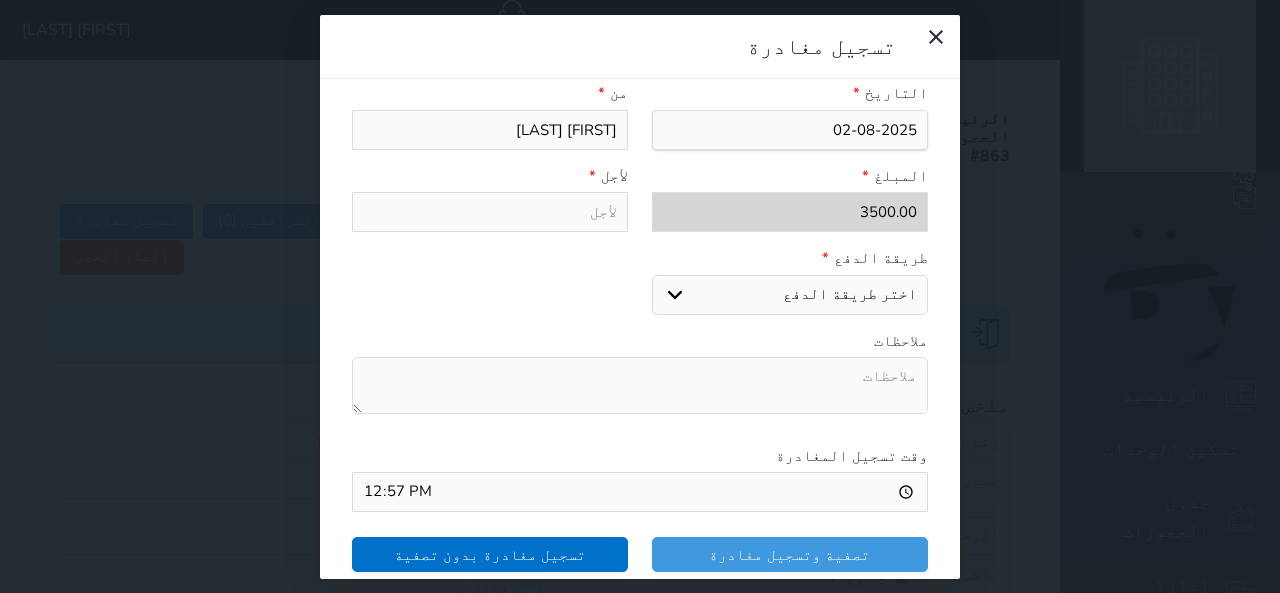 select 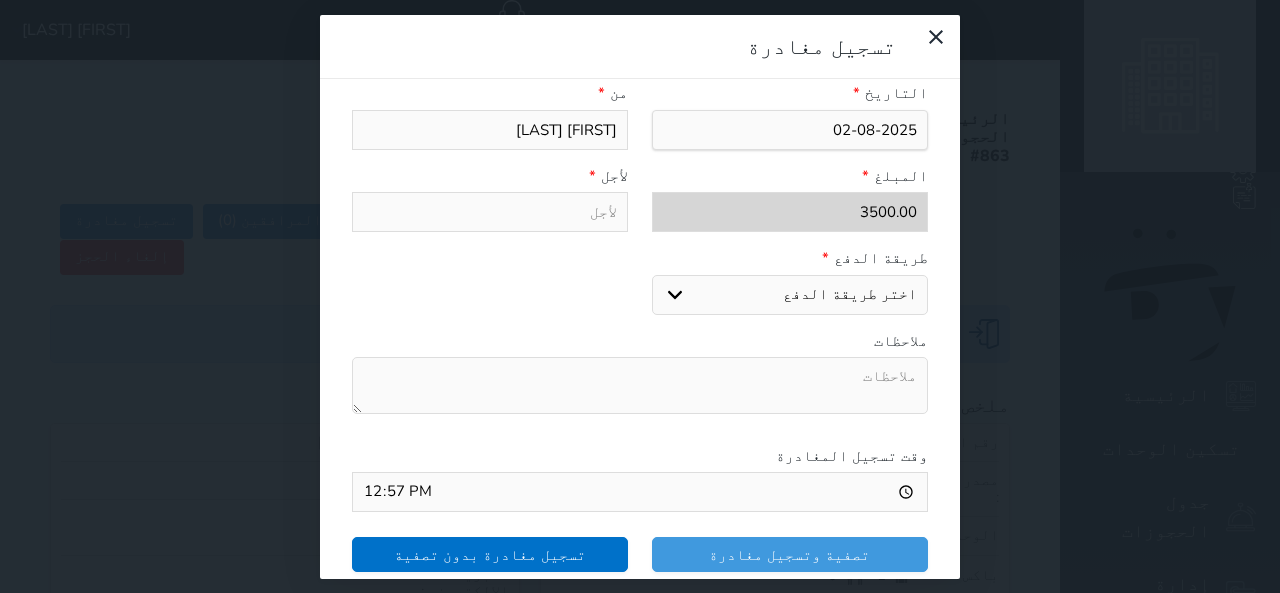 select 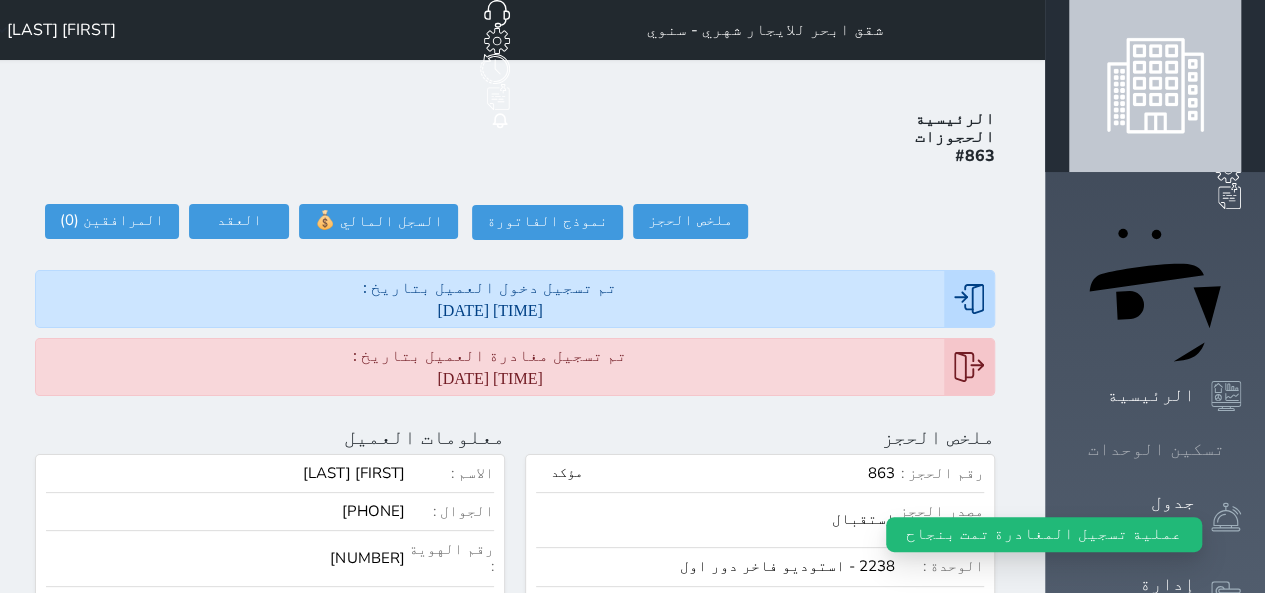 click 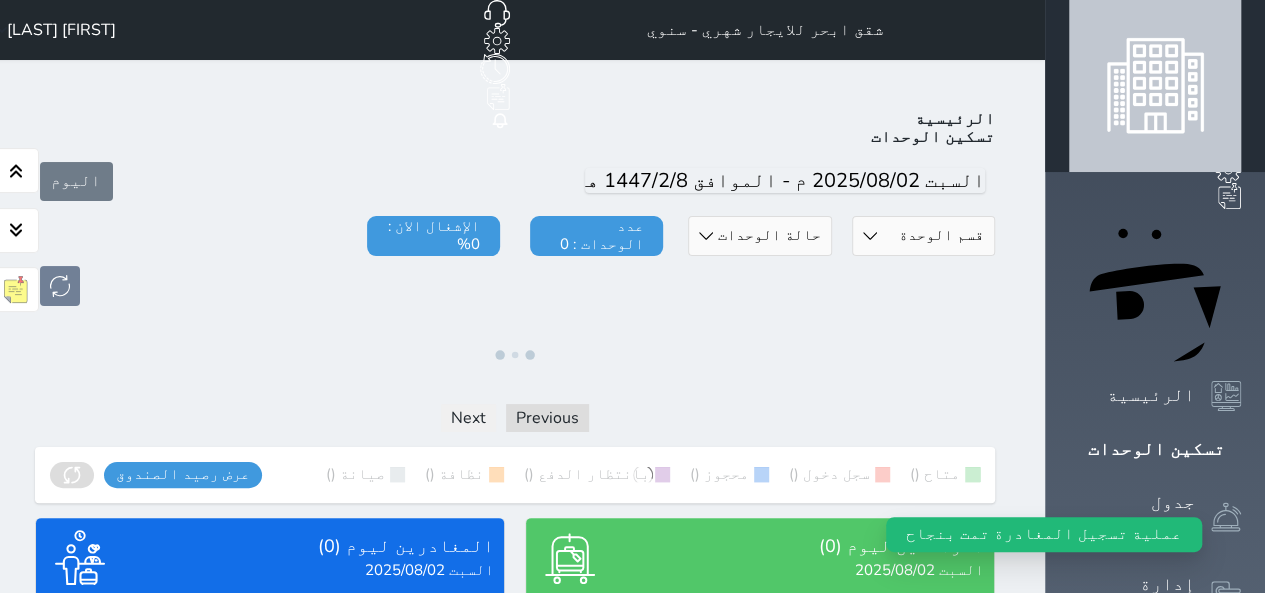 click on "قسم الوحدة   البيت الازرق تجاري اقتصادي فاخر" at bounding box center [923, 236] 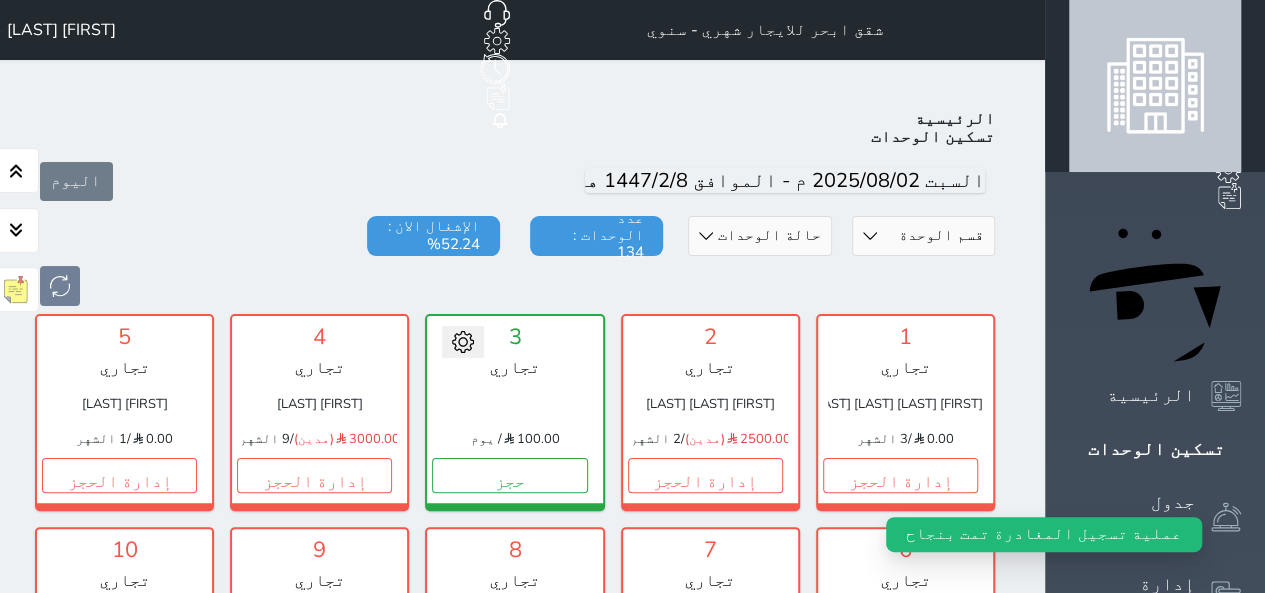 click on "قسم الوحدة   البيت الازرق تجاري اقتصادي فاخر" at bounding box center [923, 236] 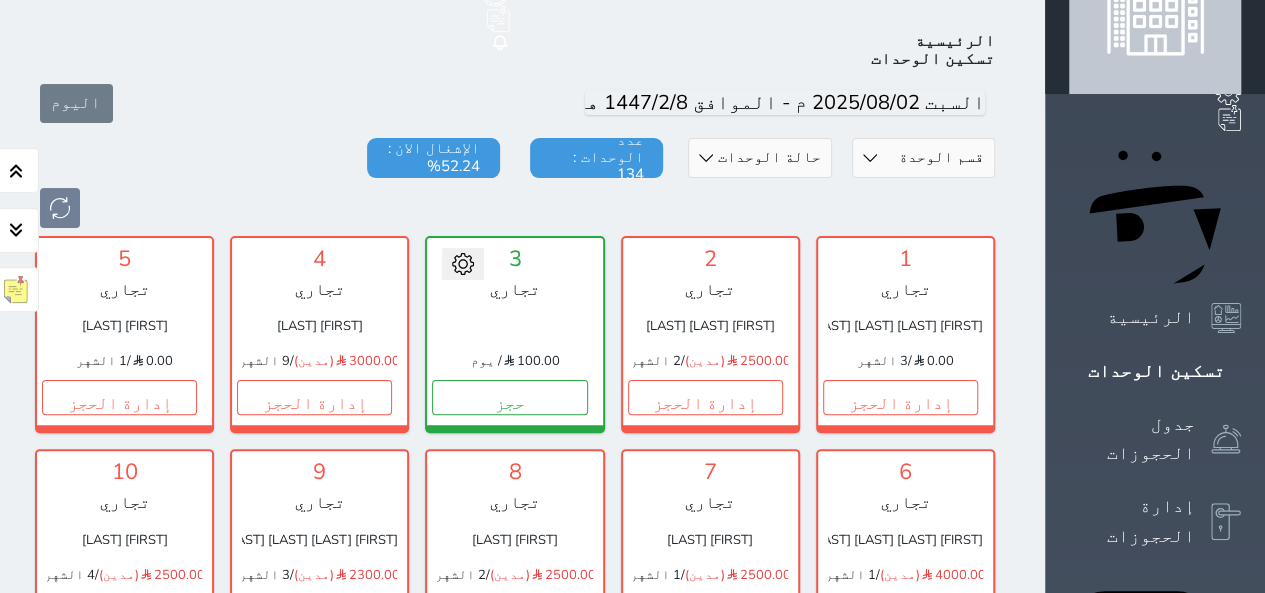 click on "قسم الوحدة   البيت الازرق تجاري اقتصادي فاخر" at bounding box center [923, 158] 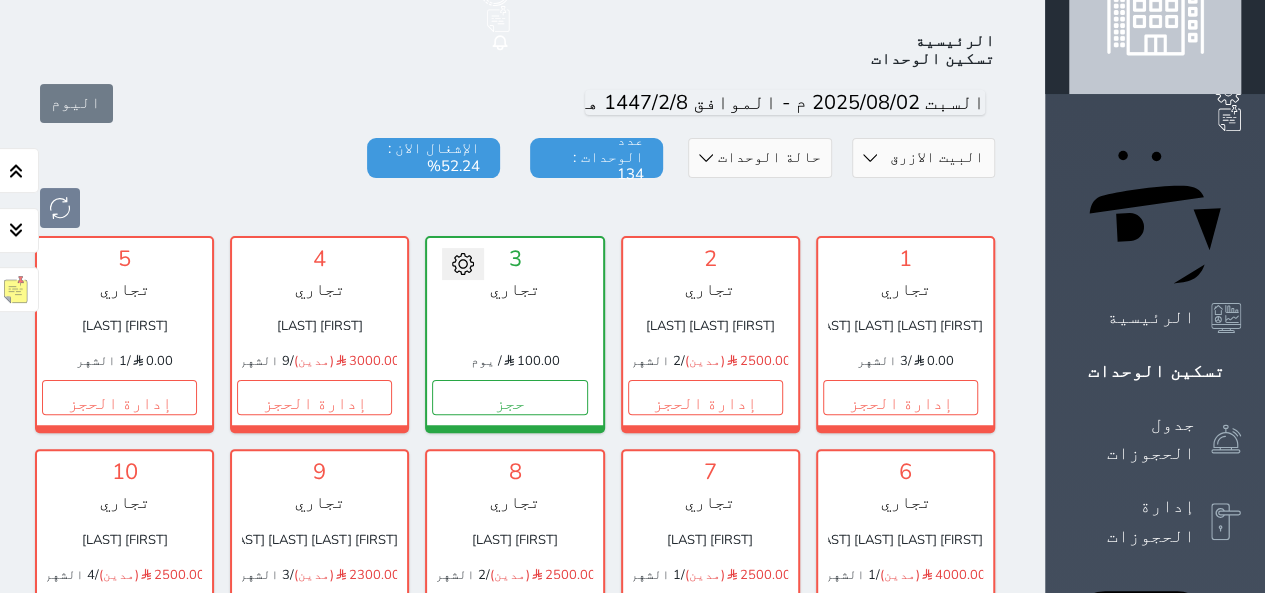 click on "قسم الوحدة   البيت الازرق تجاري اقتصادي فاخر" at bounding box center [923, 158] 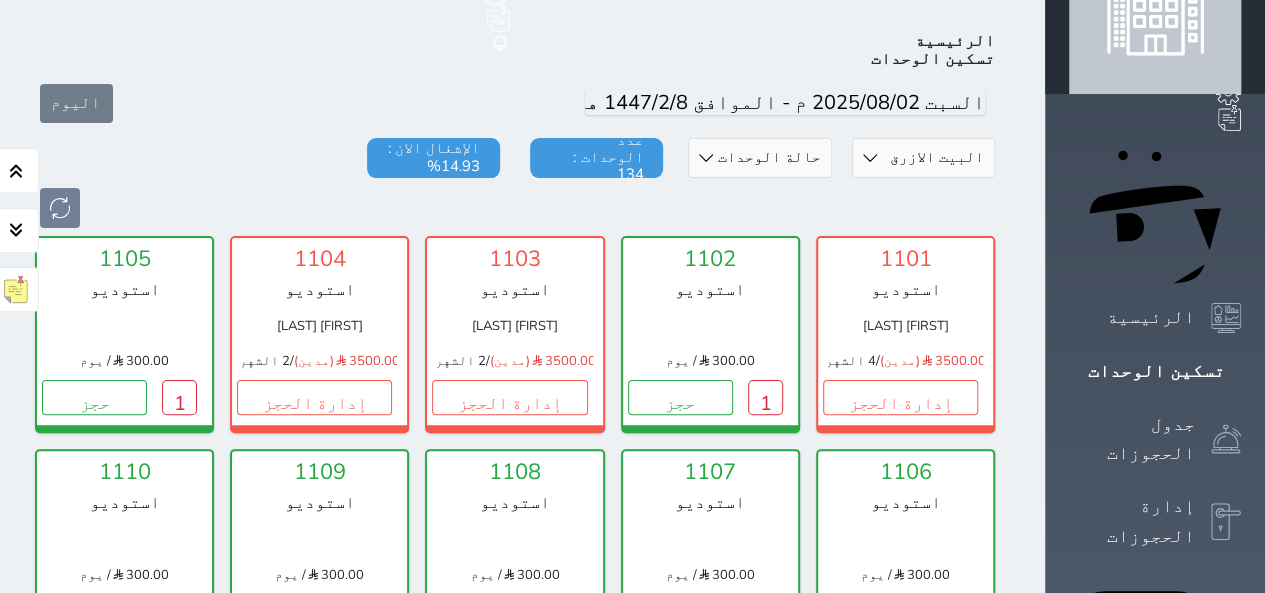 click on "قسم الوحدة   البيت الازرق تجاري اقتصادي فاخر   حالة الوحدات متاح تحت التنظيف تحت الصيانة سجل دخول  لم يتم تسجيل الدخول   عدد الوحدات : 134   الإشغال الان : 14.93%" at bounding box center (515, 183) 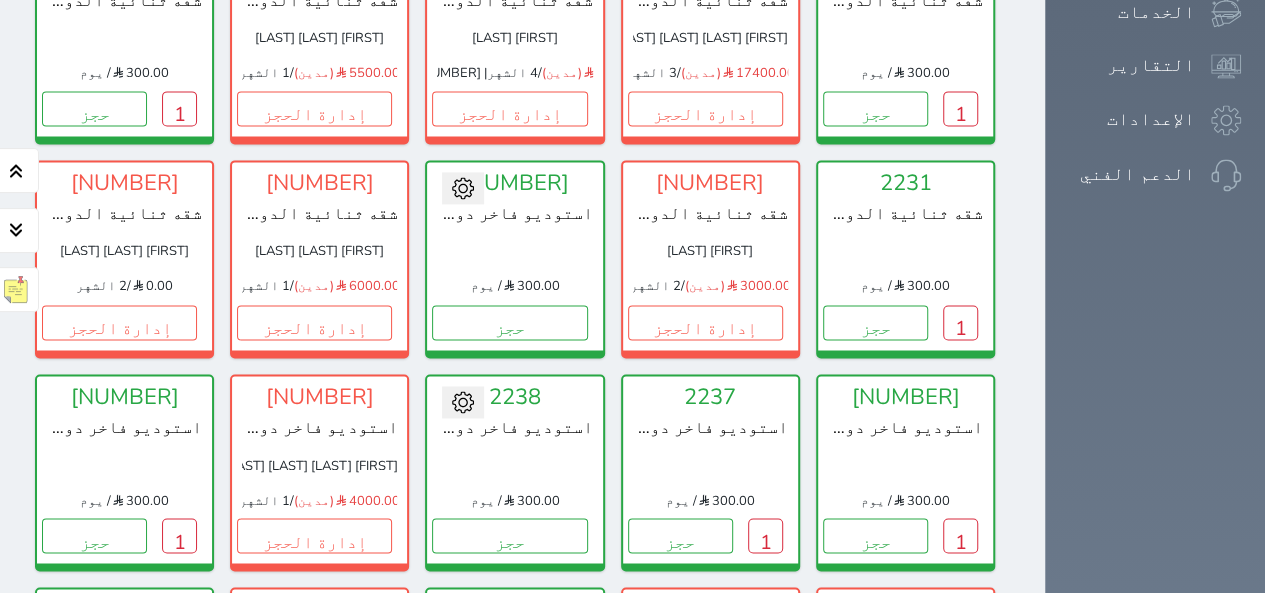 scroll, scrollTop: 1438, scrollLeft: 0, axis: vertical 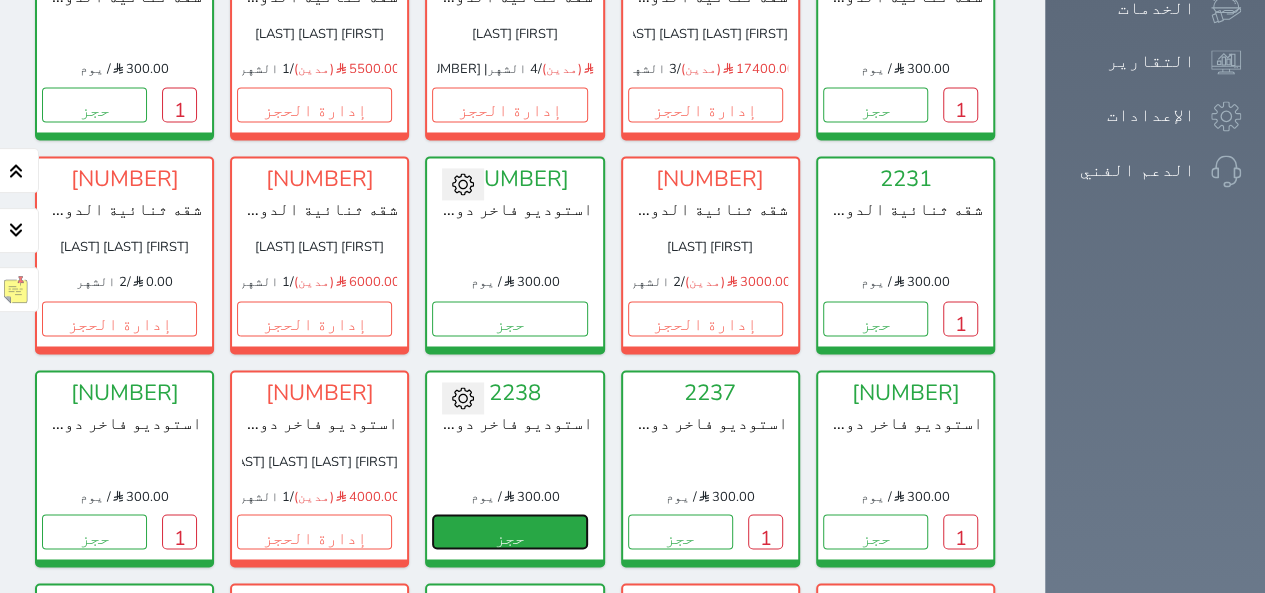click on "حجز" at bounding box center (509, 531) 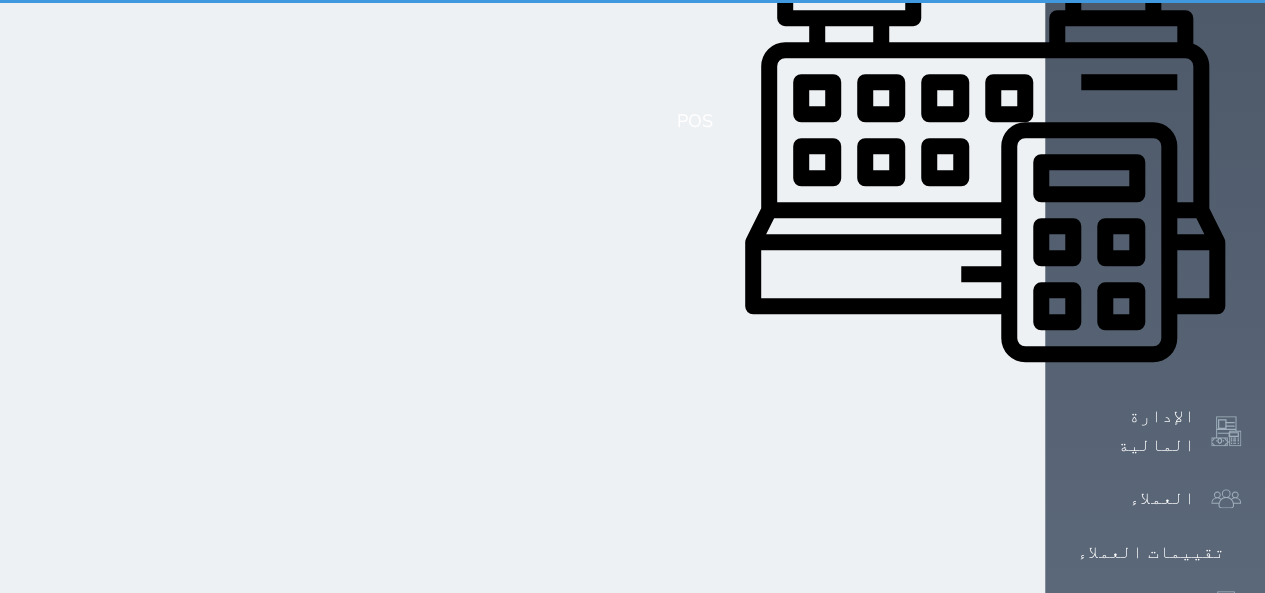 select on "1" 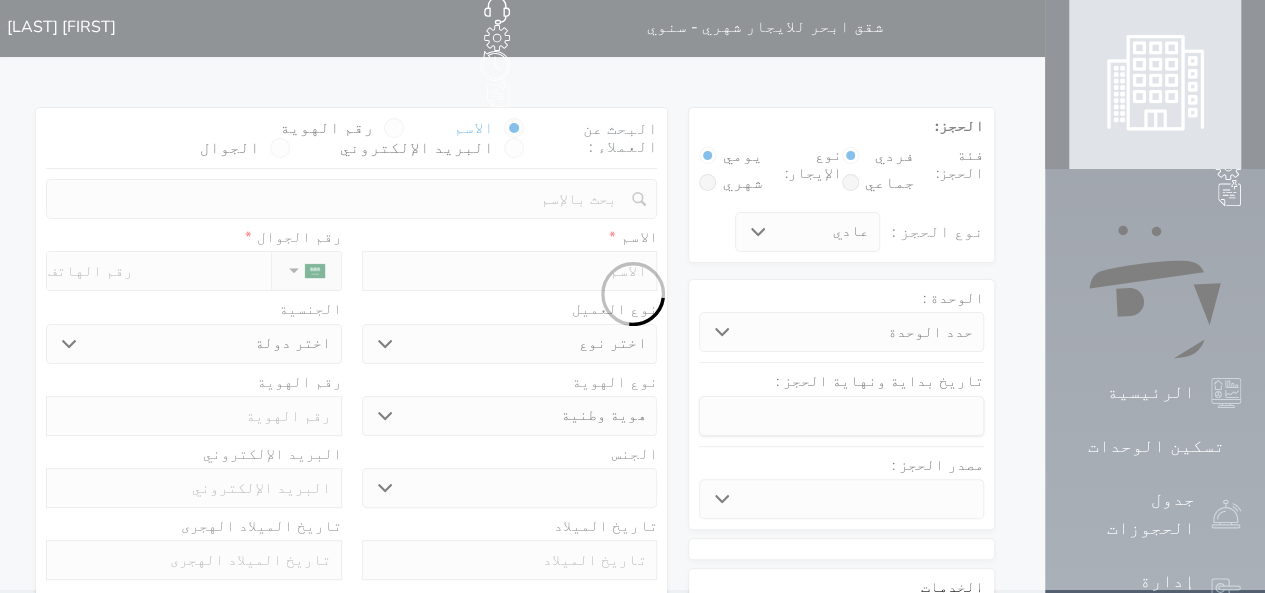 scroll, scrollTop: 0, scrollLeft: 0, axis: both 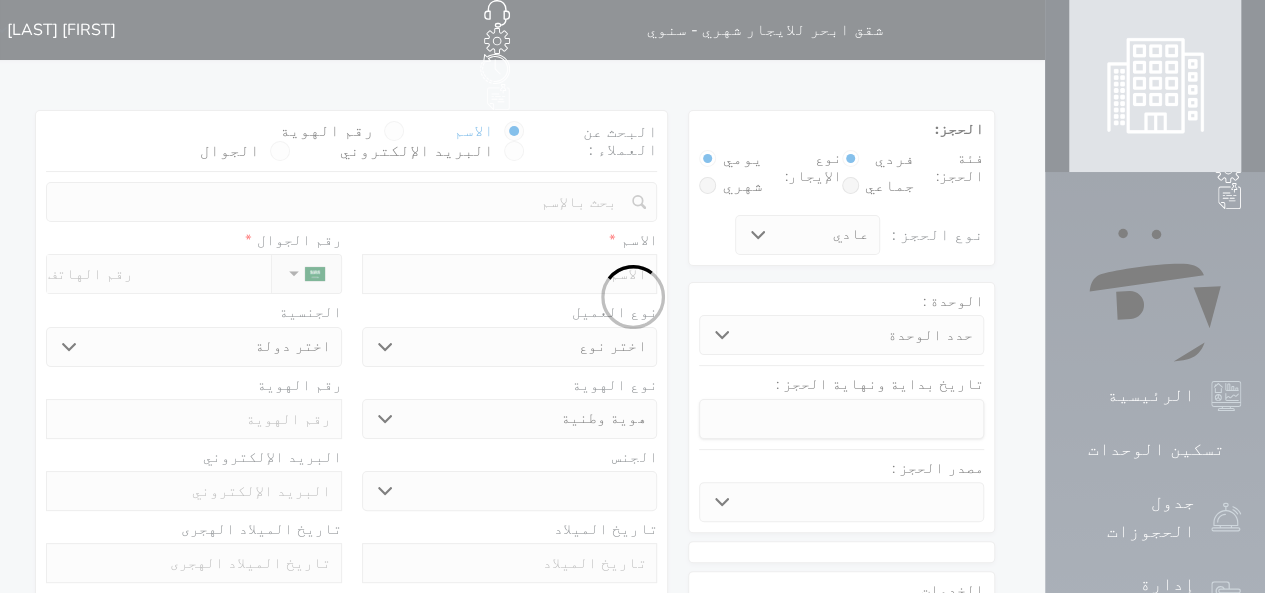 select 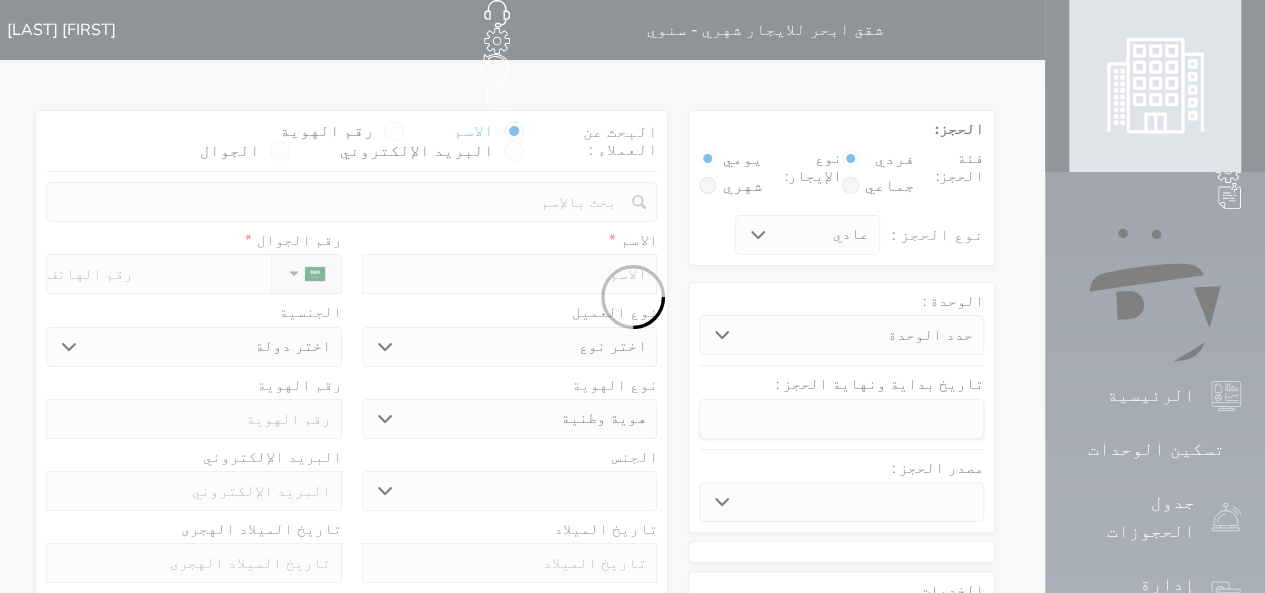 select 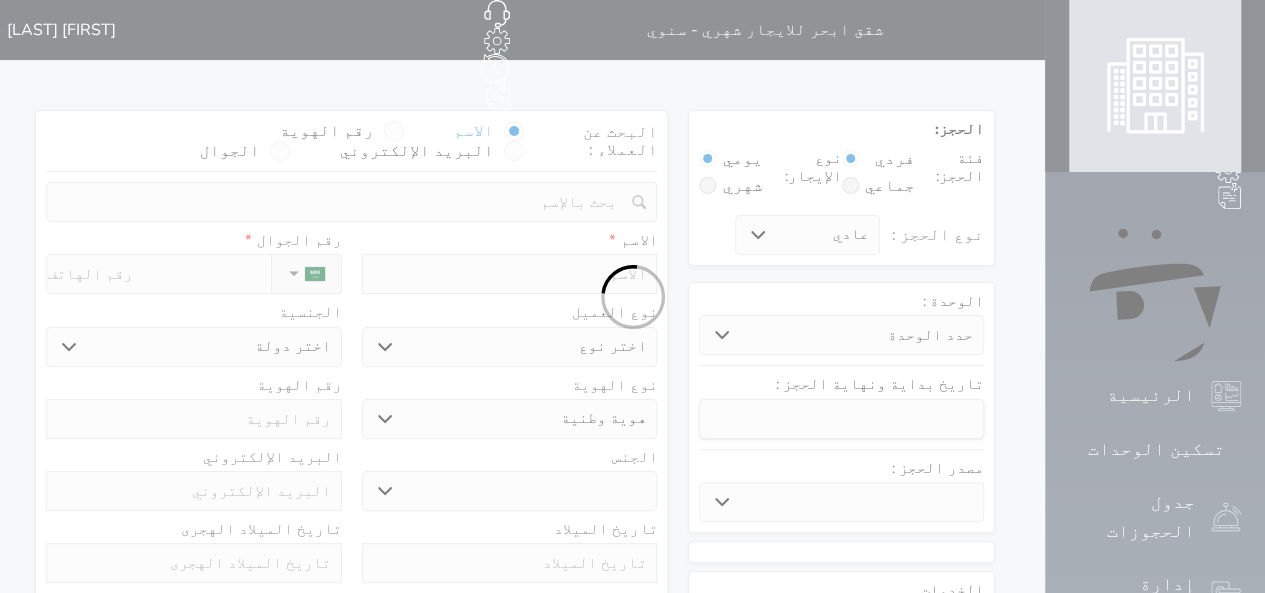 select 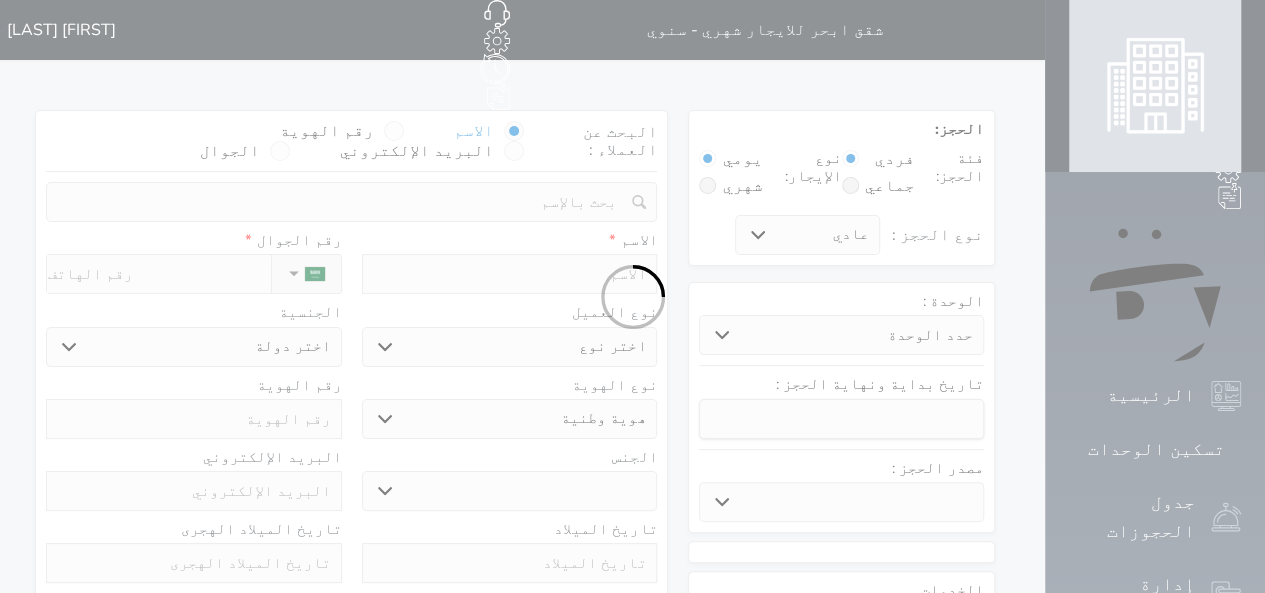 select 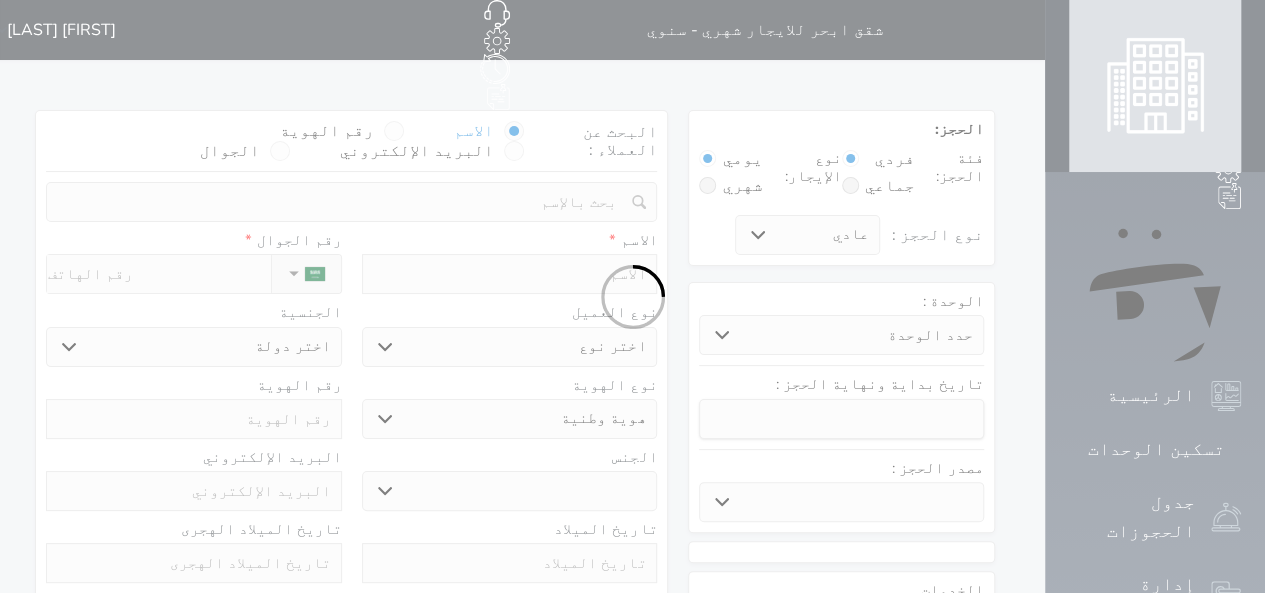 select 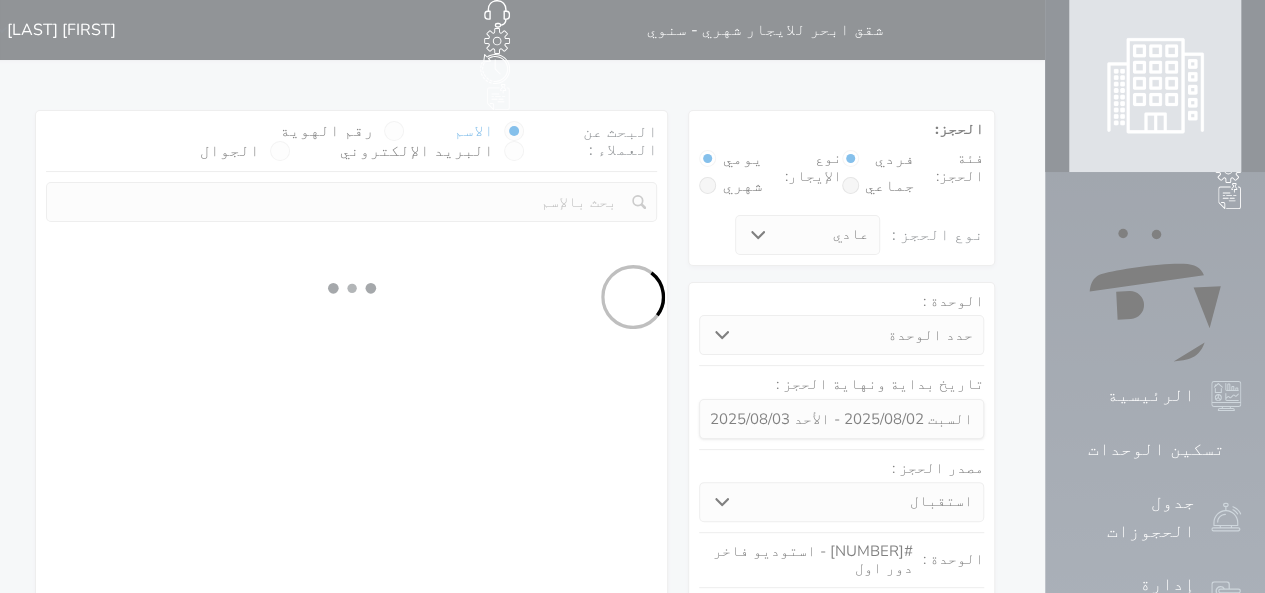 select 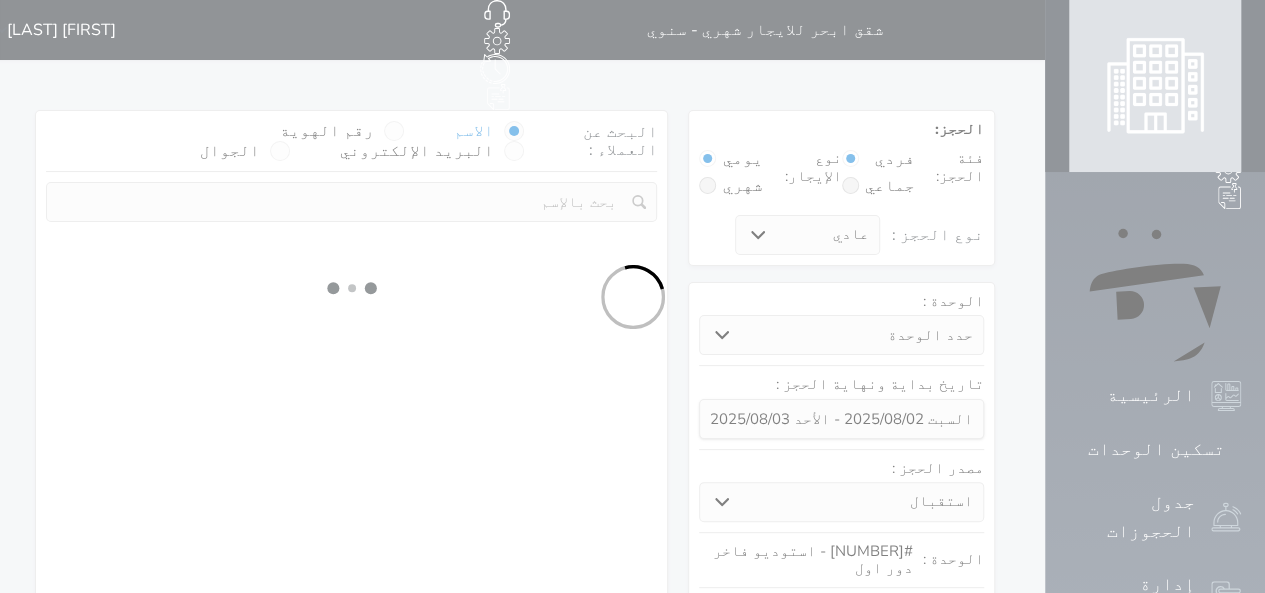 select on "113" 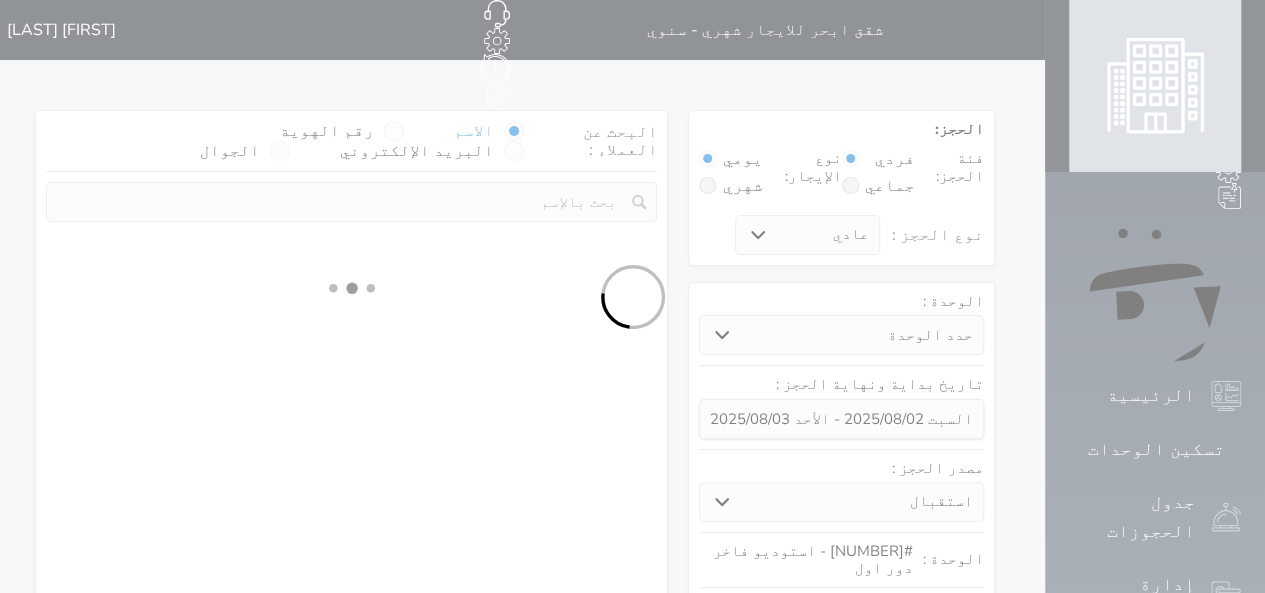 select on "1" 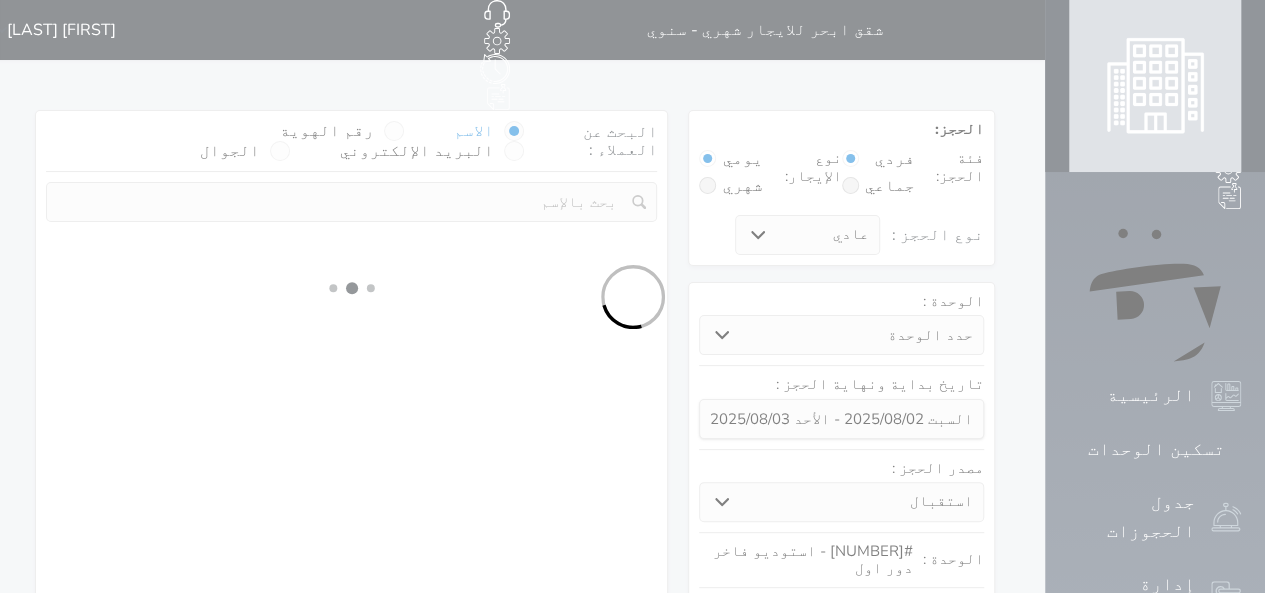 select 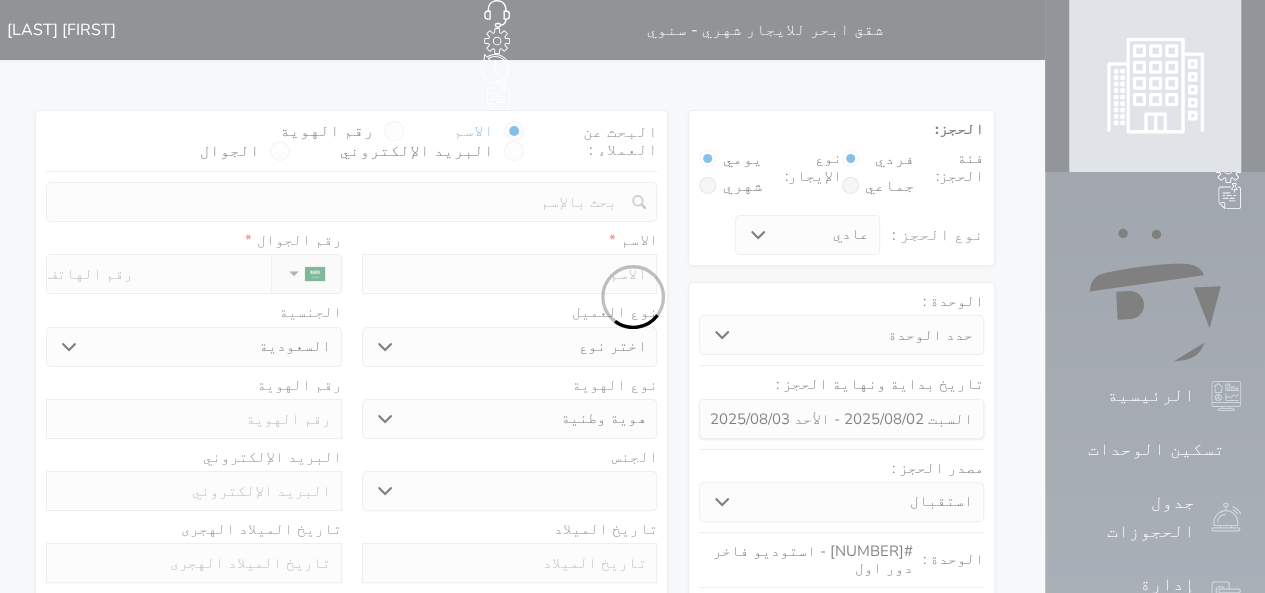 select 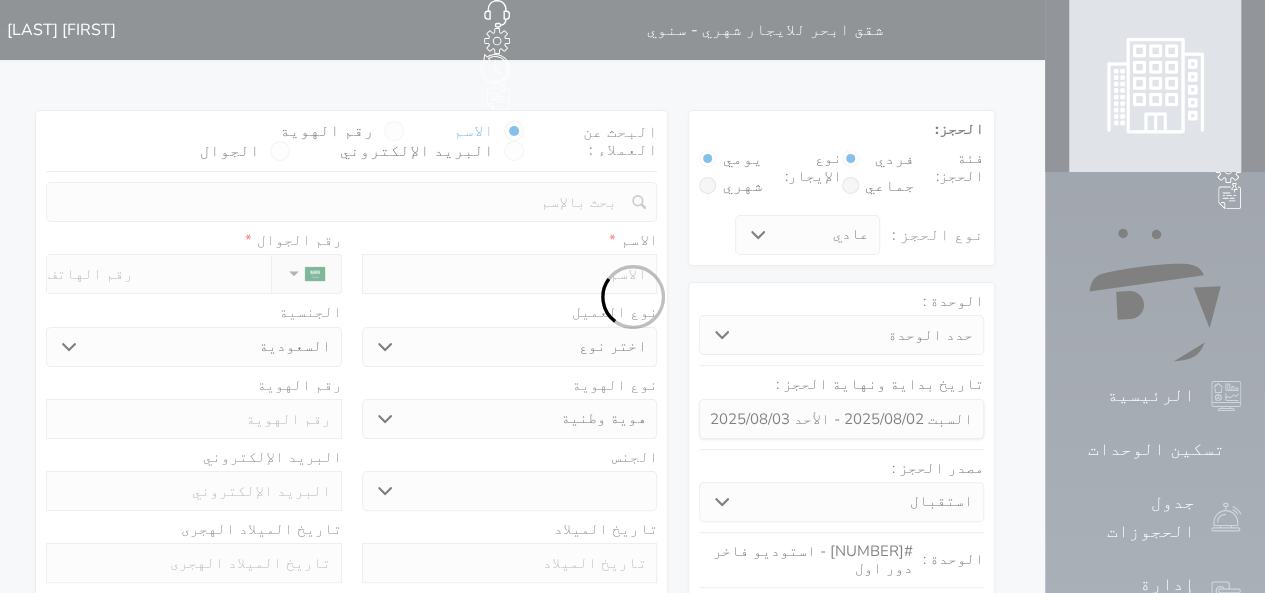 select 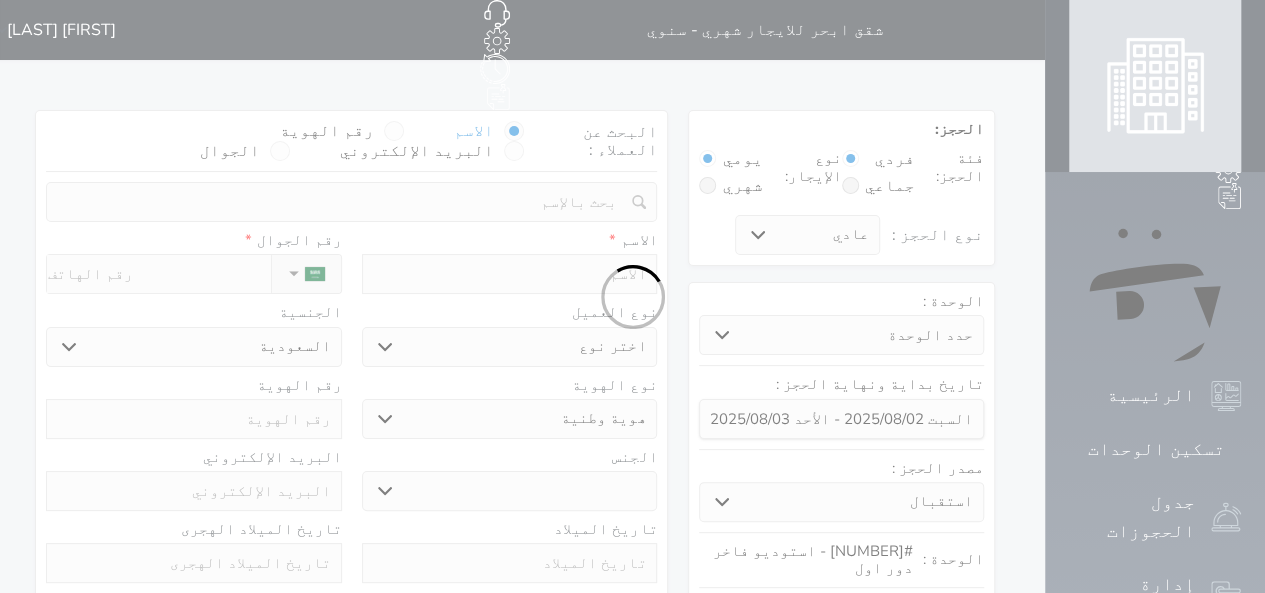 select 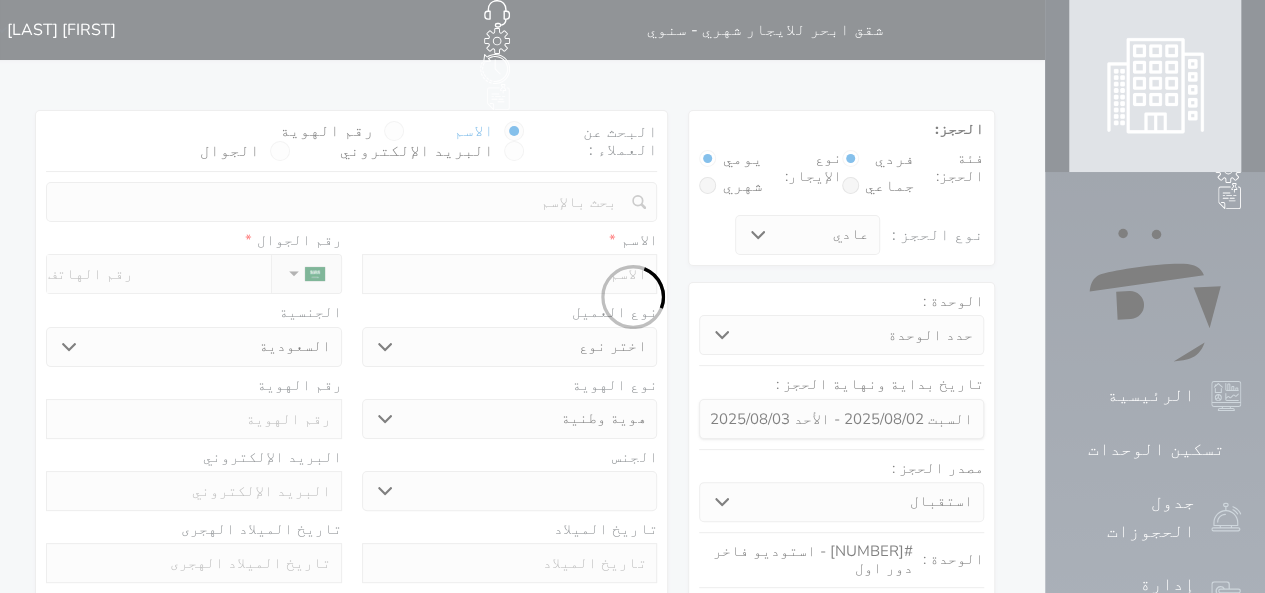 select 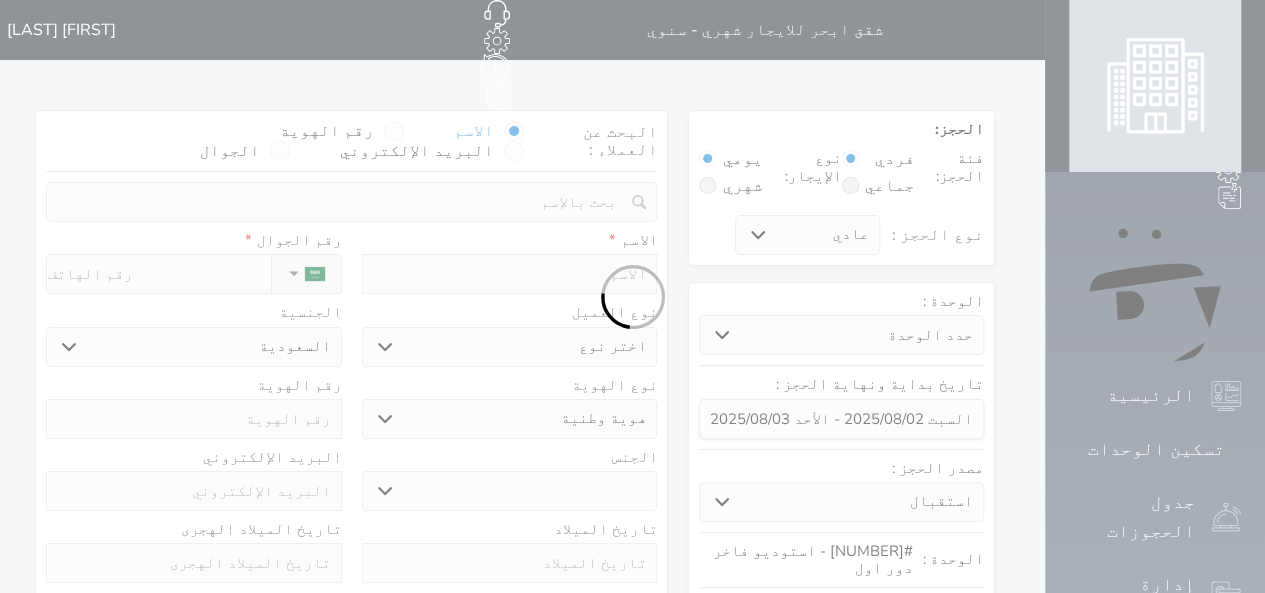 select 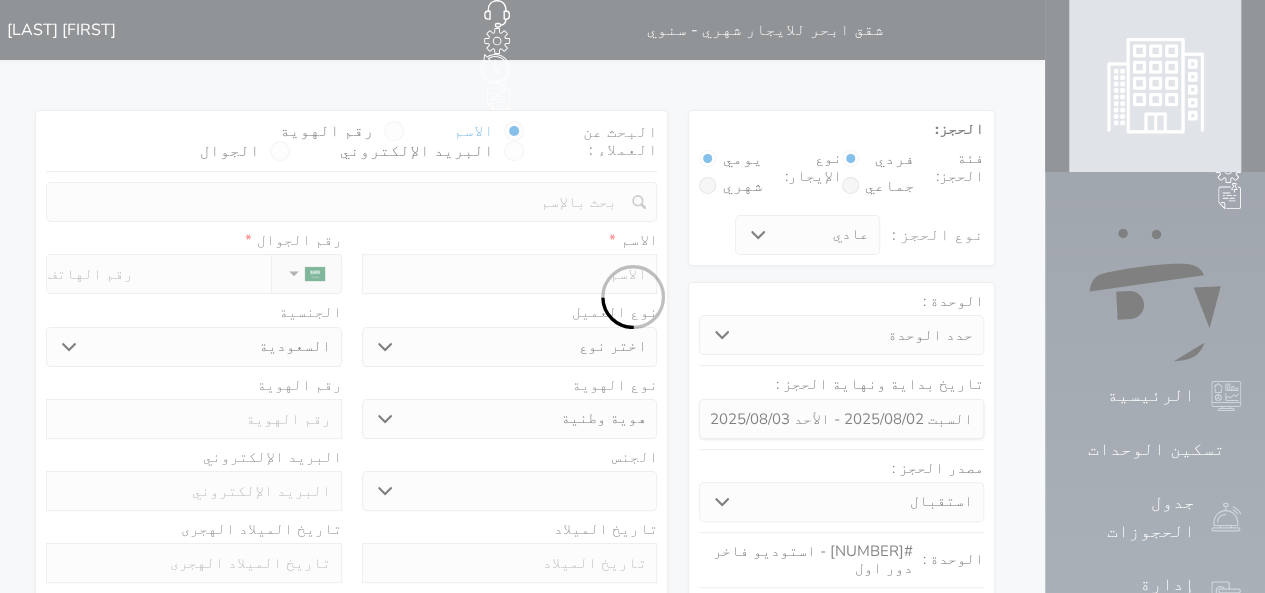 select 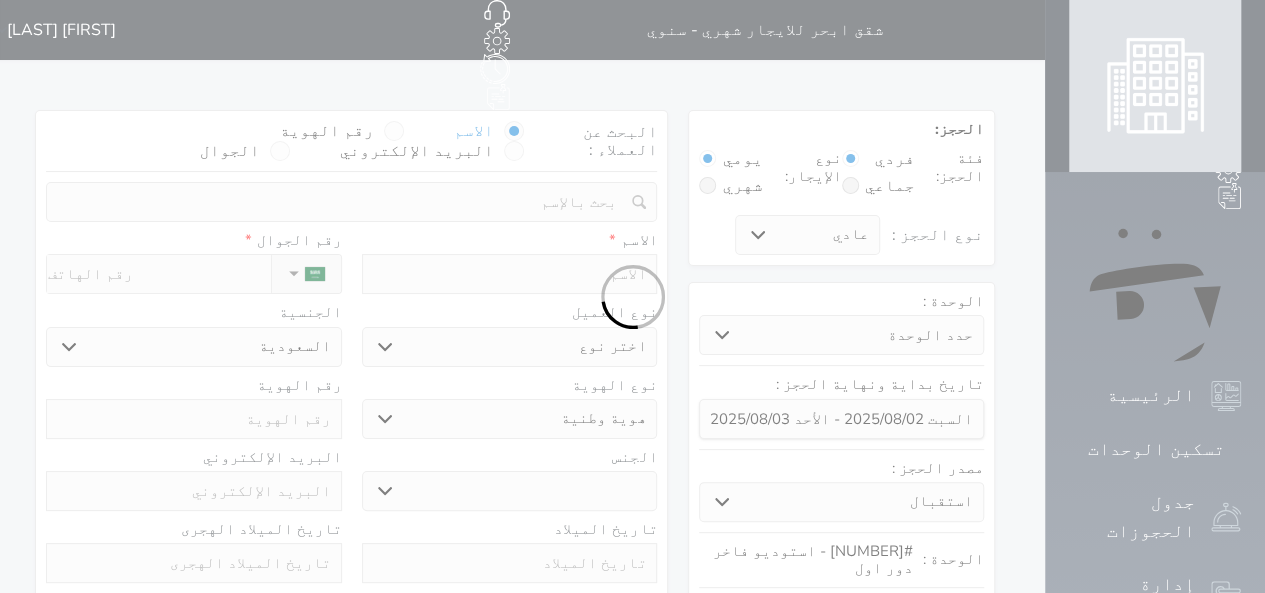 select 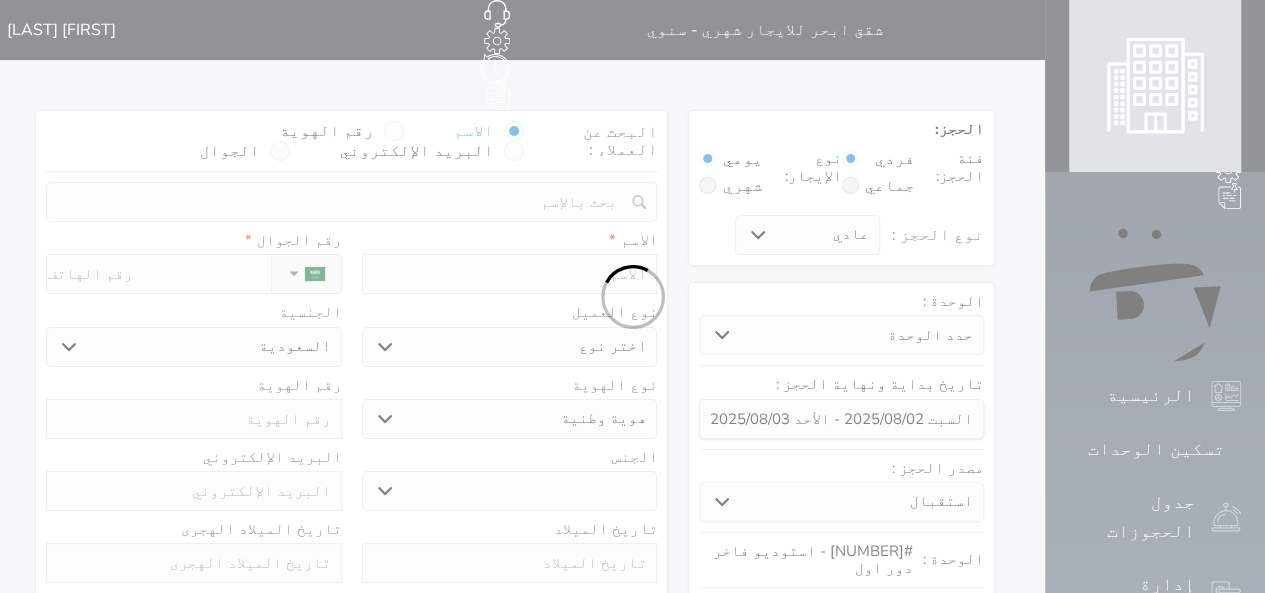 select on "1" 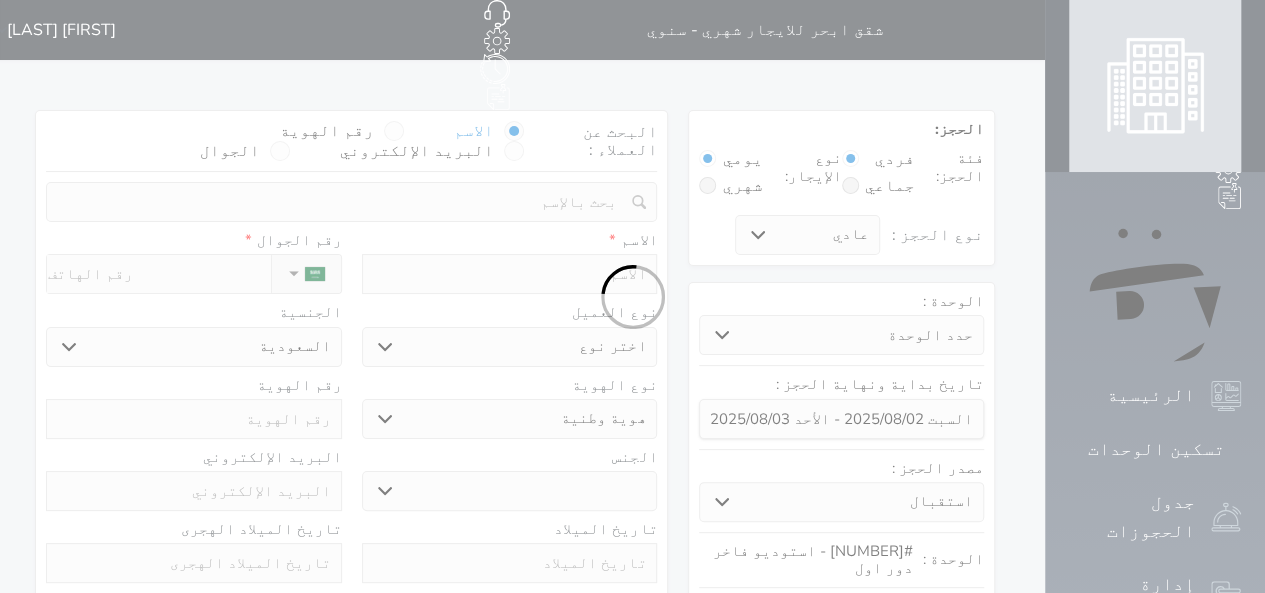 select on "7" 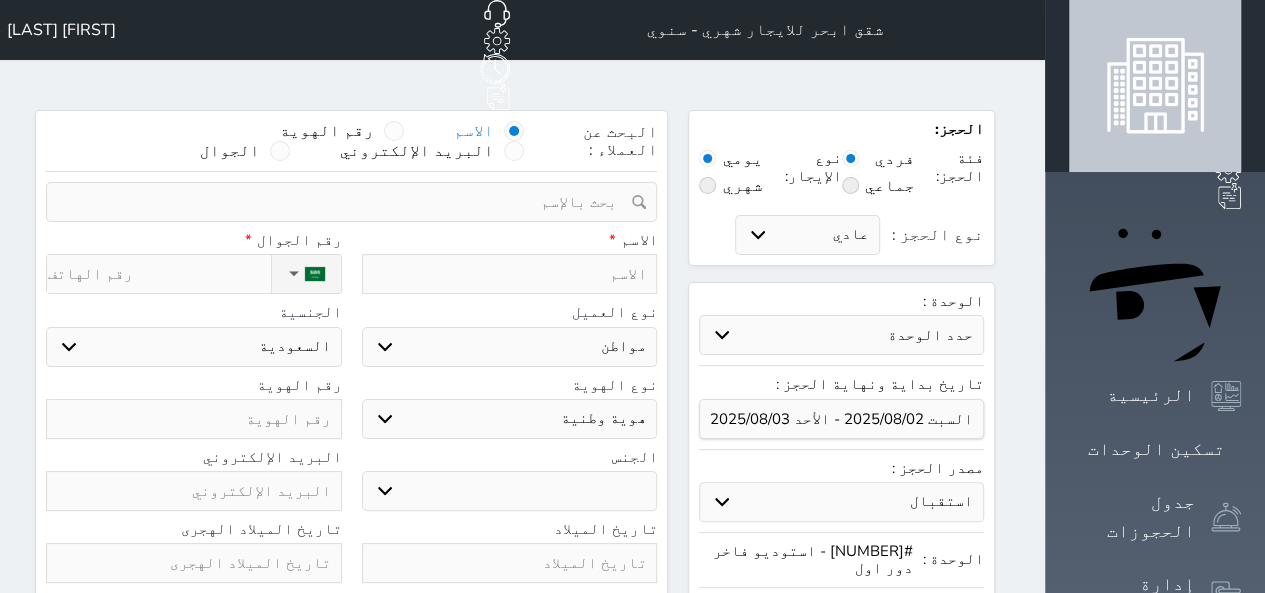 click at bounding box center [707, 185] 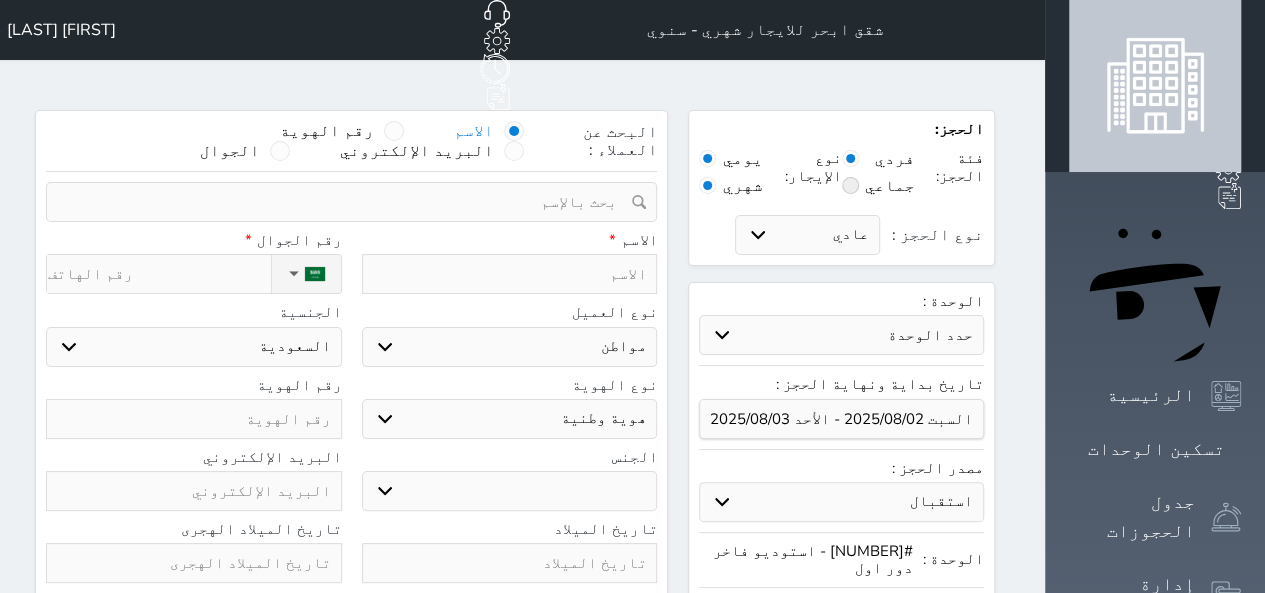 radio on "false" 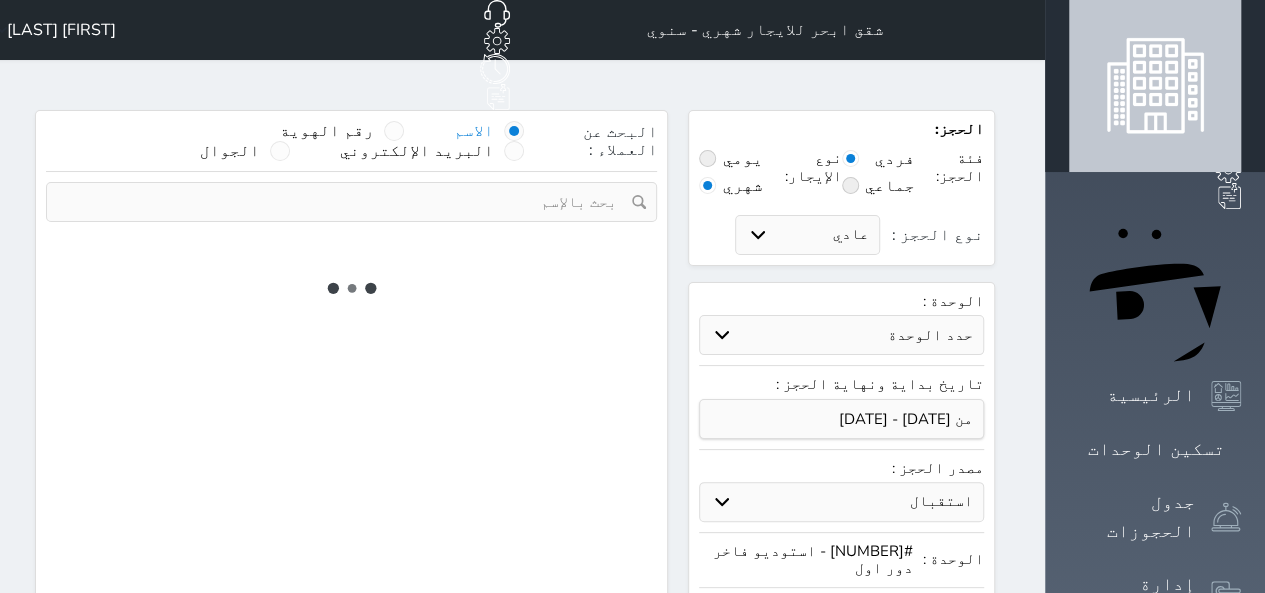 select on "1" 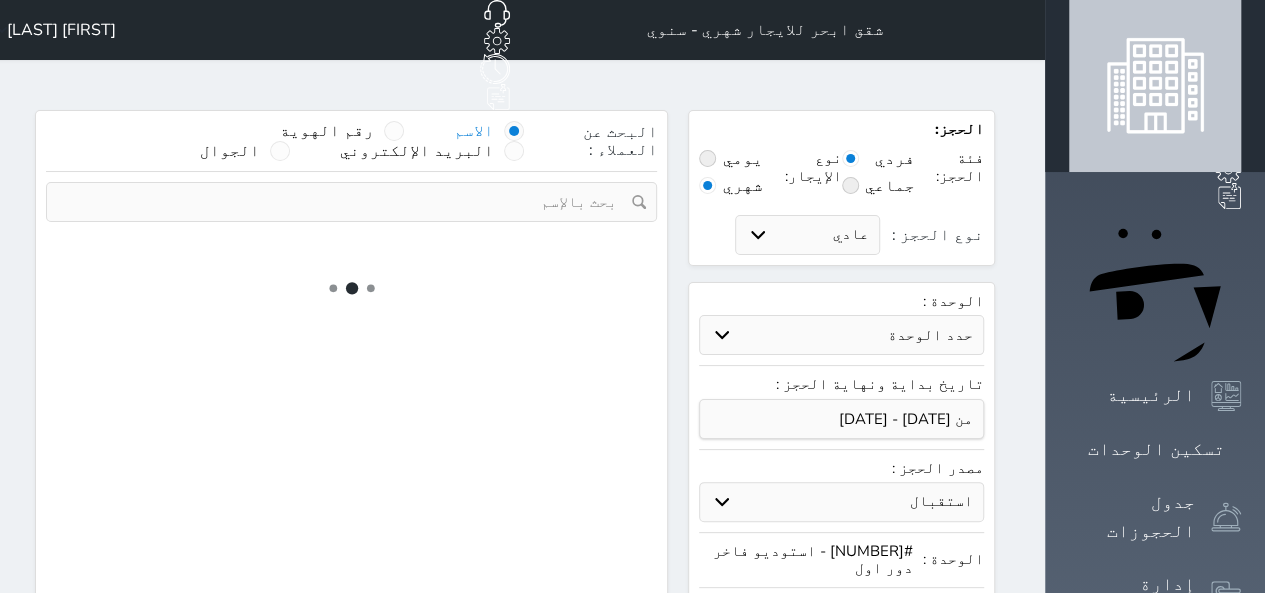 select on "113" 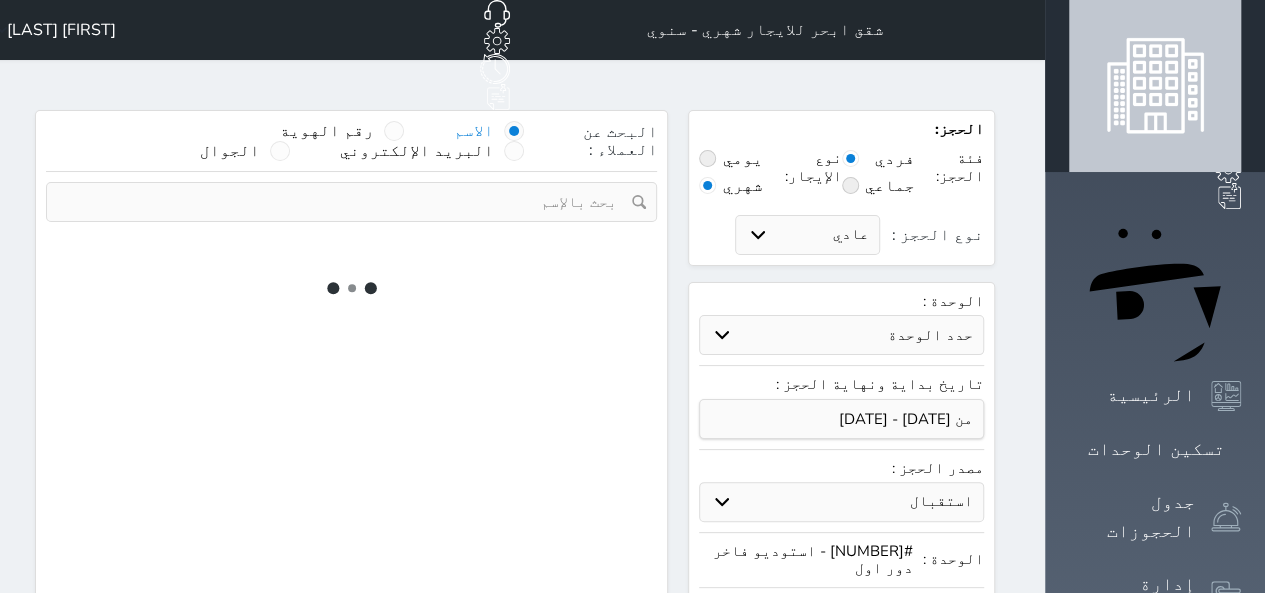 select on "1" 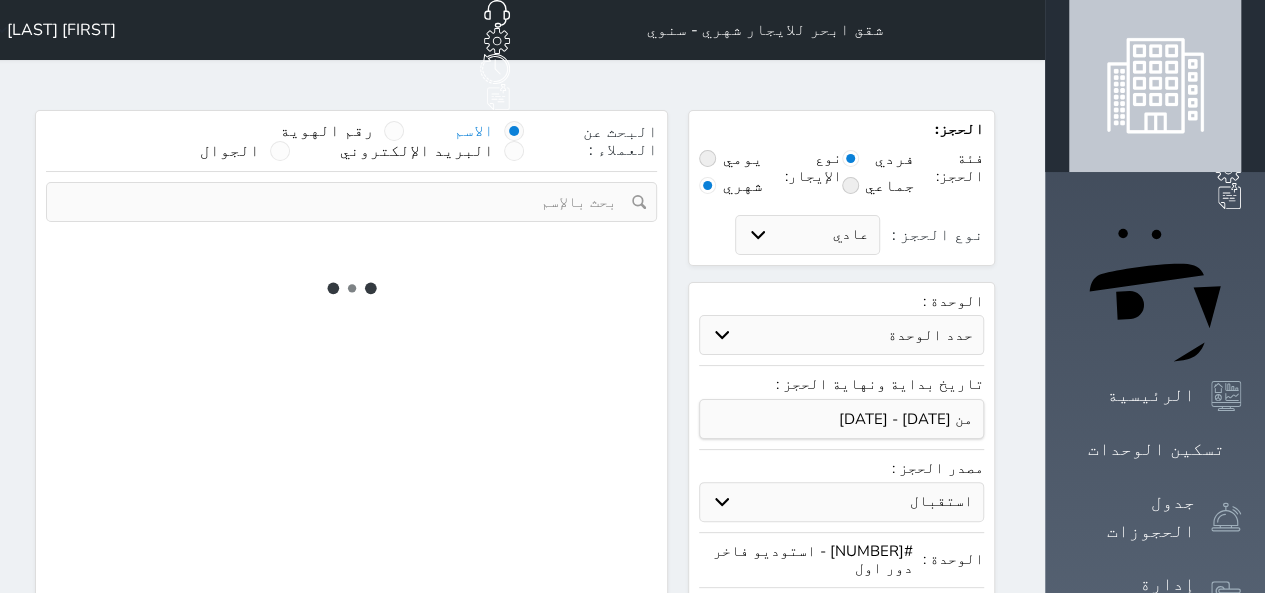 select 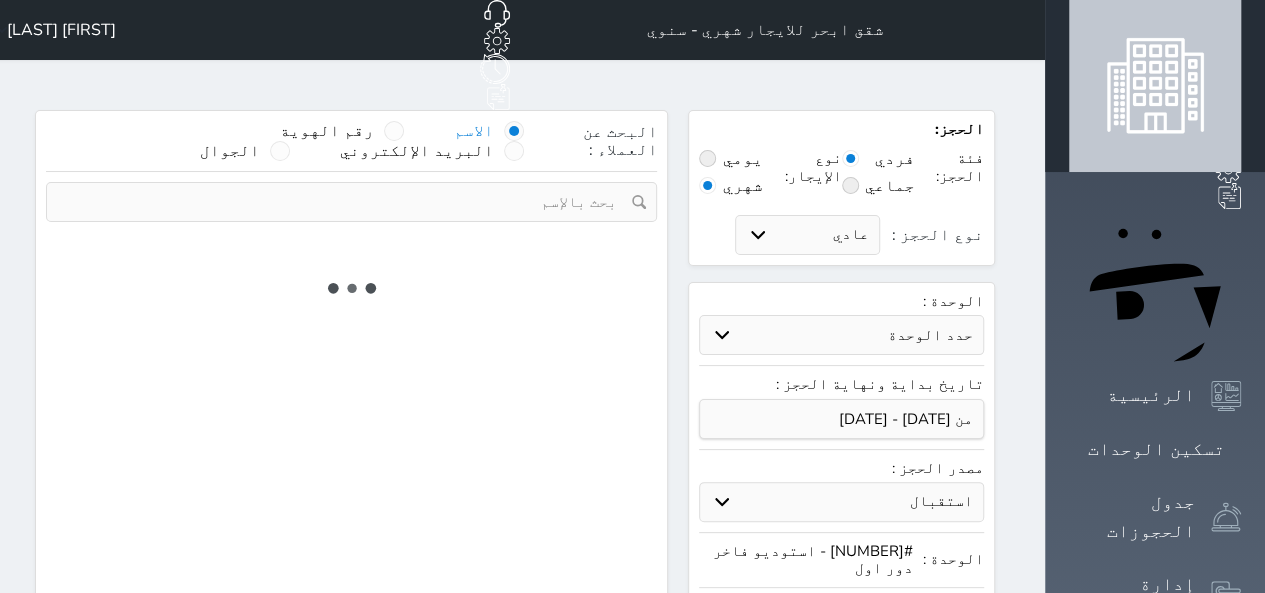 select on "7" 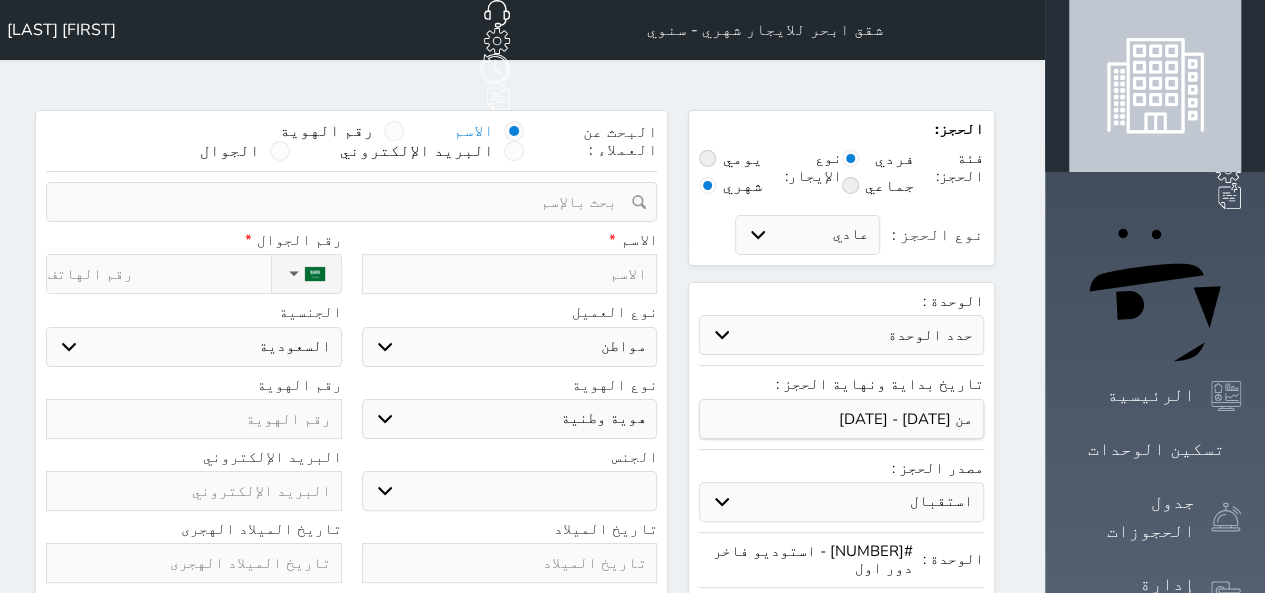select 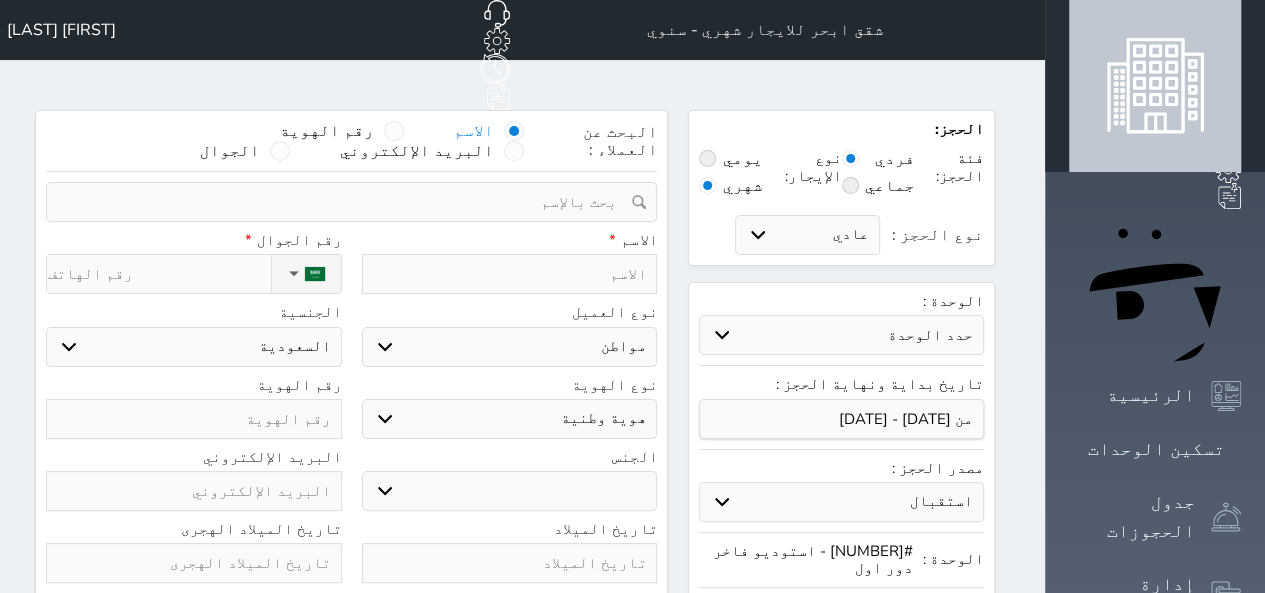 click at bounding box center [510, 274] 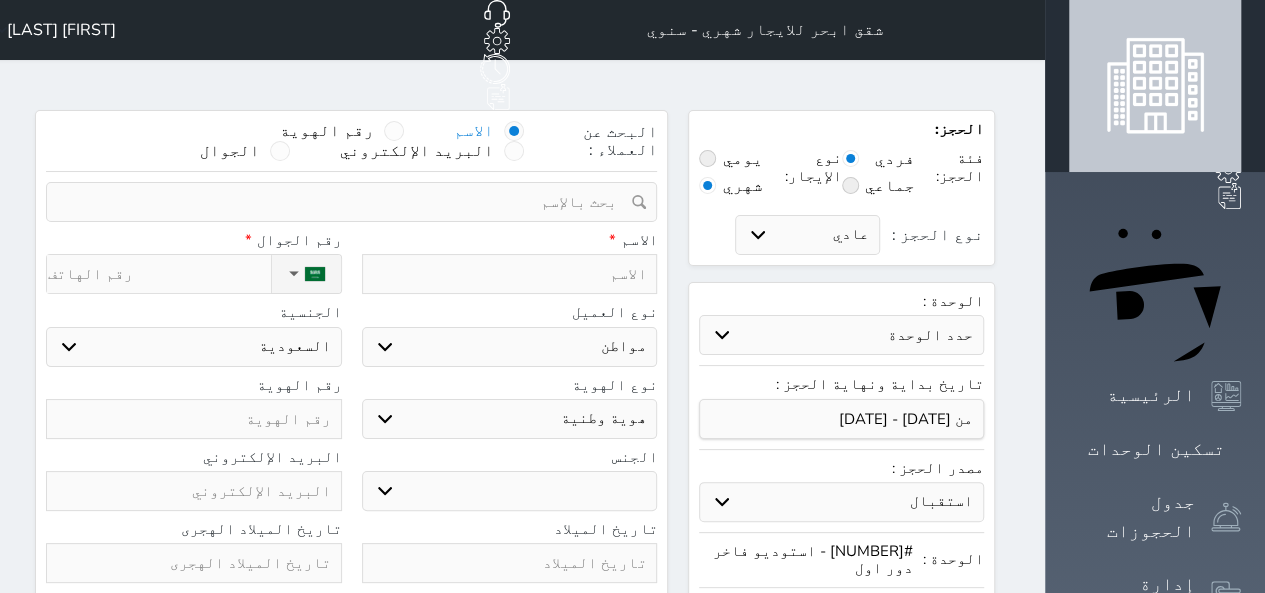 type on "م" 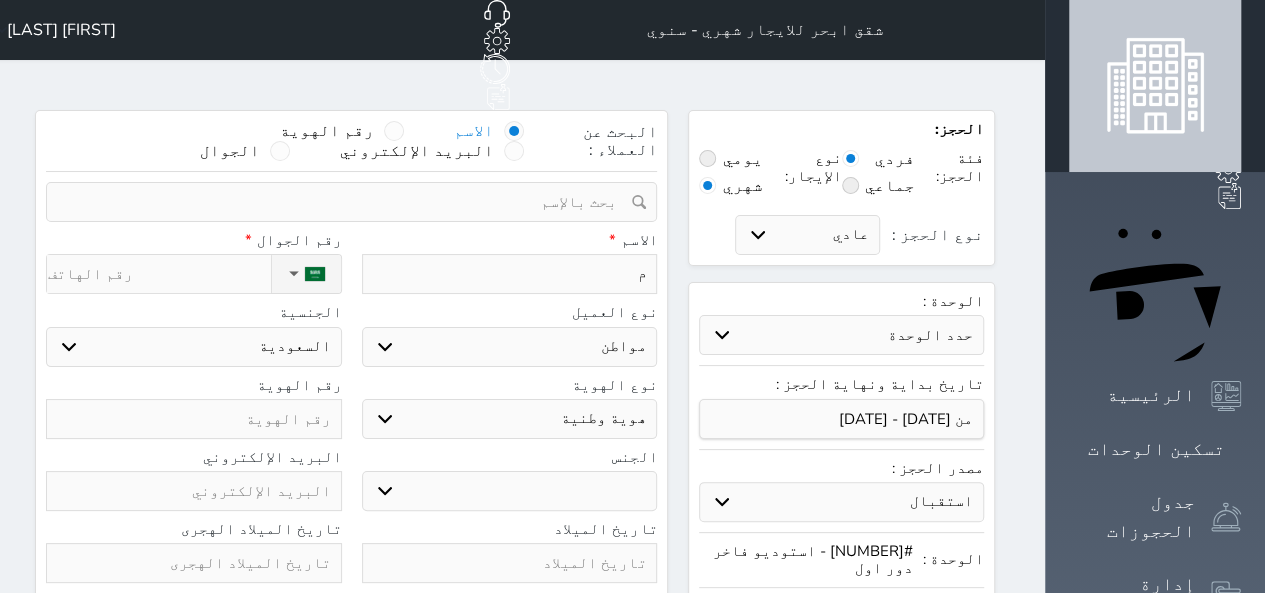 select 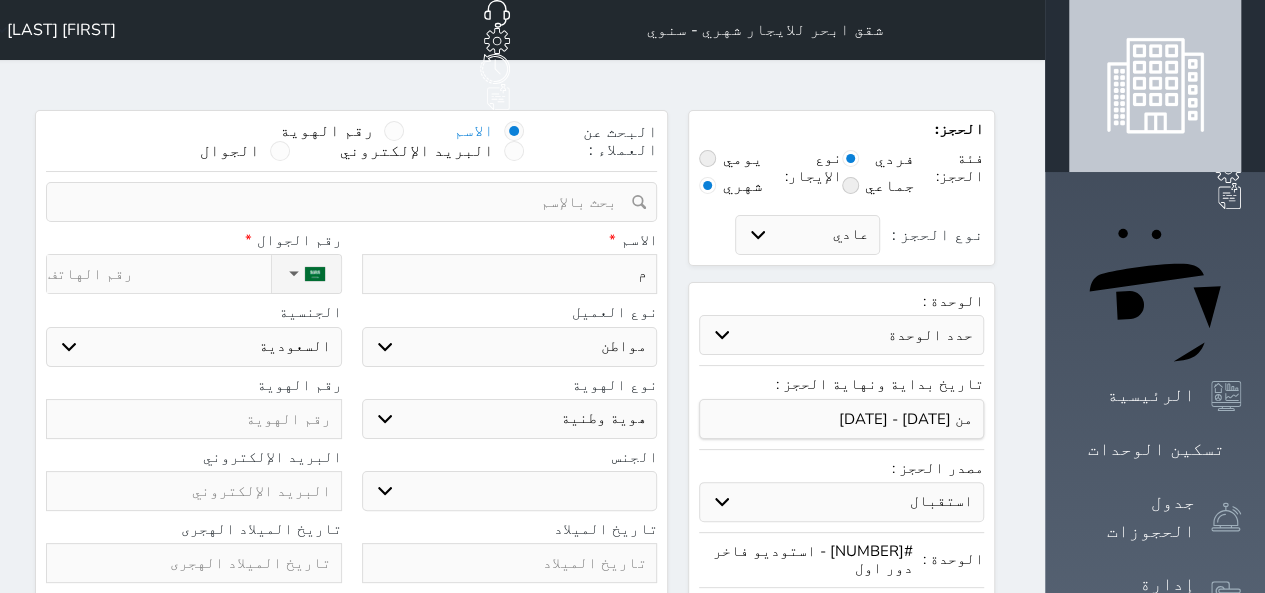 type on "مش" 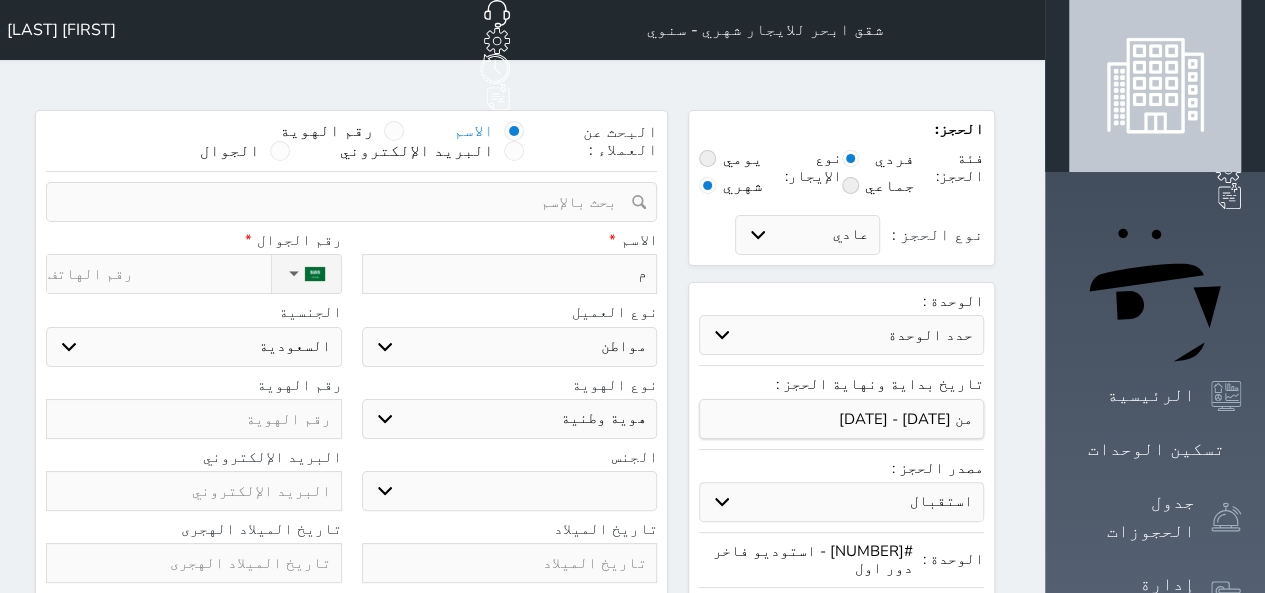 select 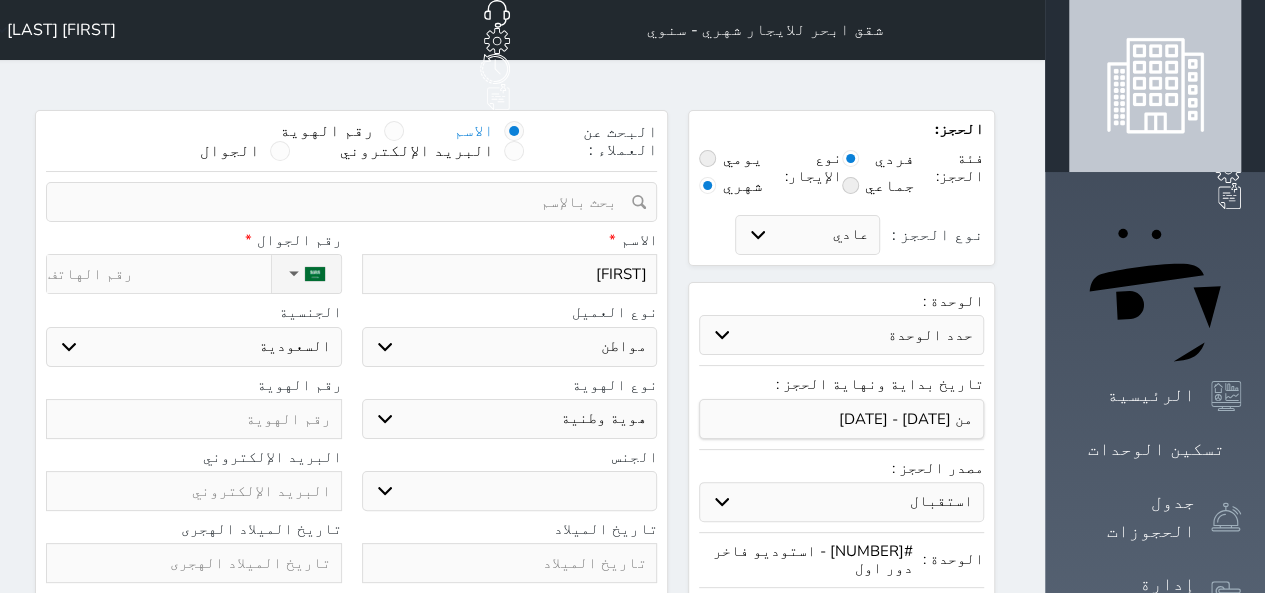 type on "مشع" 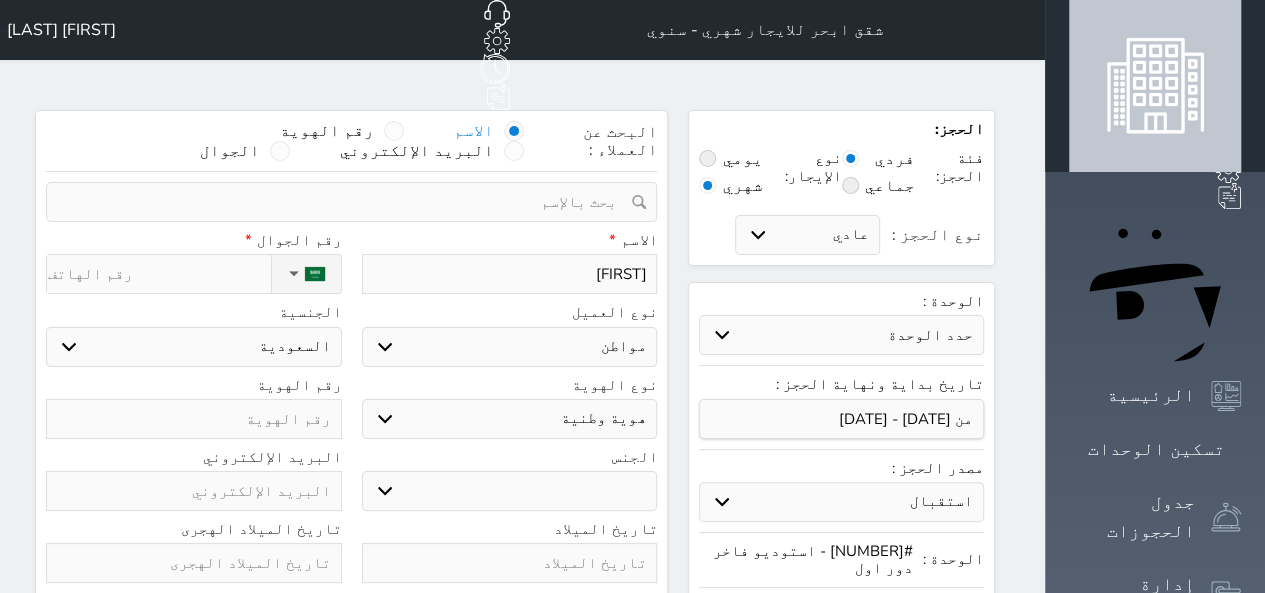 select 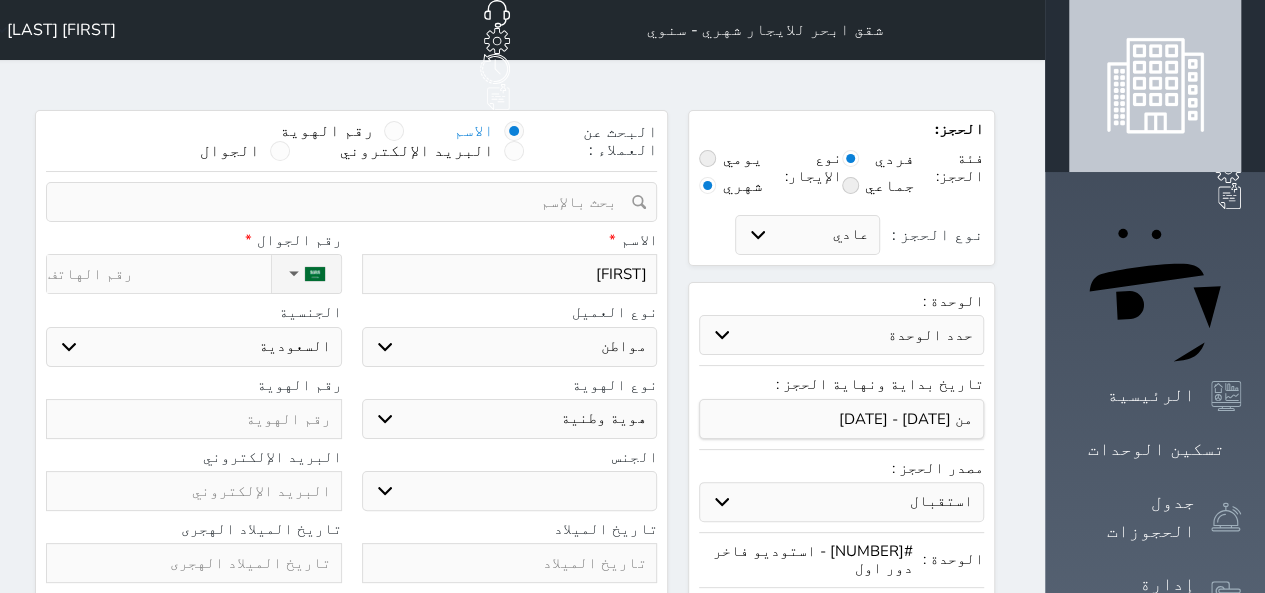 type on "مشعل" 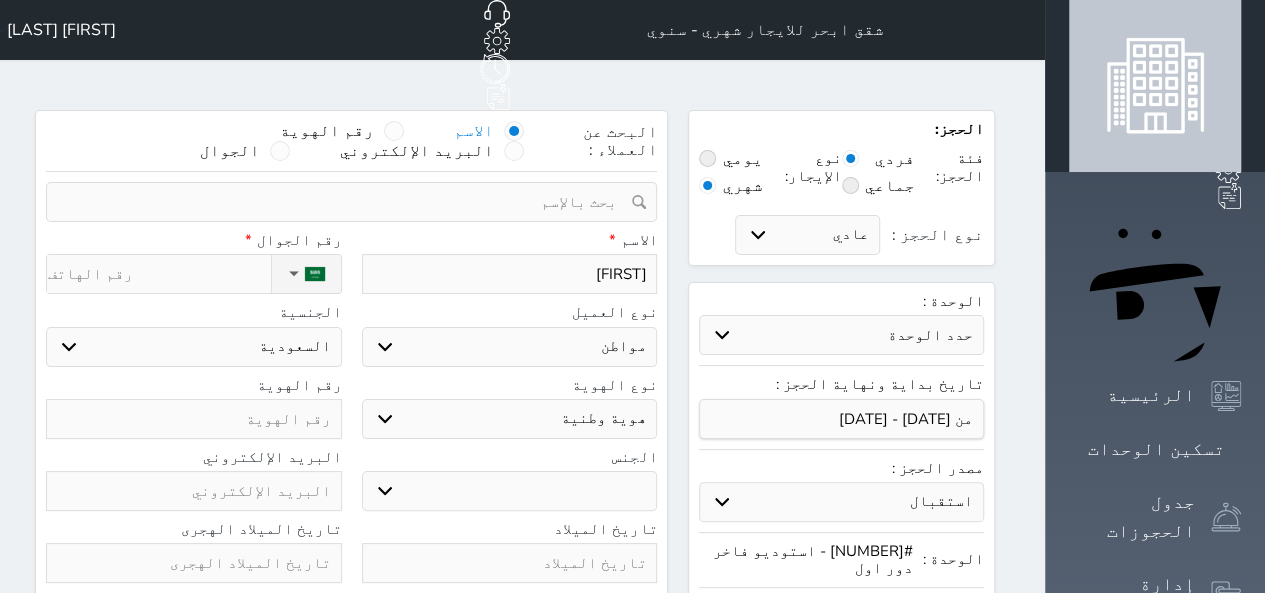 select 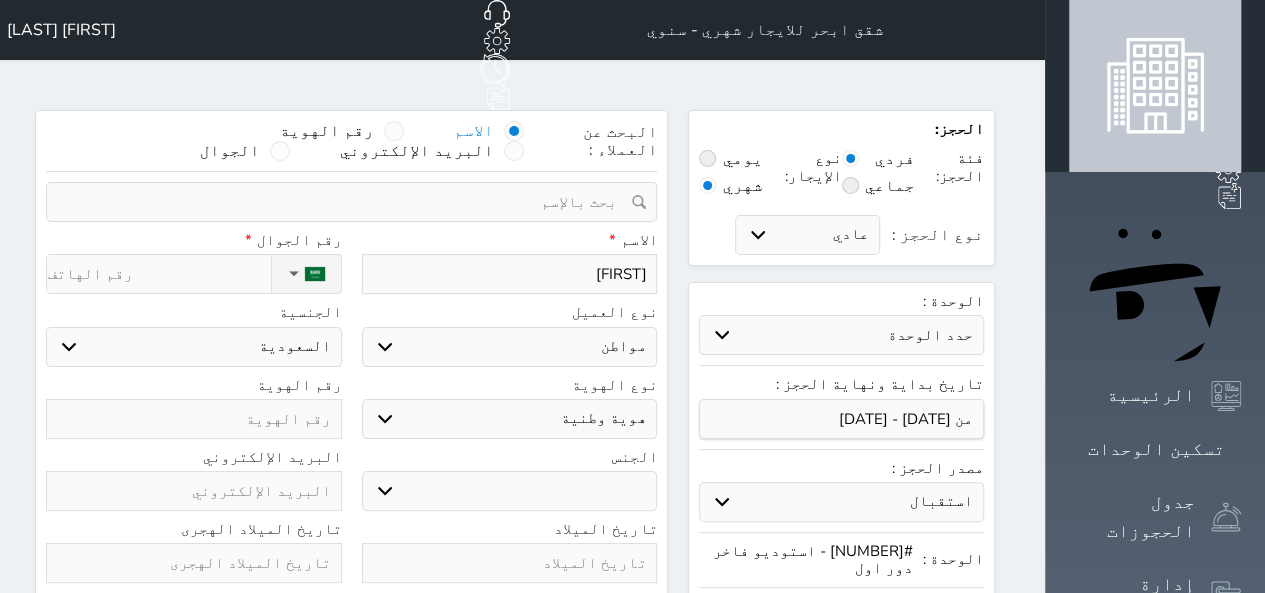 type on "مشعل" 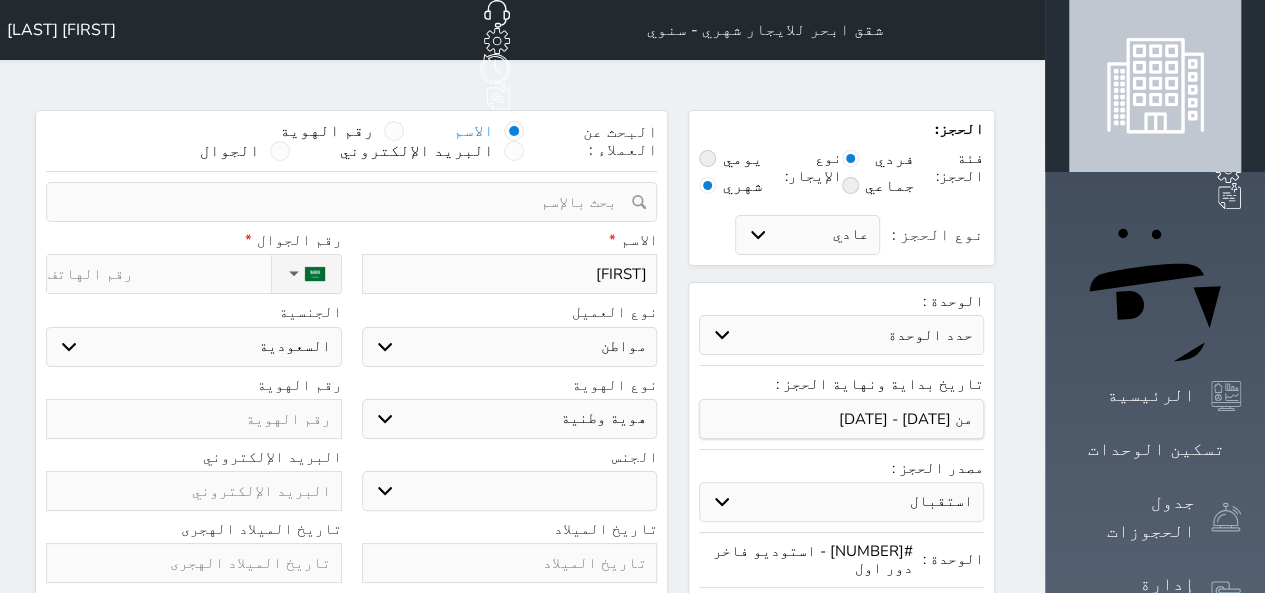 select 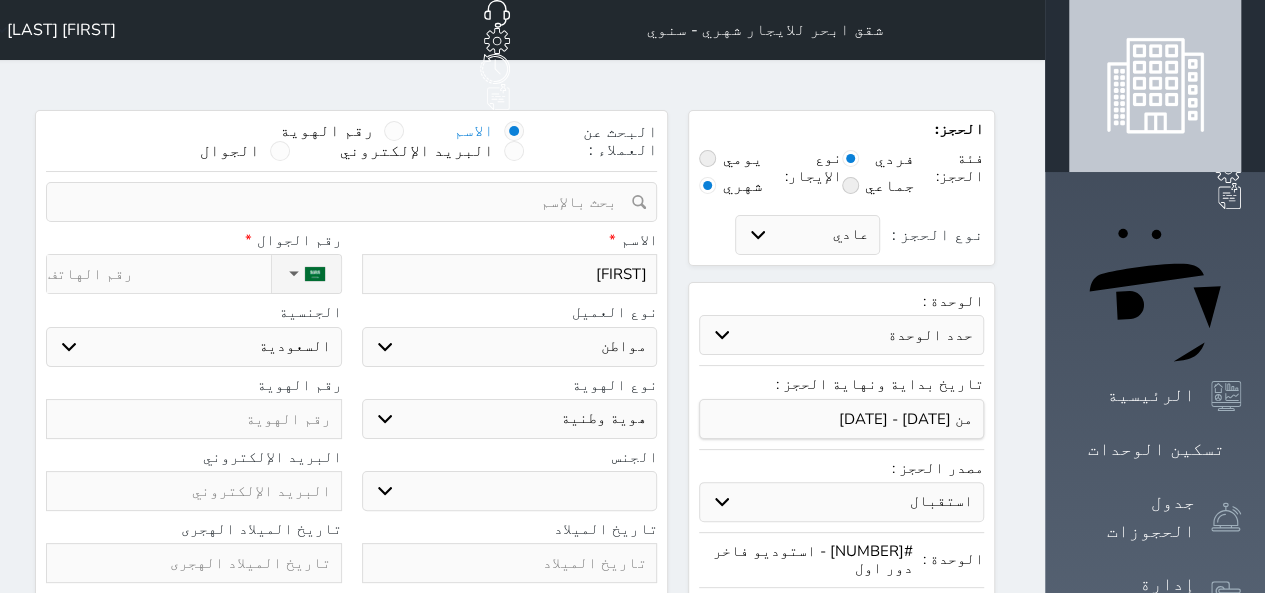 type on "مشعل ع" 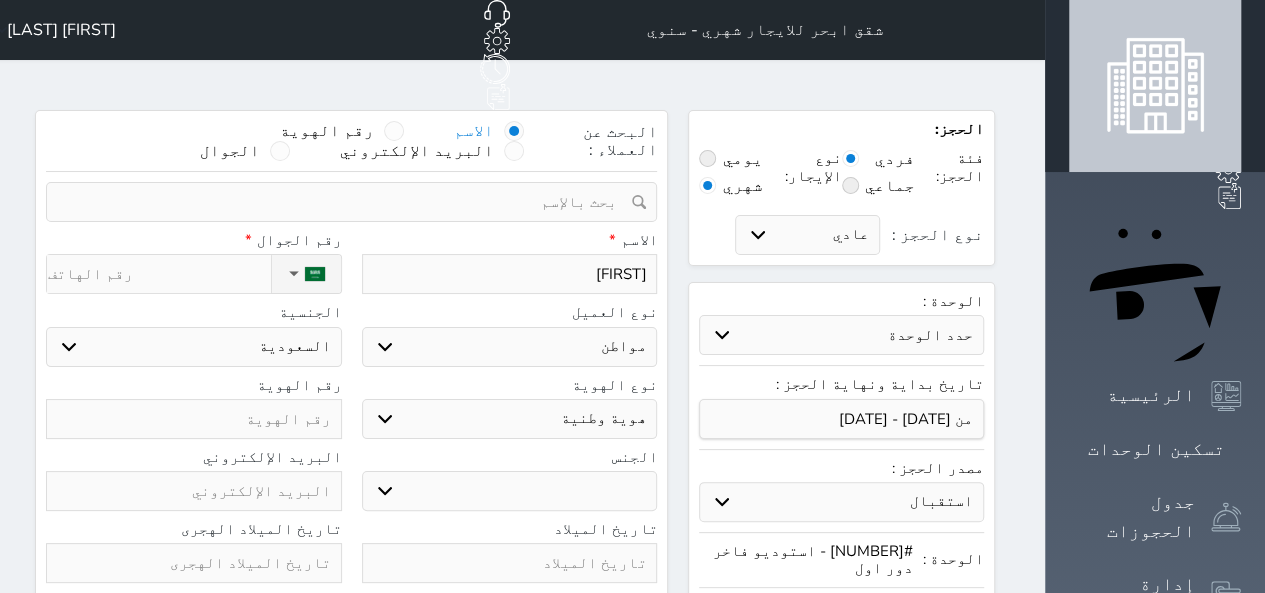 select 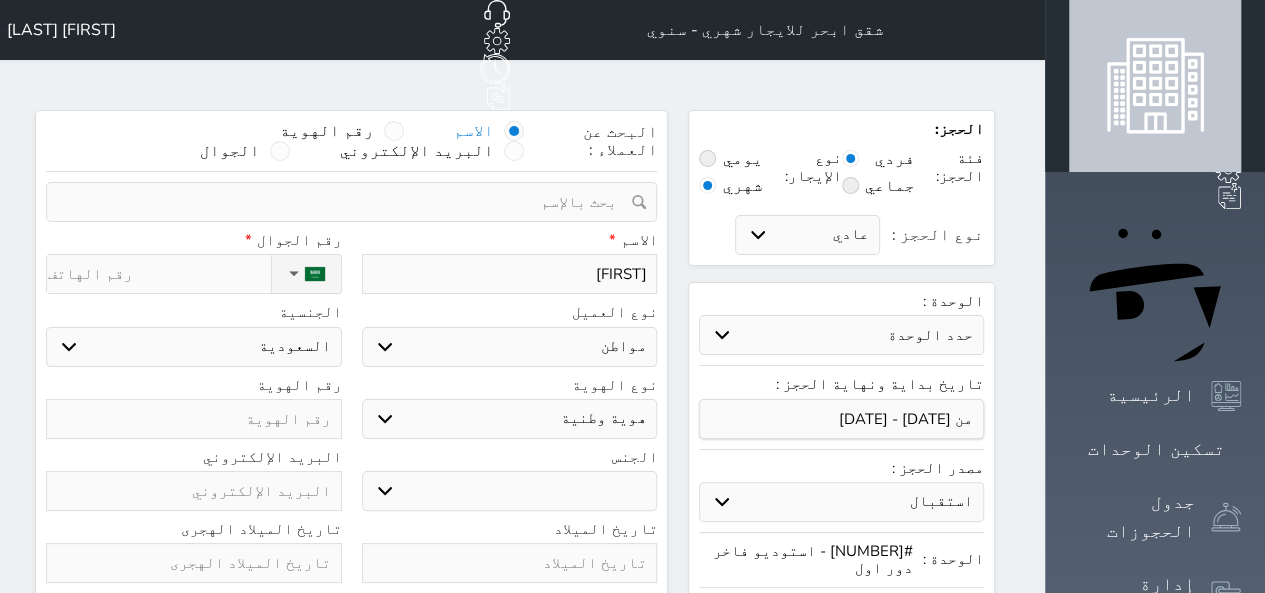 type on "مشعل عو" 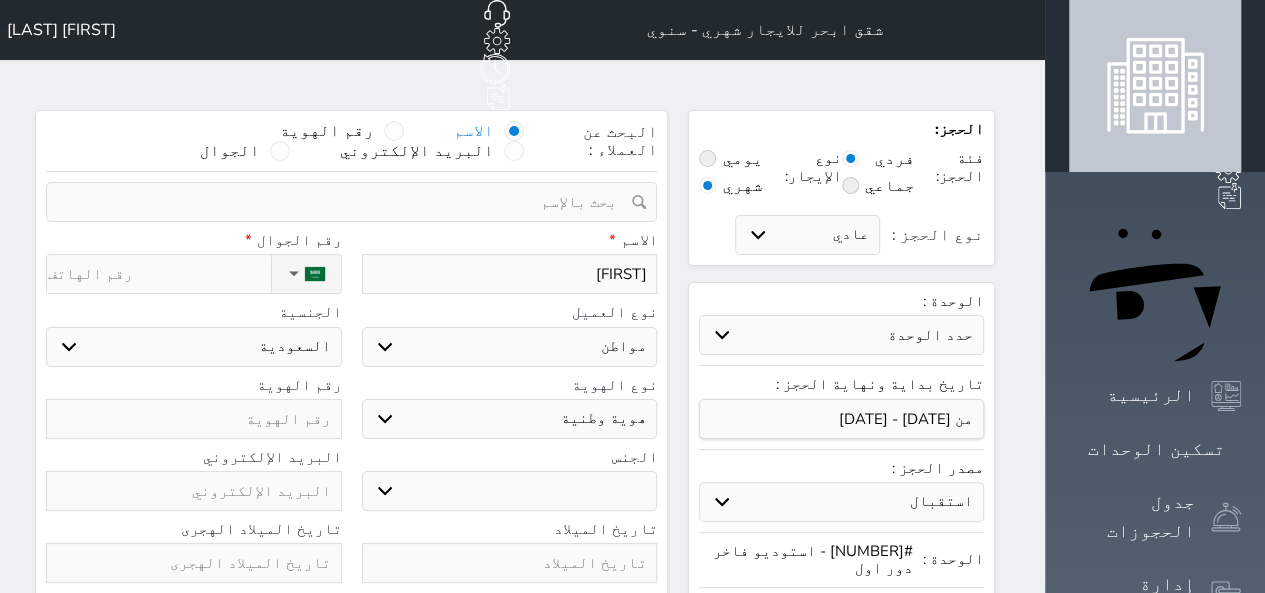 select 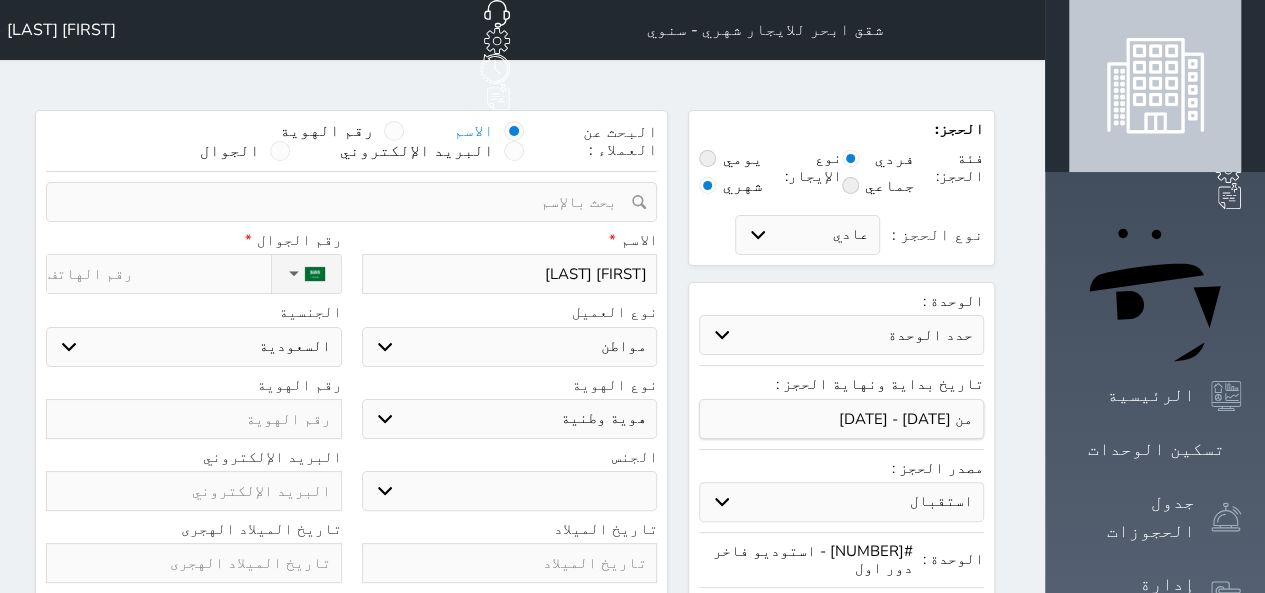 type on "مشعل عوا" 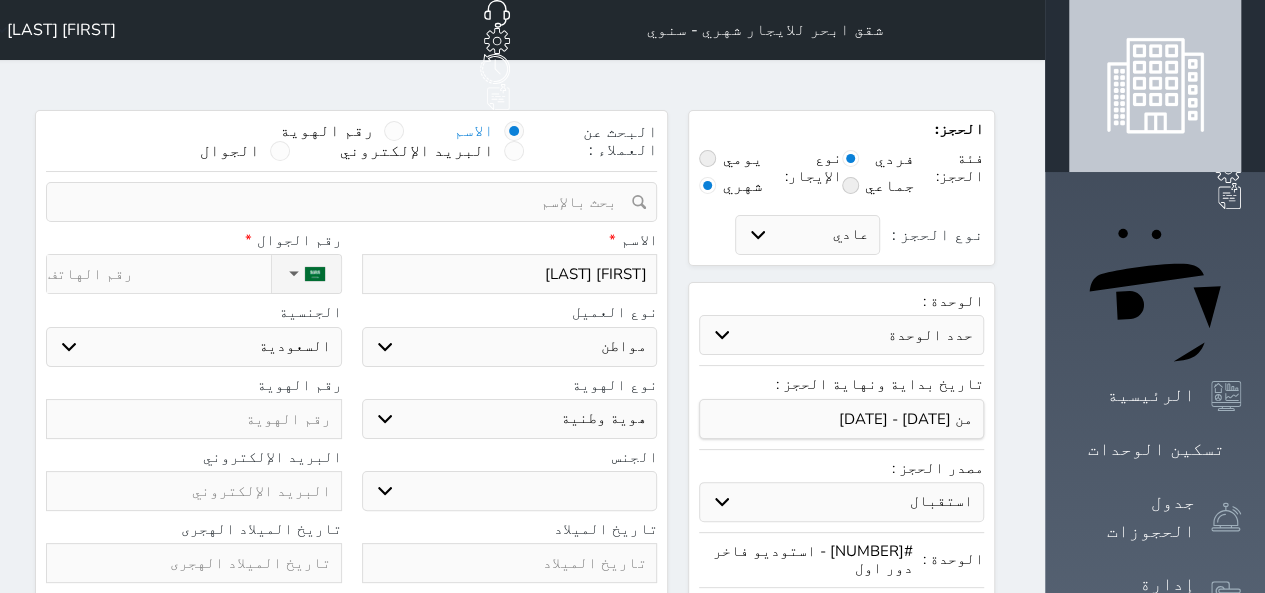 select 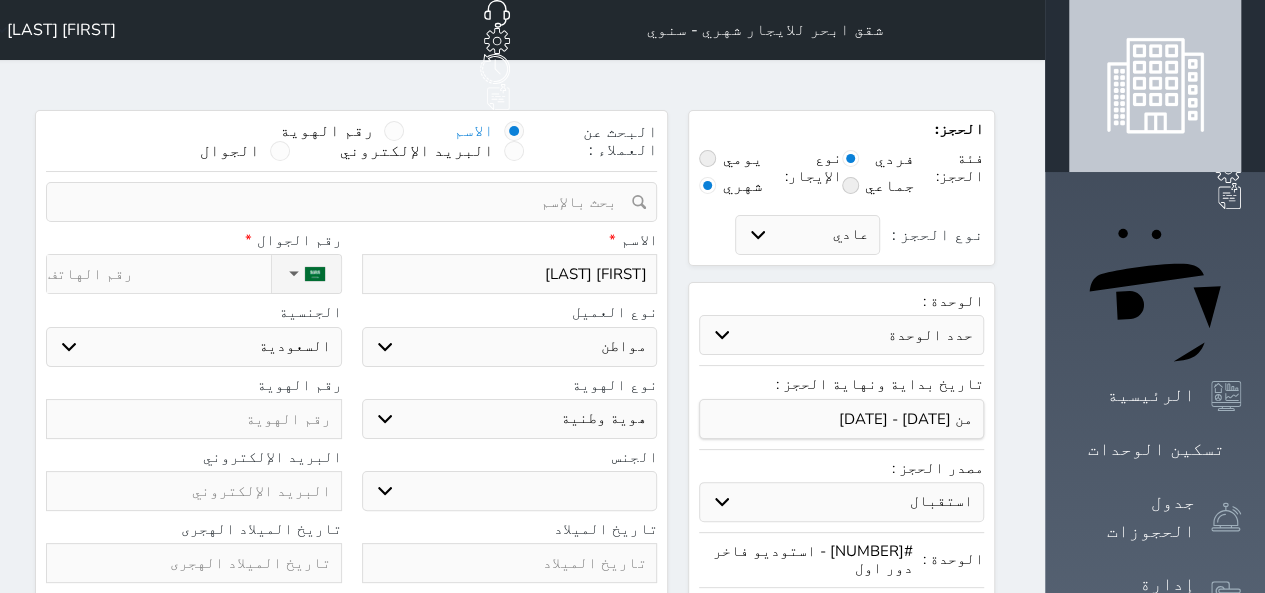 type on "مشعل عواد" 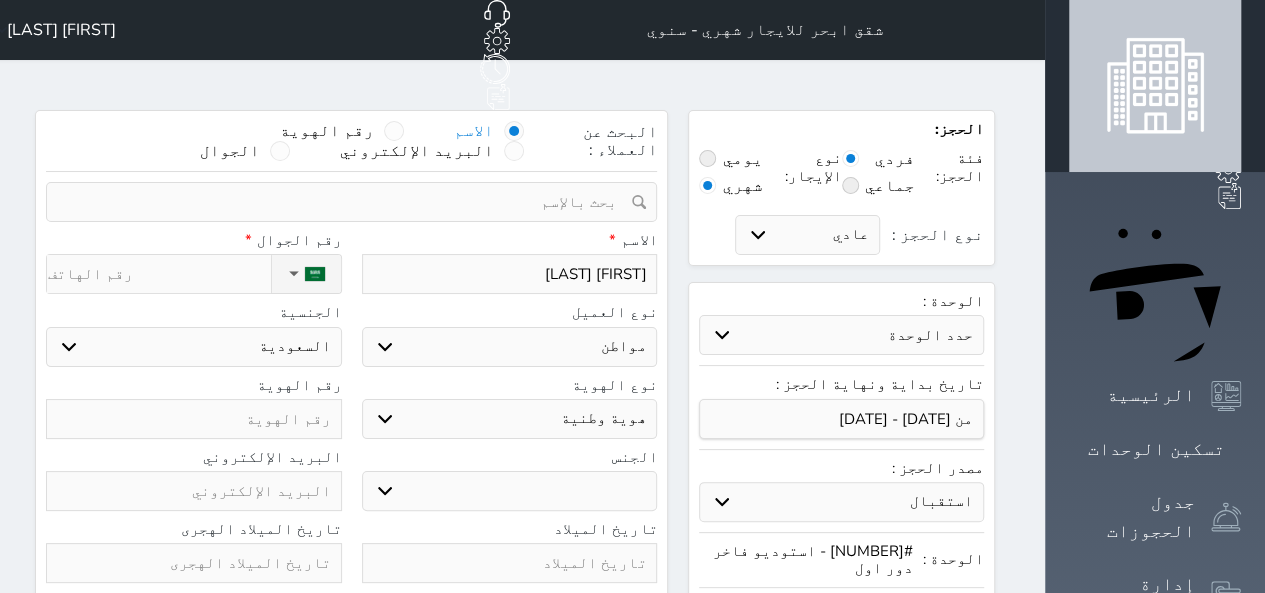 select 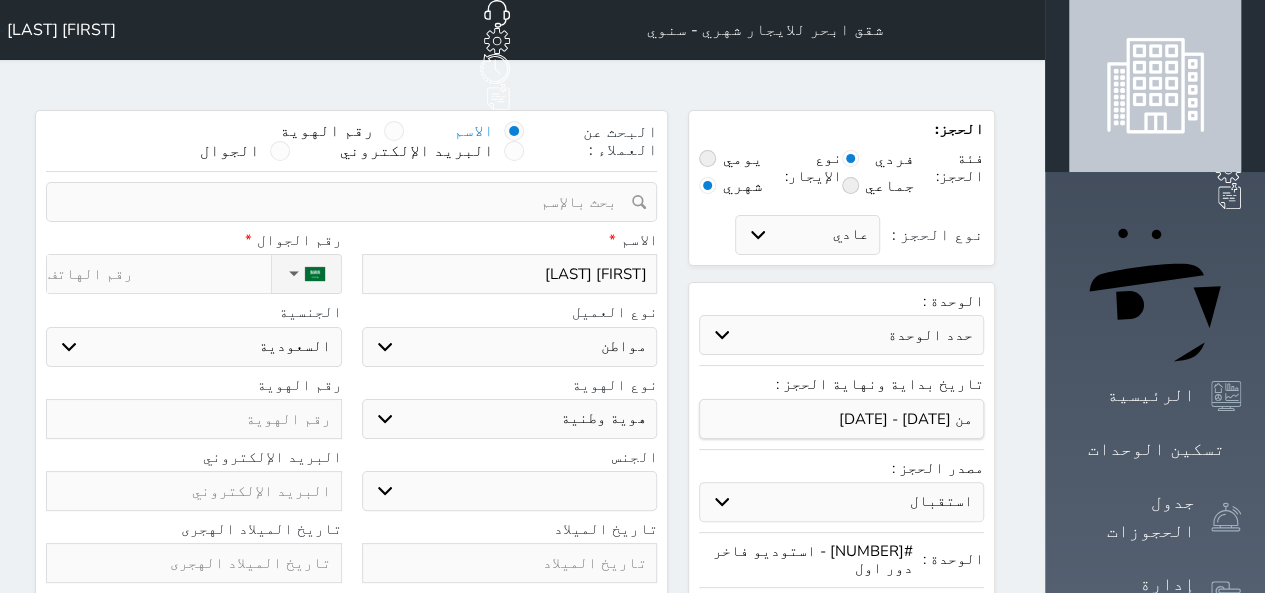 type on "مشعل عواد" 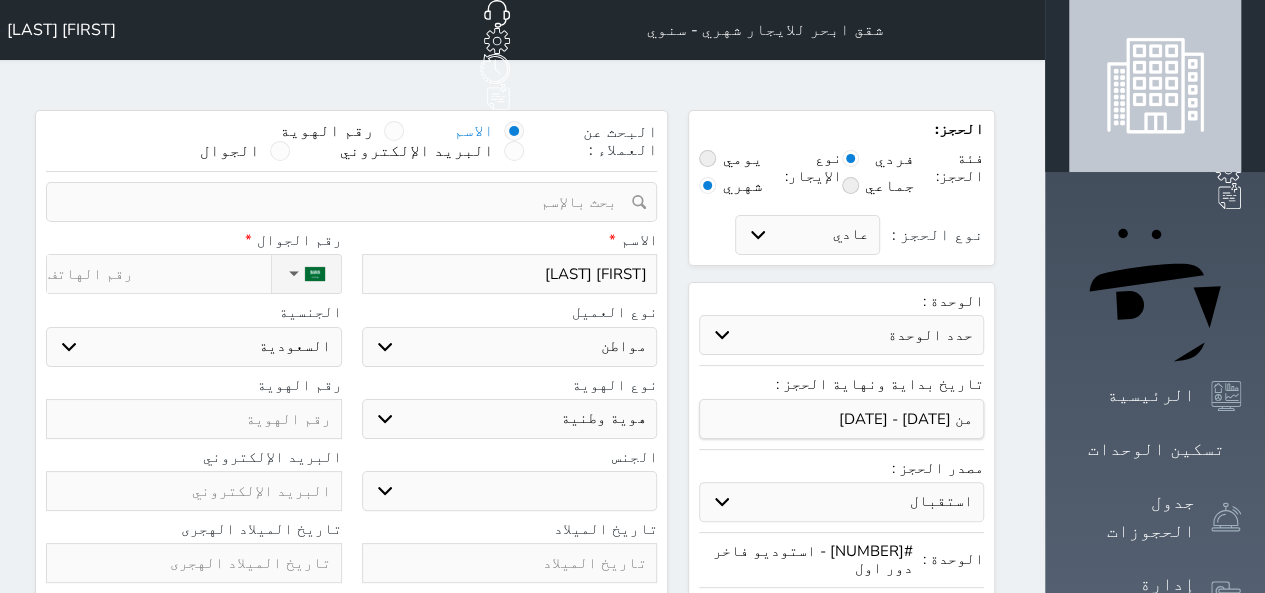 select 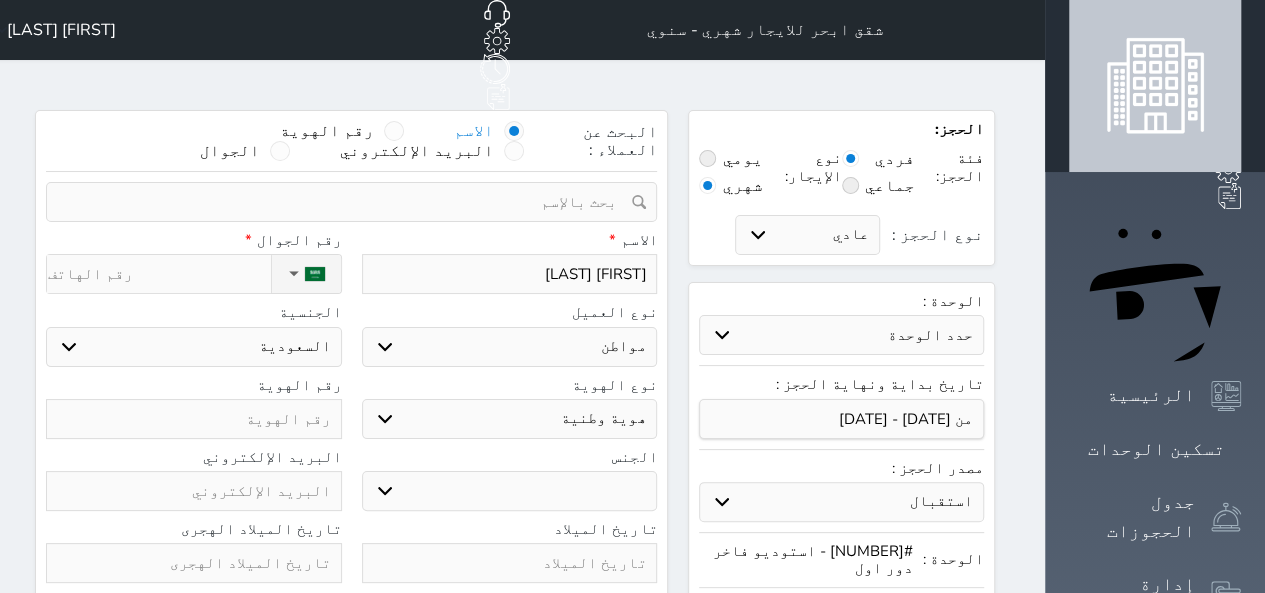 type on "مشعل عواد ا" 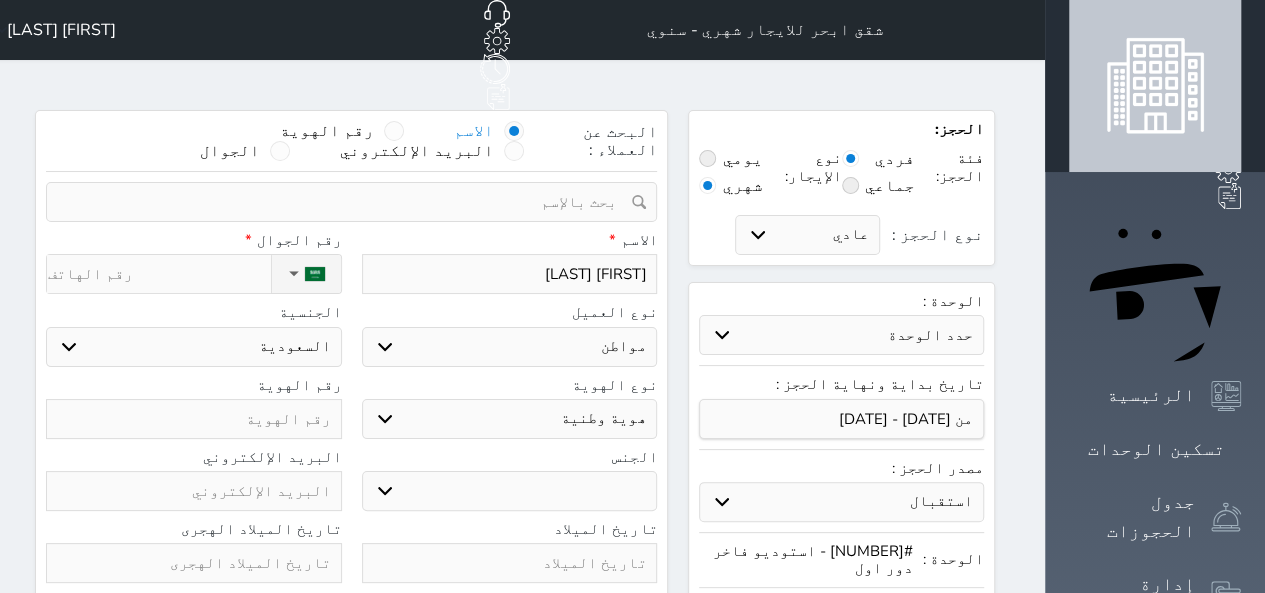 select 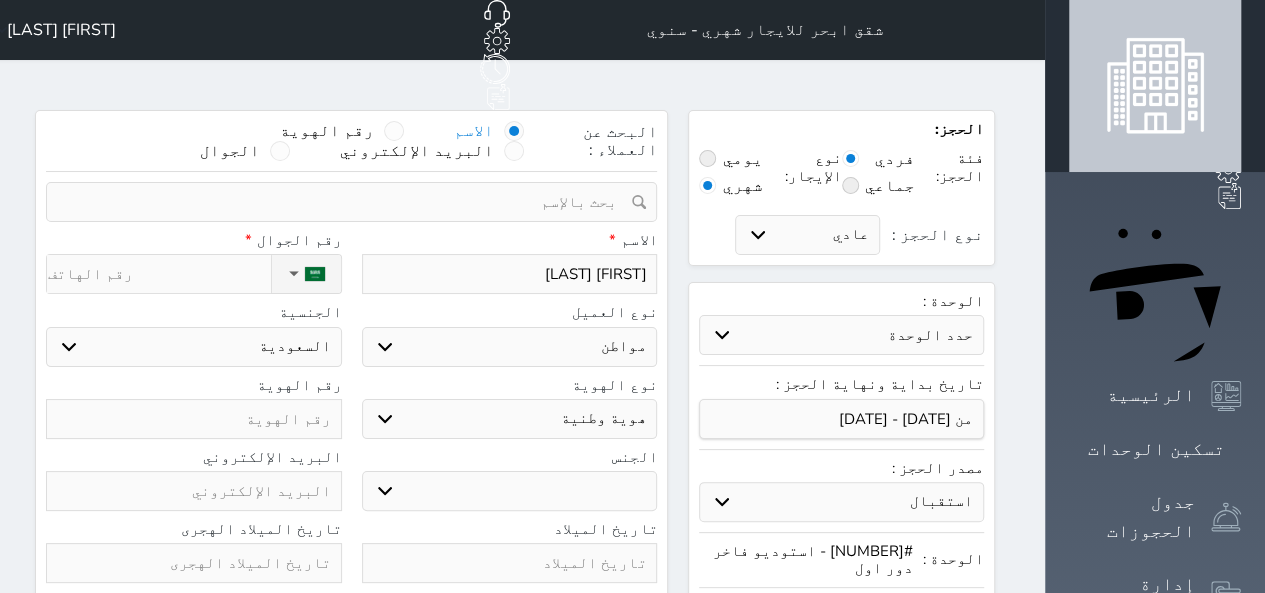 type on "مشعل عواد ال" 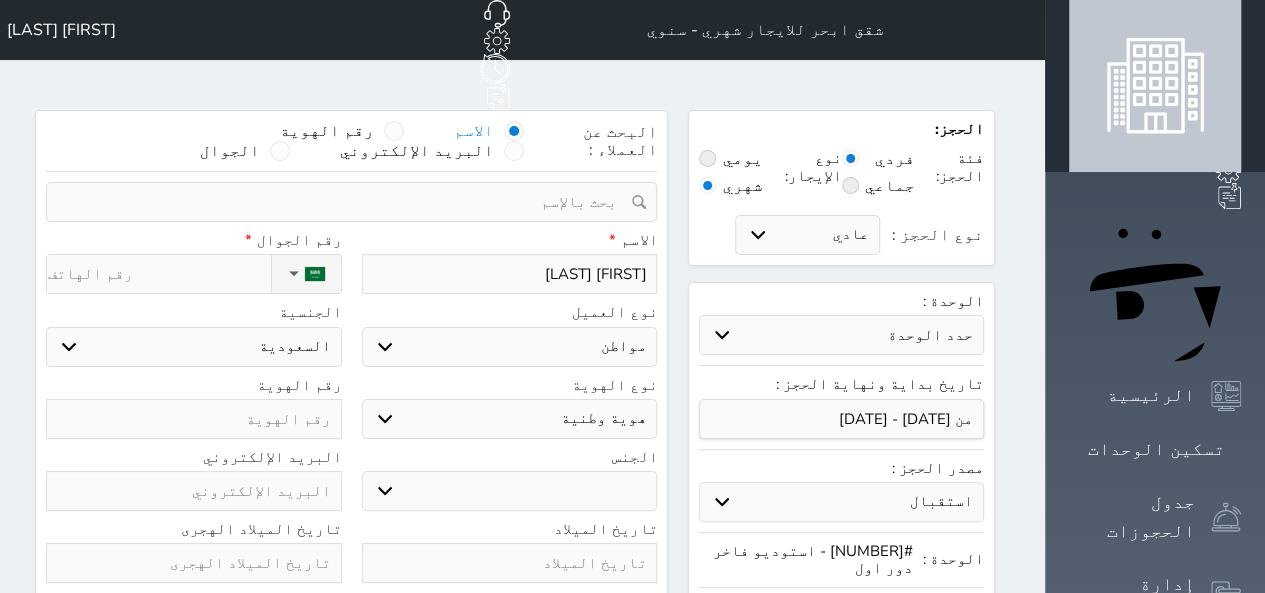 select 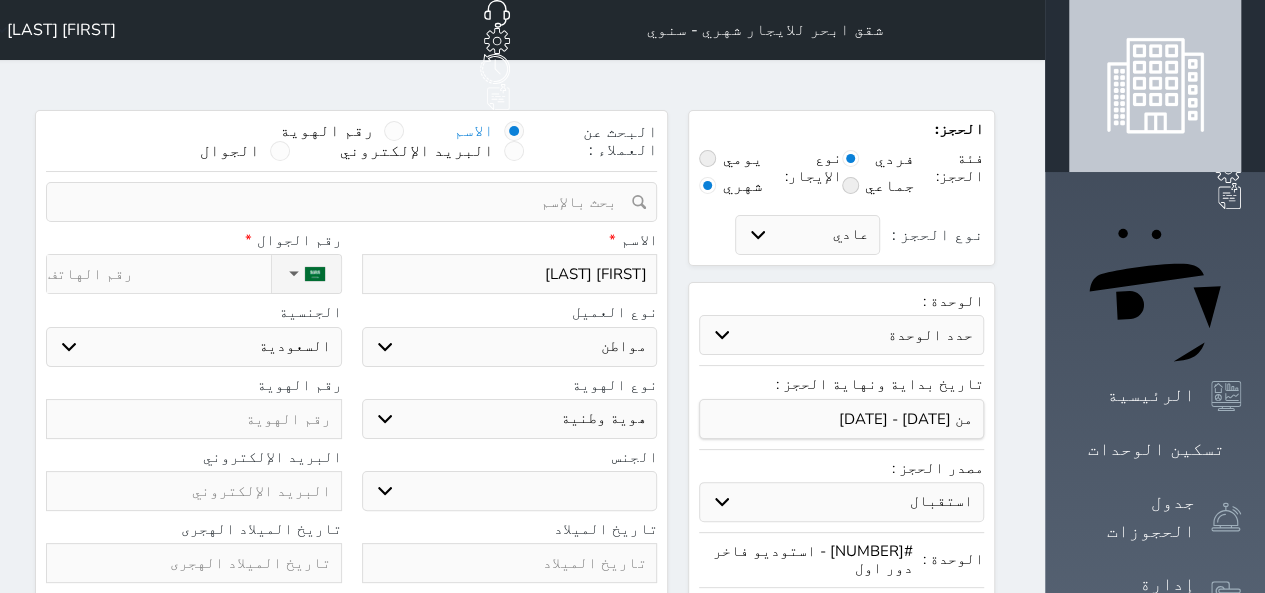 type on "مشعل عواد الح" 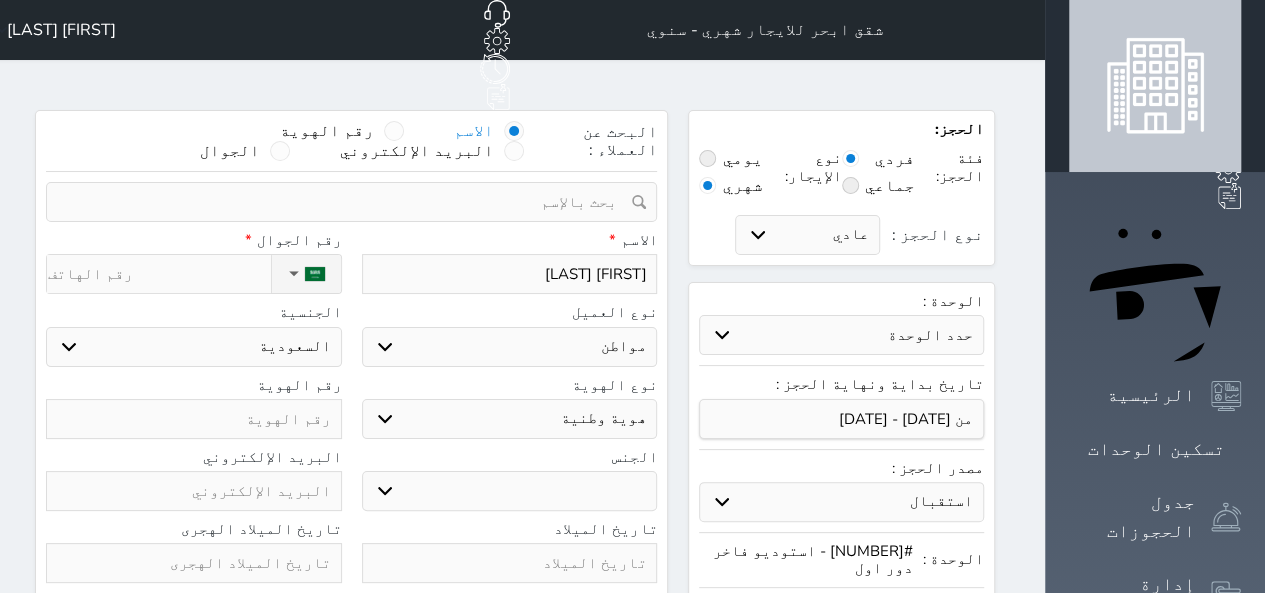 select 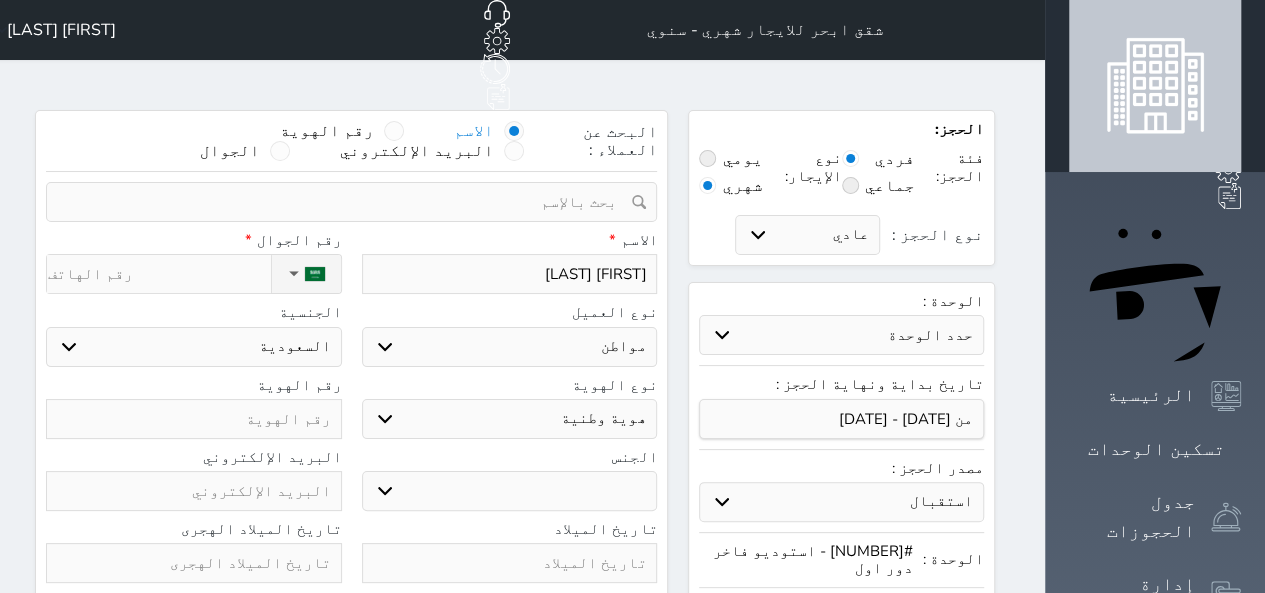 type on "مشعل عواد الحر" 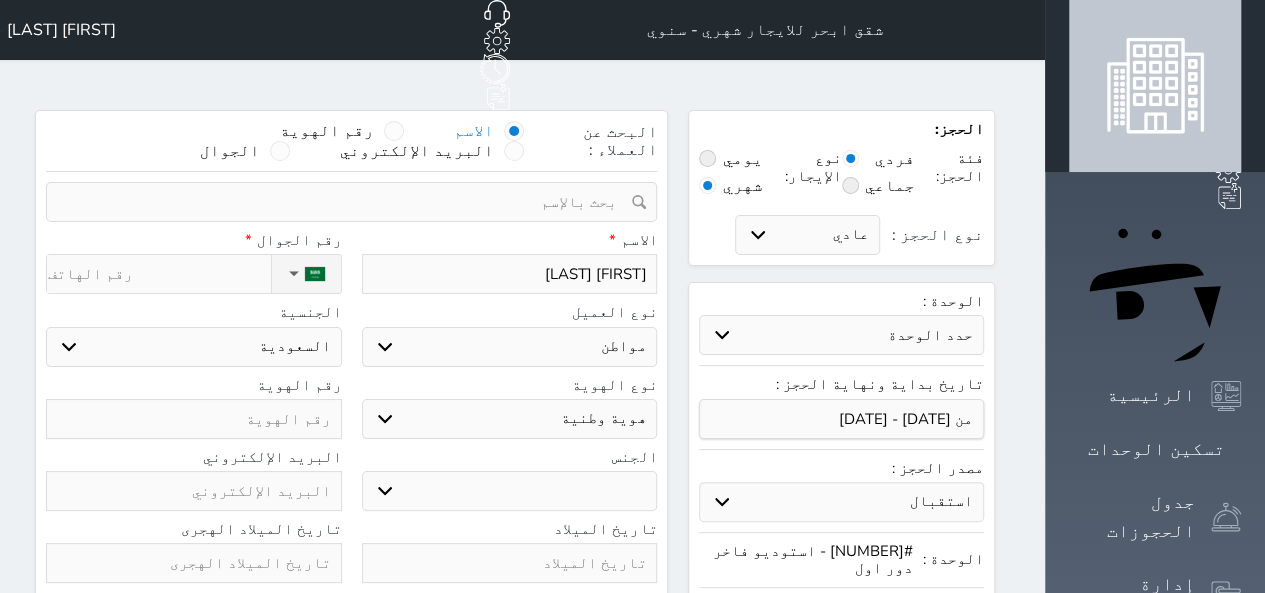 select 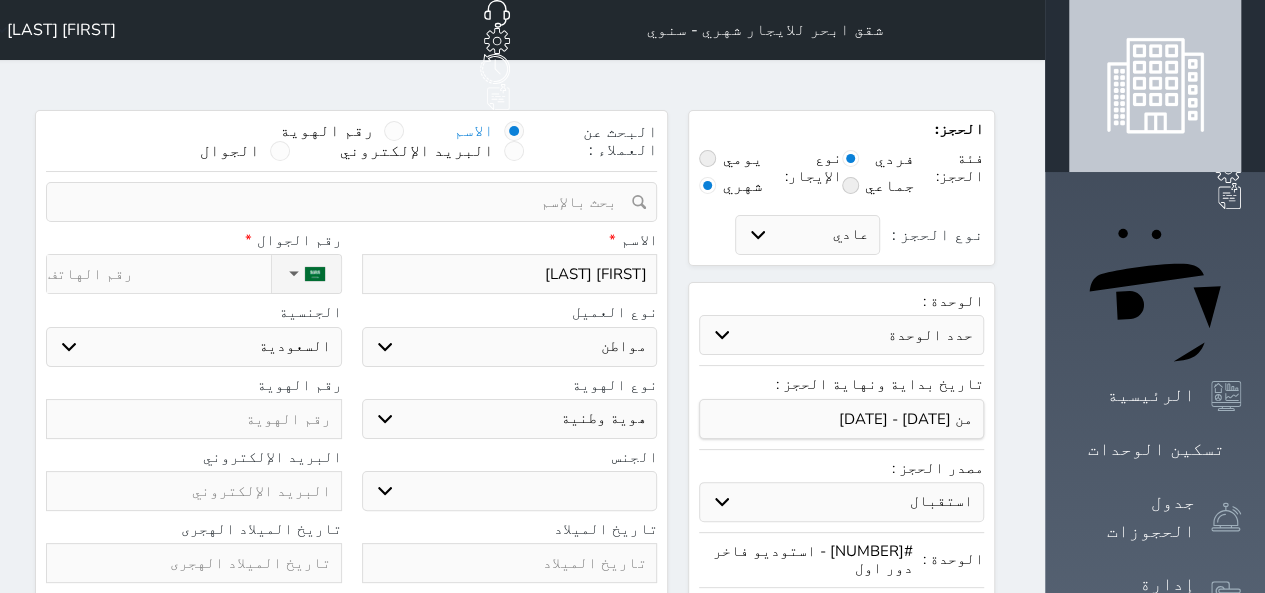 type on "مشعل عواد الحرب" 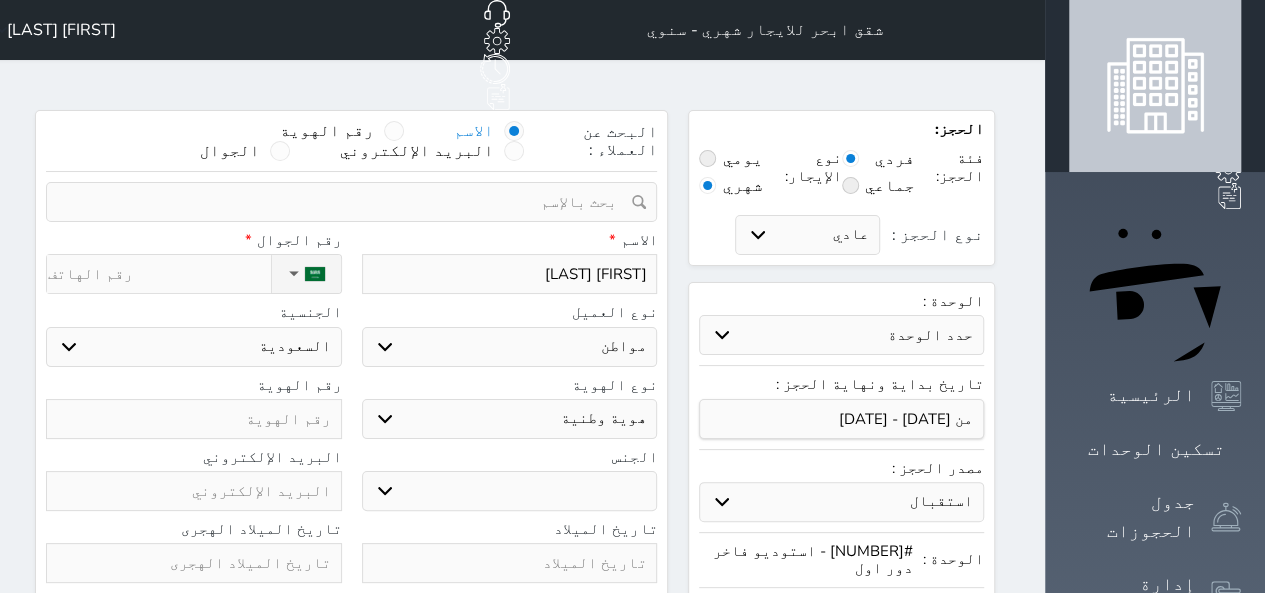 select 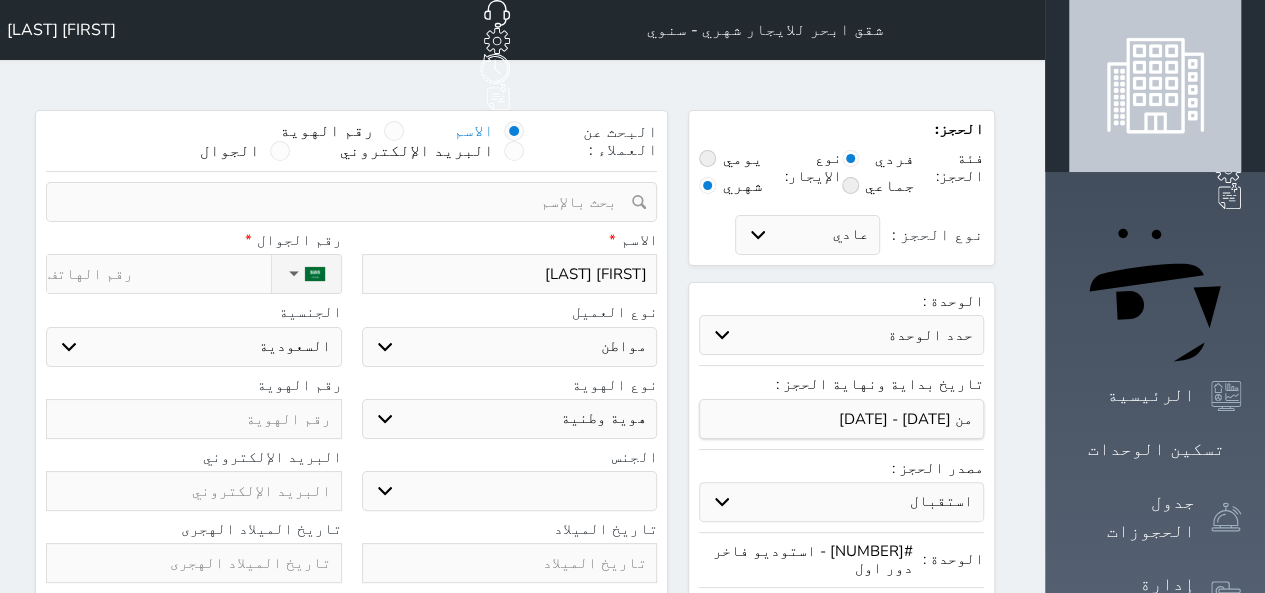 type on "[FIRST] [LAST] [LAST]" 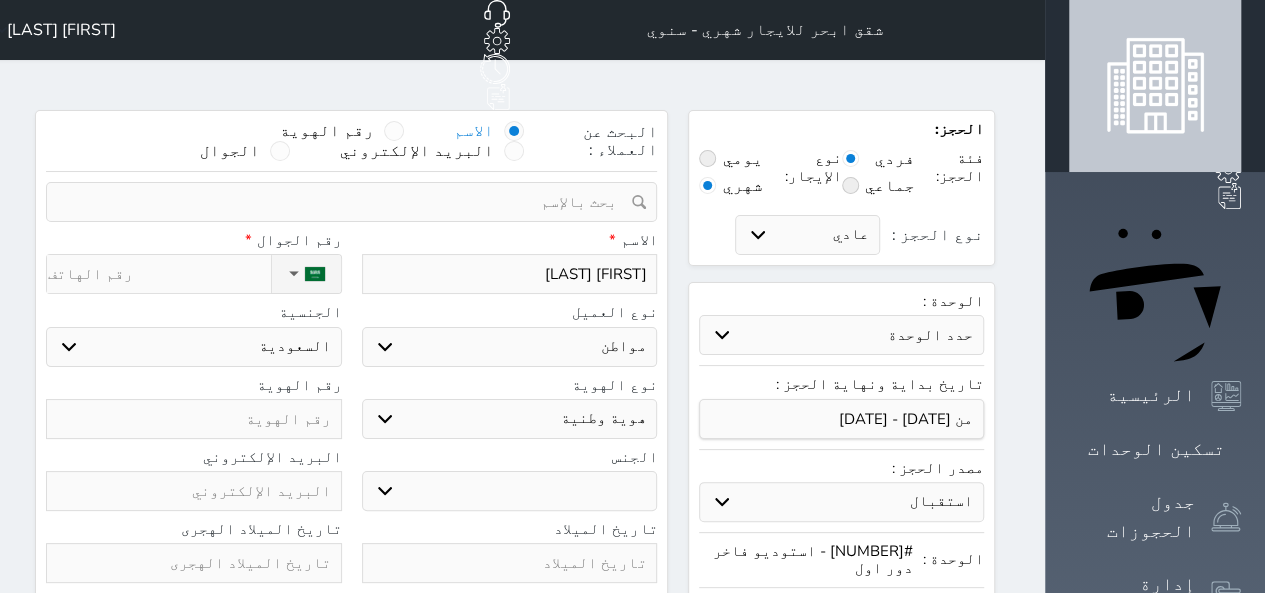 select 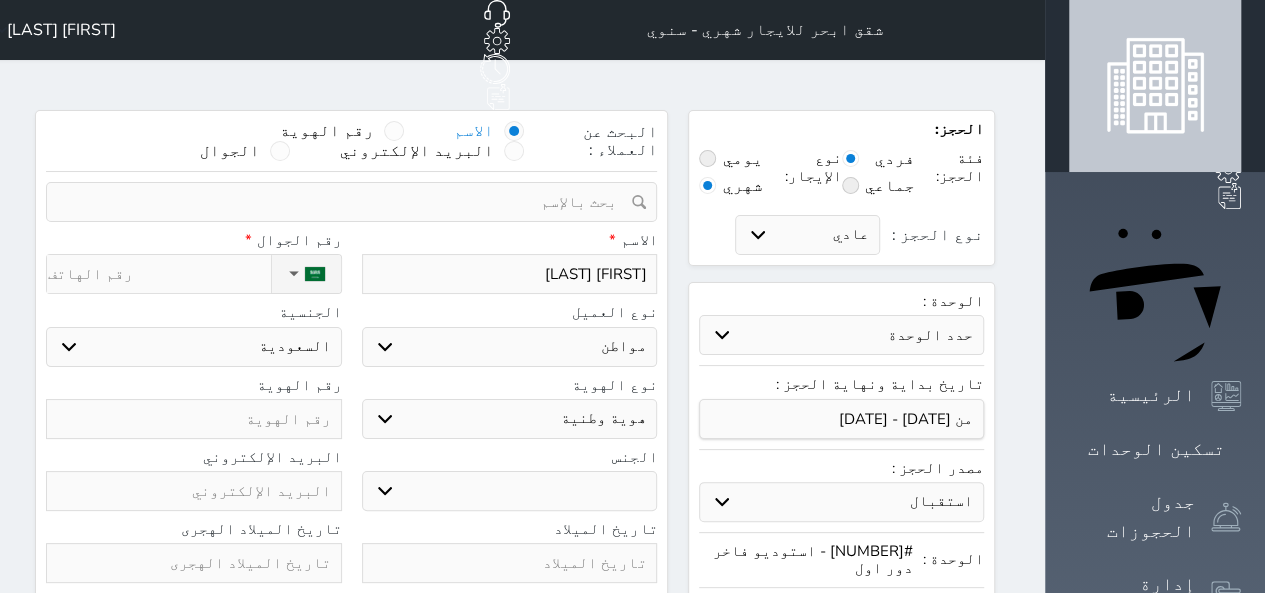 type on "[FIRST] [LAST] [LAST]" 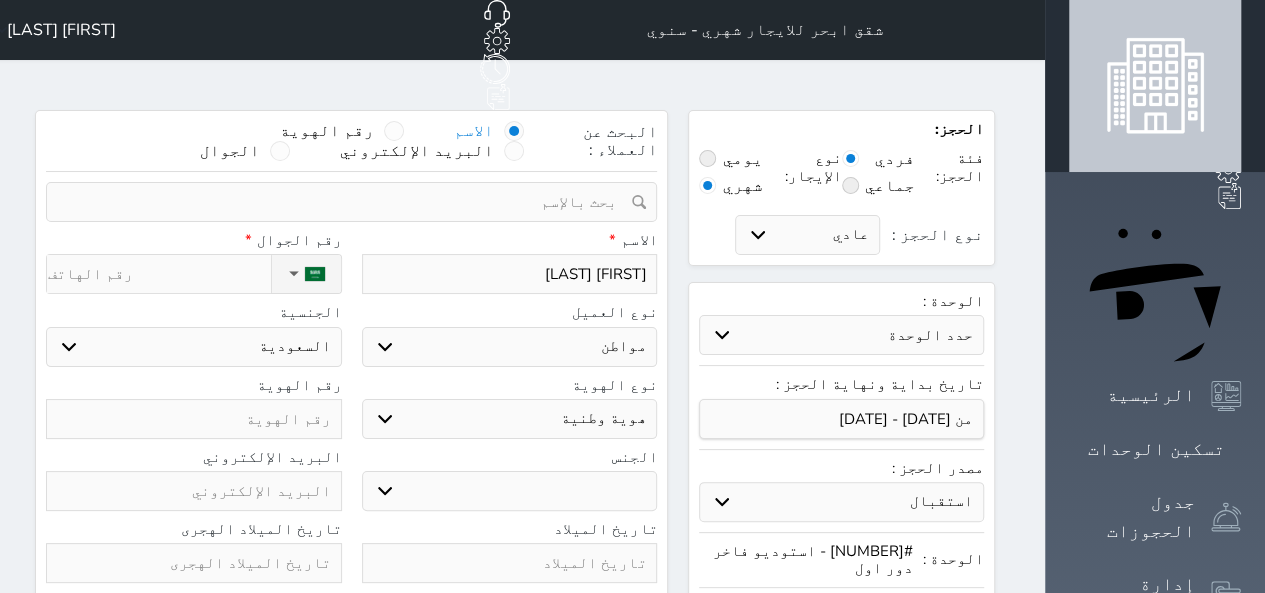 type on "1" 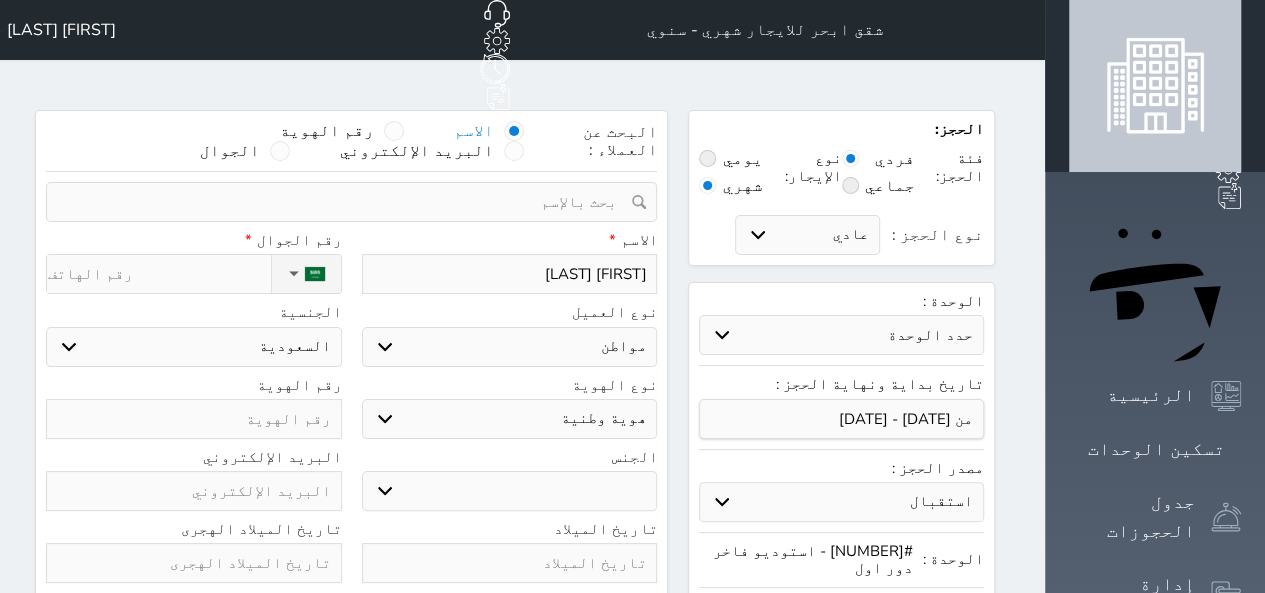 select 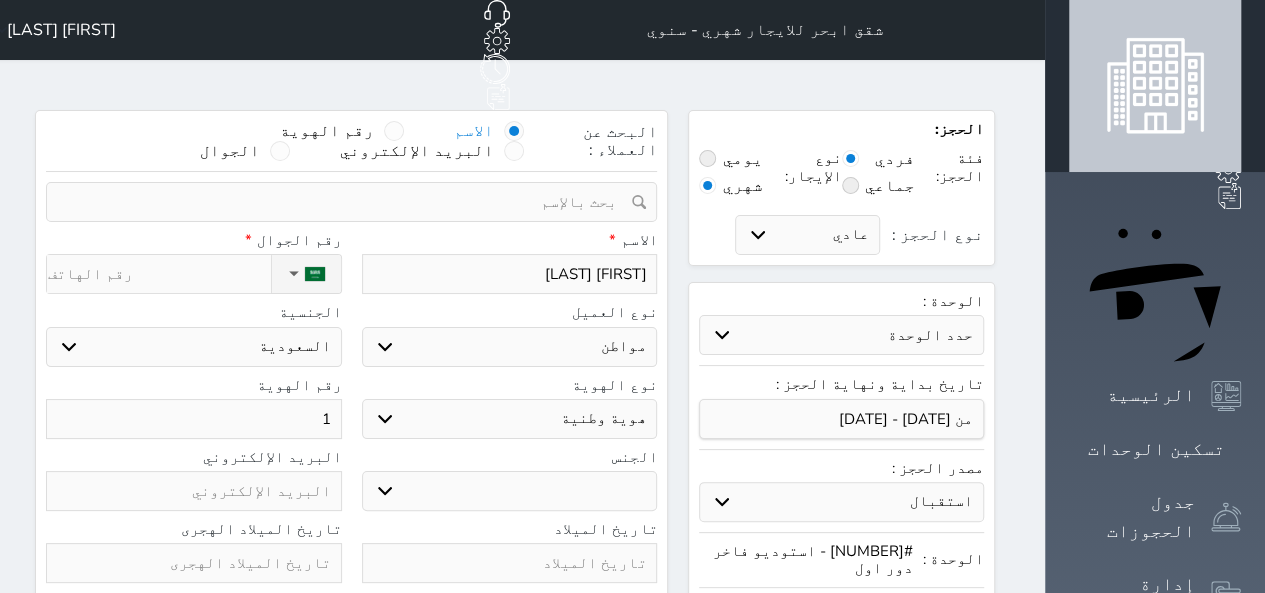 type on "10" 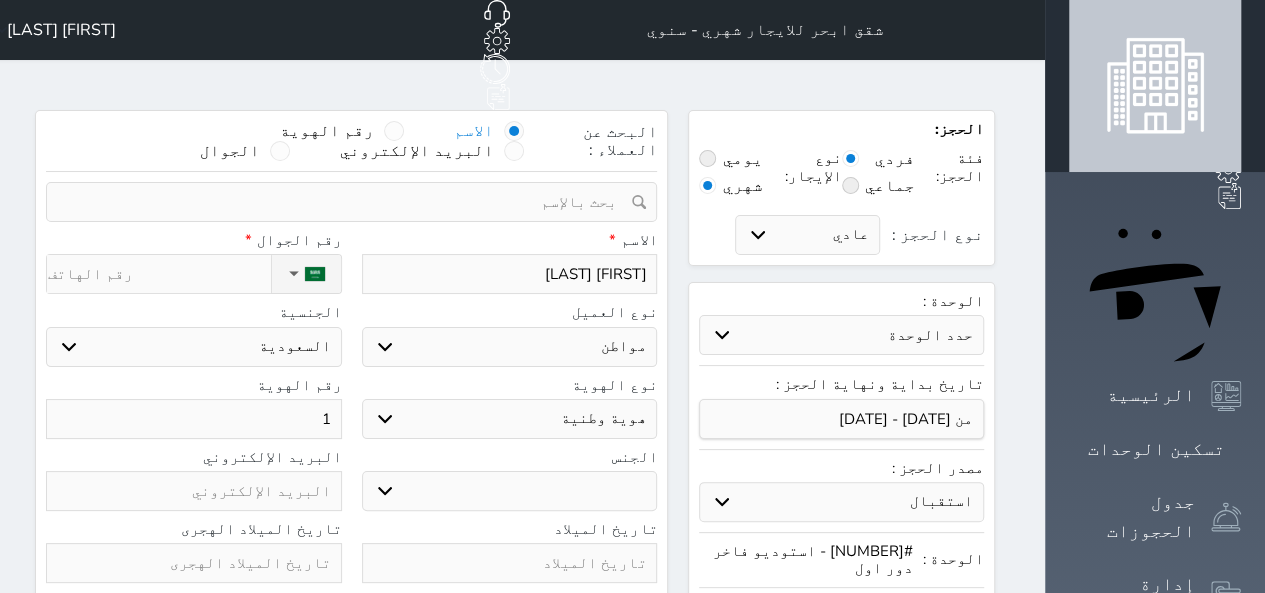 select 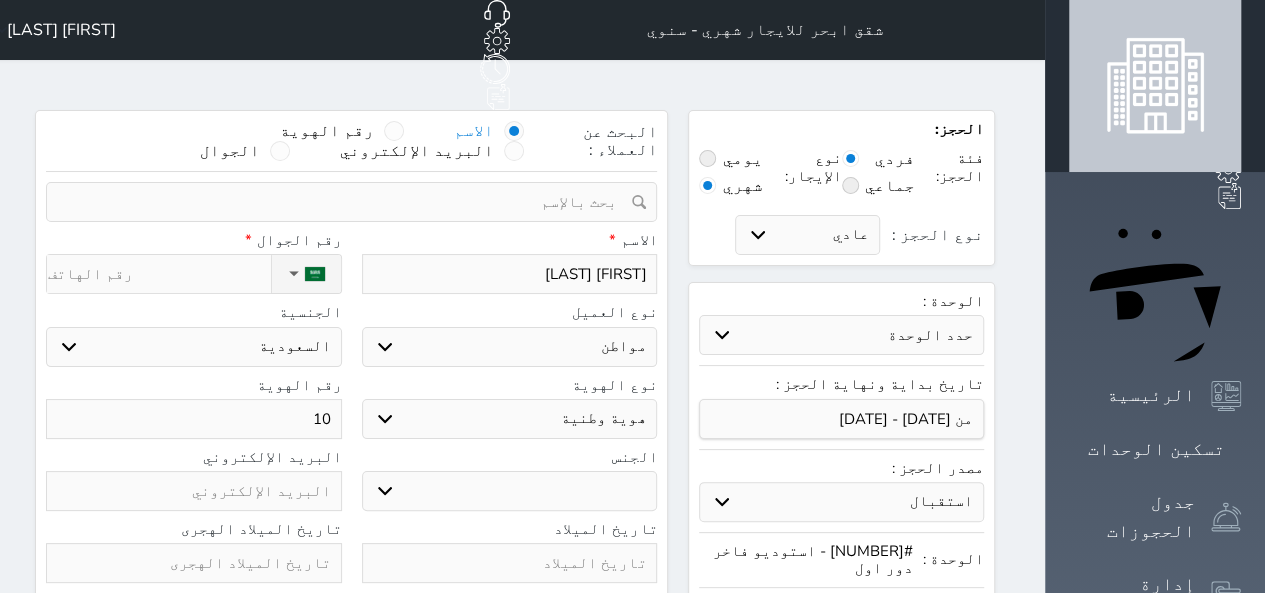 type on "108" 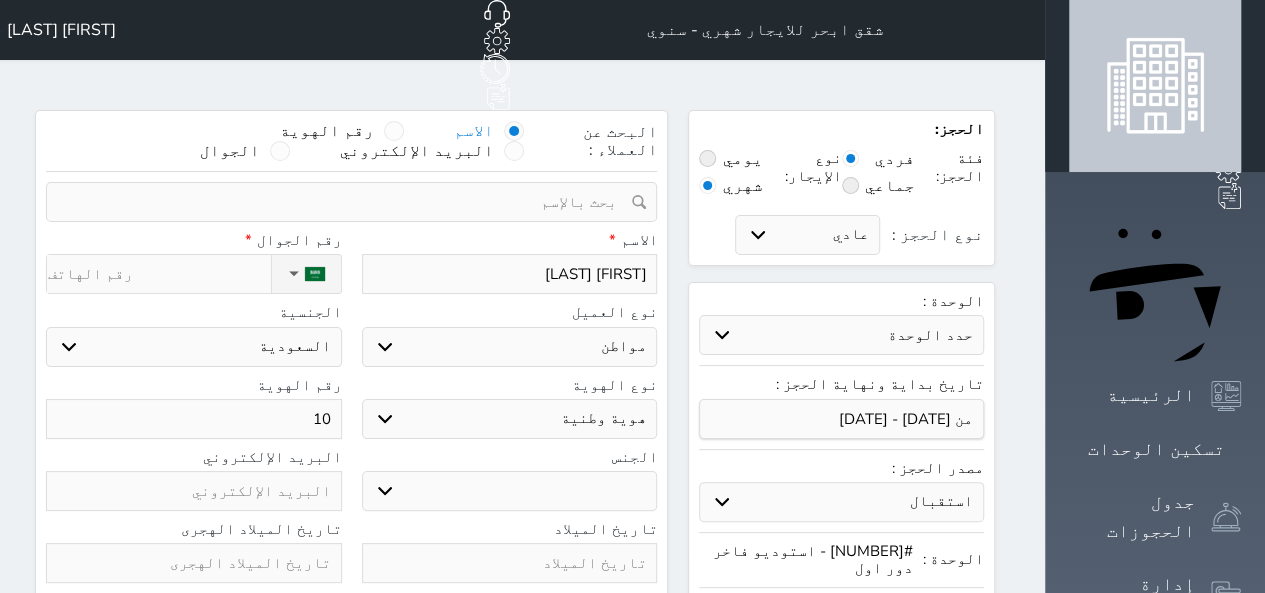 select 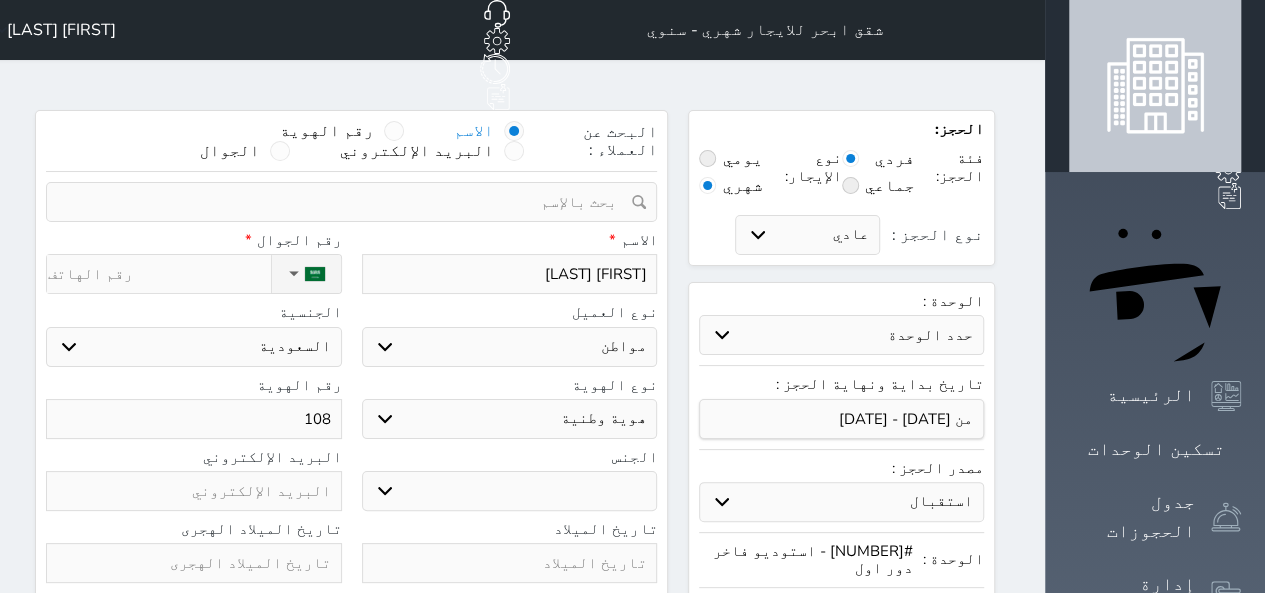type on "1088" 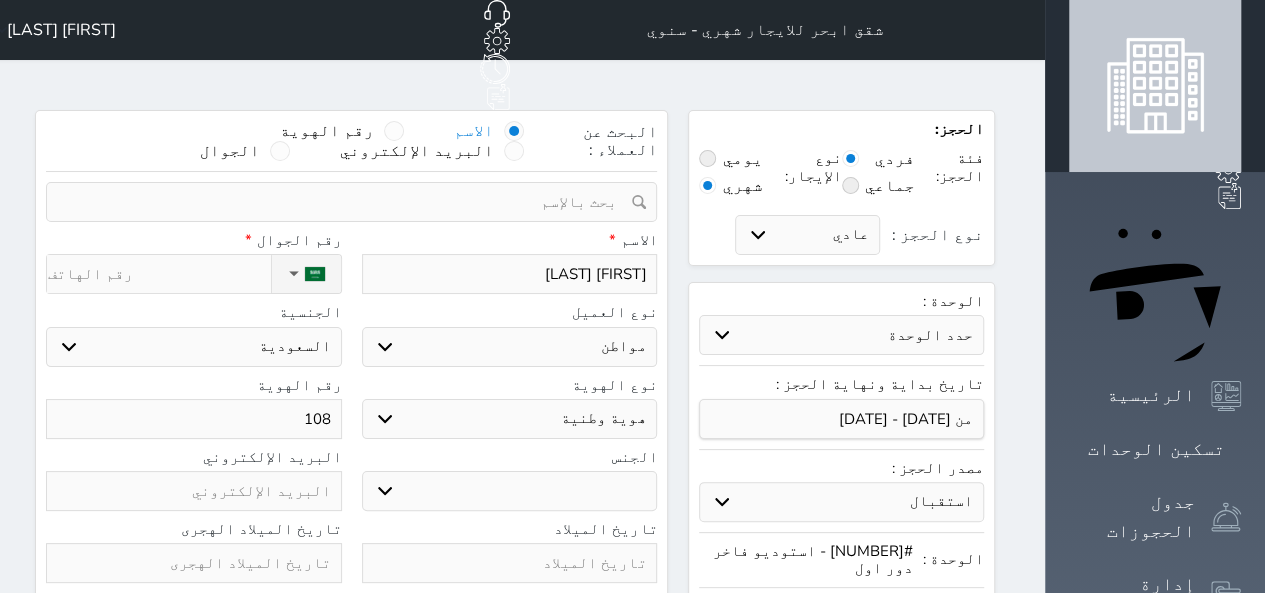 select 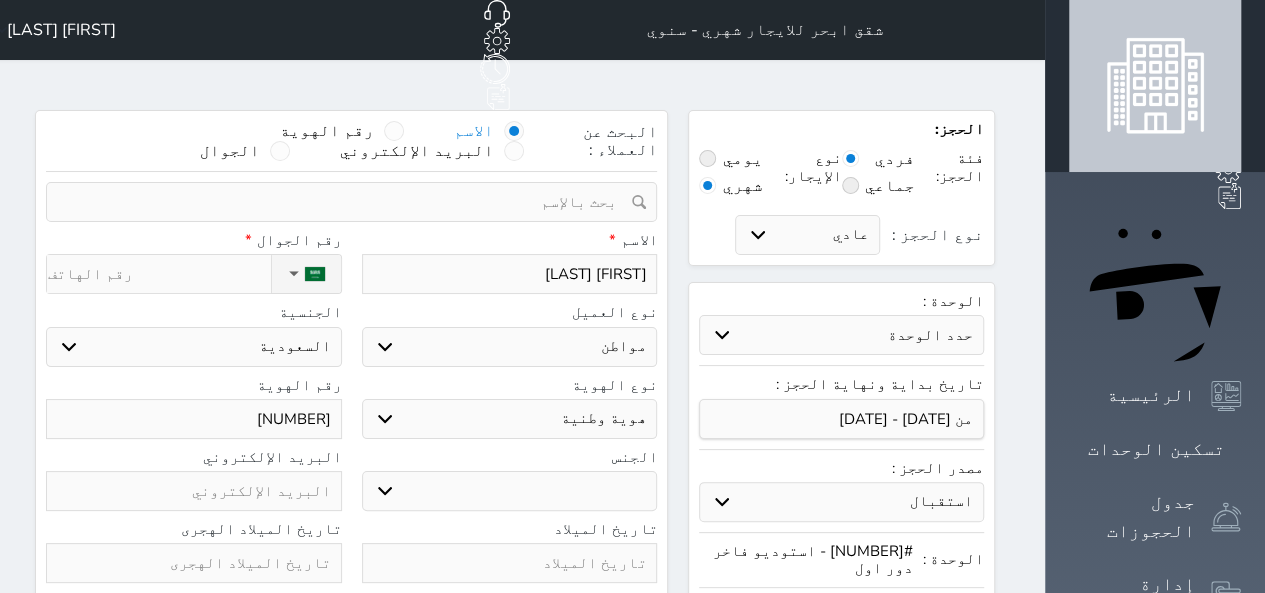 type on "10886" 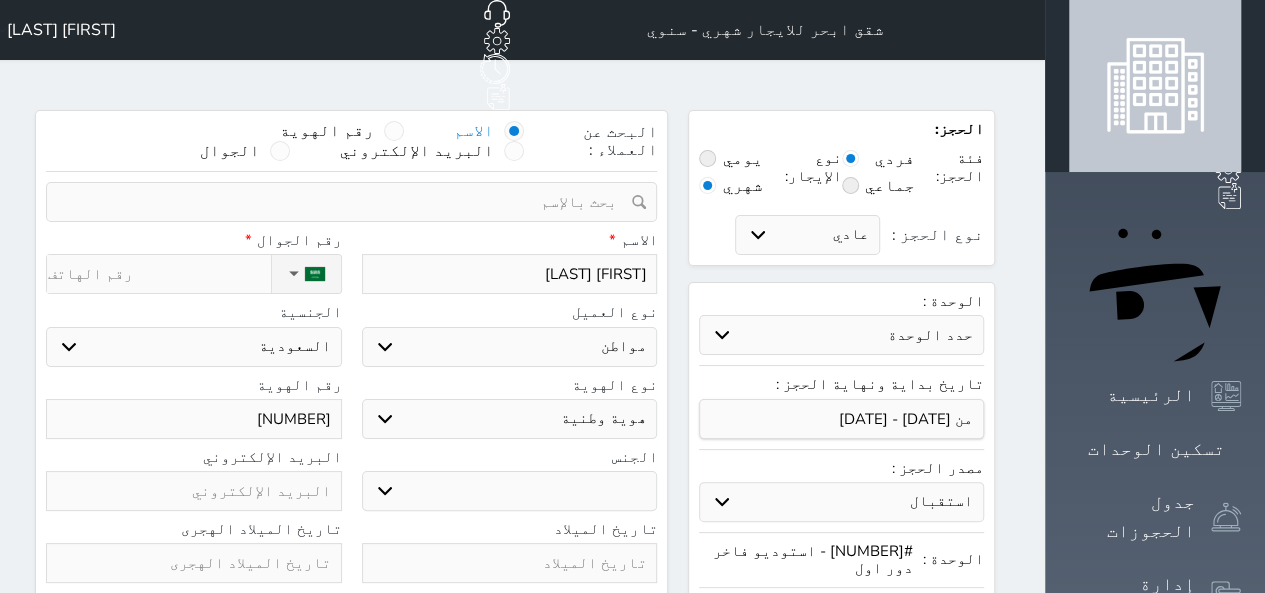 select 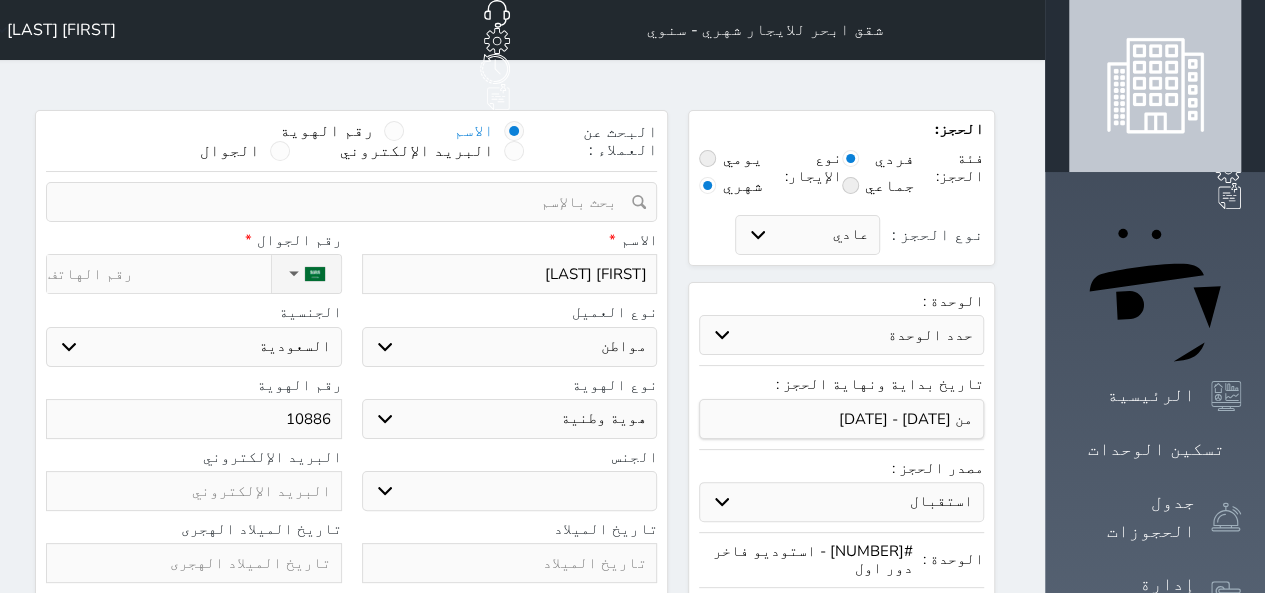 type on "108866" 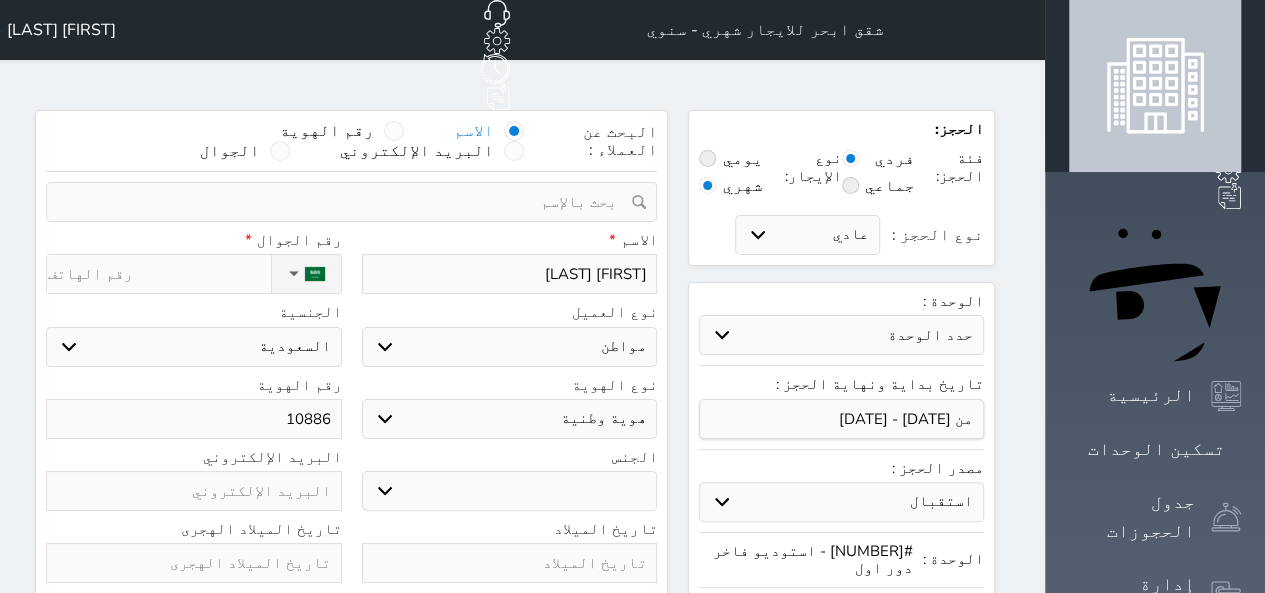 select 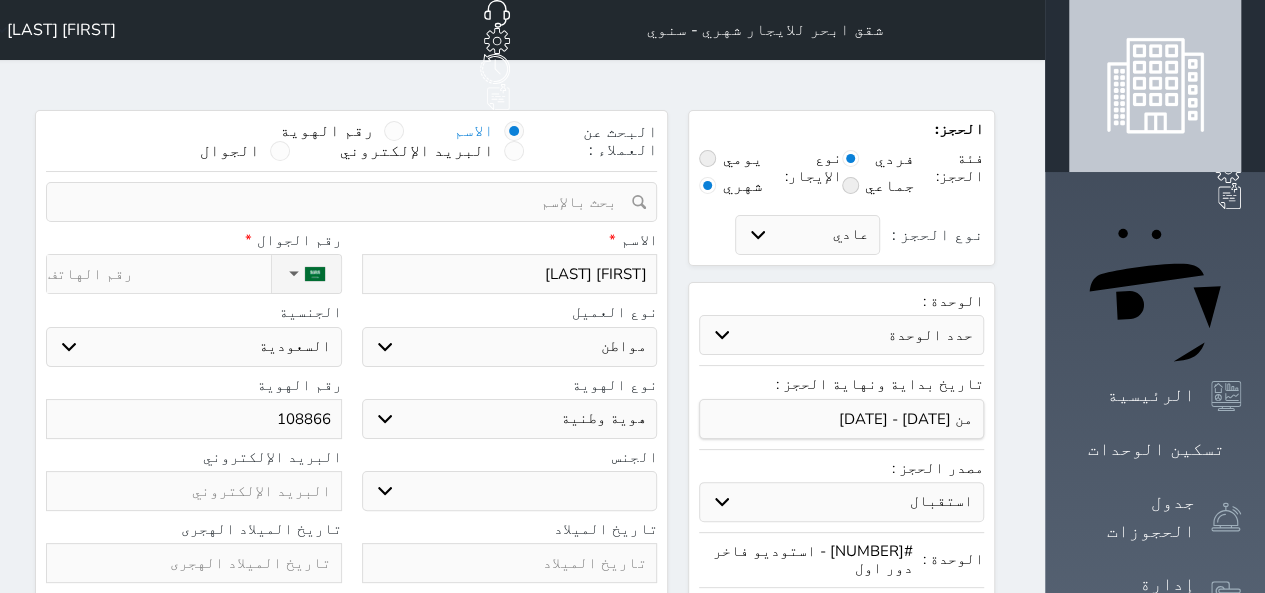 type on "1088669" 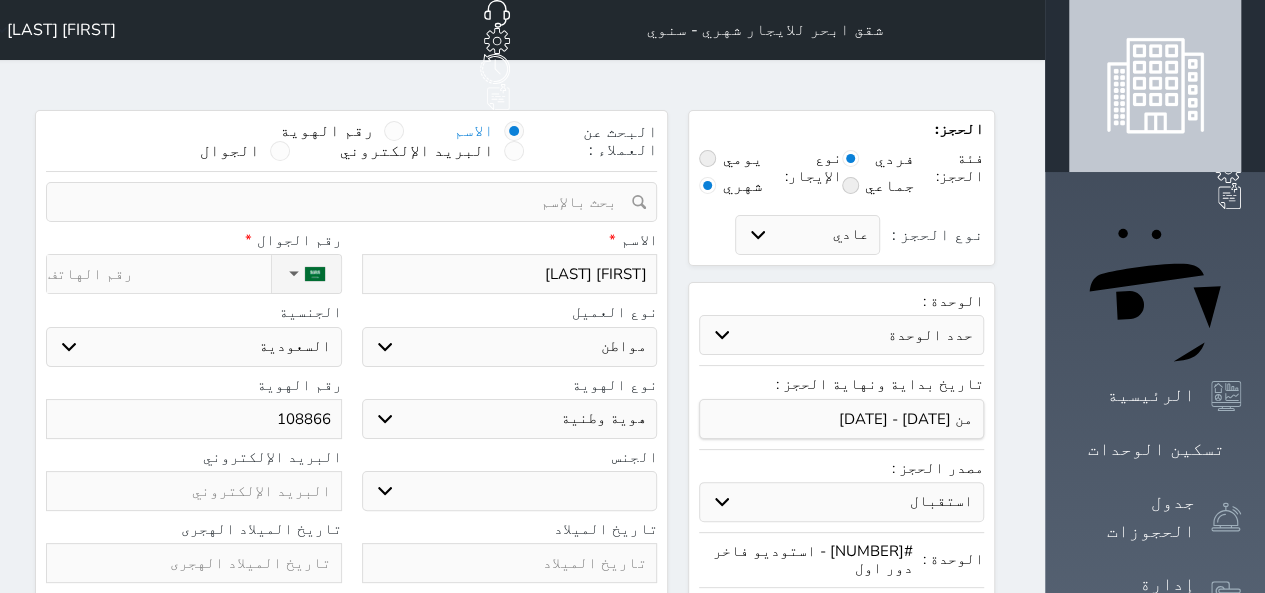 select 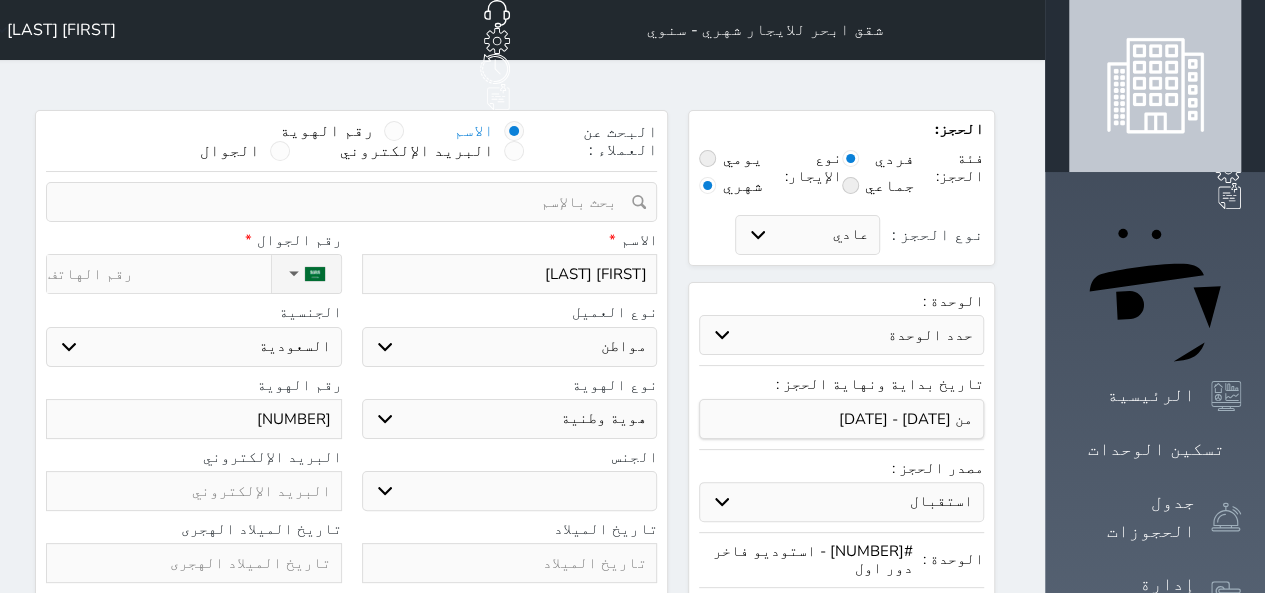 type on "10886694" 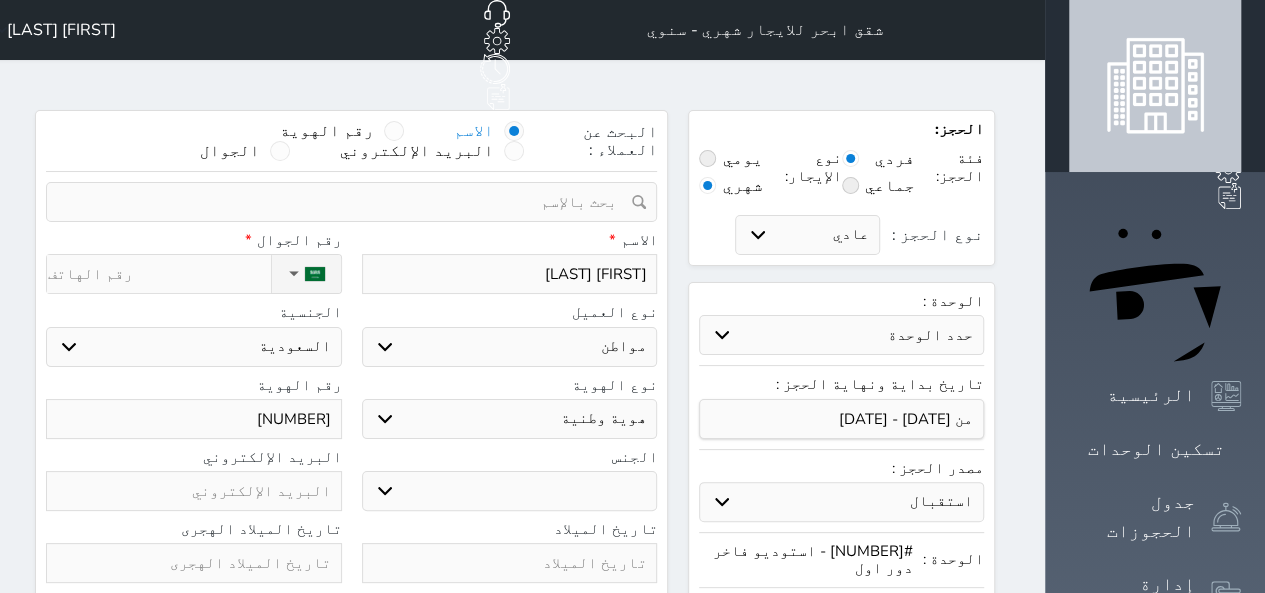 select 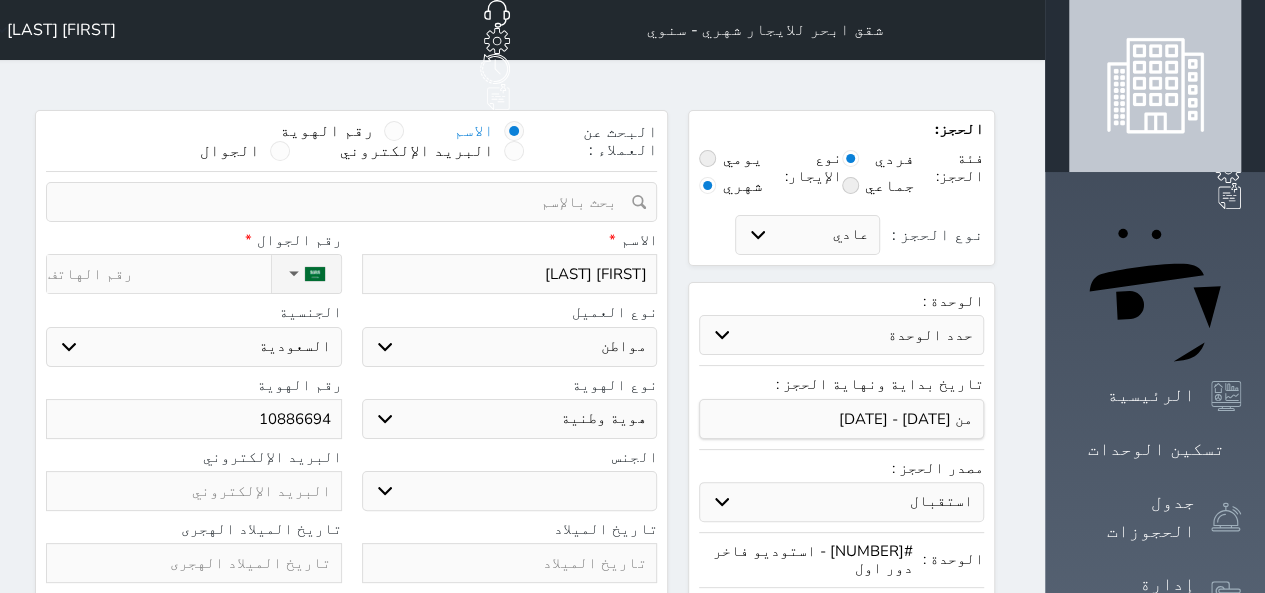 type on "108866945" 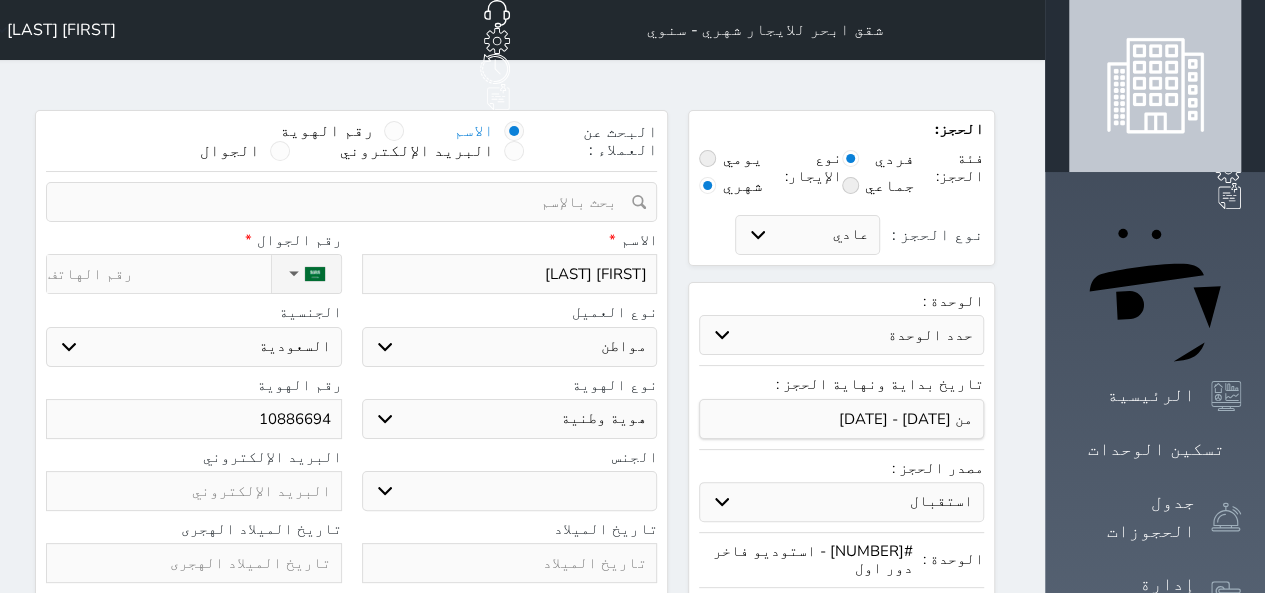 select 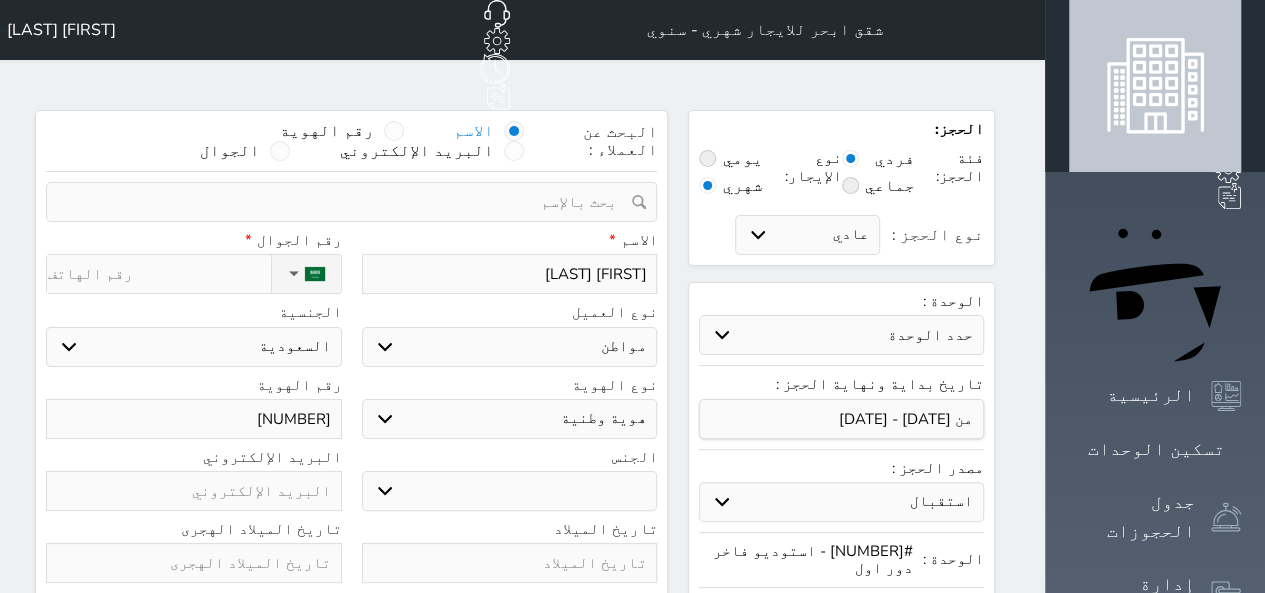 type on "1088669450" 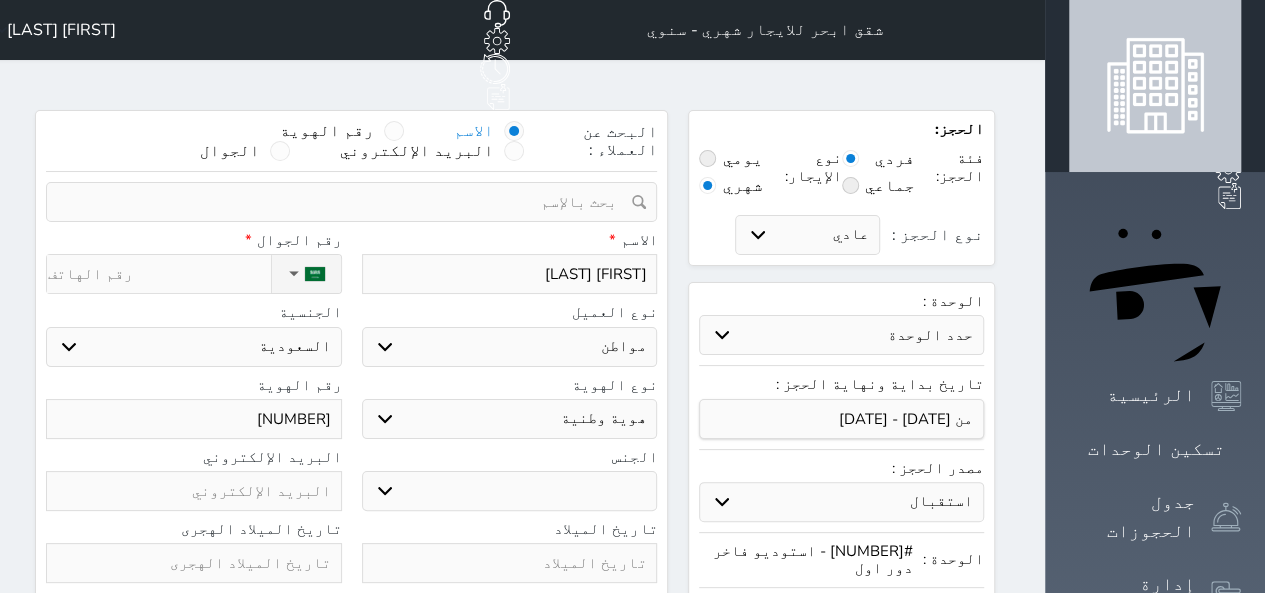 select 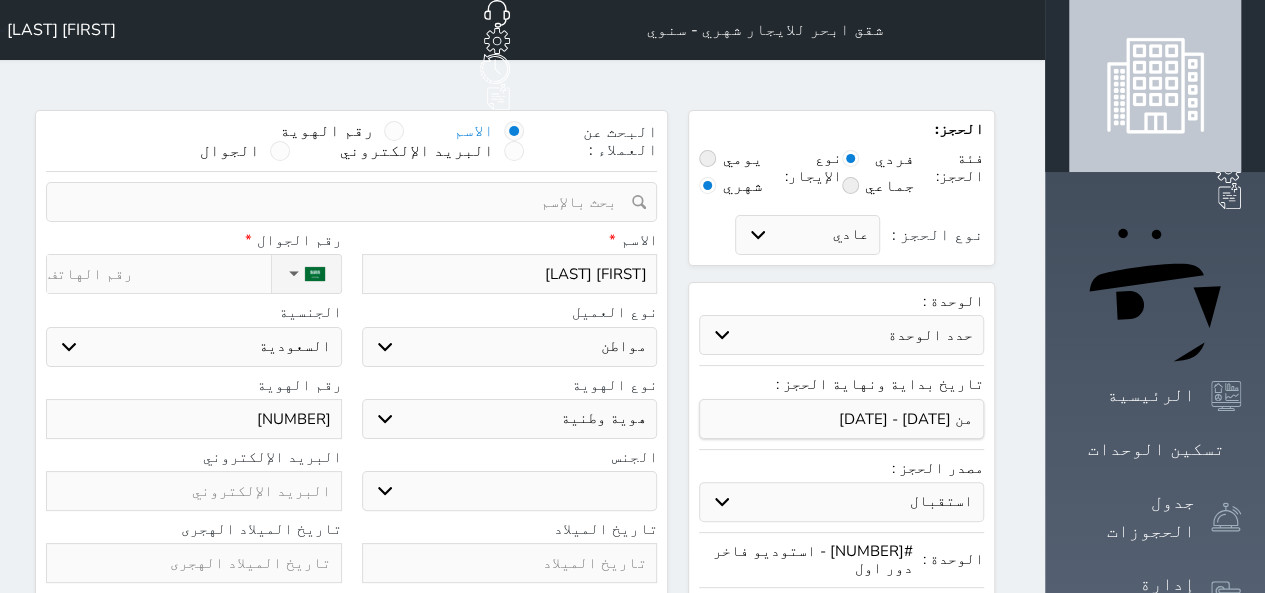type on "1088669450" 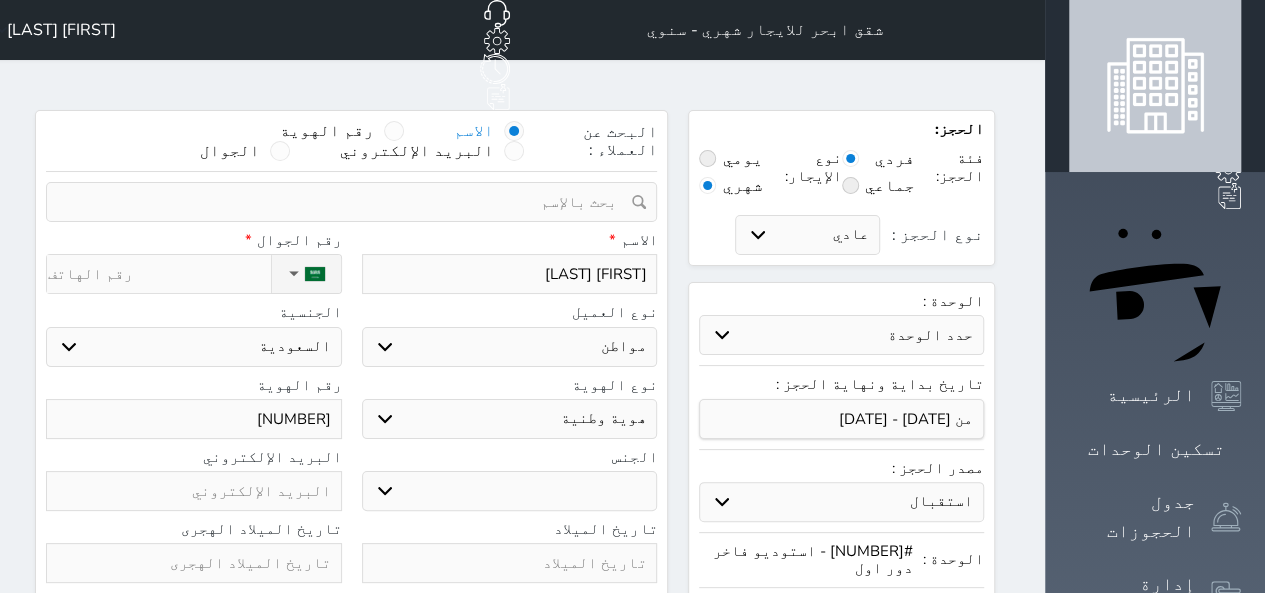 type on "5" 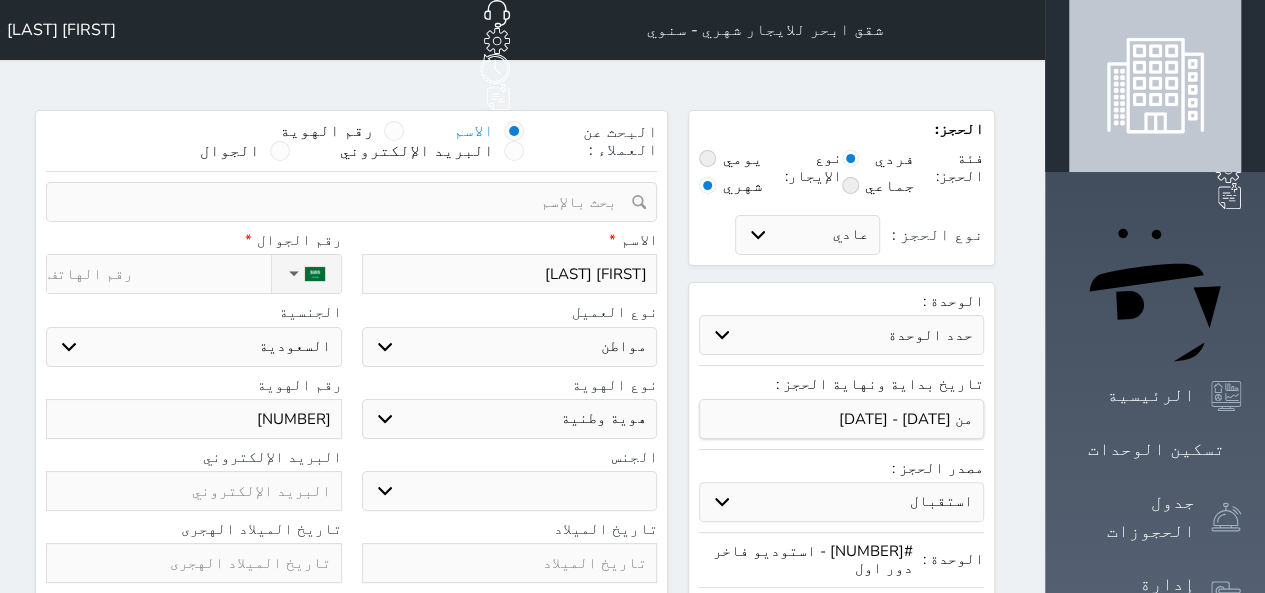 select 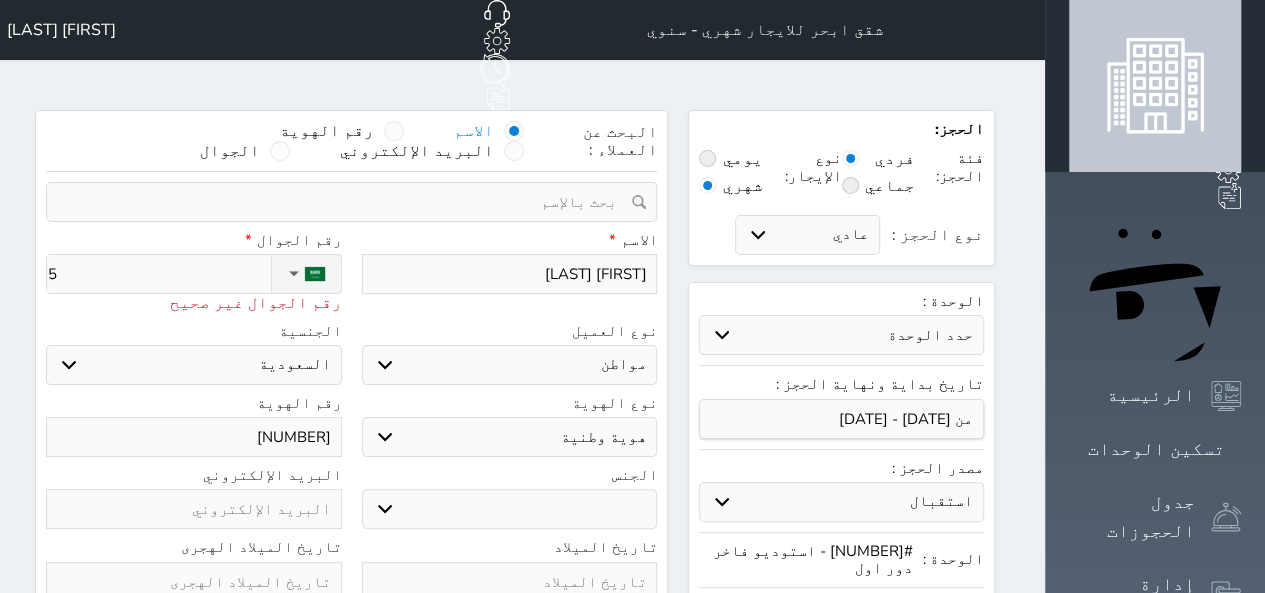 type on "54" 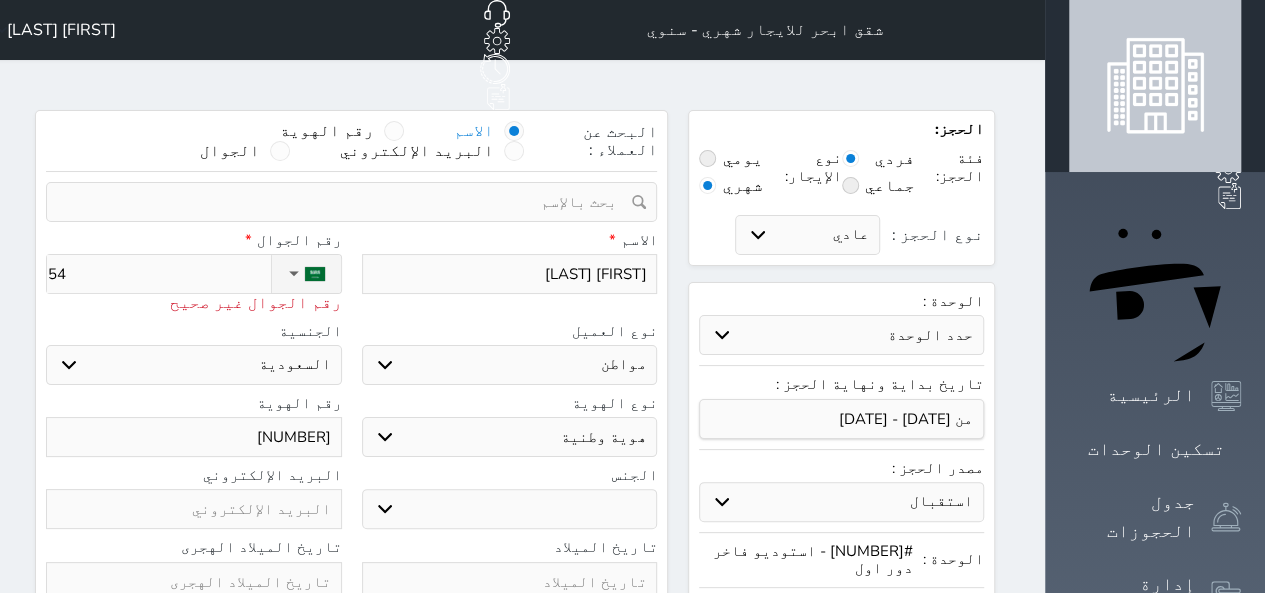 select 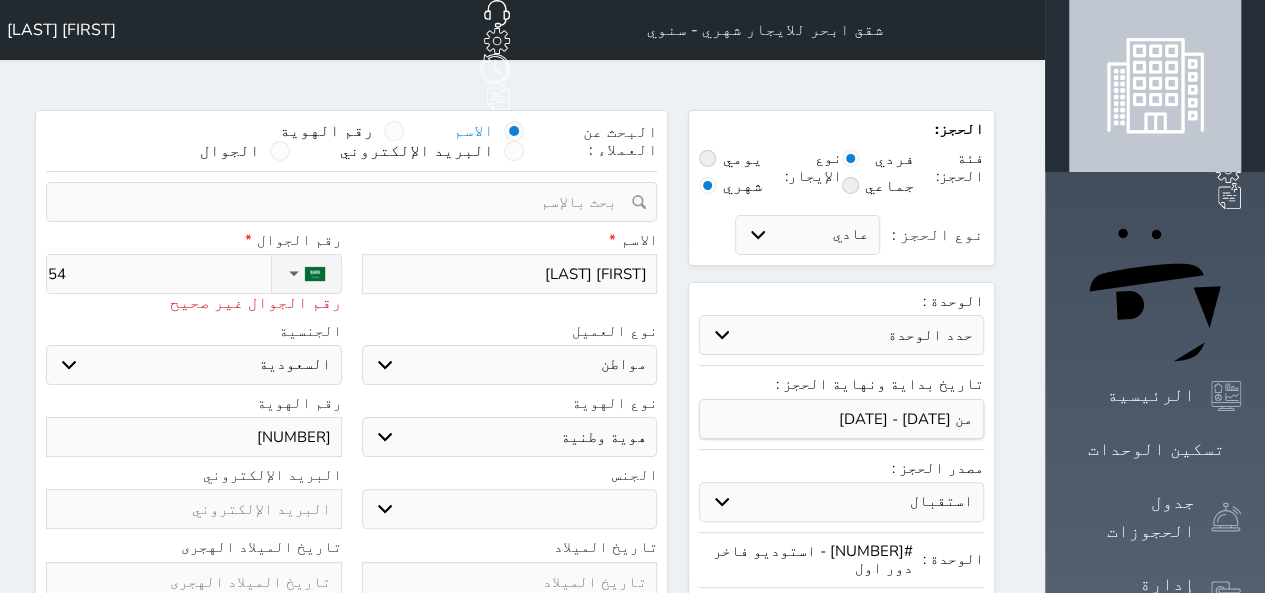 select 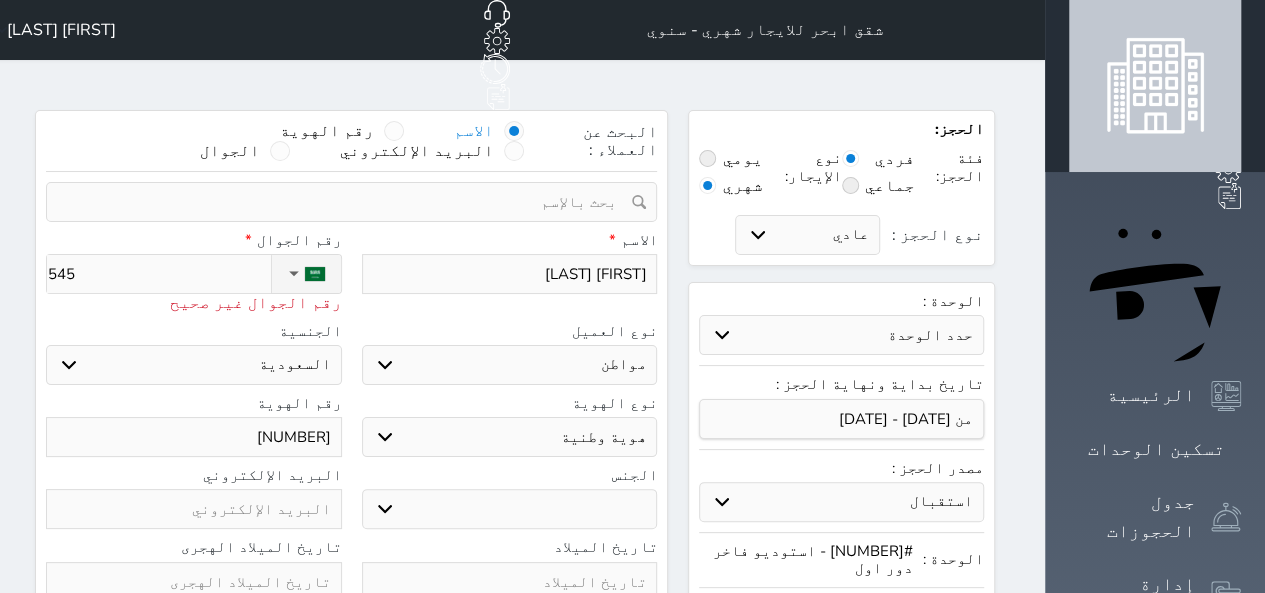 type on "5452" 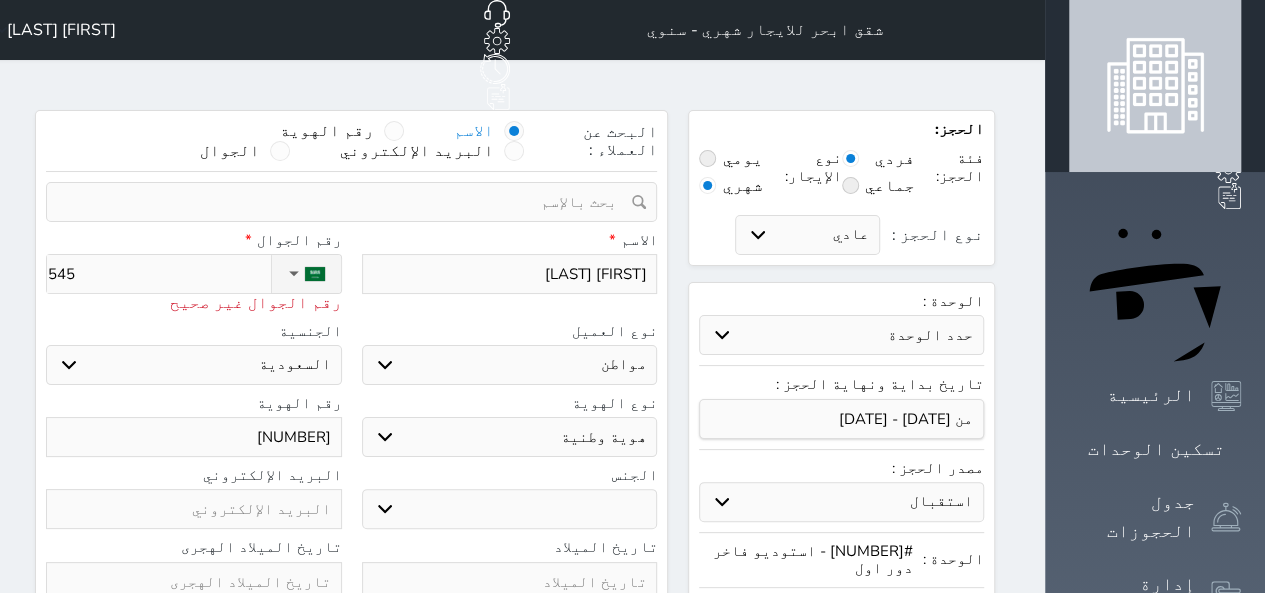 select 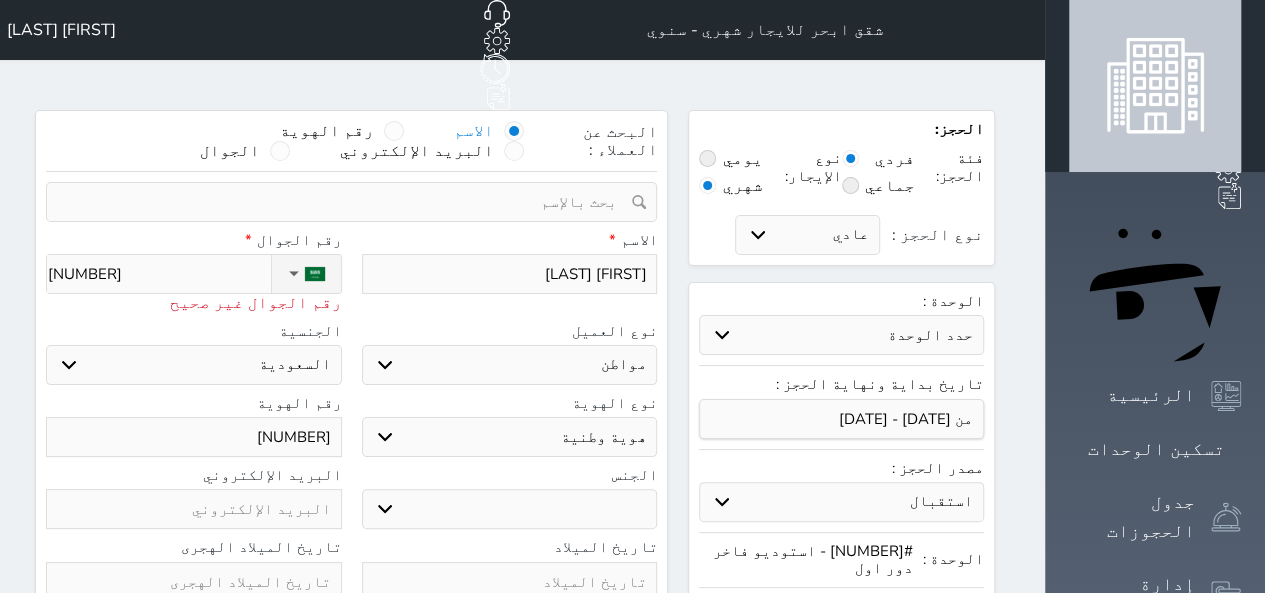 type on "54521" 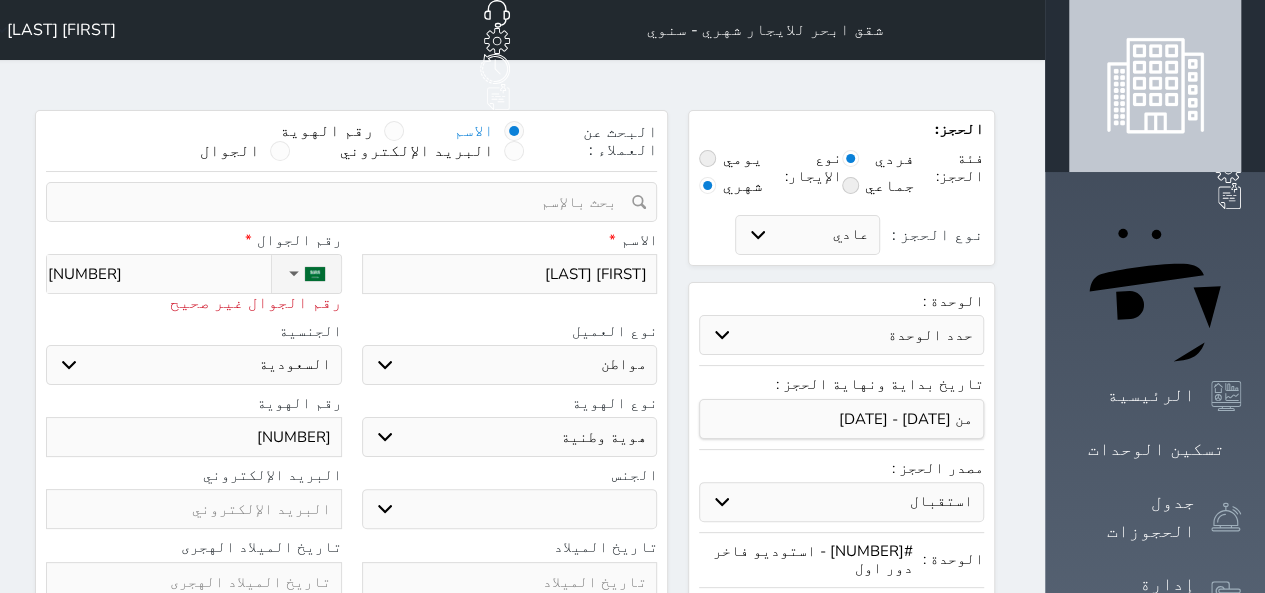 select 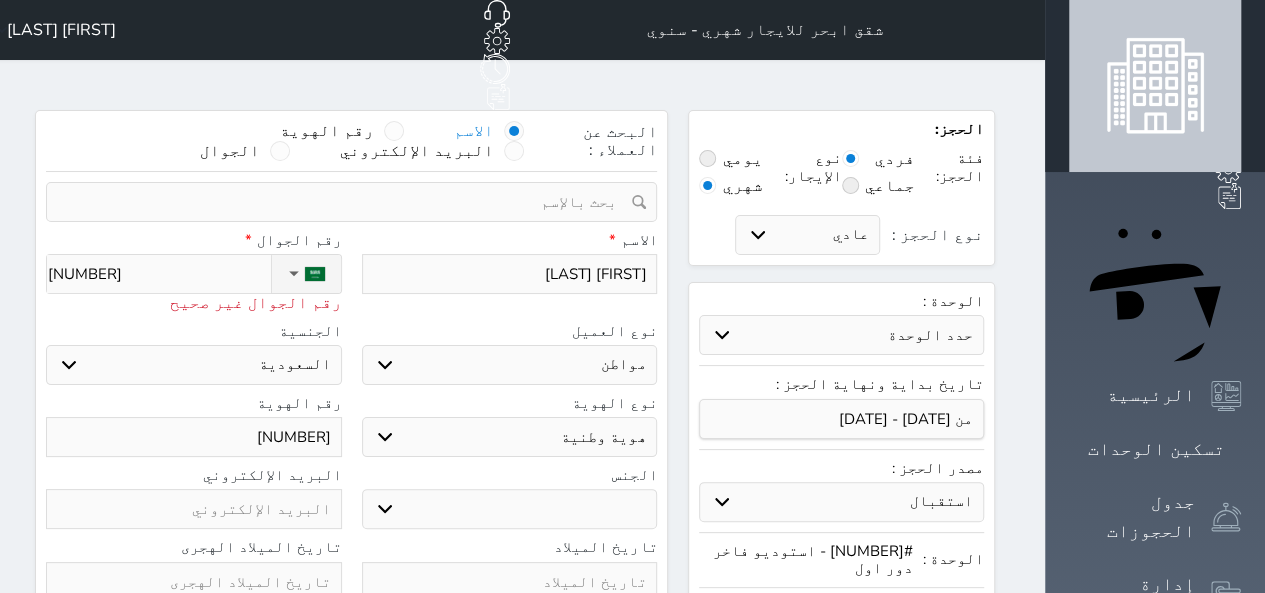 type on "545210" 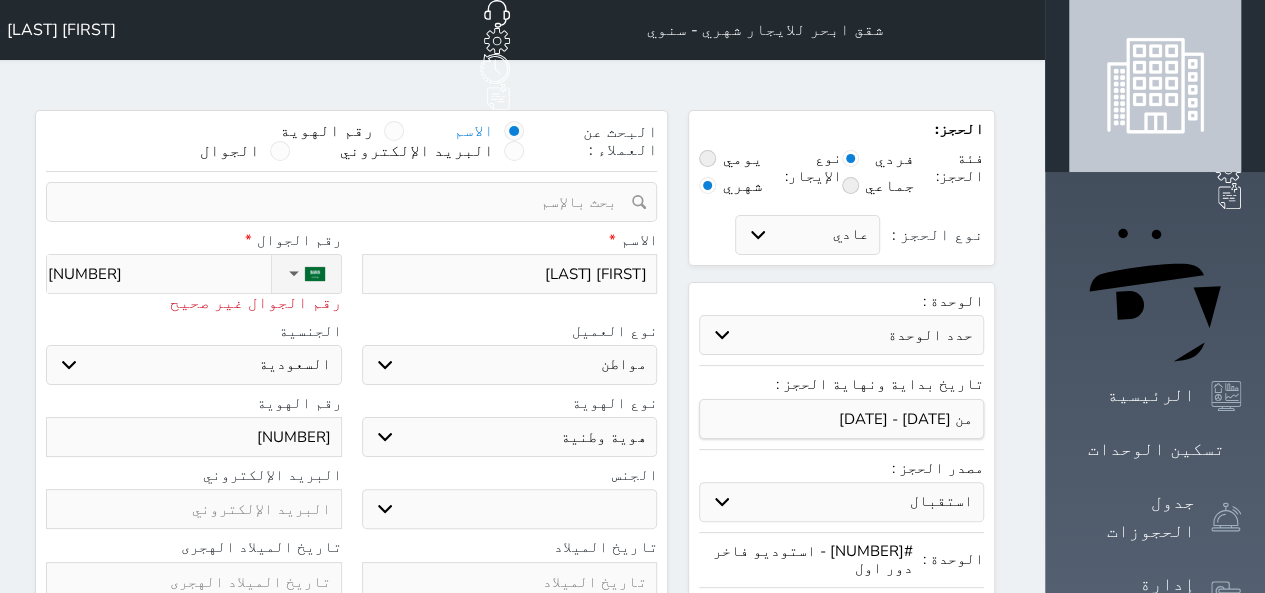 select 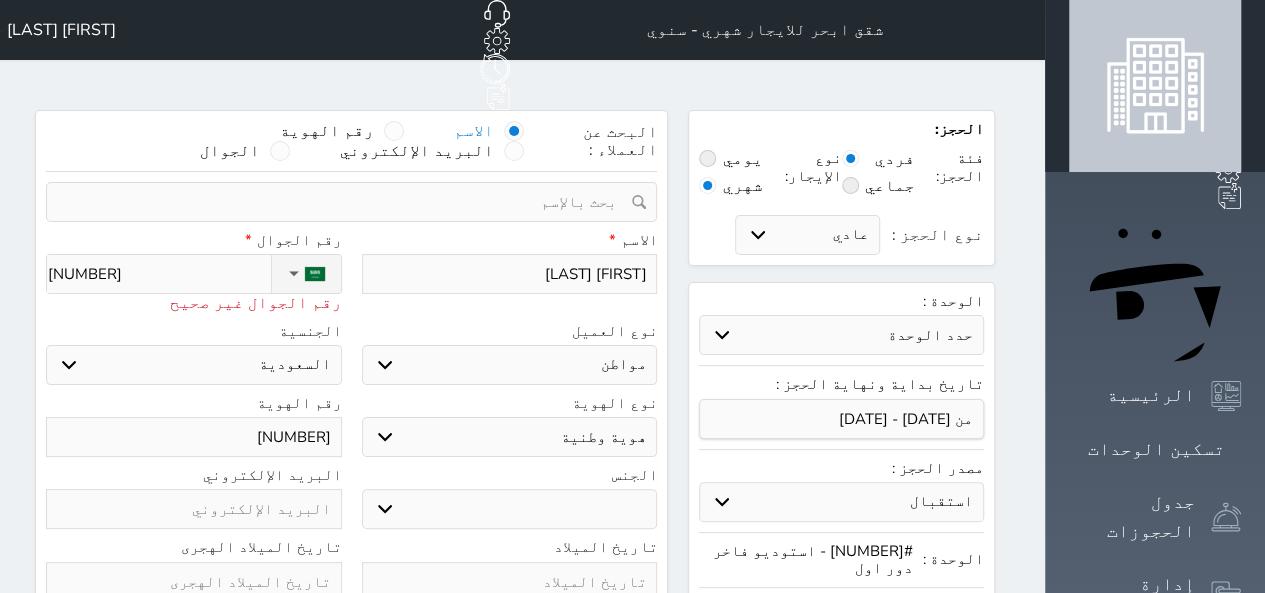 type on "5452106" 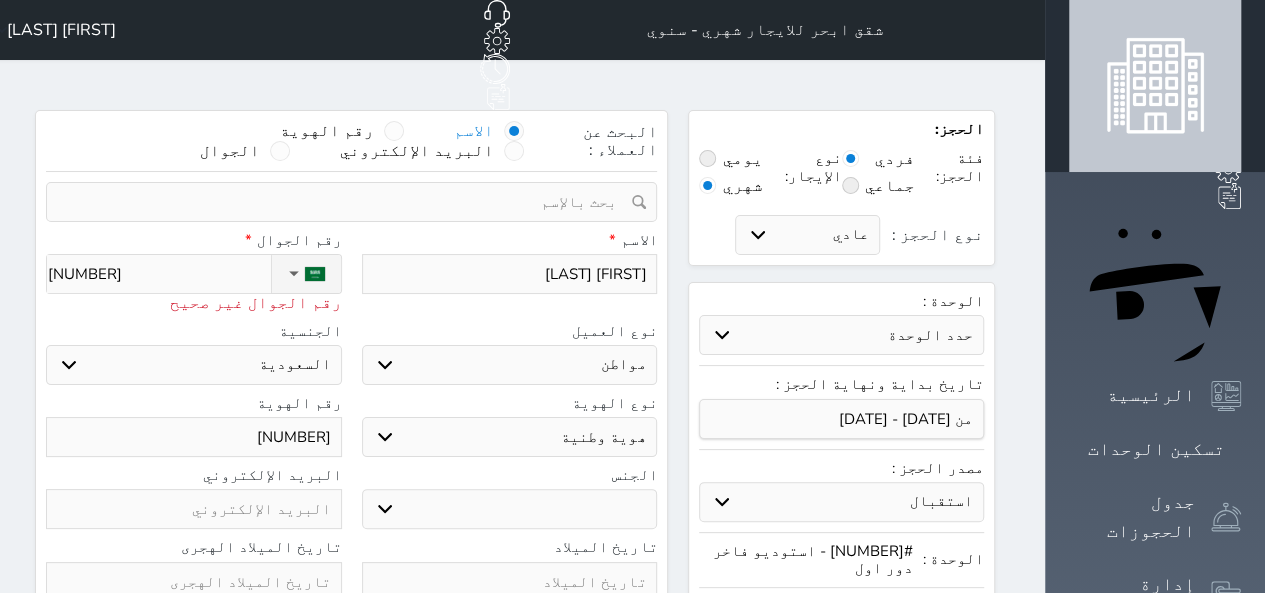 select 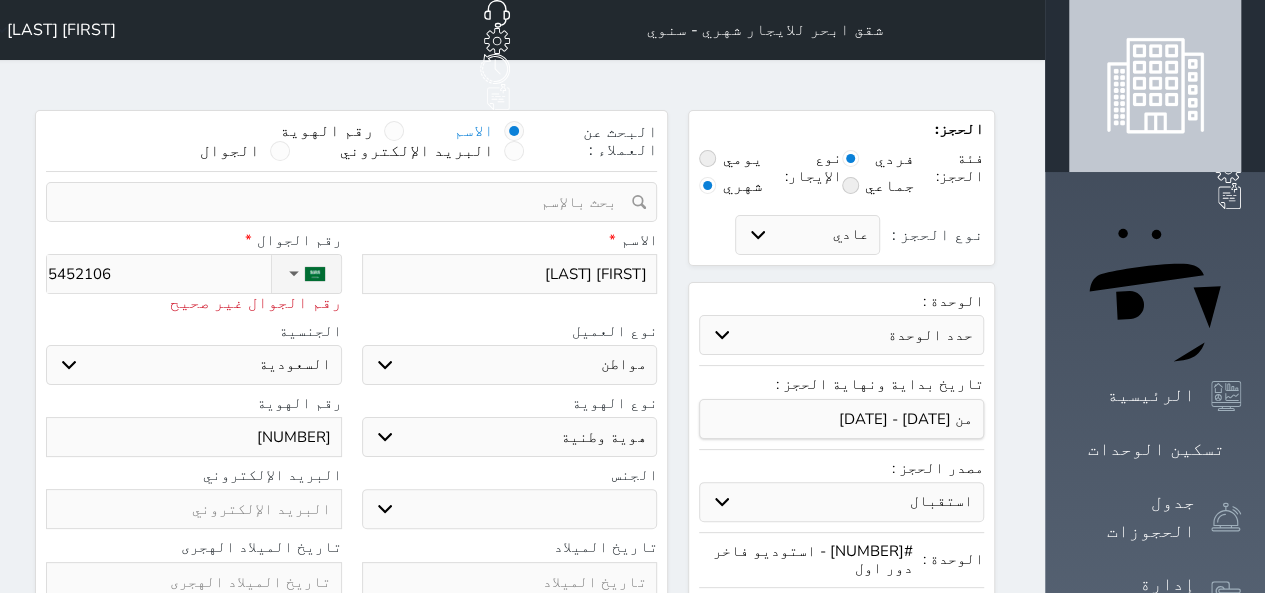 type on "54521061" 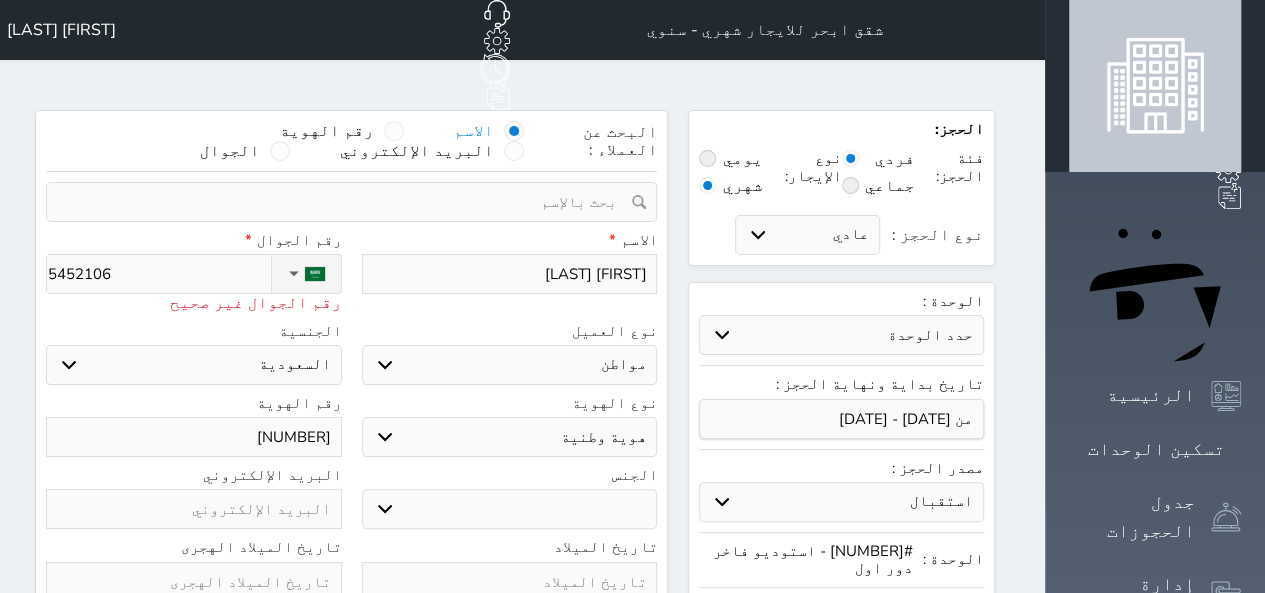 select 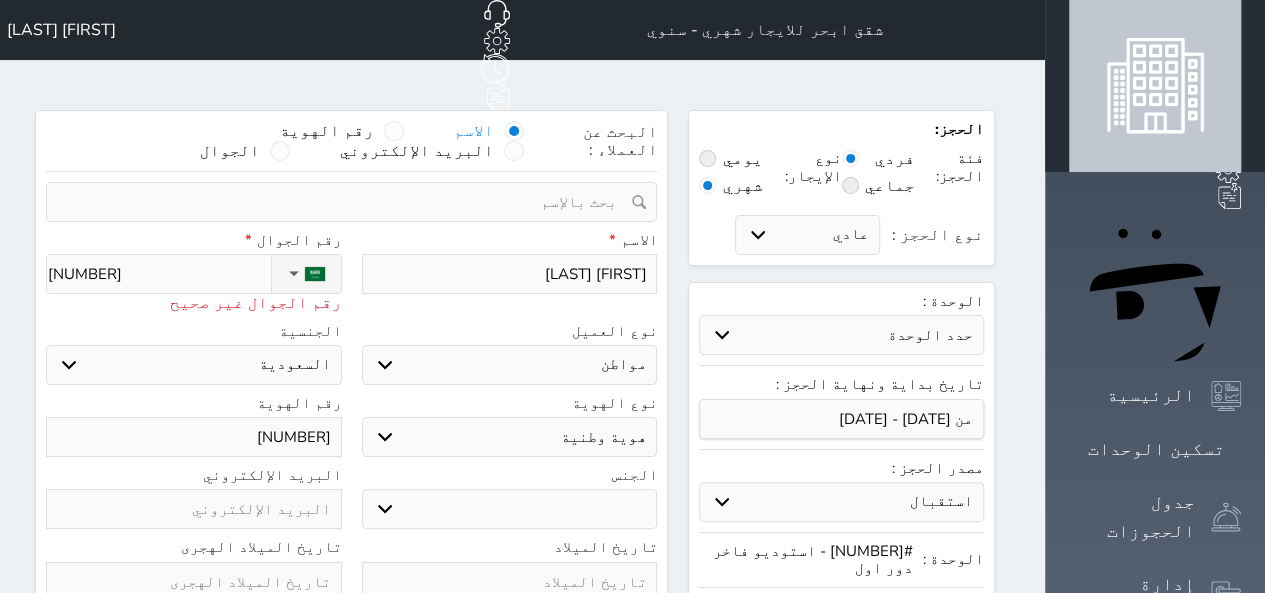 type on "+966 54 521 0614" 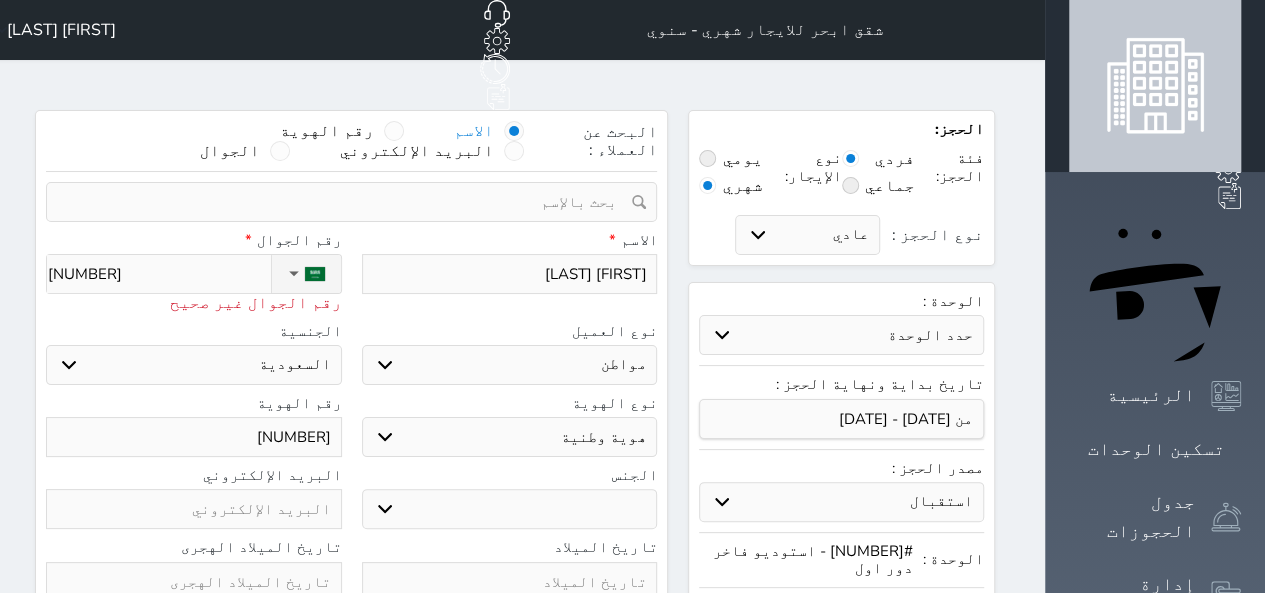 select 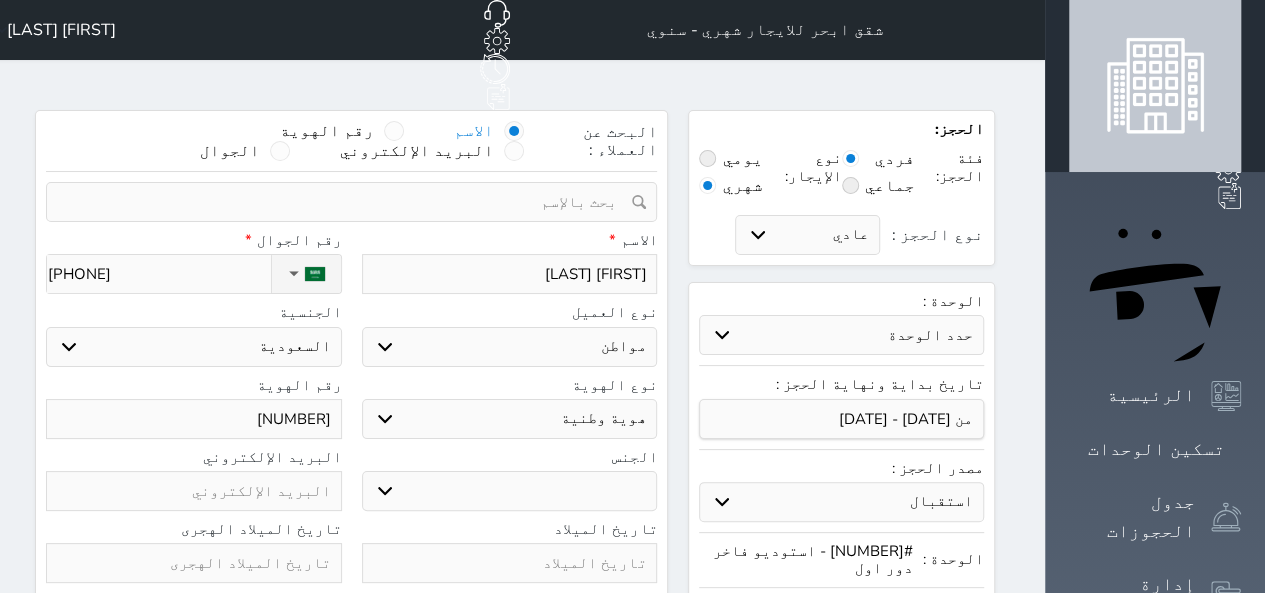 type on "+966 54 521 0614" 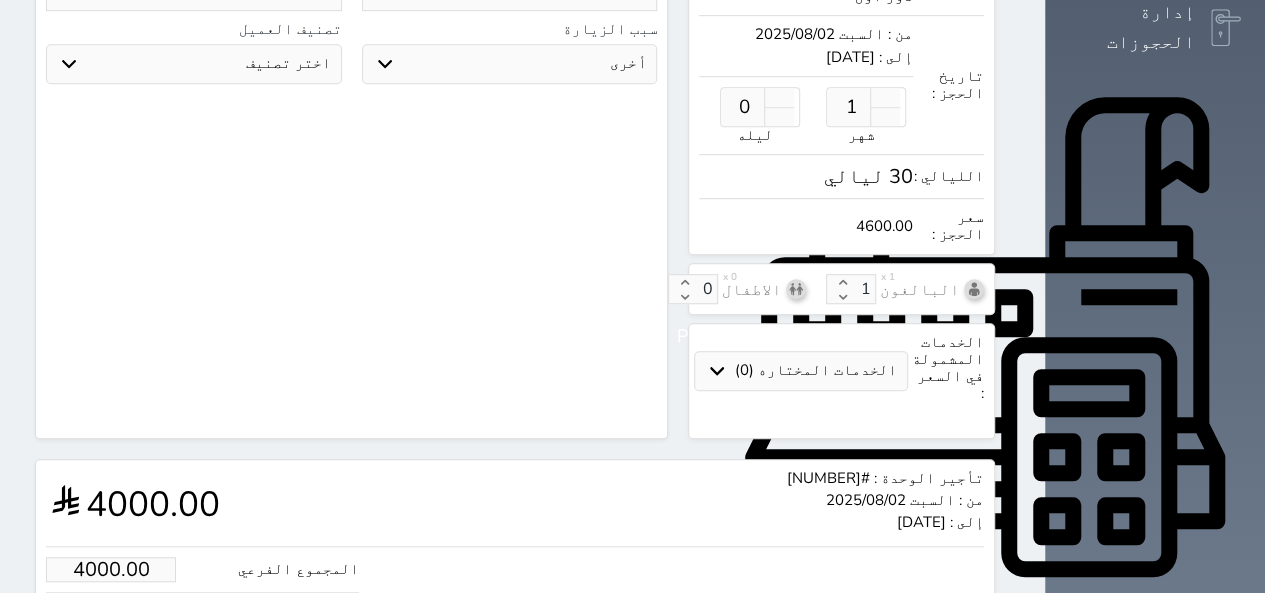 scroll, scrollTop: 626, scrollLeft: 0, axis: vertical 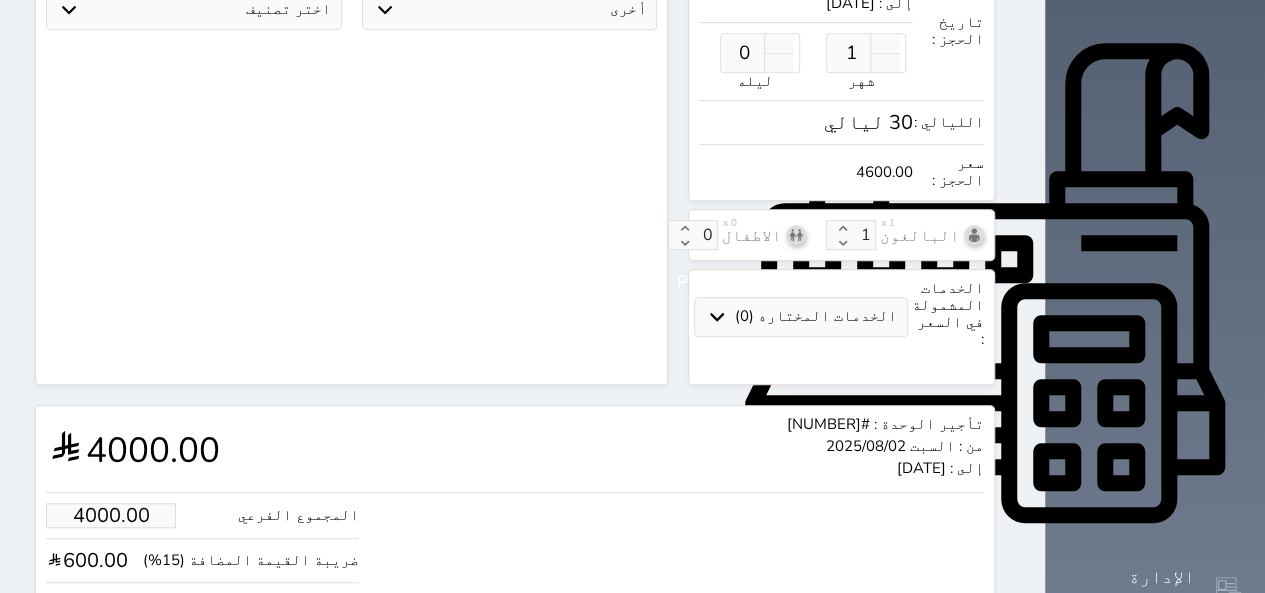 click on "4600.00" at bounding box center [111, 605] 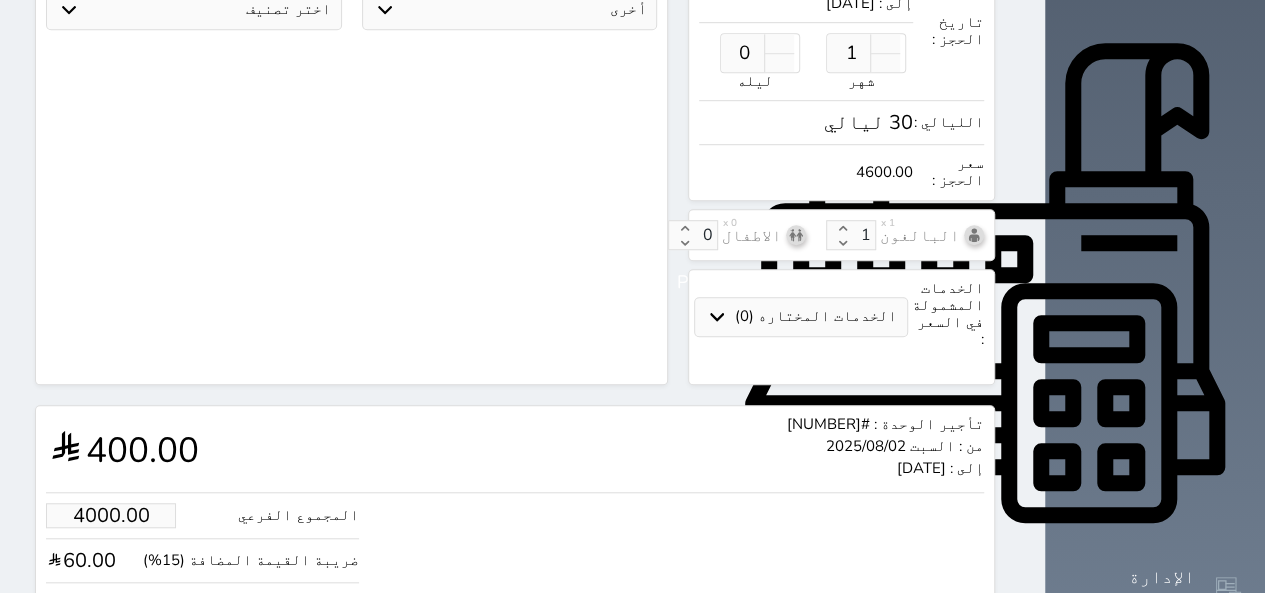 type on "400.00" 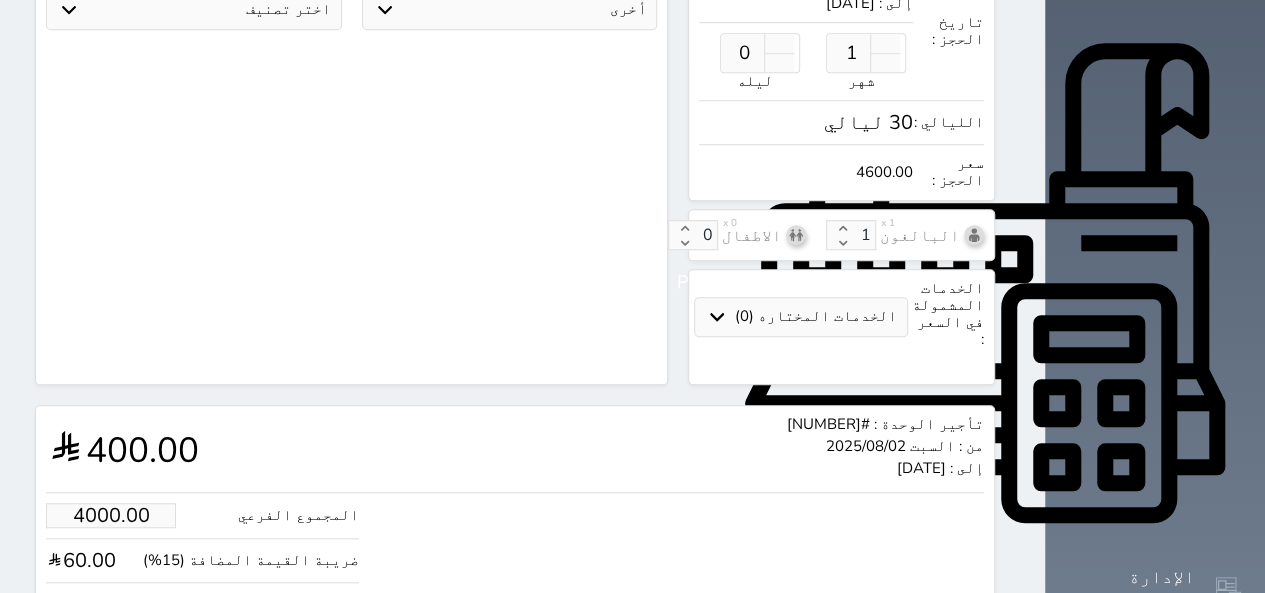 type on "460" 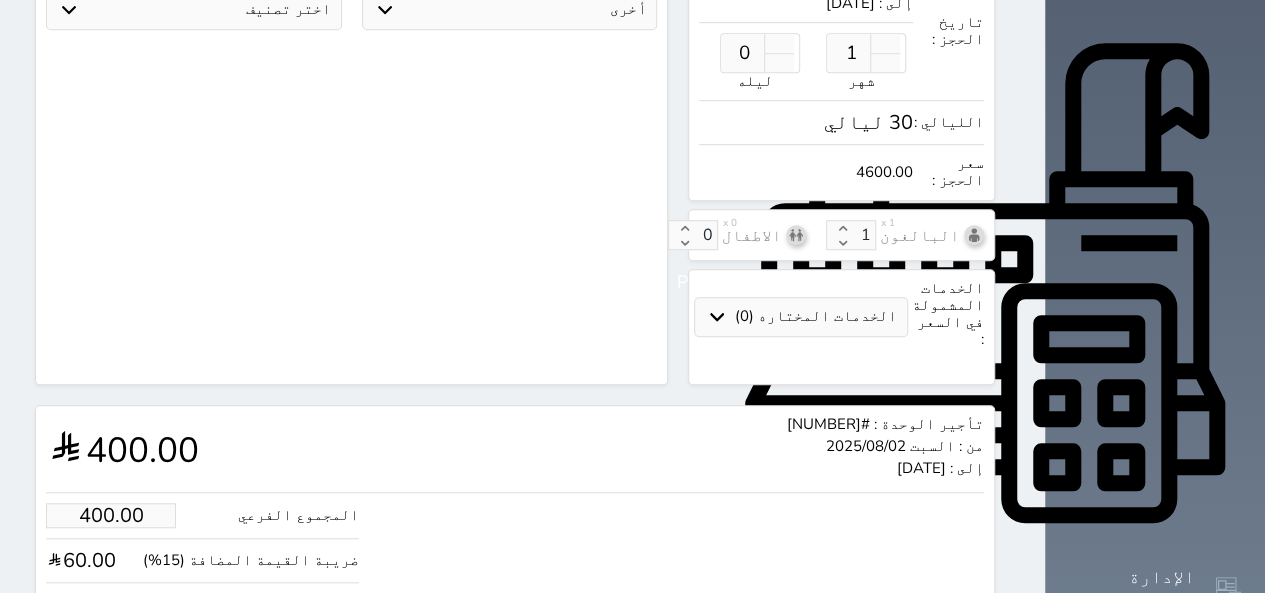 type on "40.00" 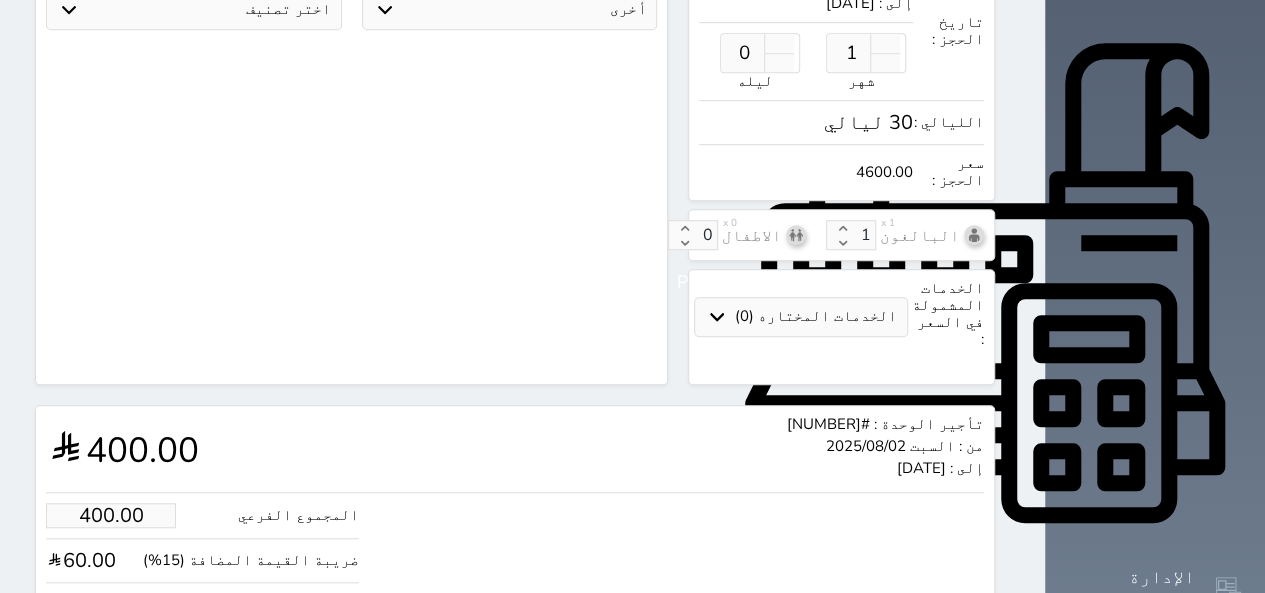 type on "46" 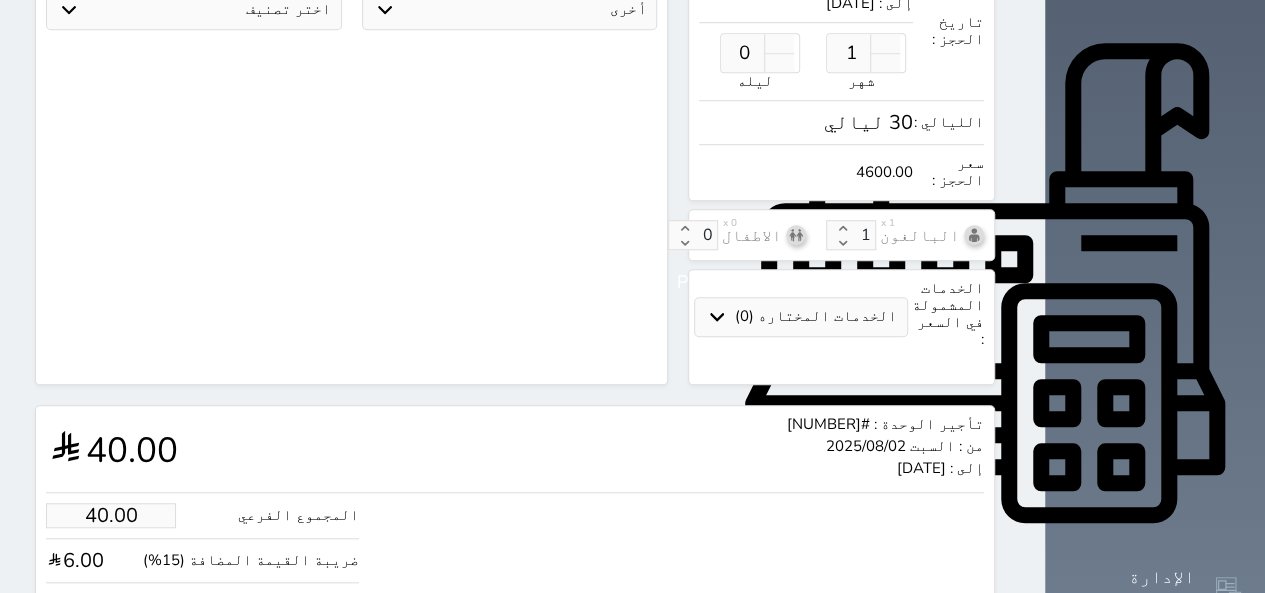 type on "3.48" 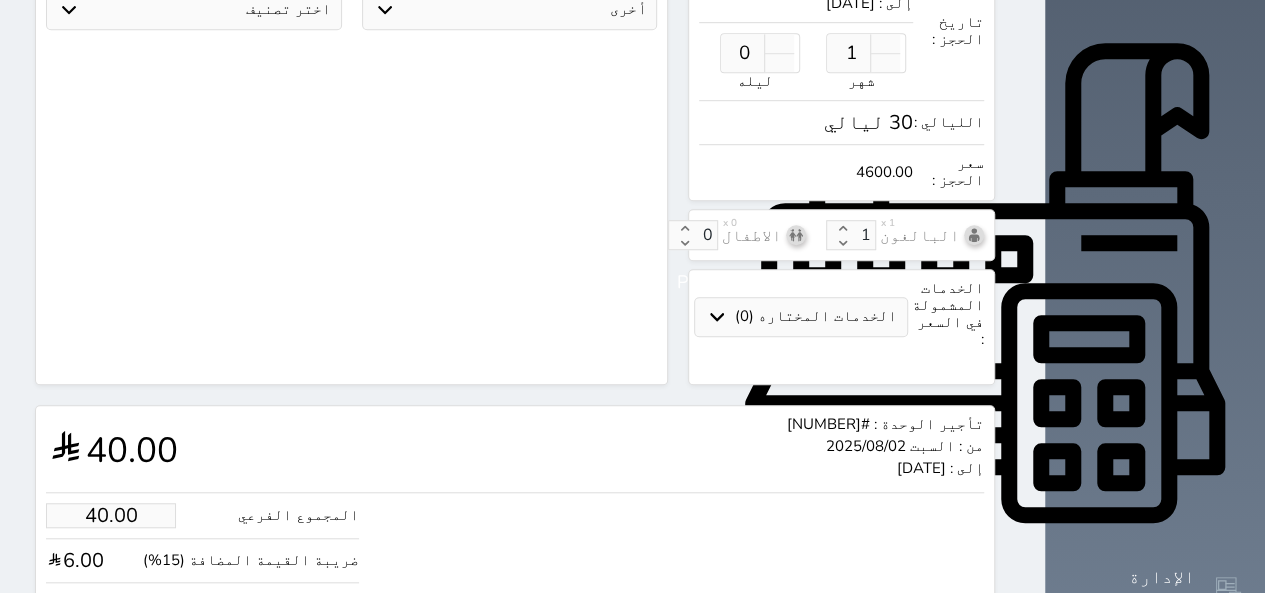 type on "4" 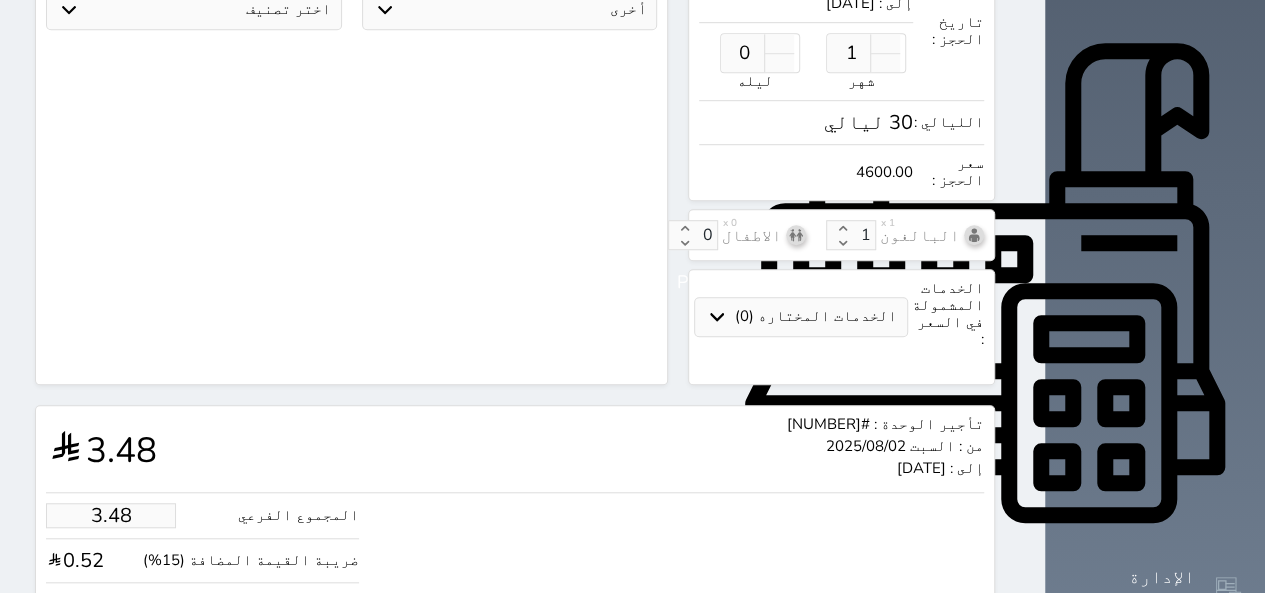 type on "1.00" 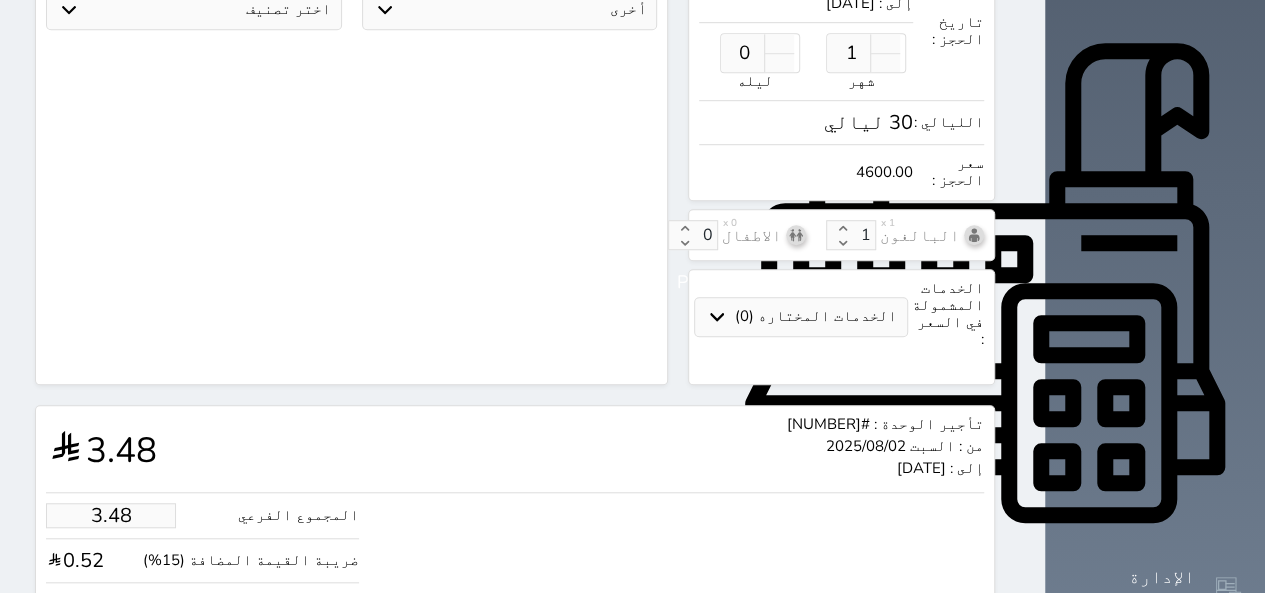 type on "1.15" 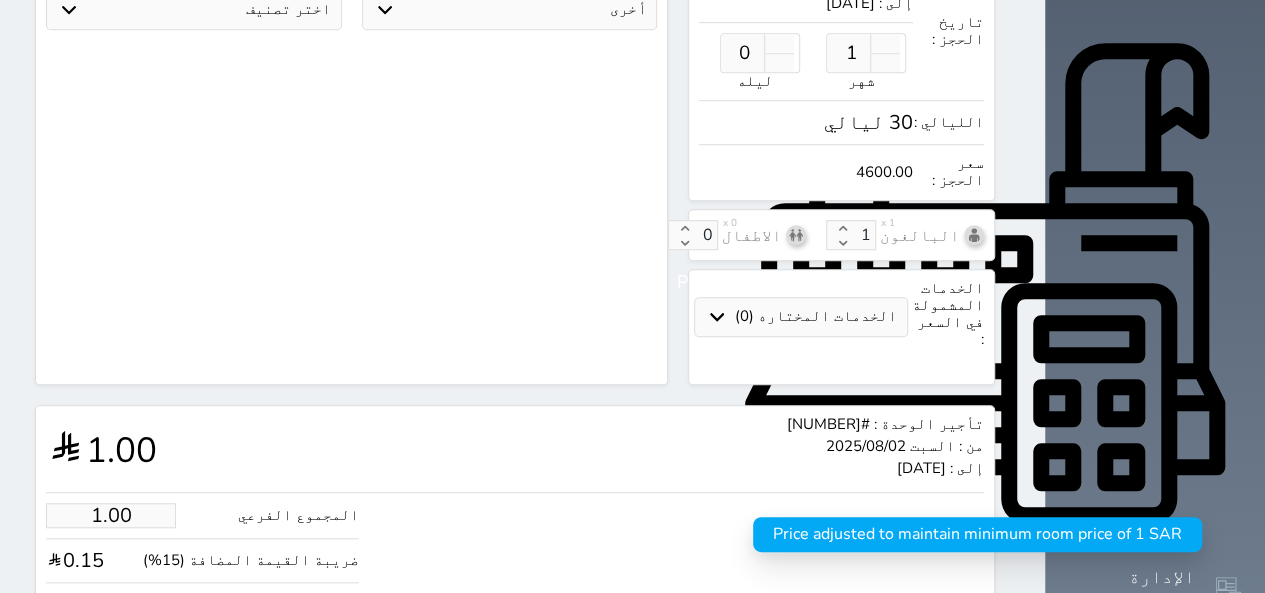 type on "1.1" 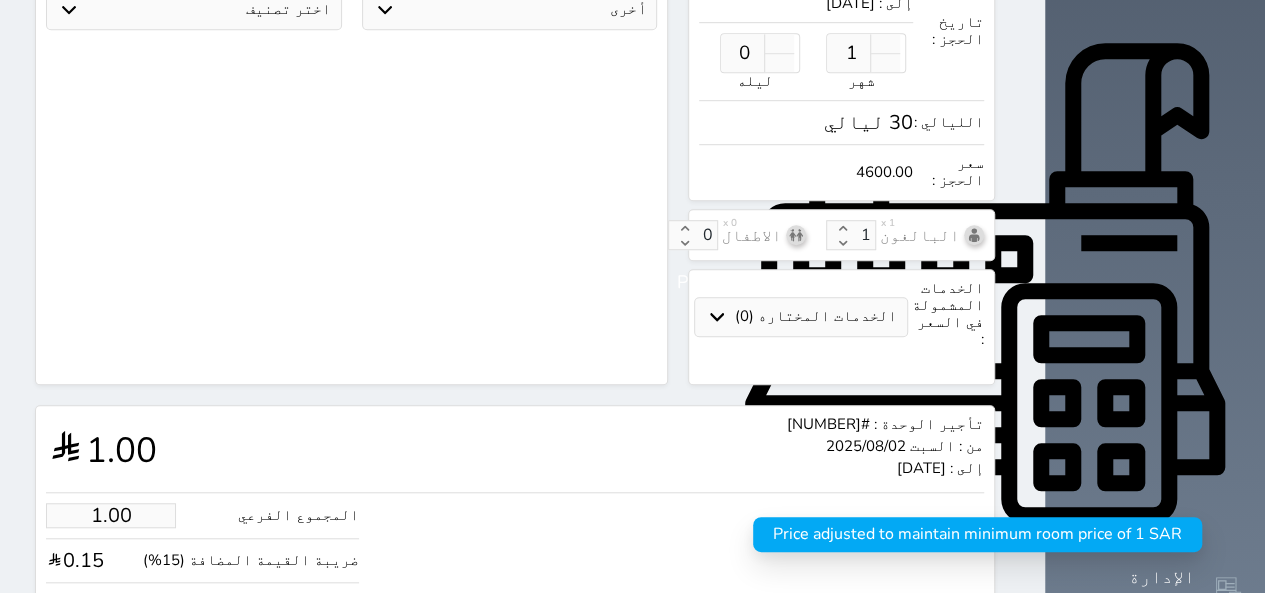 select 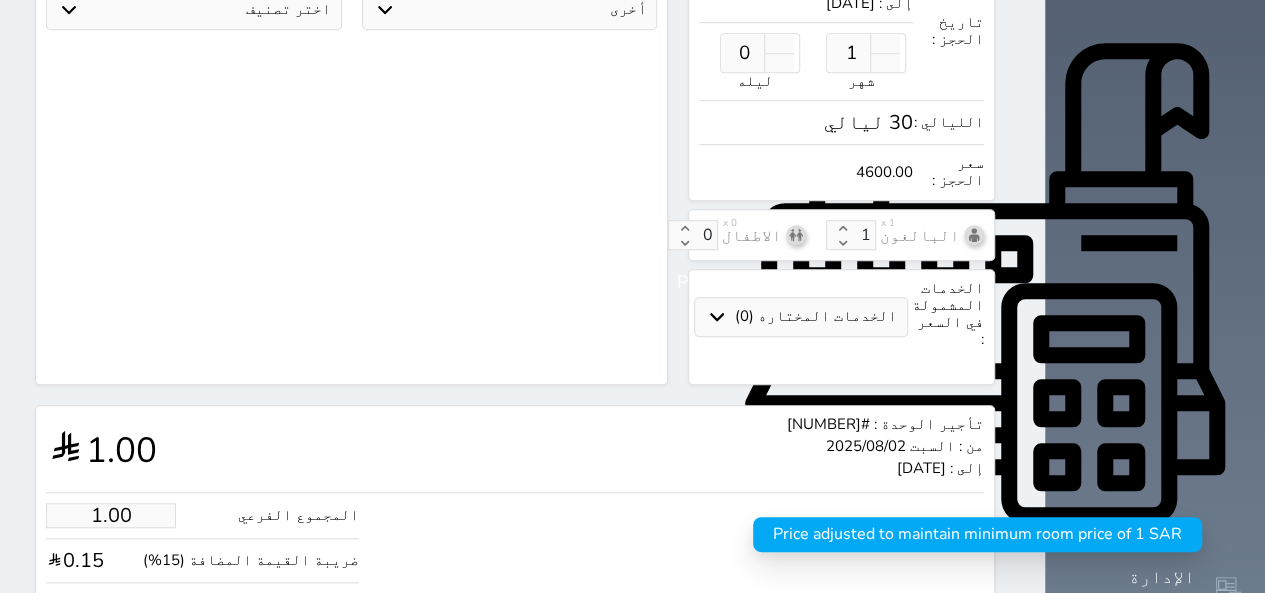 type on "1." 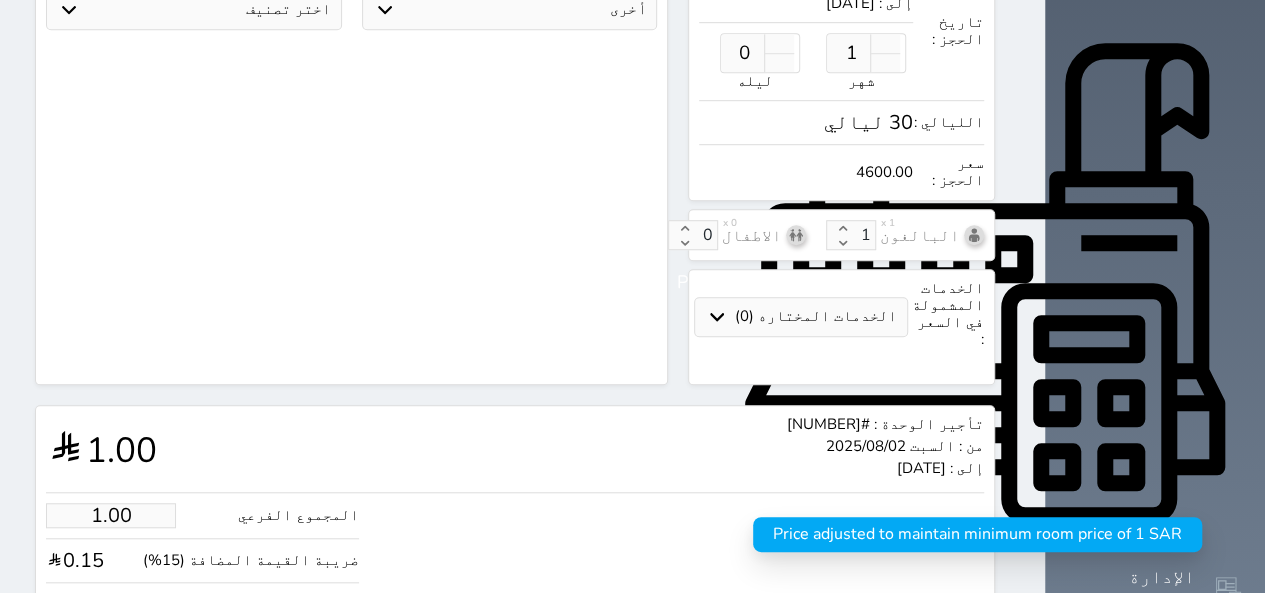 select 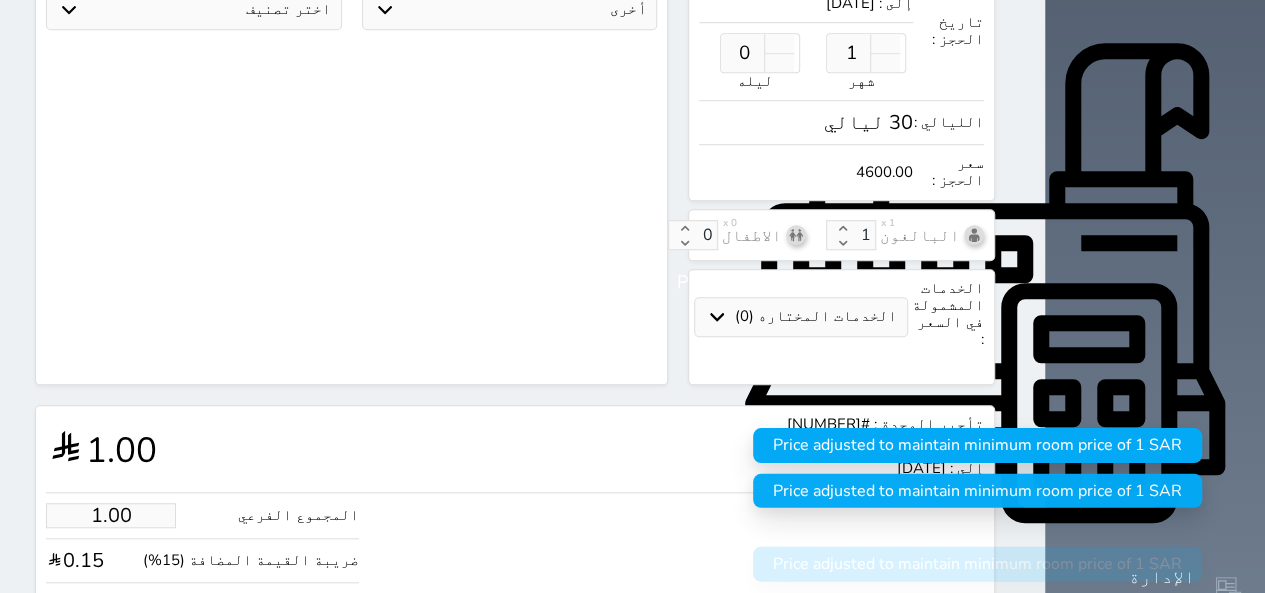 type on "1" 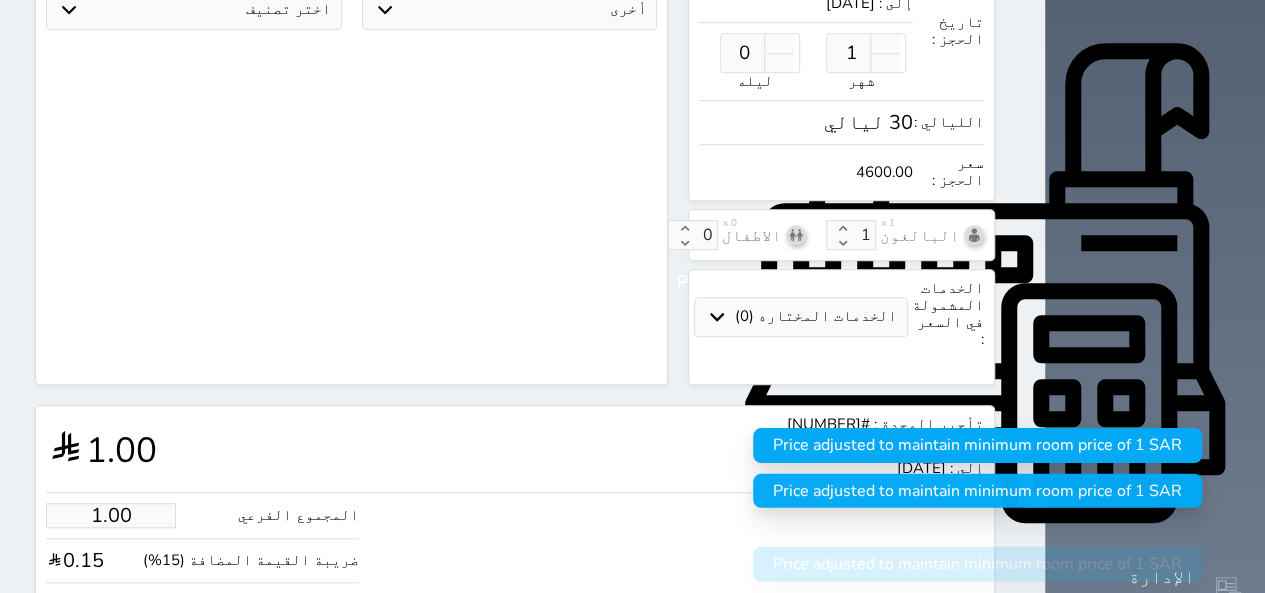 select 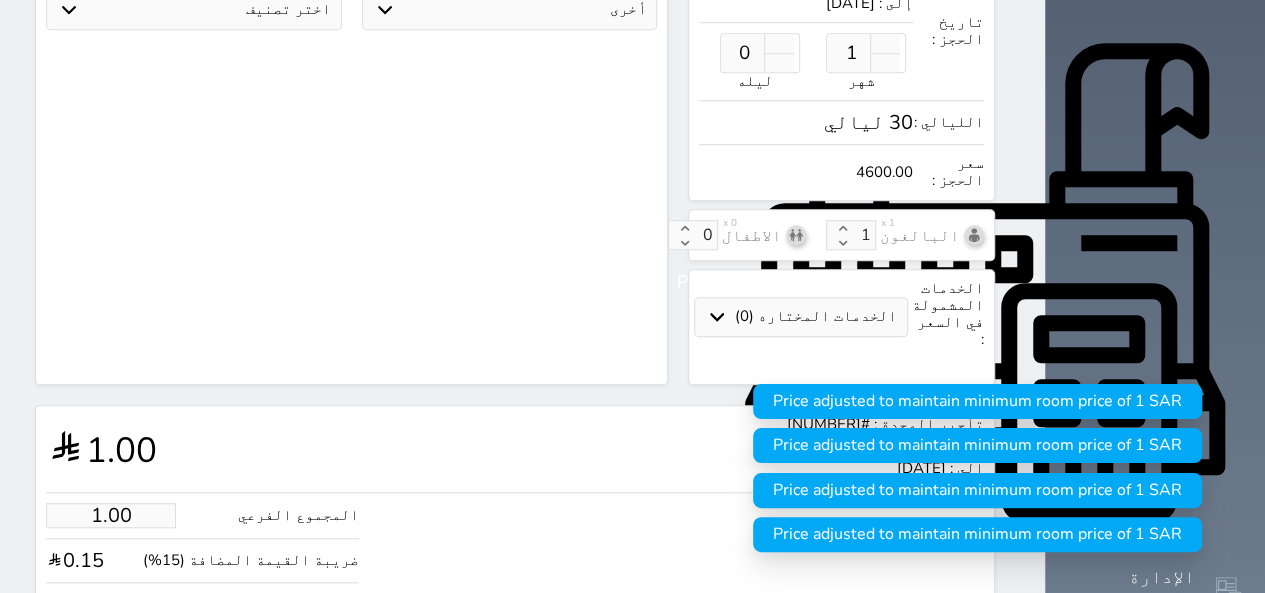 type 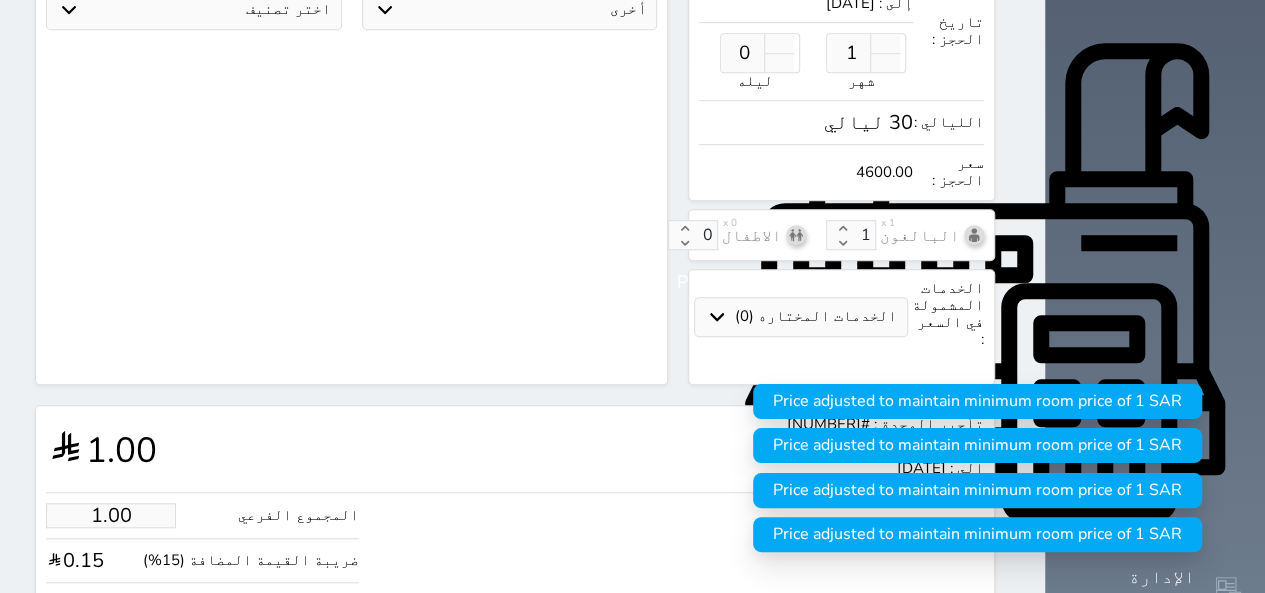 select 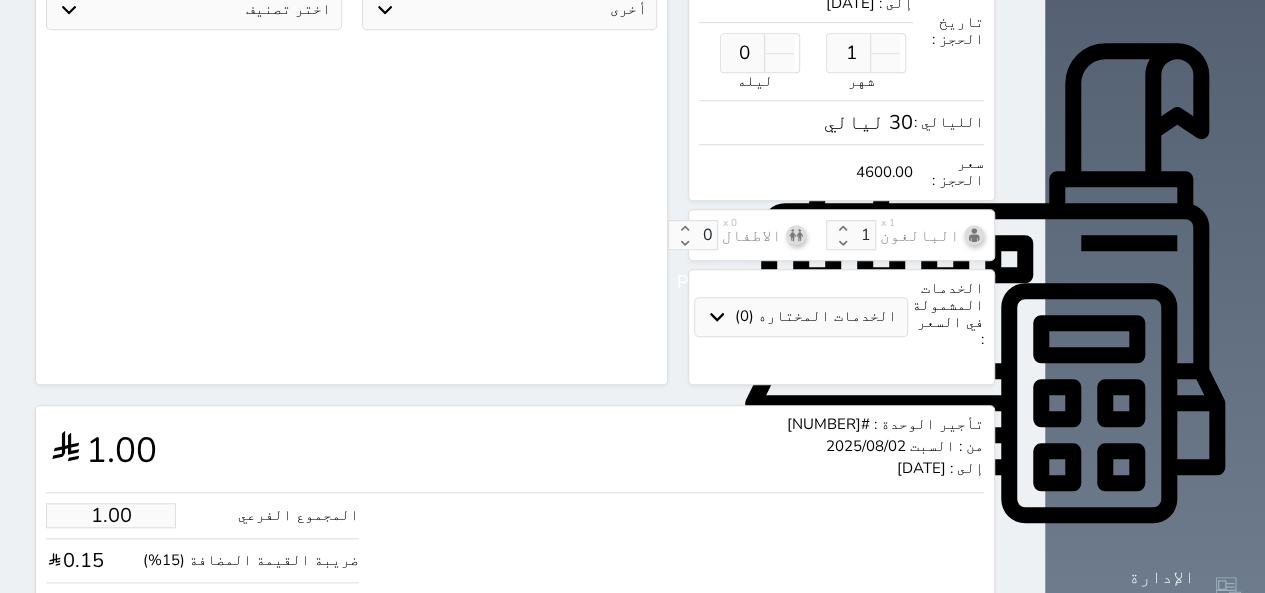type on "2.61" 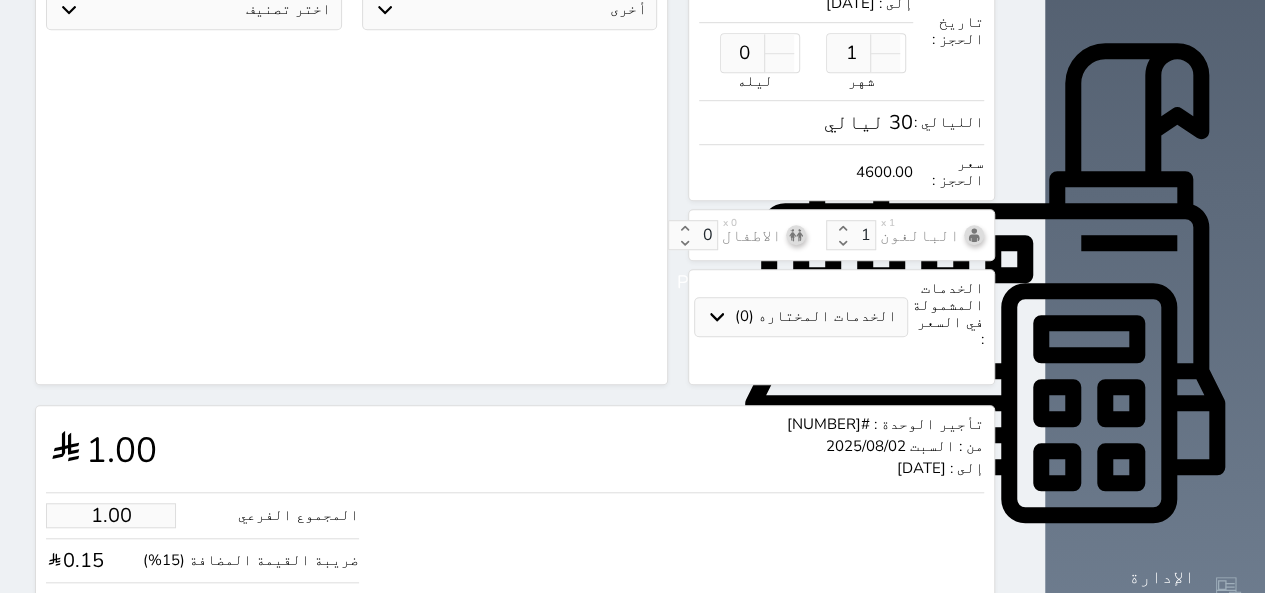 type on "3" 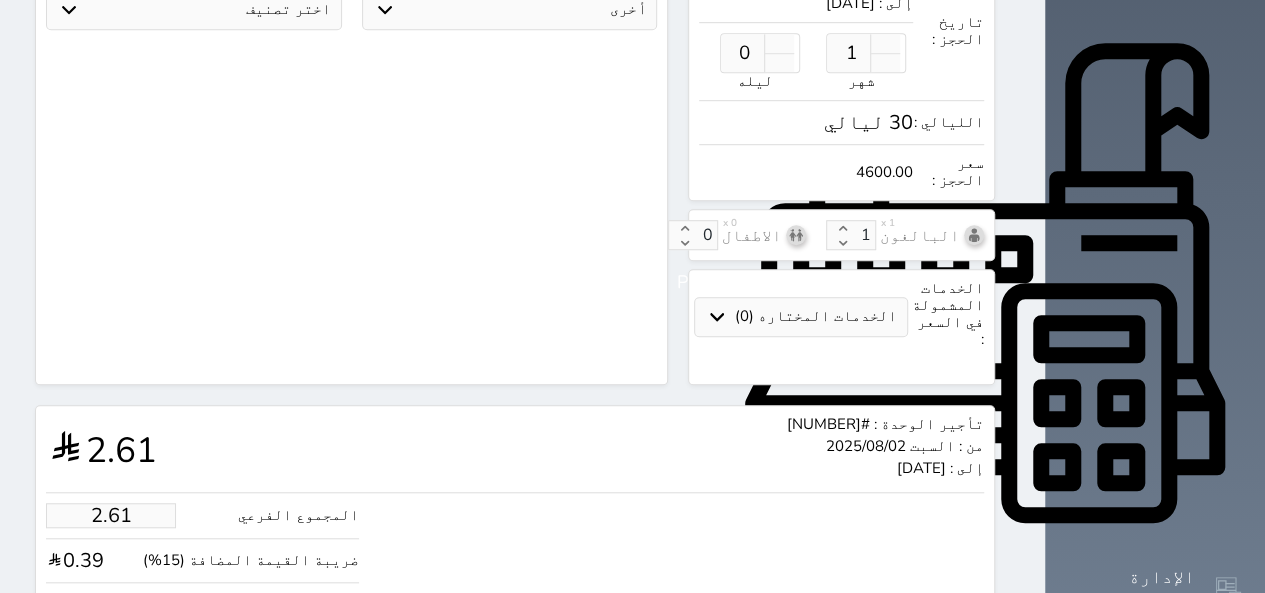 type on "33.04" 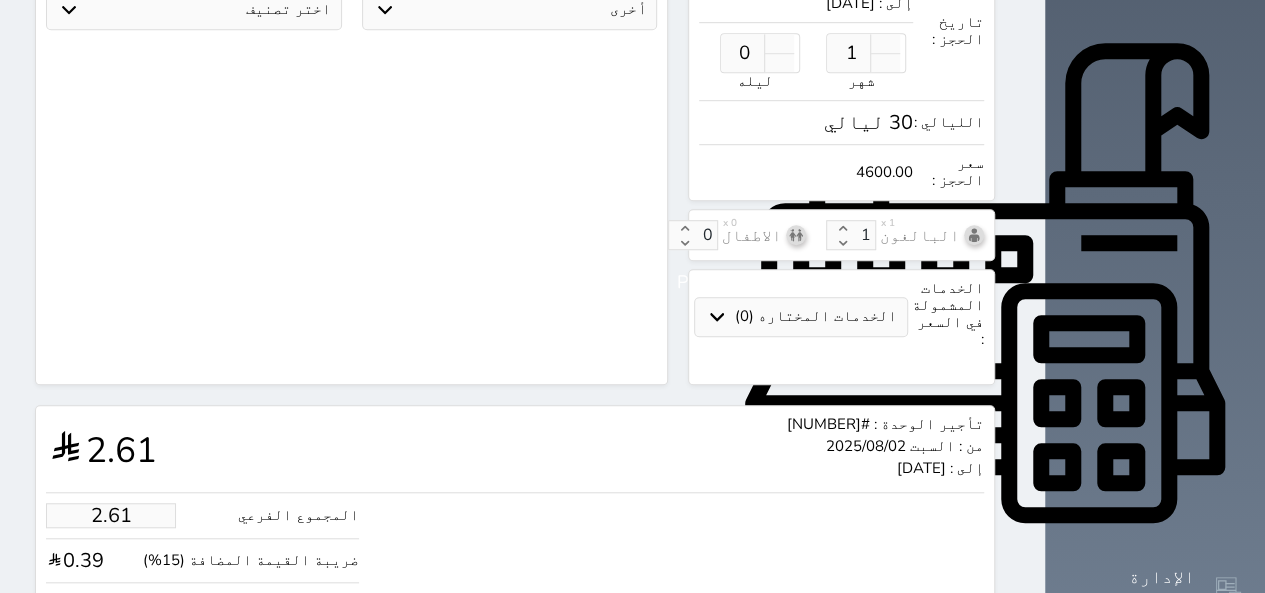type on "38" 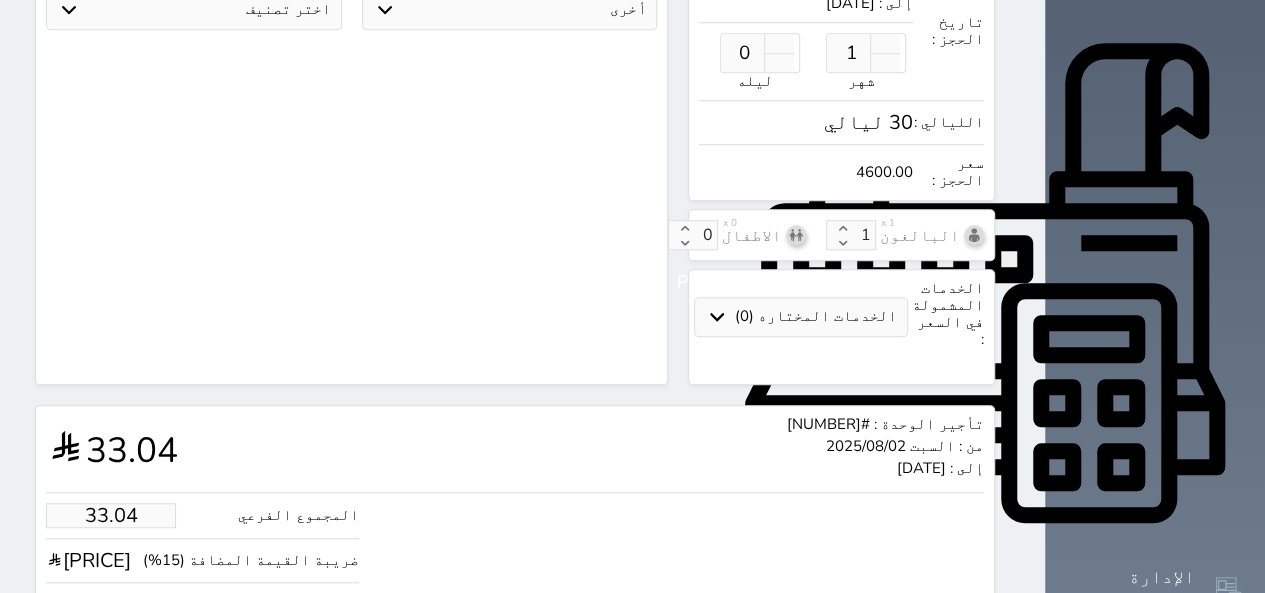 type on "330.43" 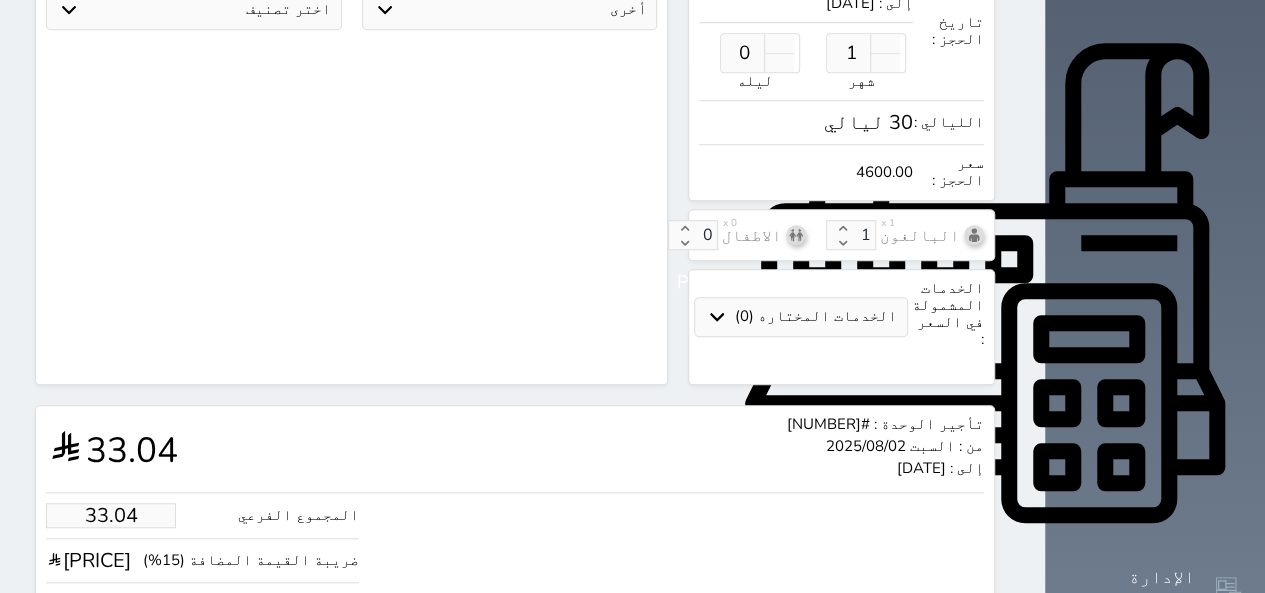 type on "380" 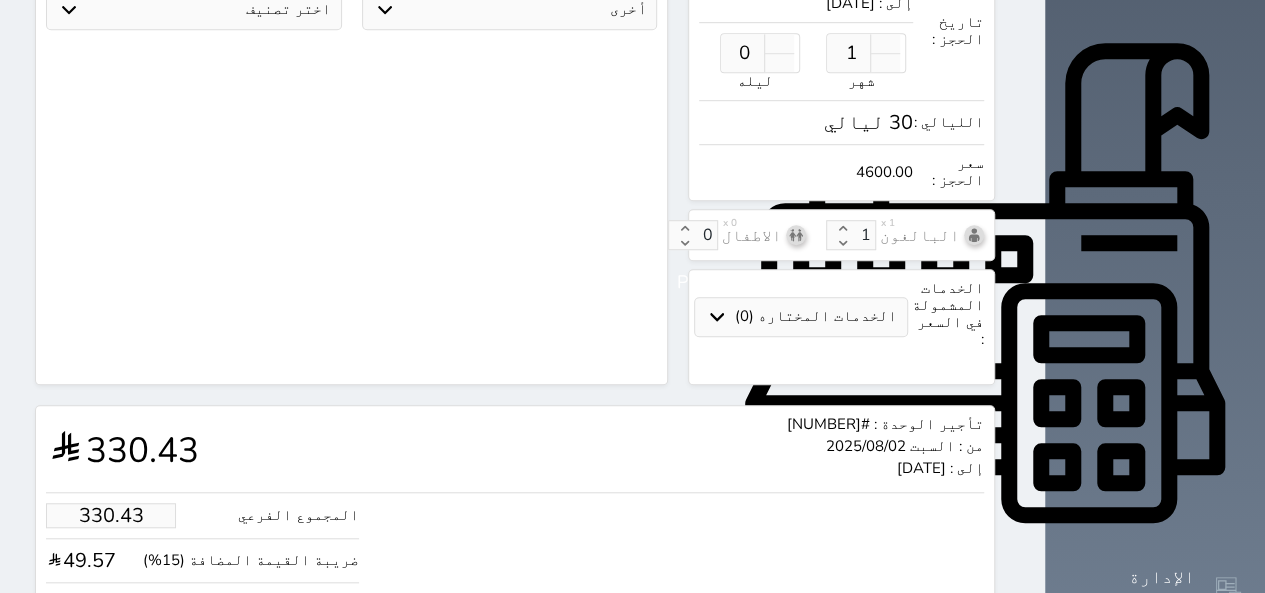 type on "3304.35" 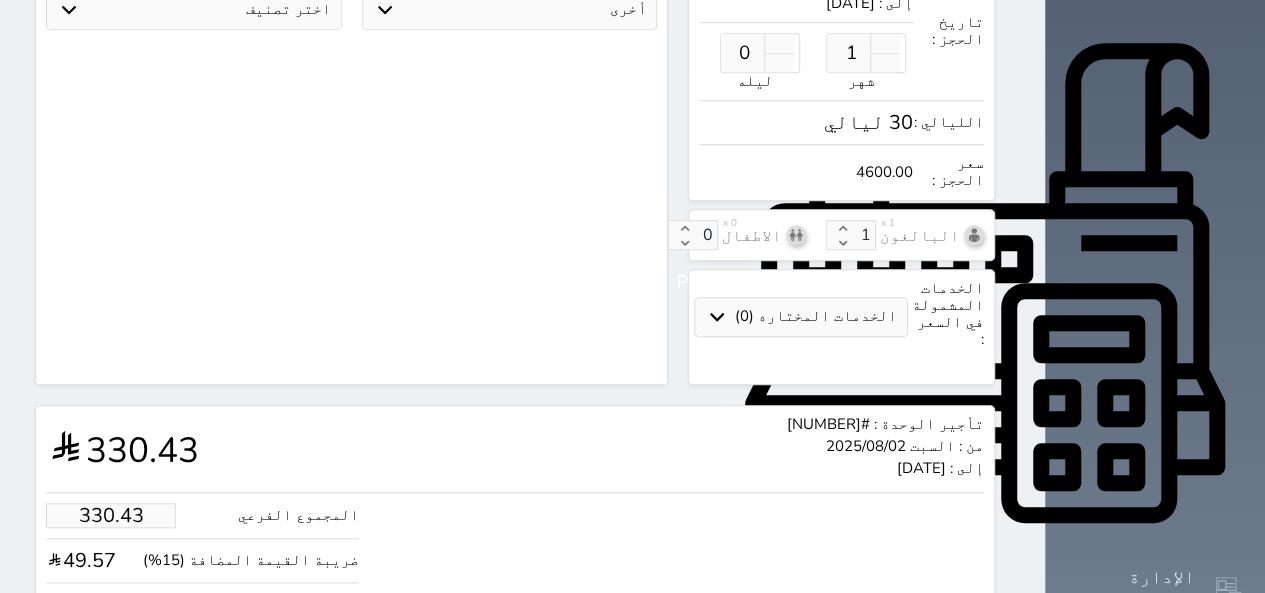 type on "3800" 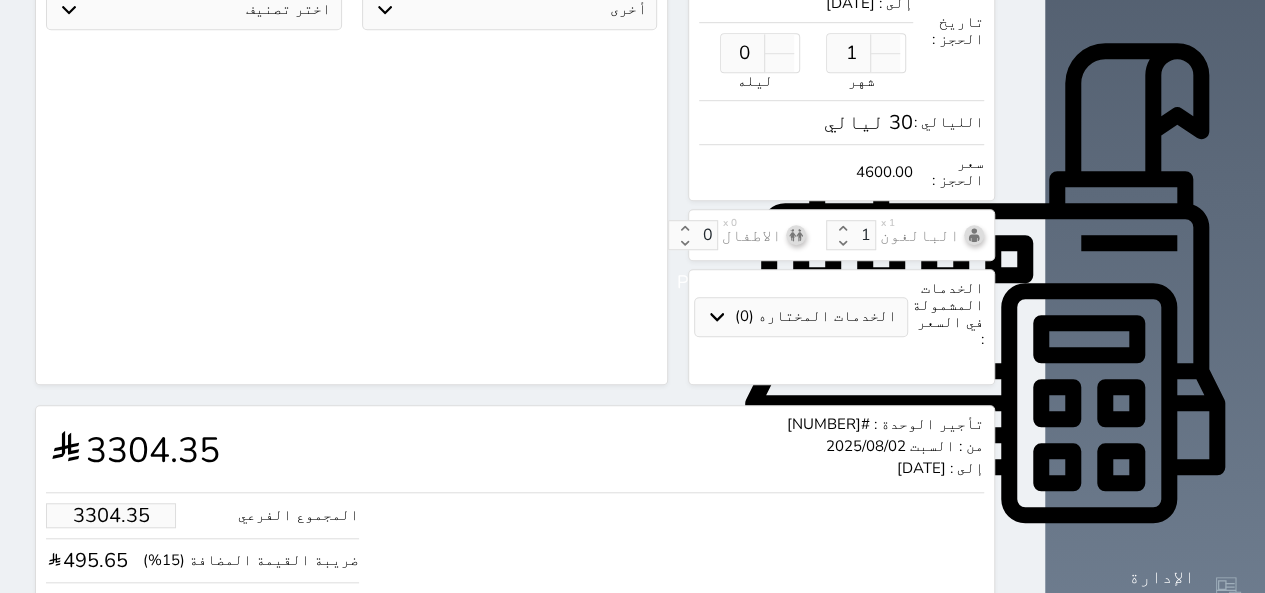 type on "3800.00" 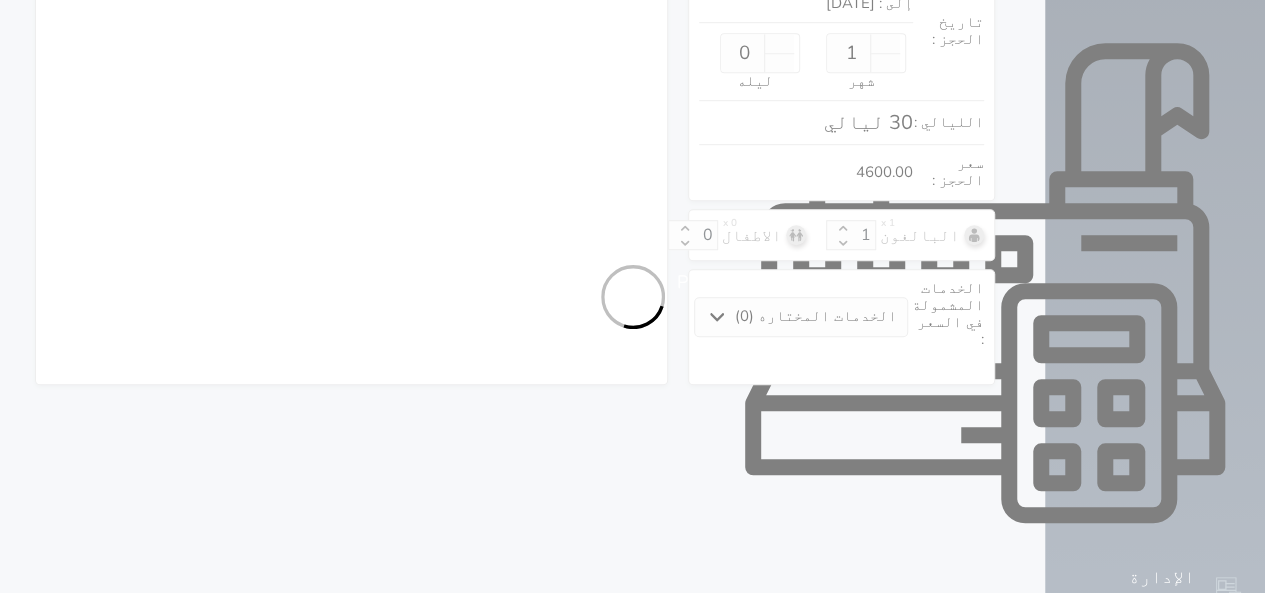 scroll, scrollTop: 592, scrollLeft: 0, axis: vertical 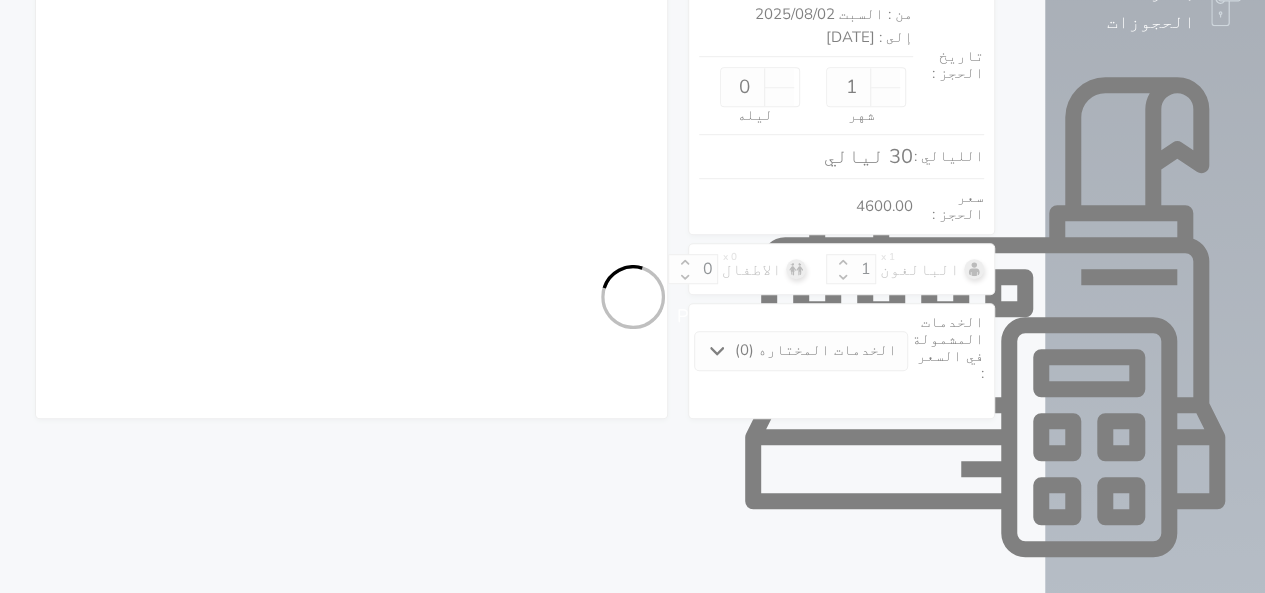 select on "1" 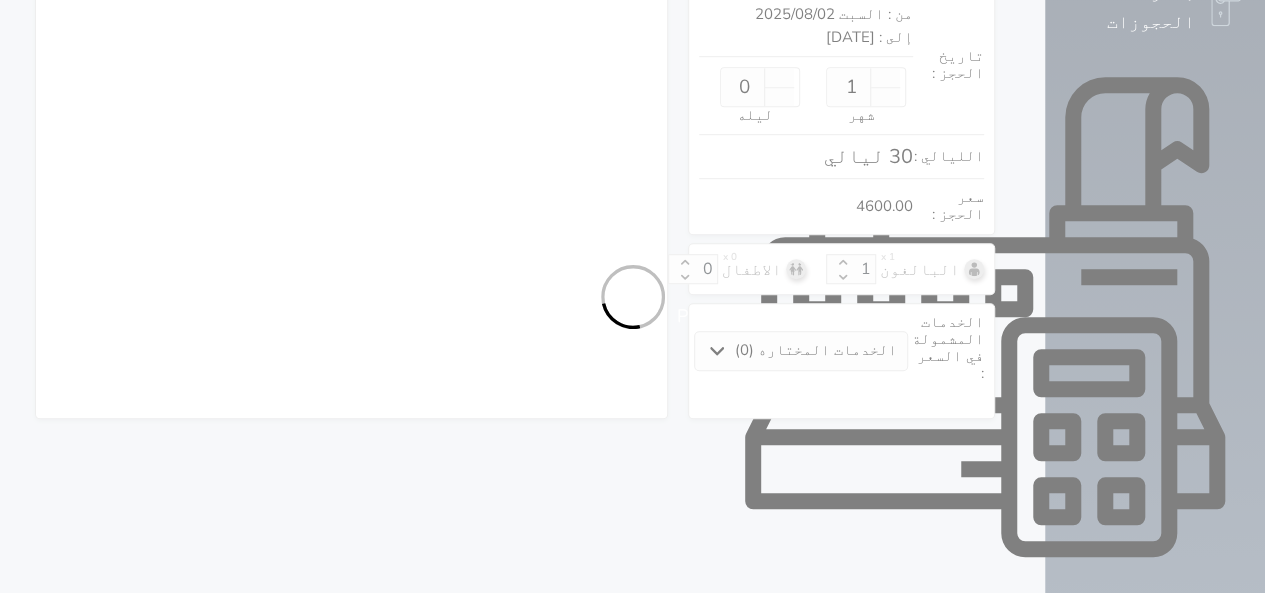 select on "113" 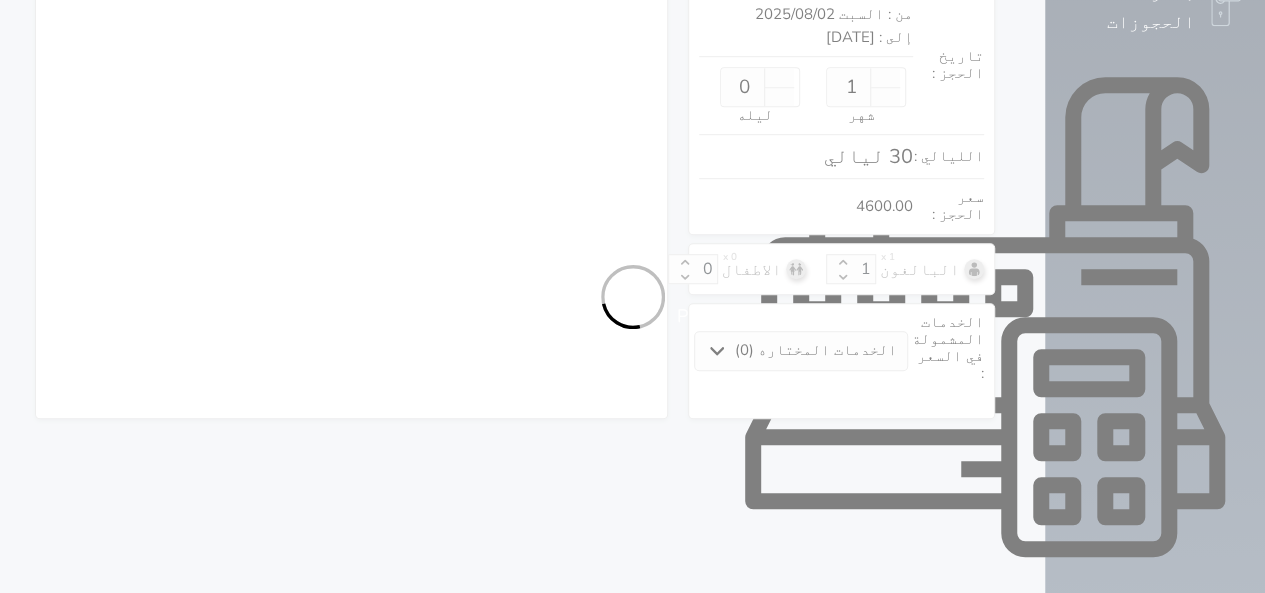 select on "1" 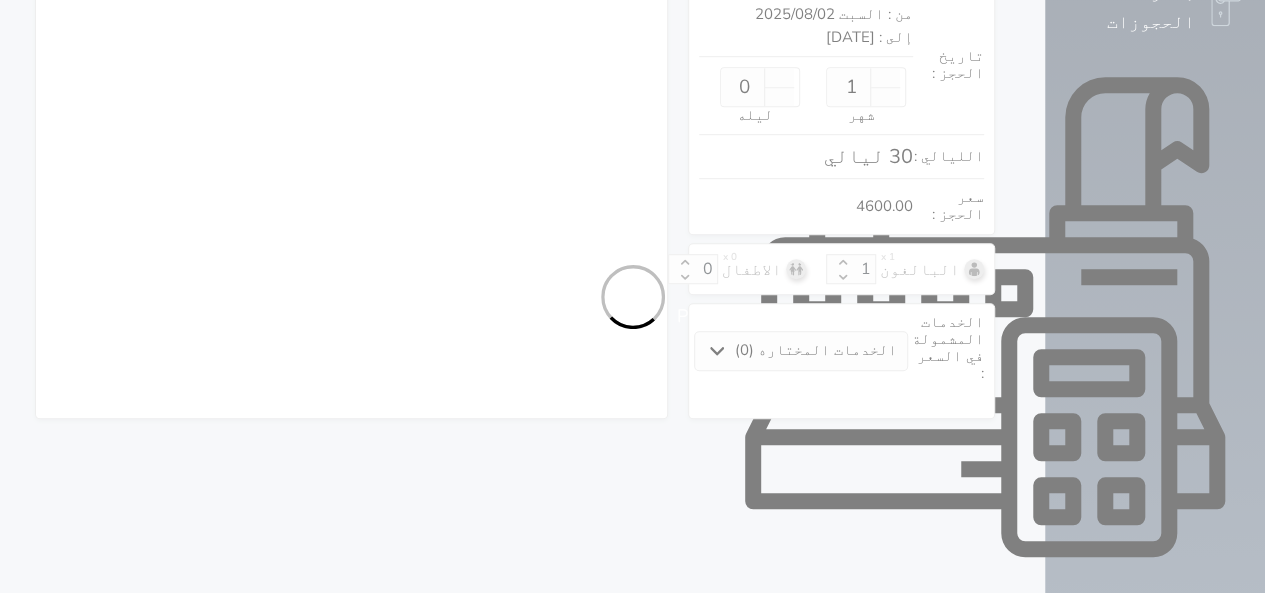 select 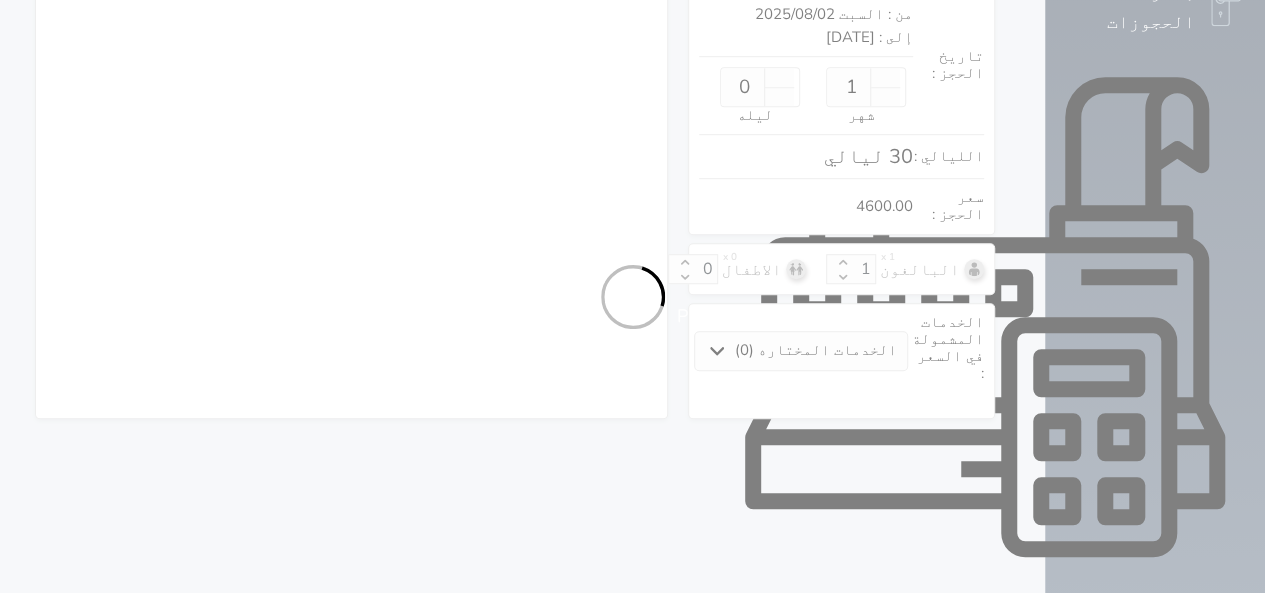 select on "7" 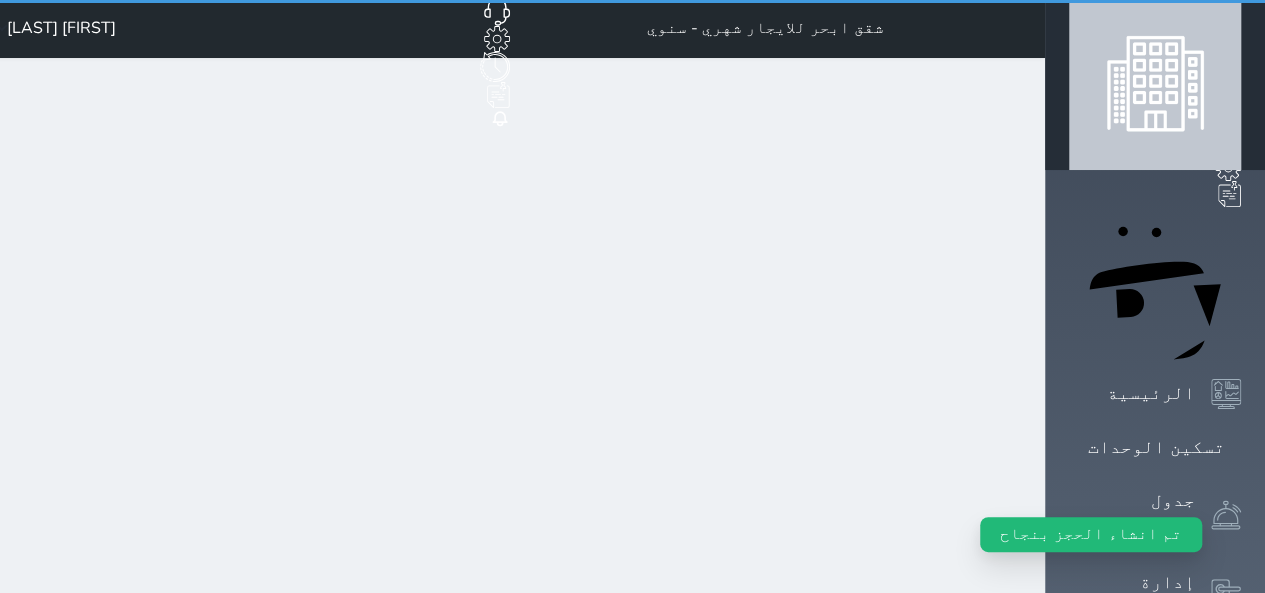 scroll, scrollTop: 0, scrollLeft: 0, axis: both 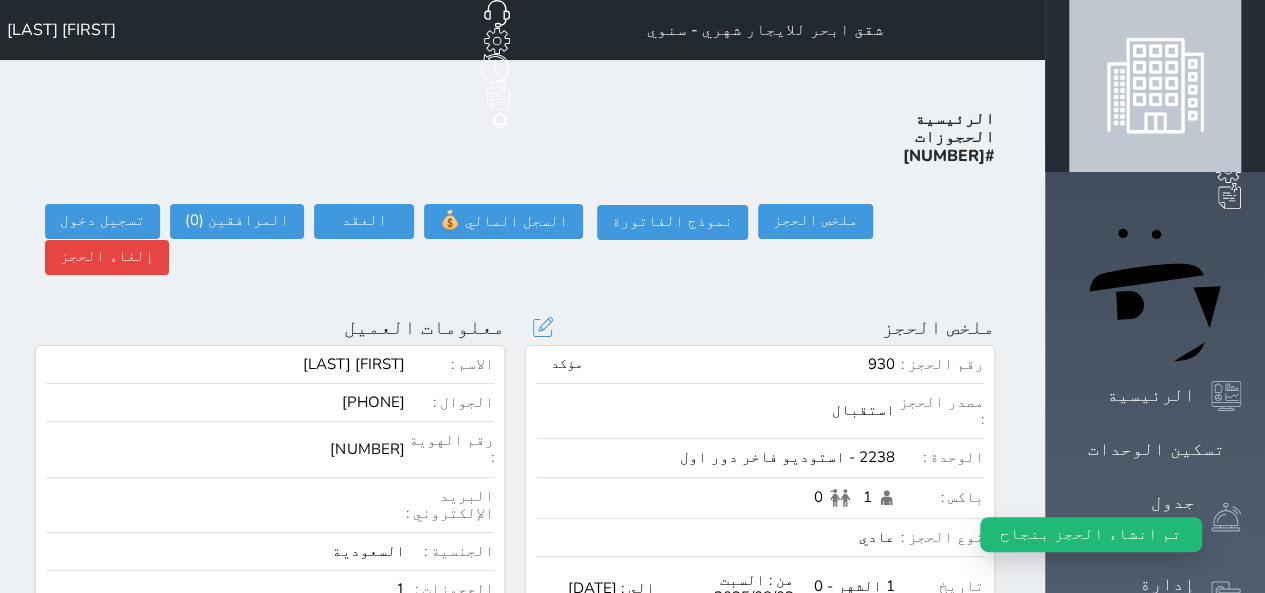 click on "رقم الحجز :
930
مؤكد     مصدر الحجز :   استقبال
الوحدة :   2238 - استوديو فاخر دور اول   باكس :           1                 0   نوع الحجز :
عادي
تاريخ الحجز :     1 الشهر - 0 ليالي   من : السبت 2025/08/02   الدخول : 12:00   إلى : الاثنين 2025/09/01   الخروج : 12:00   التأجير :   3304.35    تفاصيل سعر الأيام         تفاصيل سعر الأيام                   سعر الشهر   9000.00                       هل انت متأكد ؟   This action will change the specified price on targetted dates, would you like to continue ?   Yes, confirm !    لا تراجع !     الخدمات :   0.00    الاجمالي :   3800.00    الرصيد :    3800.00      (مدين)" at bounding box center (760, 570) 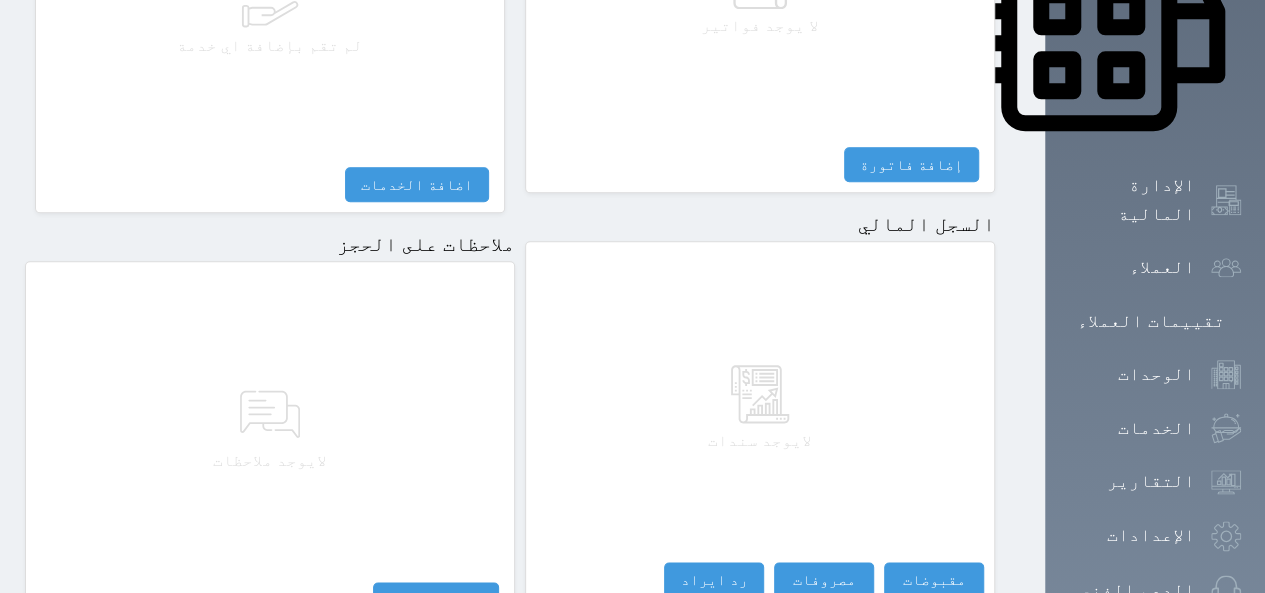 scroll, scrollTop: 1051, scrollLeft: 0, axis: vertical 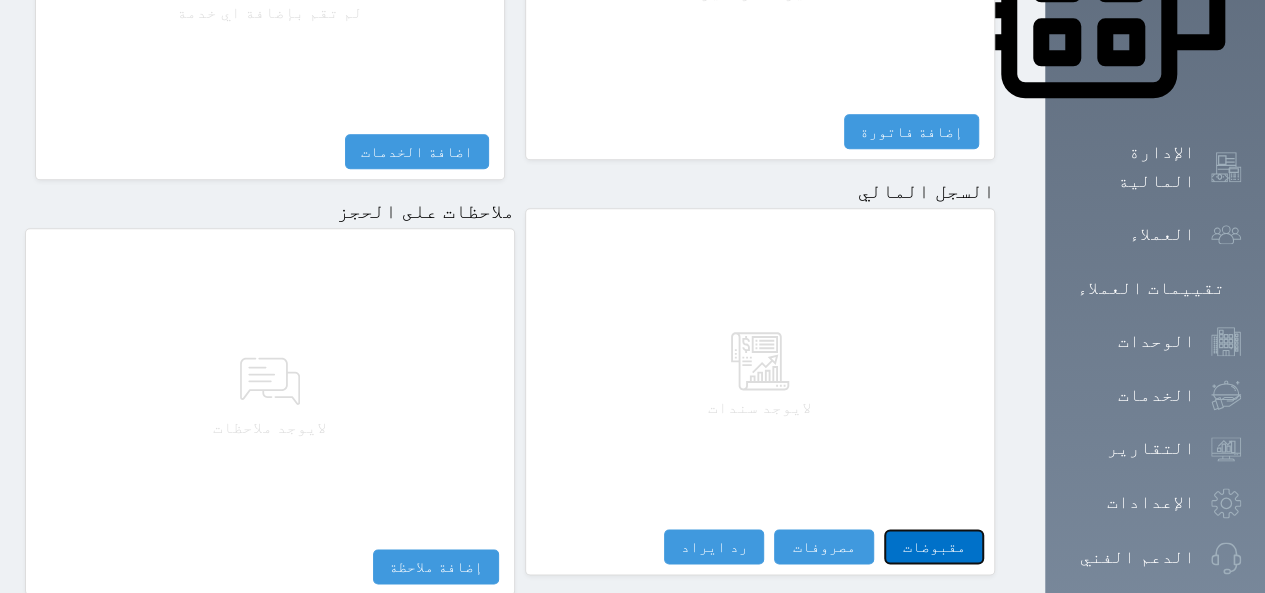 click on "مقبوضات" at bounding box center [934, 546] 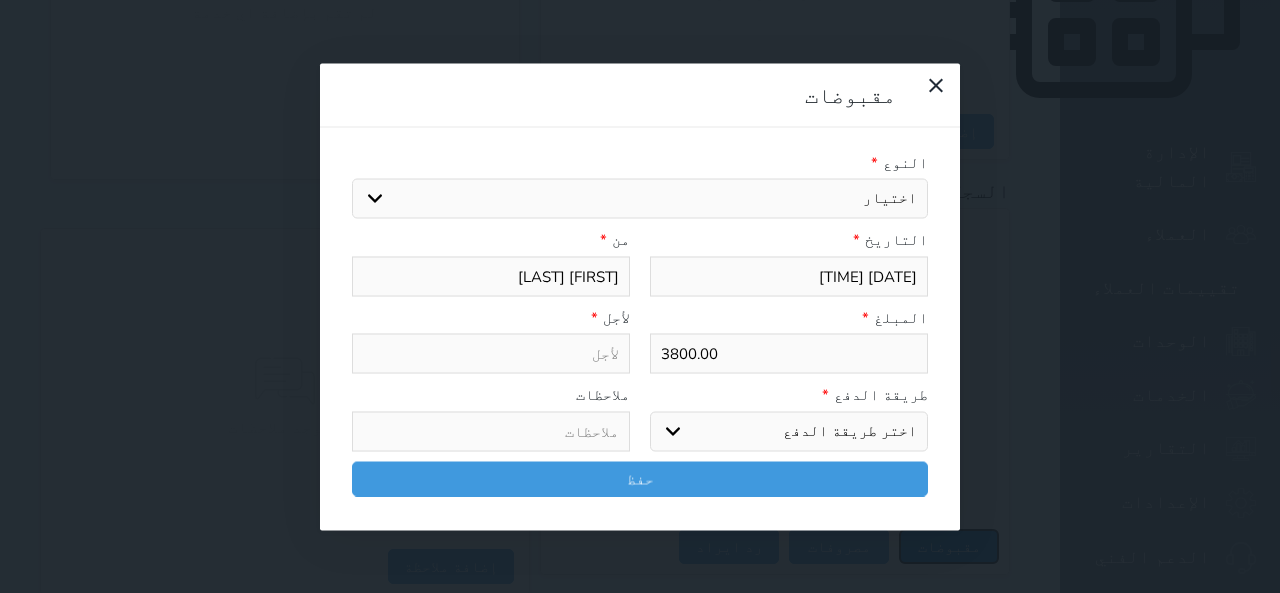 select 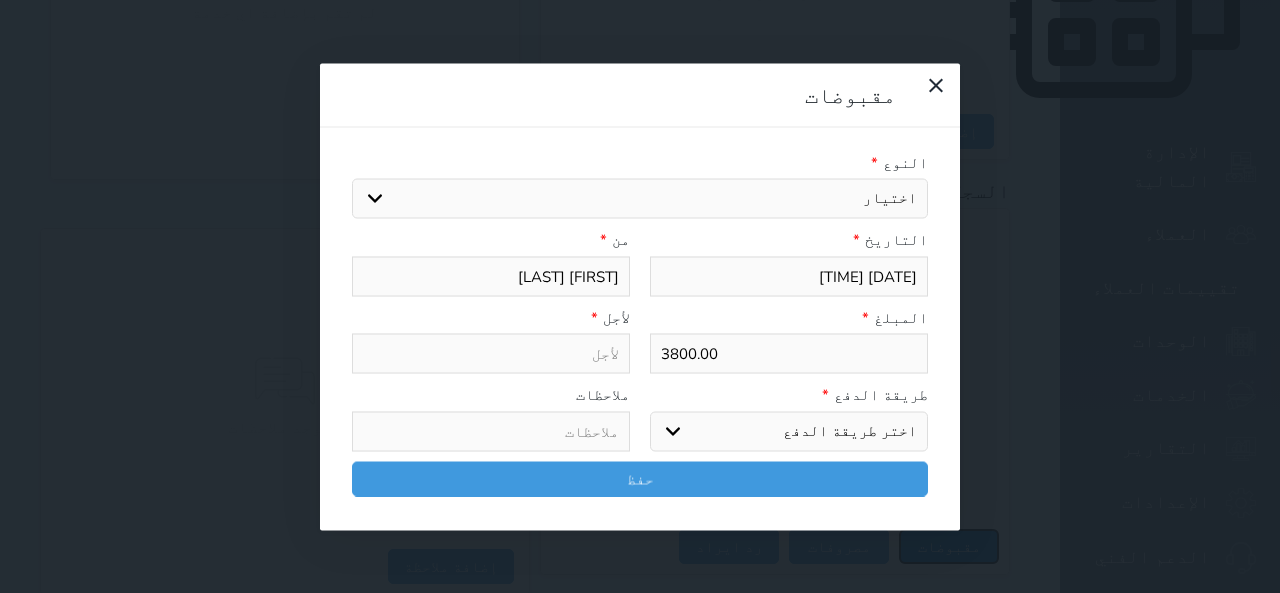 select 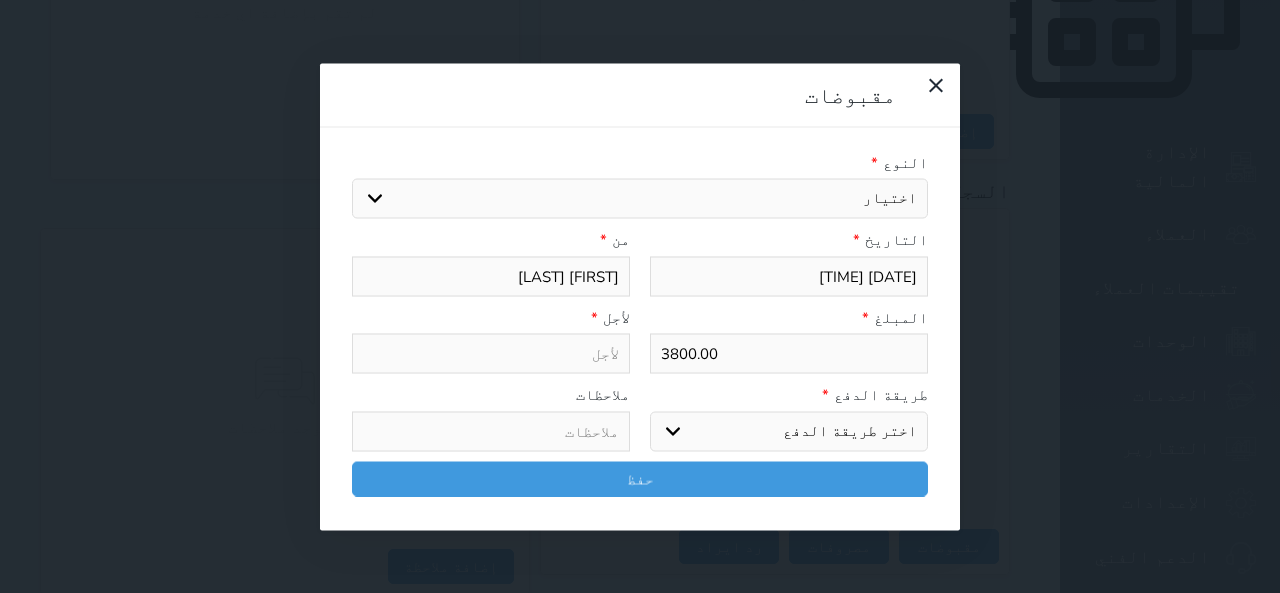 click on "3800.00" at bounding box center (789, 354) 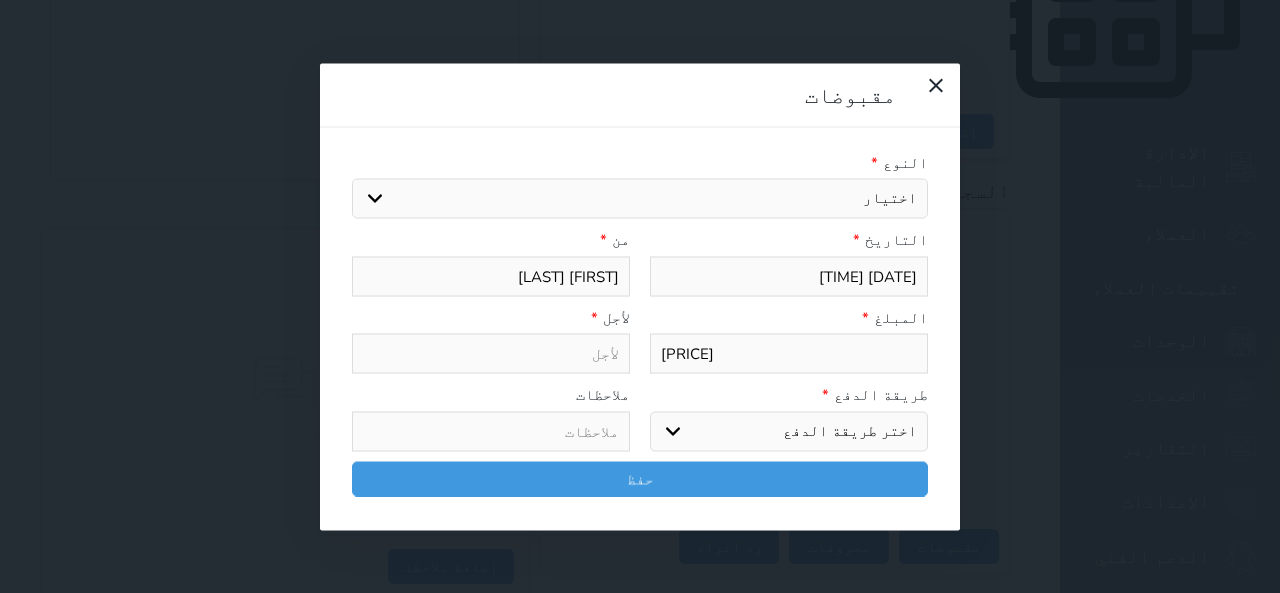 select 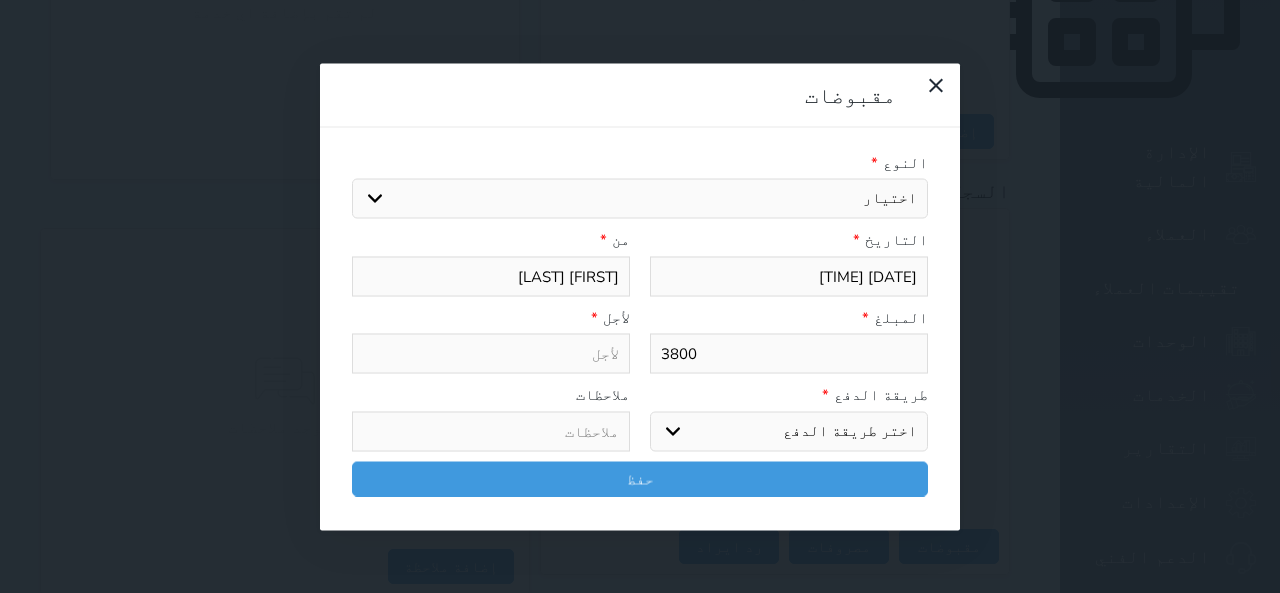 select 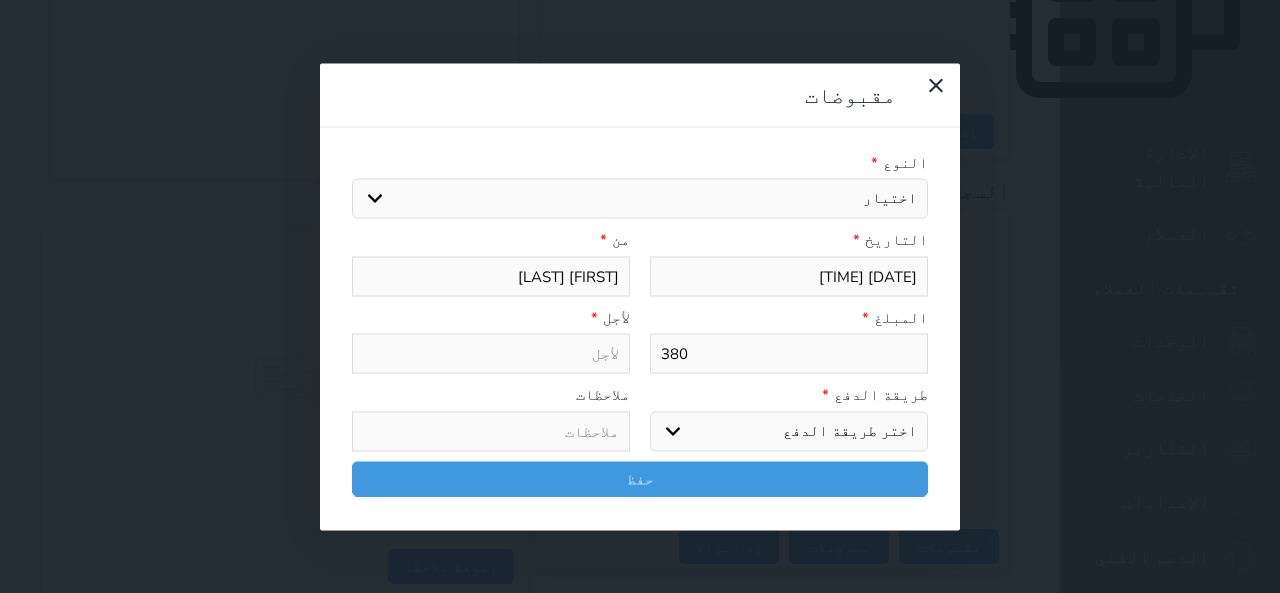 select 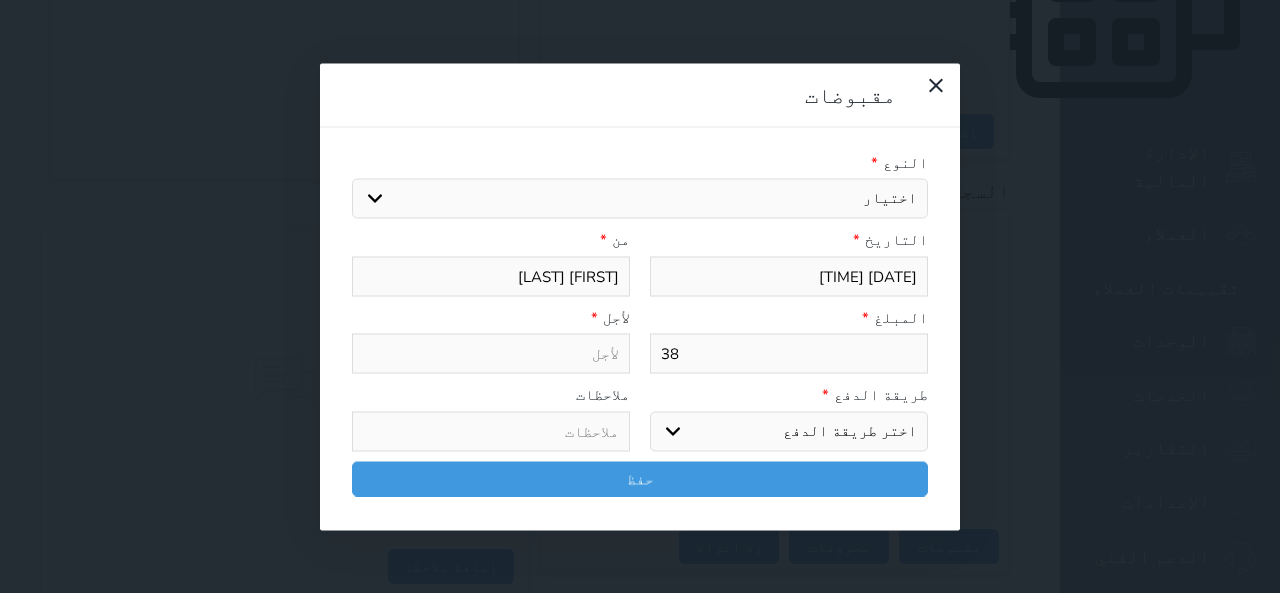 select 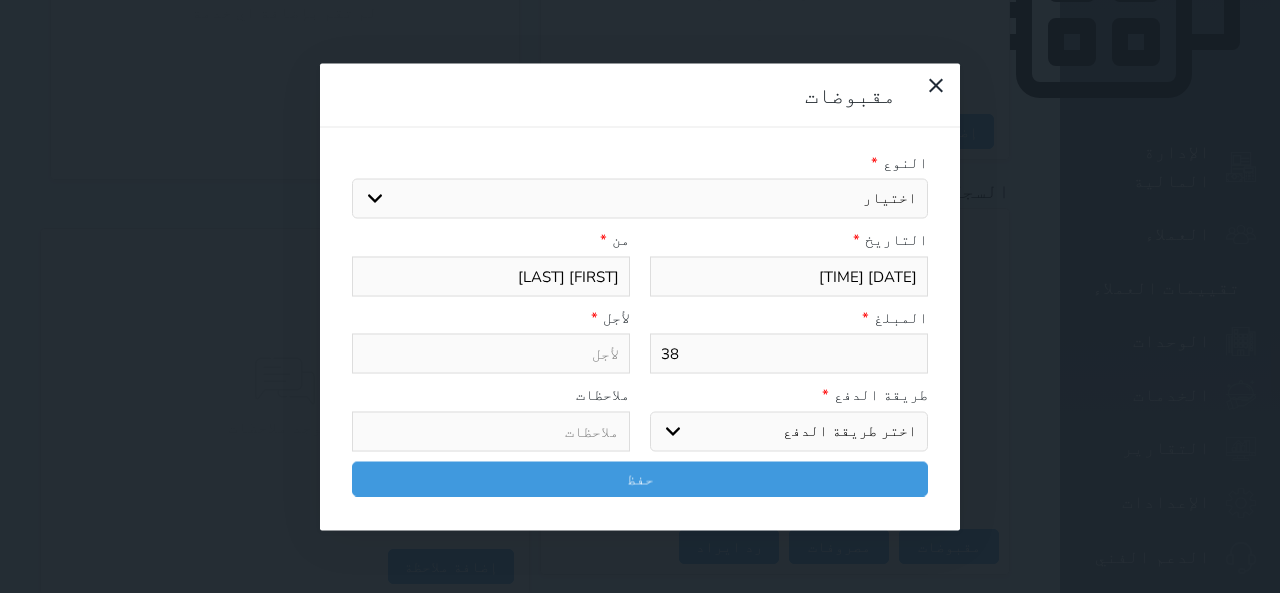 type on "3" 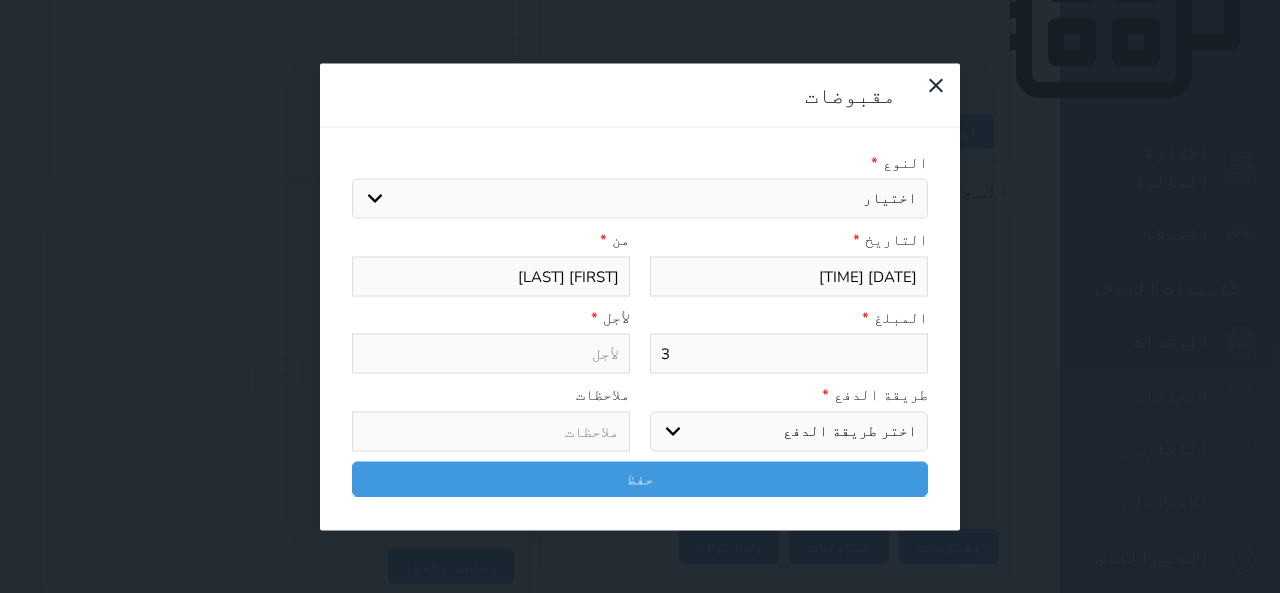 select 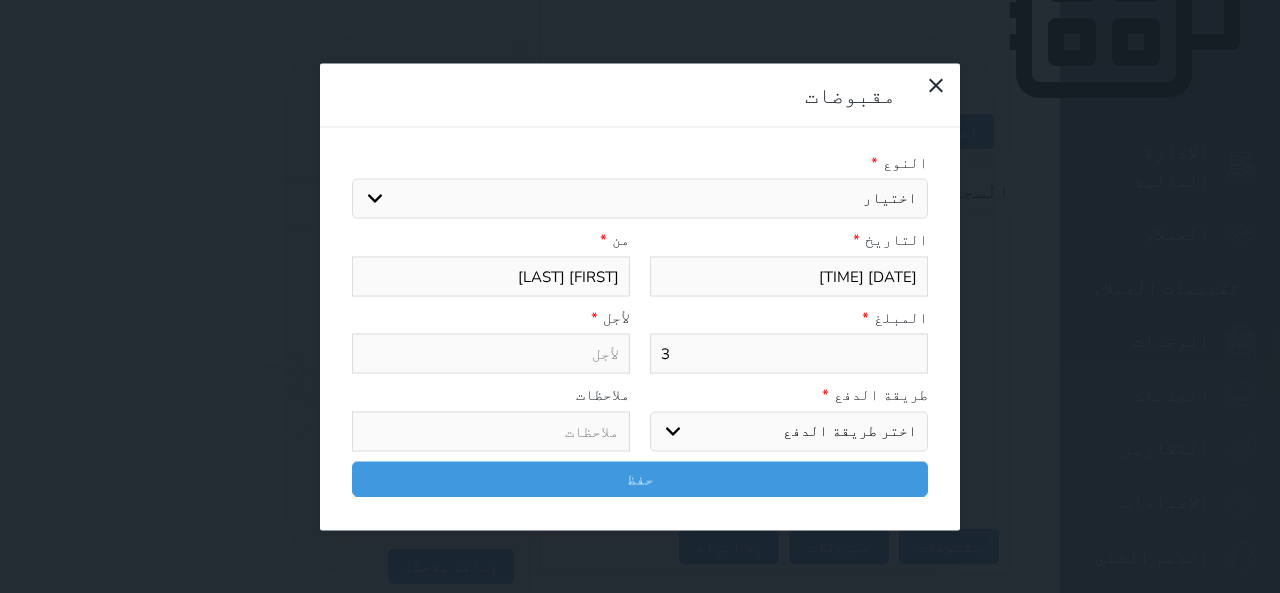 type 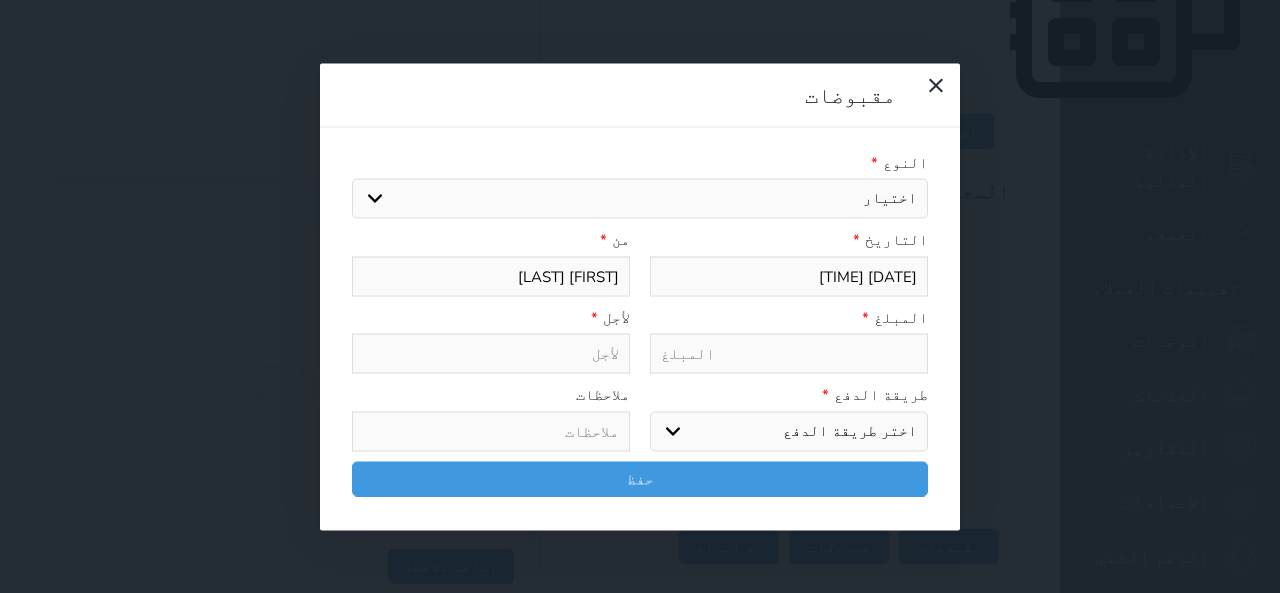 select 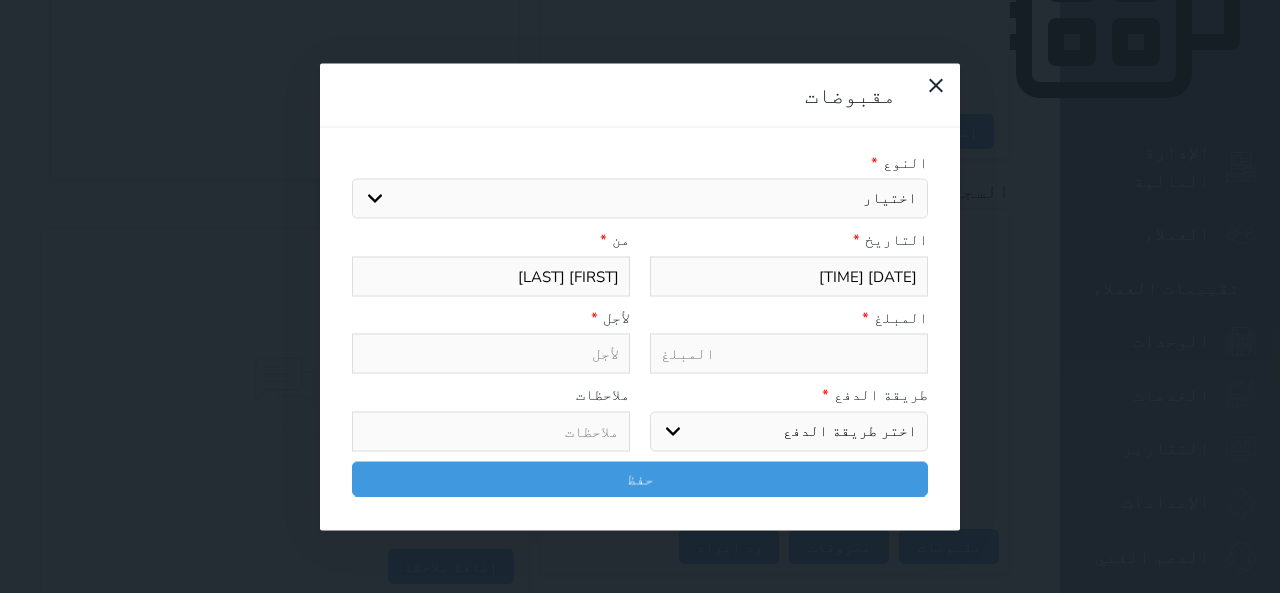 type on "5" 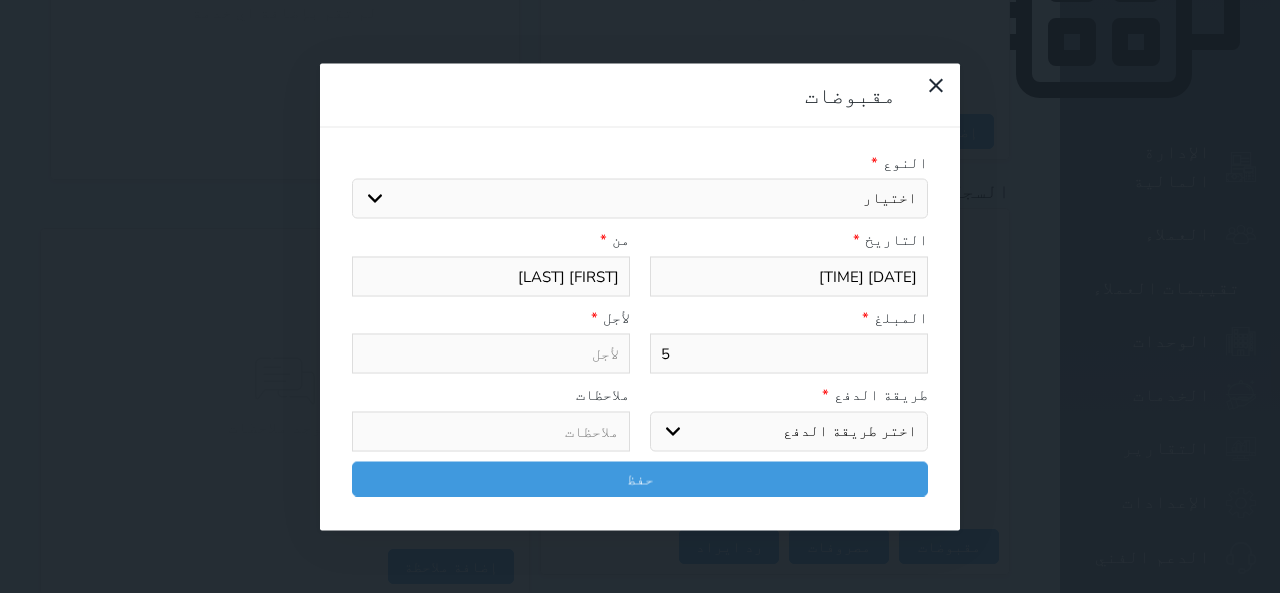 select 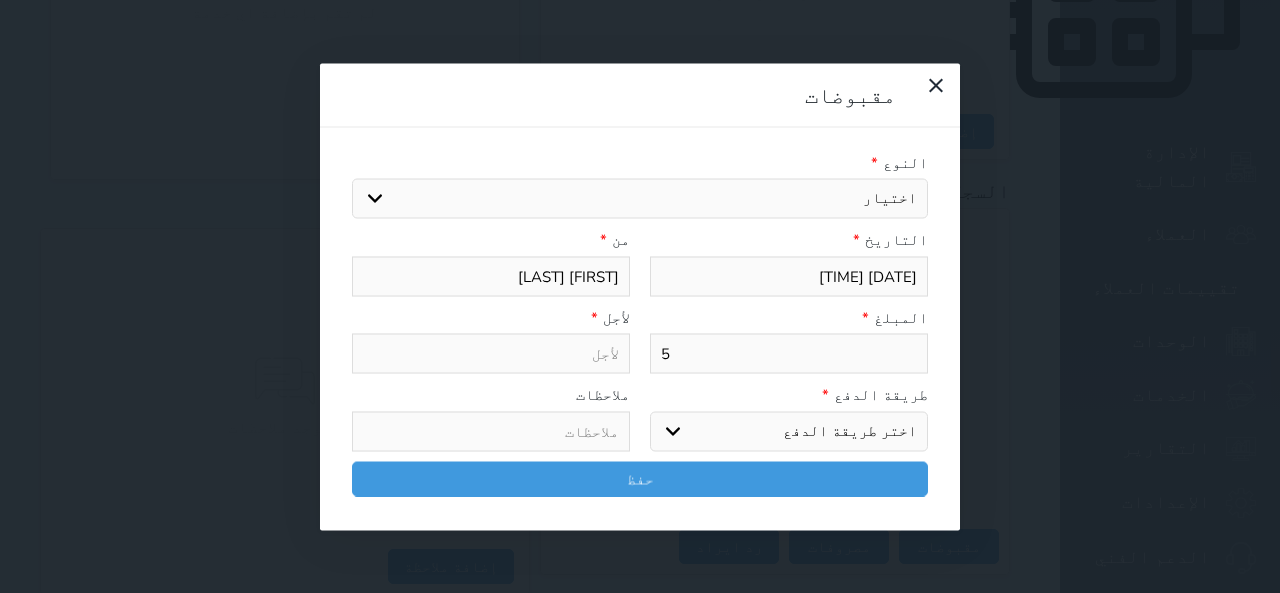 type on "50" 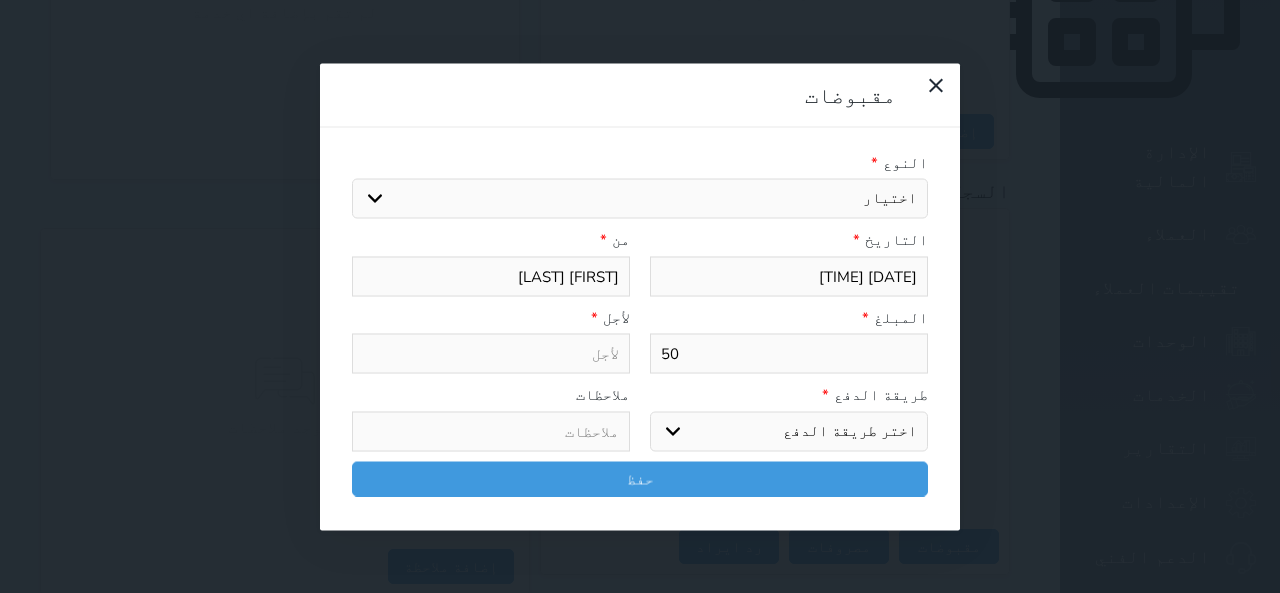 select 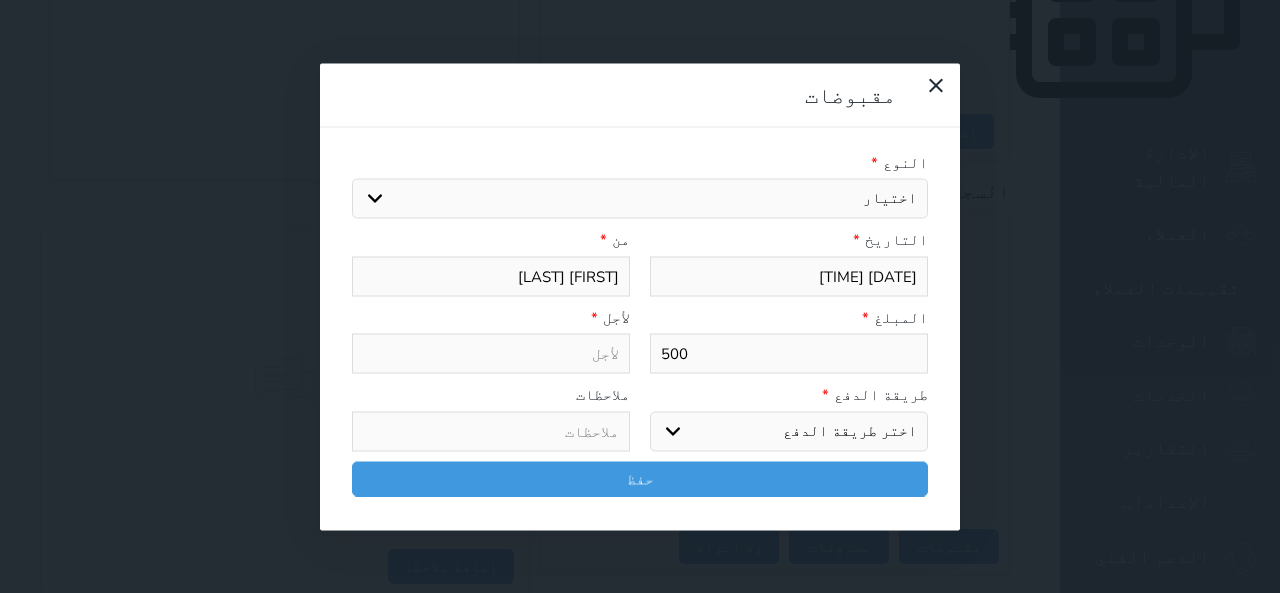 type on "500" 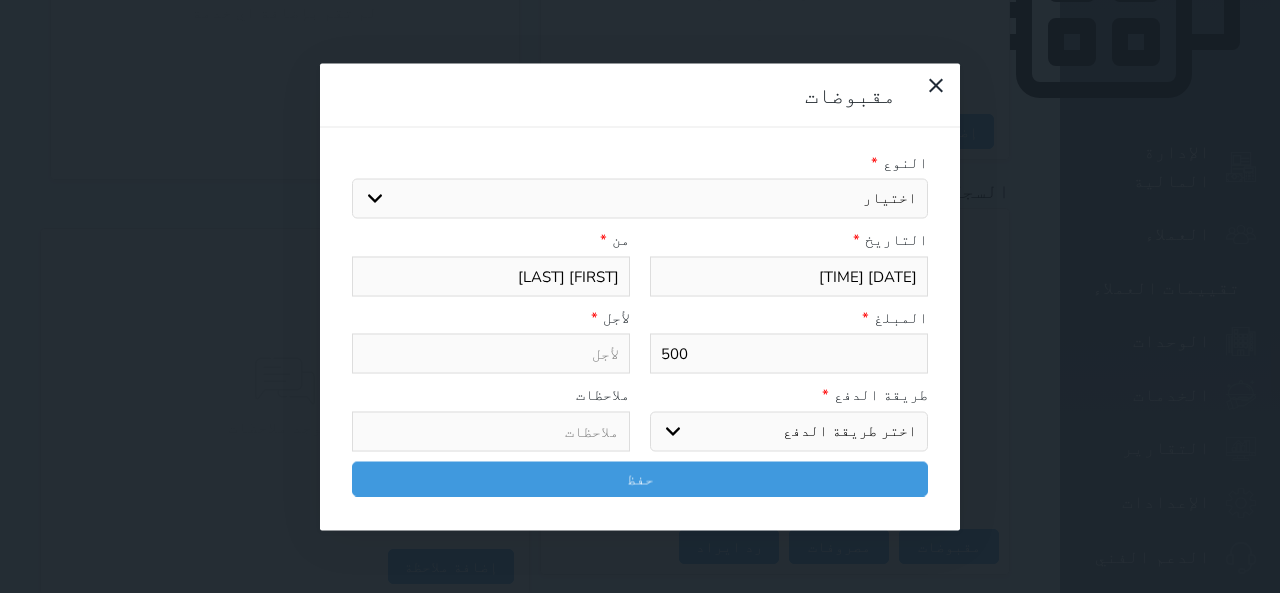 select on "71420" 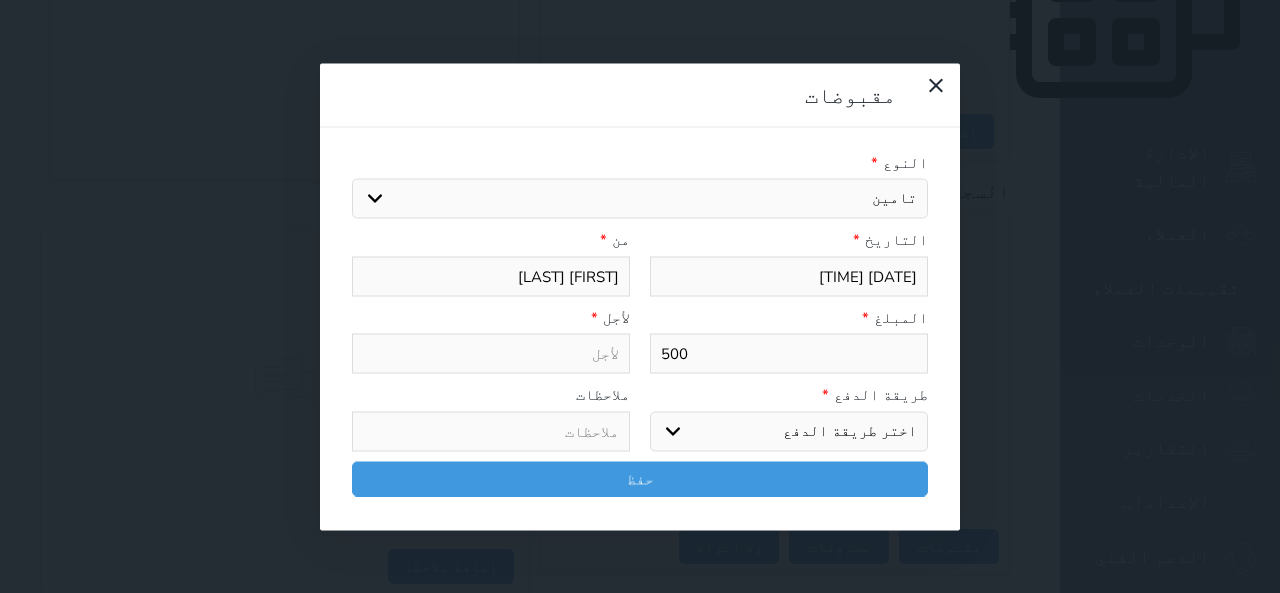 click on "اختيار   مقبوضات عامة قيمة إيجار فواتير تامين عربون لا ينطبق آخر مغسلة واي فاي - الإنترنت مواقف السيارات طعام الأغذية والمشروبات مشروبات المشروبات الباردة المشروبات الساخنة الإفطار غداء عشاء مخبز و كعك حمام سباحة الصالة الرياضية سبا و خدمات الجمال اختيار وإسقاط (خدمات النقل) ميني بار كابل - تلفزيون سرير إضافي تصفيف الشعر التسوق خدمات الجولات السياحية المنظمة خدمات الدليل السياحي" at bounding box center (640, 199) 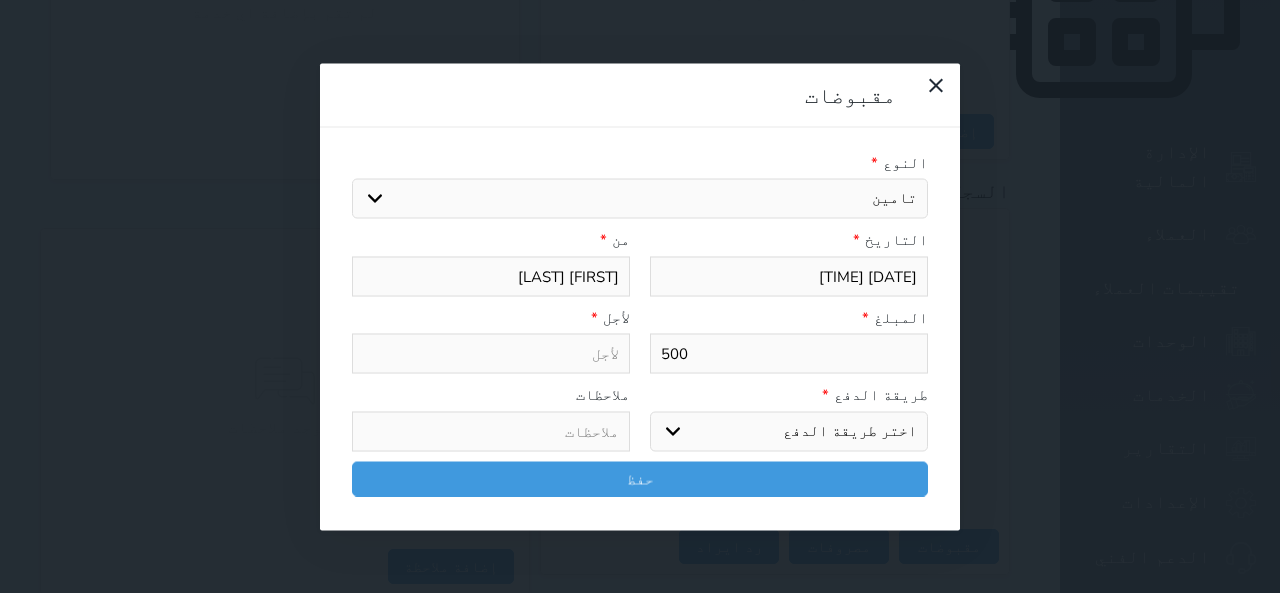 type 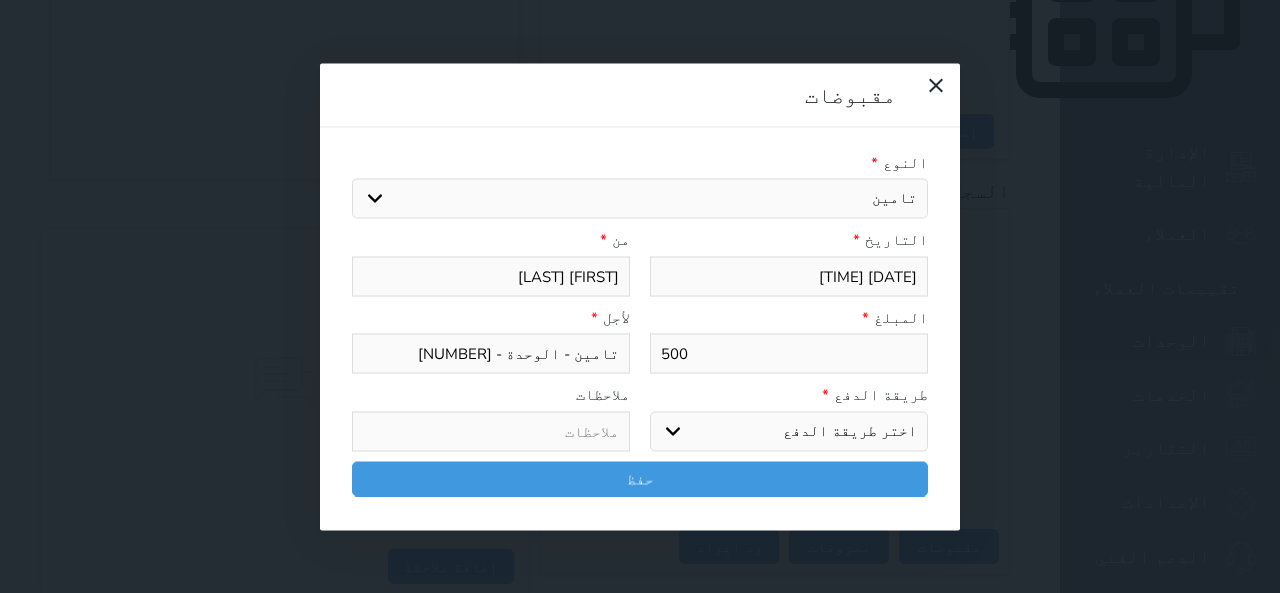 click on "اختر طريقة الدفع   دفع نقدى   تحويل بنكى   مدى   بطاقة ائتمان   آجل" at bounding box center [789, 431] 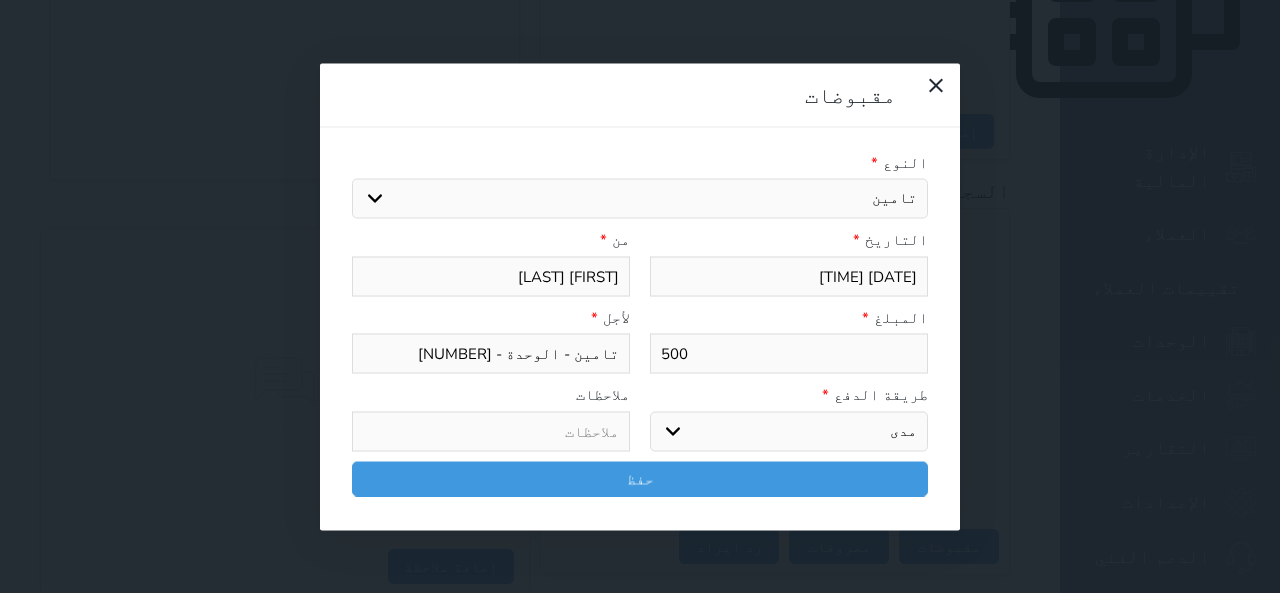click on "اختر طريقة الدفع   دفع نقدى   تحويل بنكى   مدى   بطاقة ائتمان   آجل" at bounding box center (789, 431) 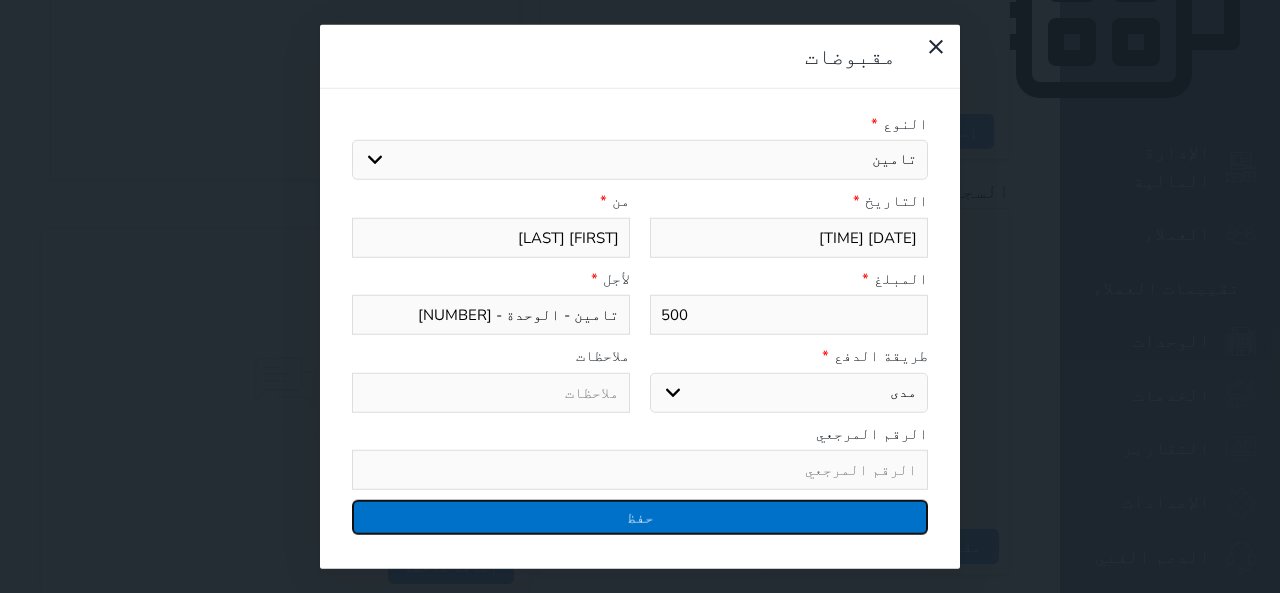 click on "حفظ" at bounding box center (640, 517) 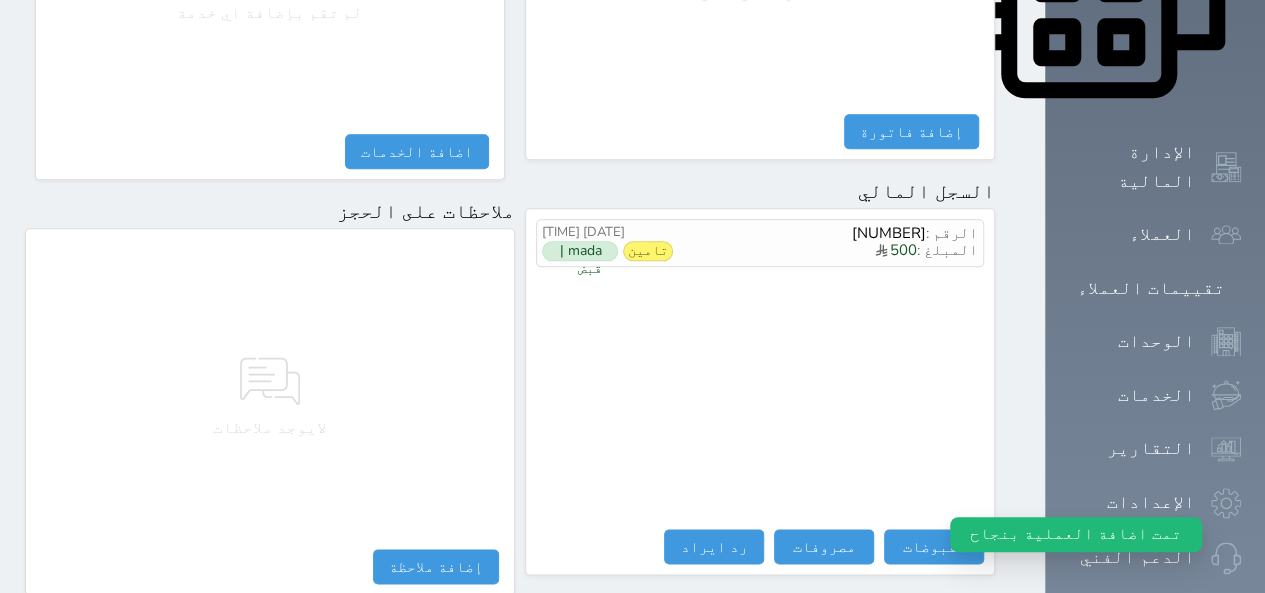 click on "لايوجد ملاحظات" at bounding box center (270, 394) 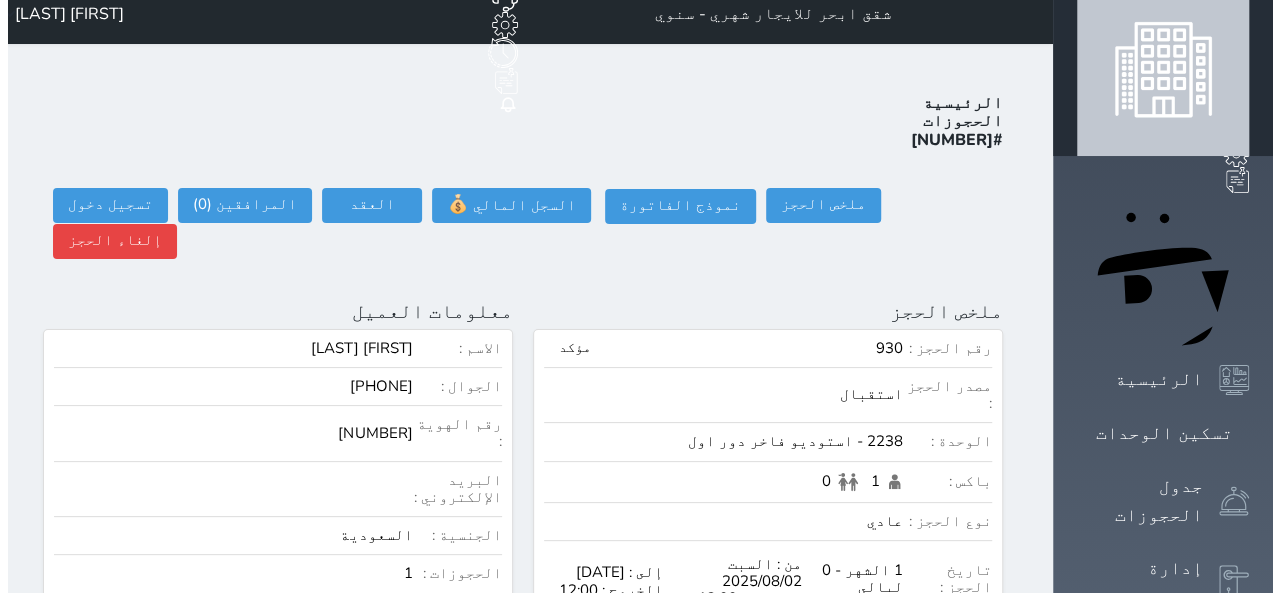 scroll, scrollTop: 0, scrollLeft: 0, axis: both 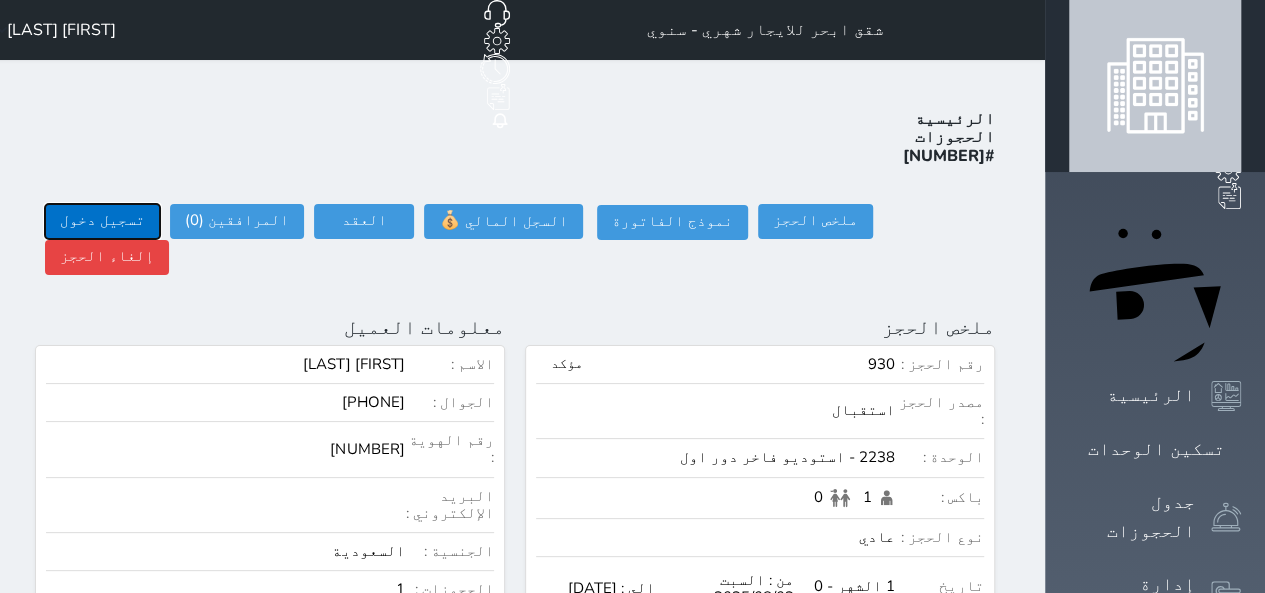 click on "تسجيل دخول" at bounding box center [102, 221] 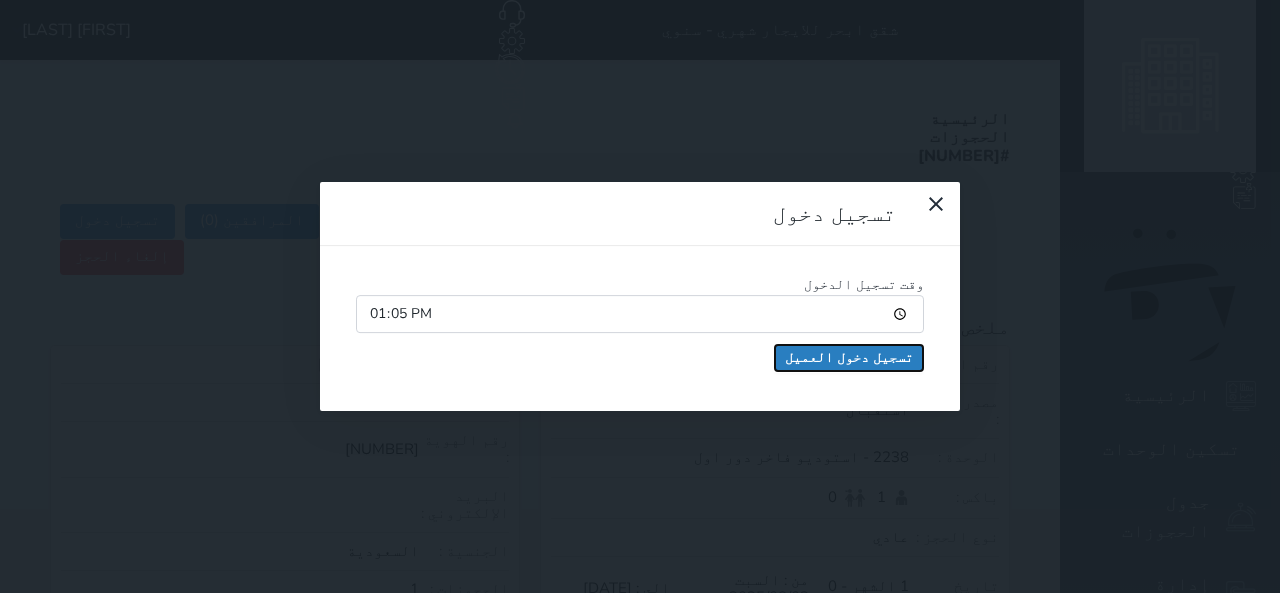 click on "تسجيل دخول العميل" at bounding box center [849, 358] 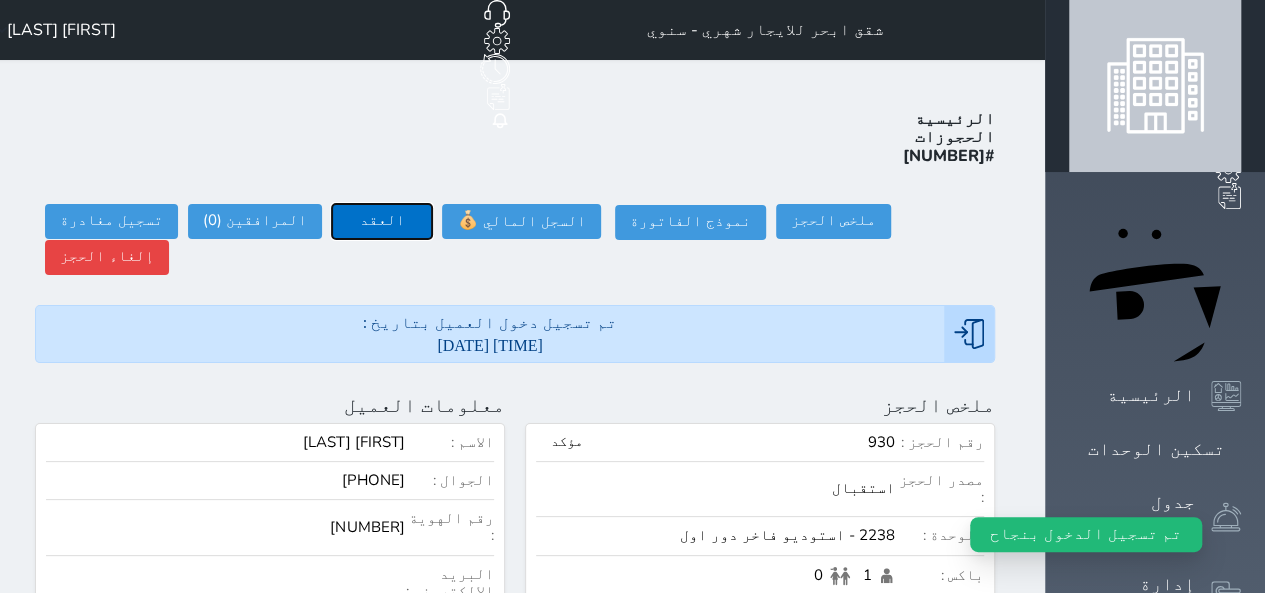 click on "العقد" at bounding box center [382, 221] 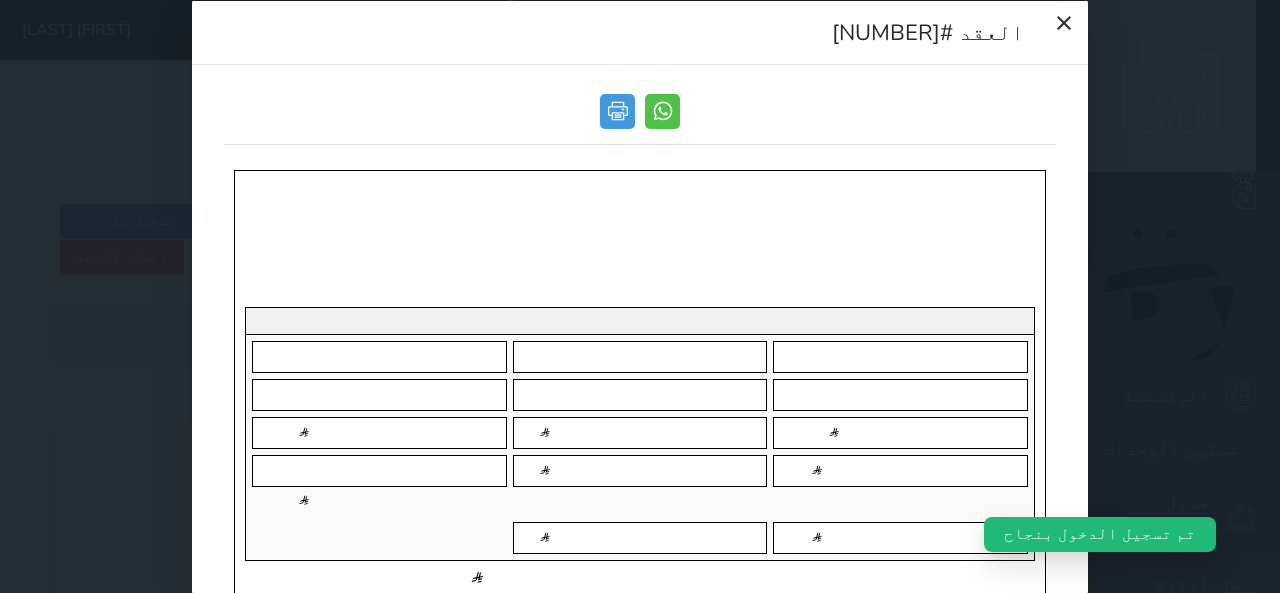 scroll, scrollTop: 0, scrollLeft: 0, axis: both 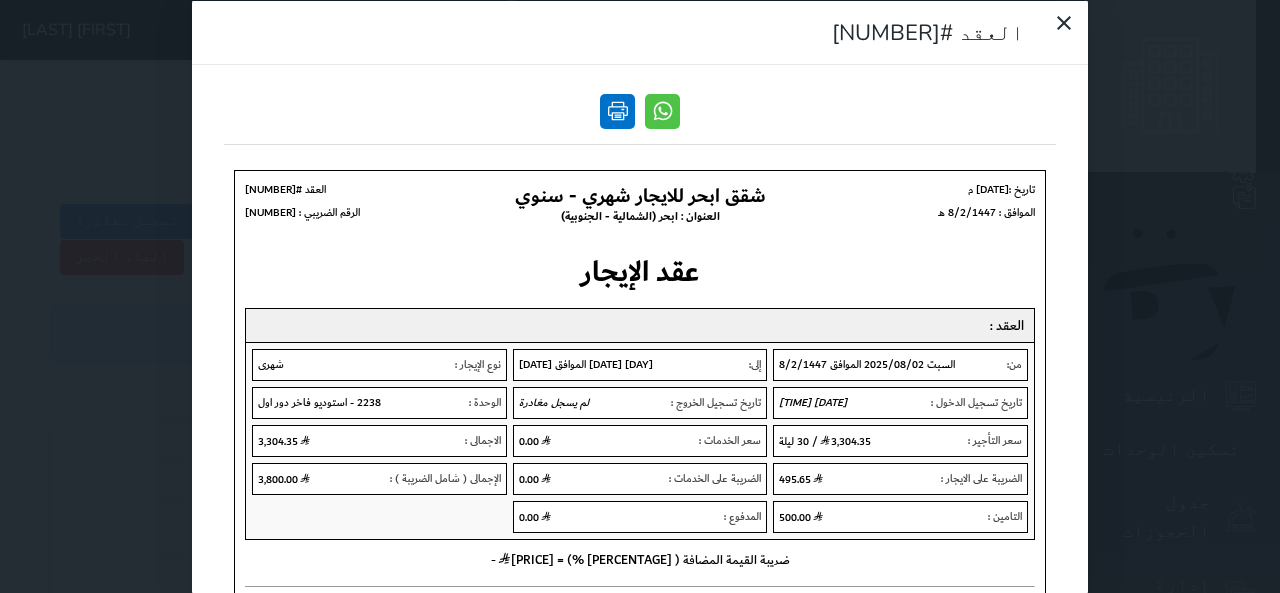 click at bounding box center (617, 110) 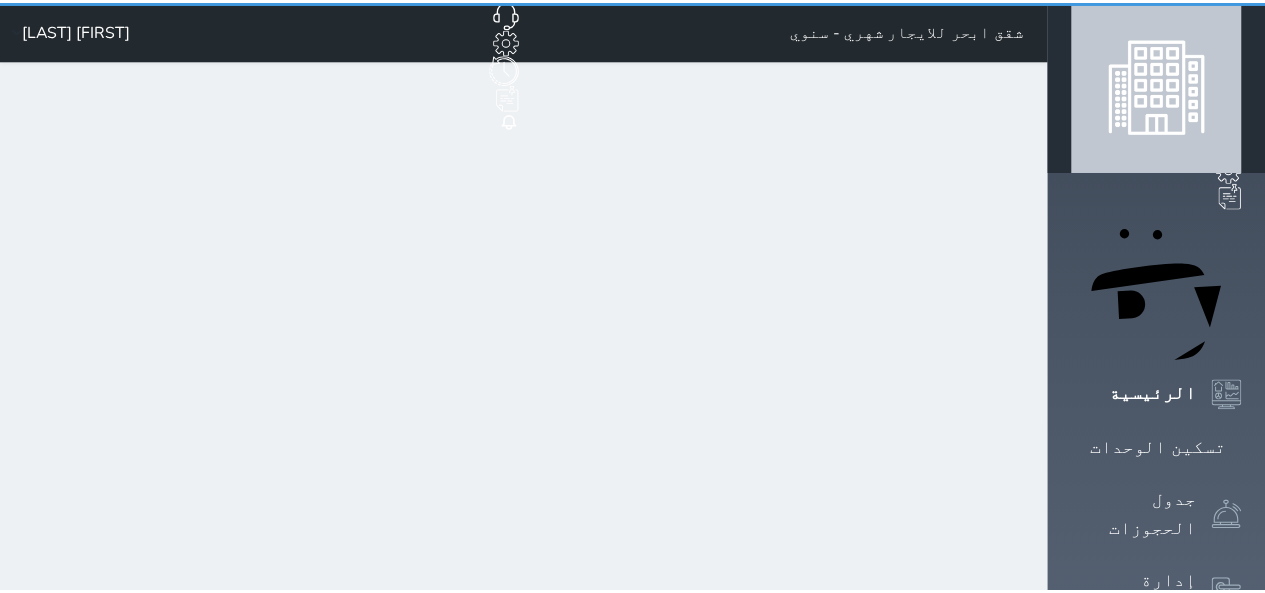 scroll, scrollTop: 0, scrollLeft: 0, axis: both 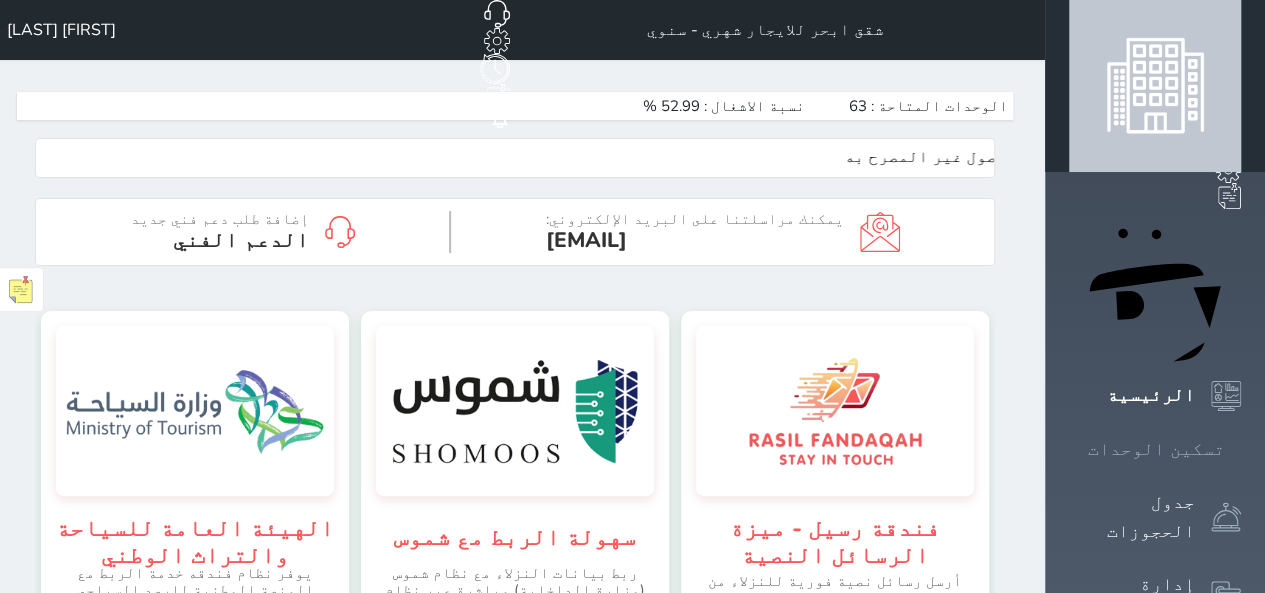 click at bounding box center (1241, 449) 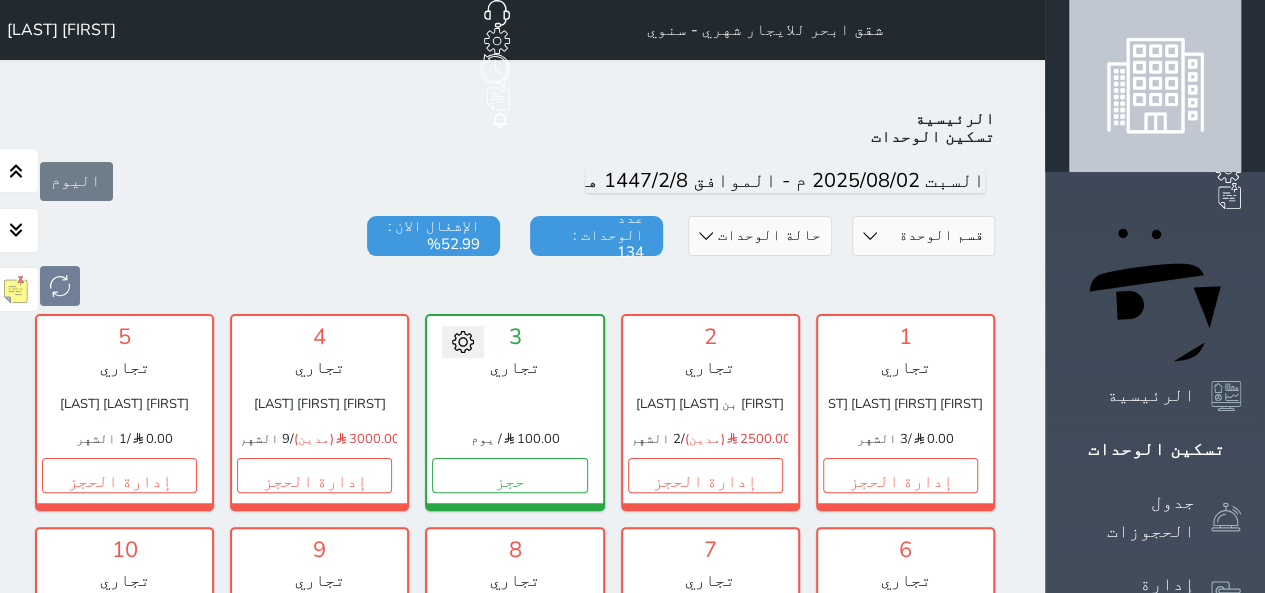 scroll, scrollTop: 78, scrollLeft: 0, axis: vertical 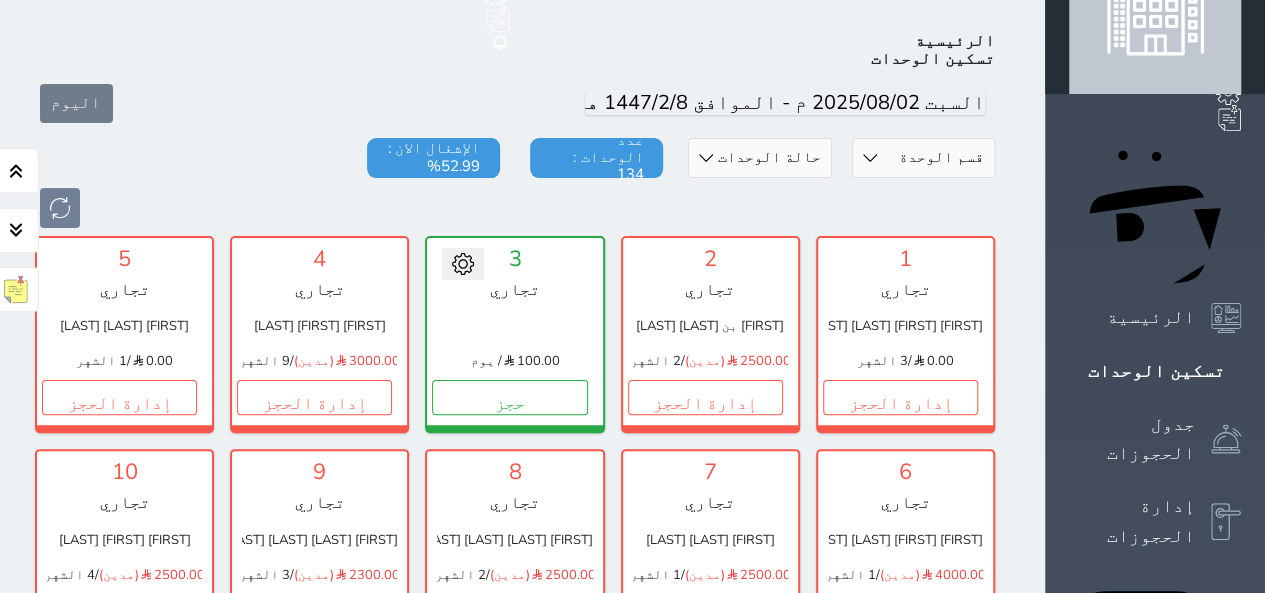 click on "قسم الوحدة   البيت الازرق تجاري اقتصادي فاخر" at bounding box center [923, 158] 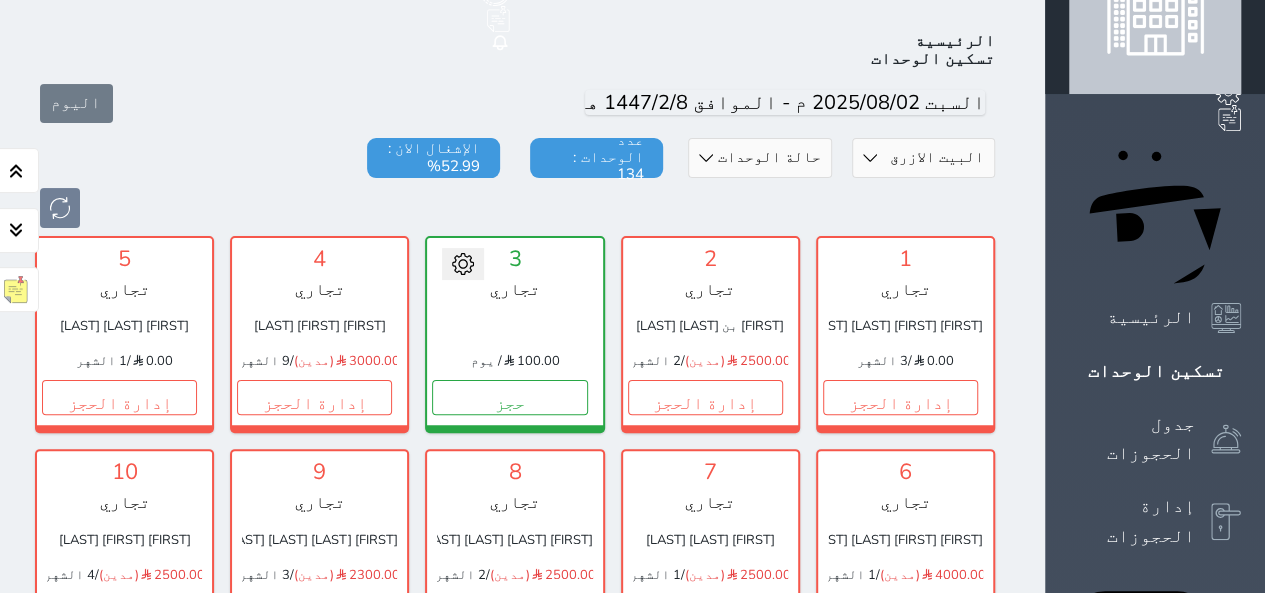 click on "قسم الوحدة   البيت الازرق تجاري اقتصادي فاخر" at bounding box center [923, 158] 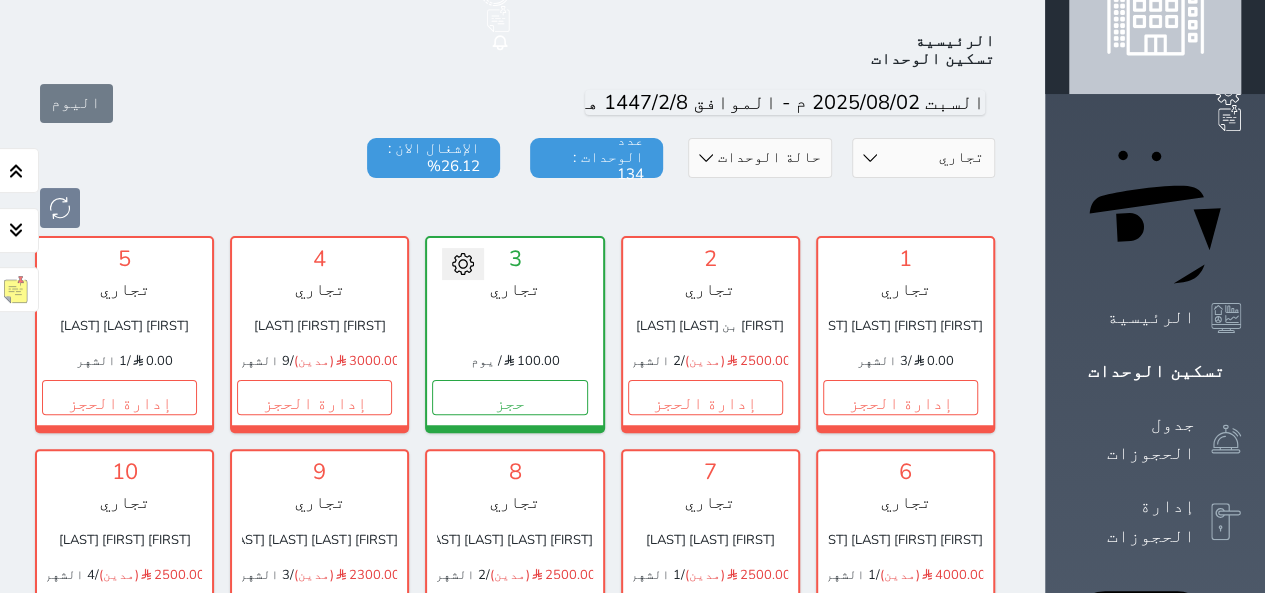 click on "قسم الوحدة   البيت الازرق تجاري اقتصادي فاخر" at bounding box center (923, 158) 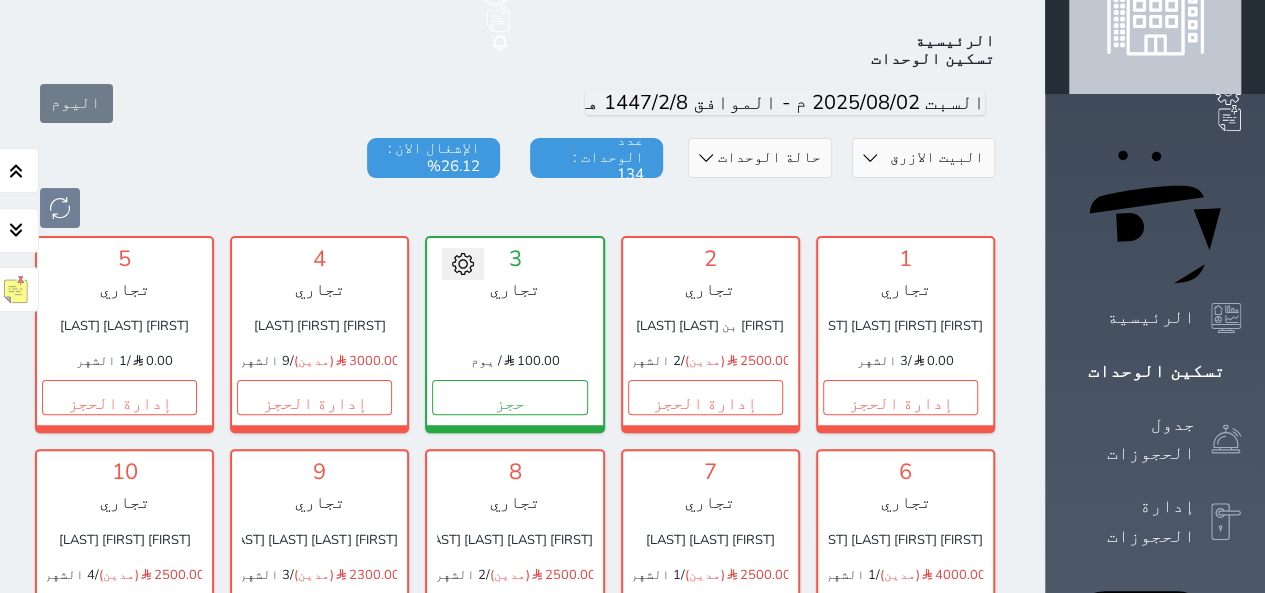 click on "قسم الوحدة   البيت الازرق تجاري اقتصادي فاخر" at bounding box center (923, 158) 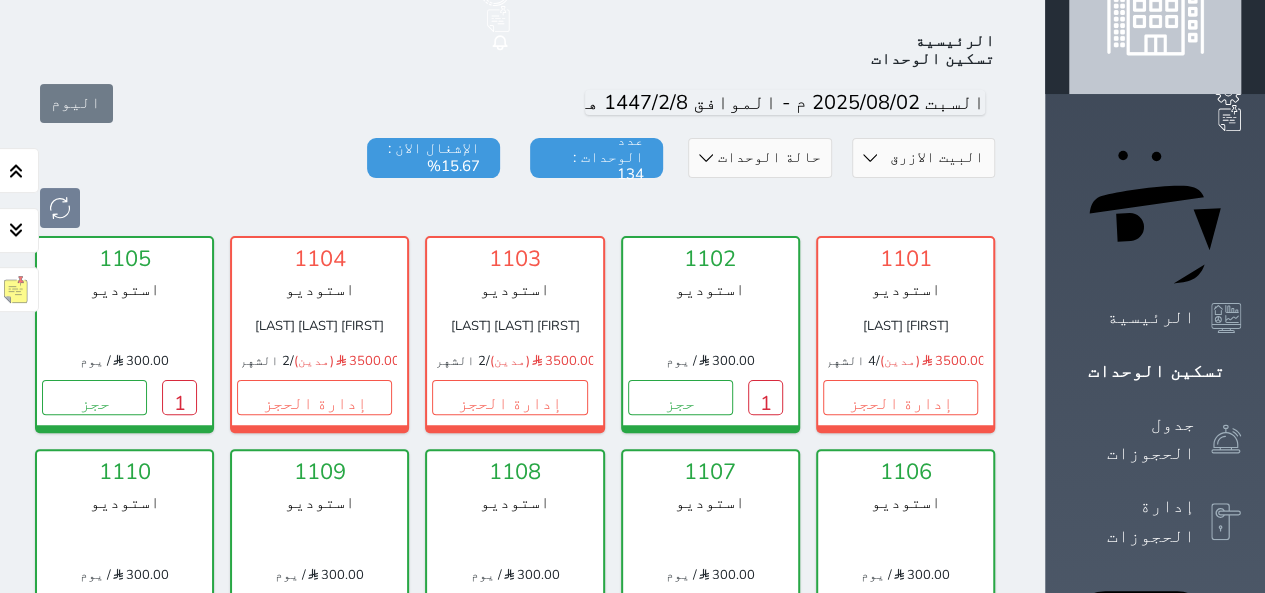 click at bounding box center (515, 208) 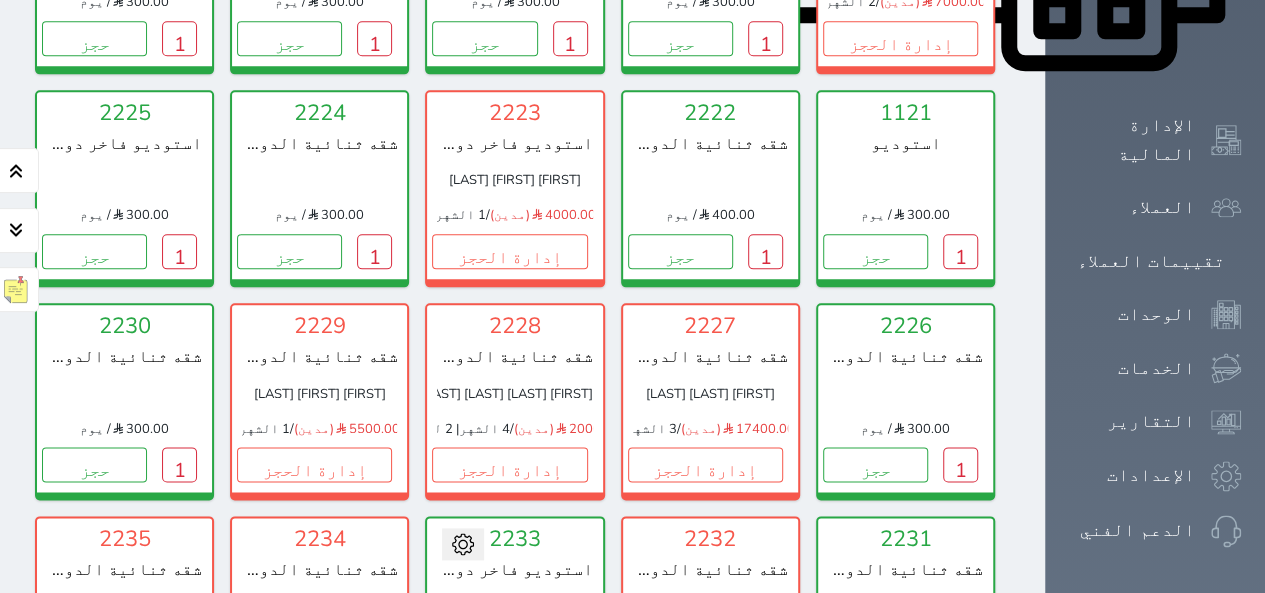 scroll, scrollTop: 1038, scrollLeft: 0, axis: vertical 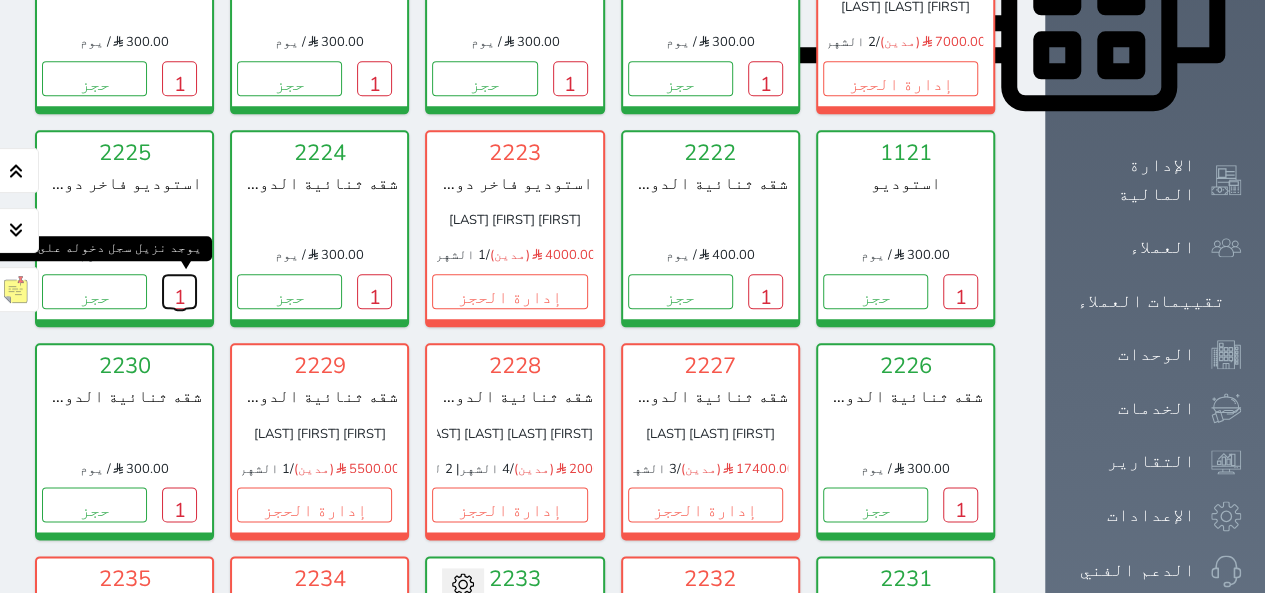 click on "1" at bounding box center (179, 291) 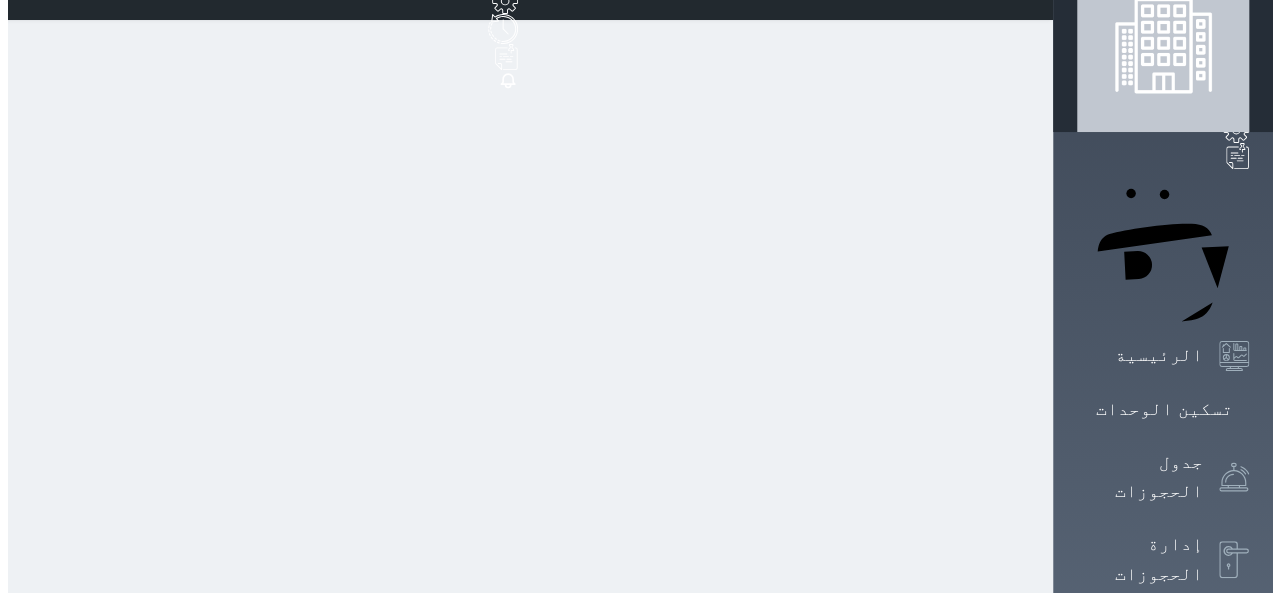scroll, scrollTop: 0, scrollLeft: 0, axis: both 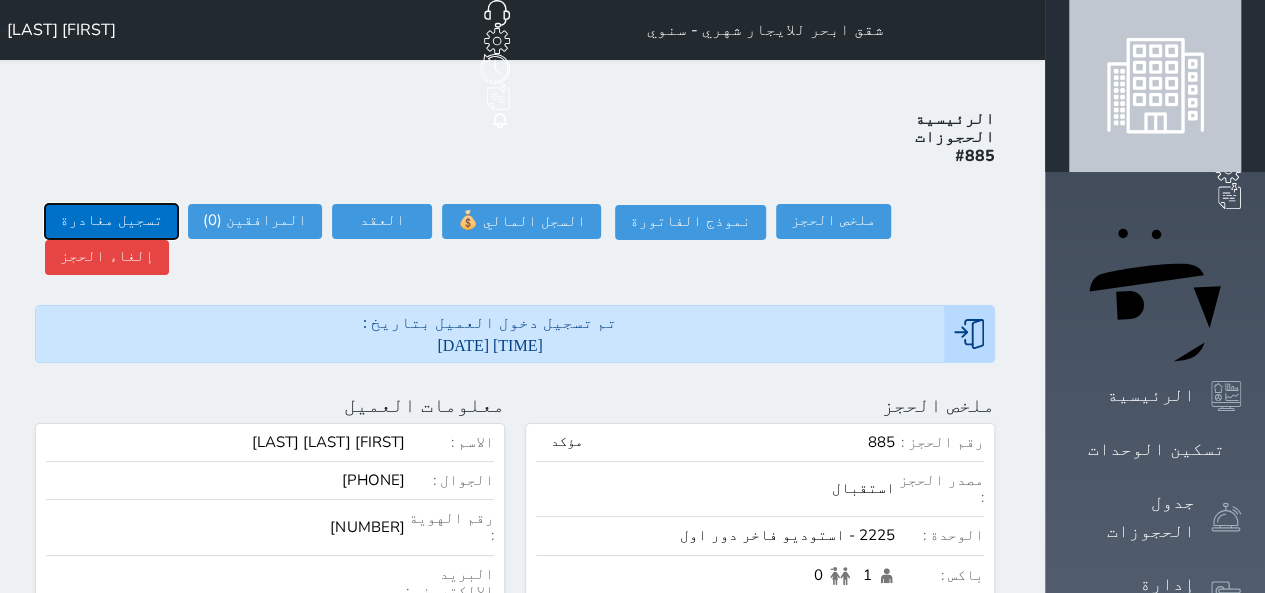 click on "تسجيل مغادرة" at bounding box center (111, 221) 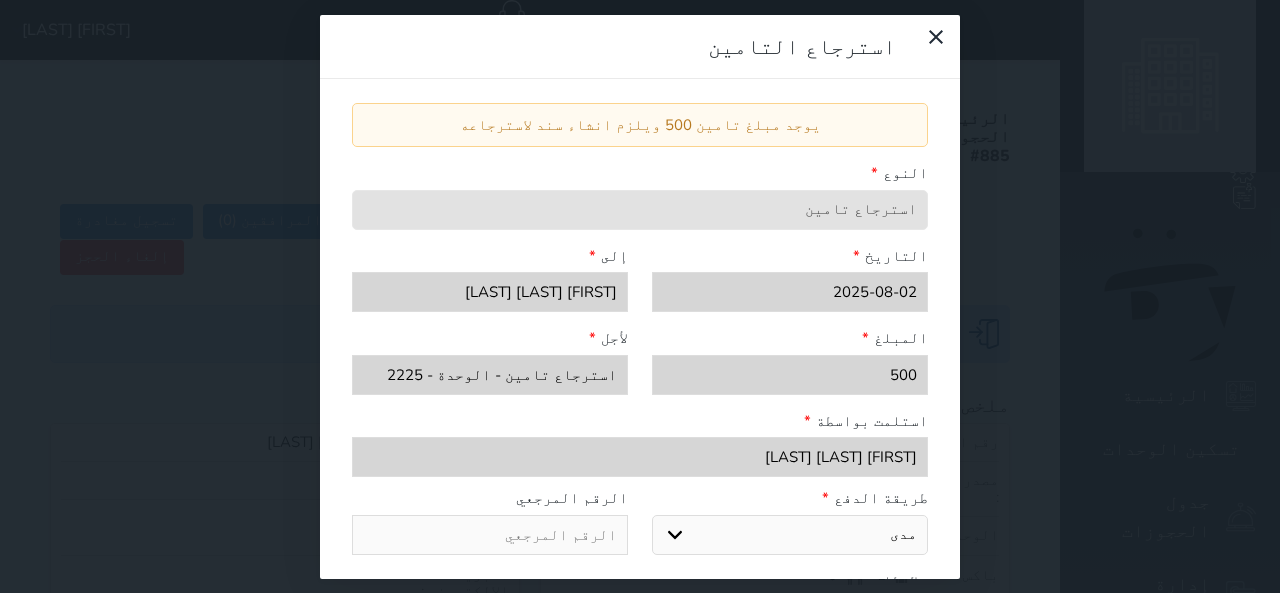 click on "ملاحظات" at bounding box center [640, 617] 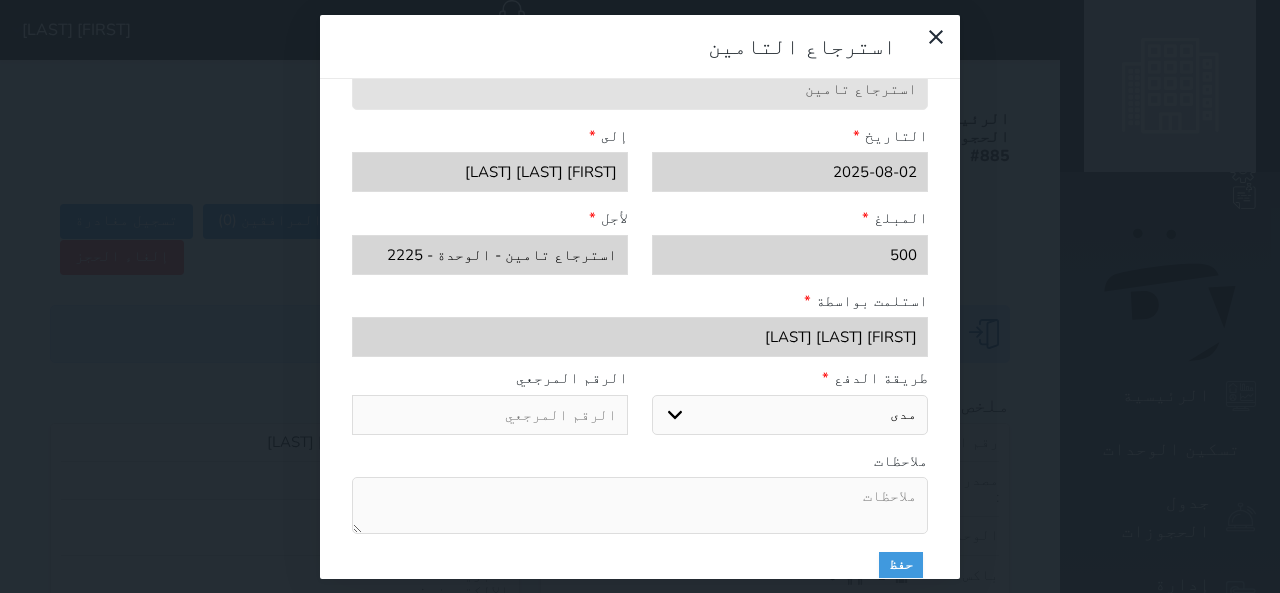 scroll, scrollTop: 131, scrollLeft: 0, axis: vertical 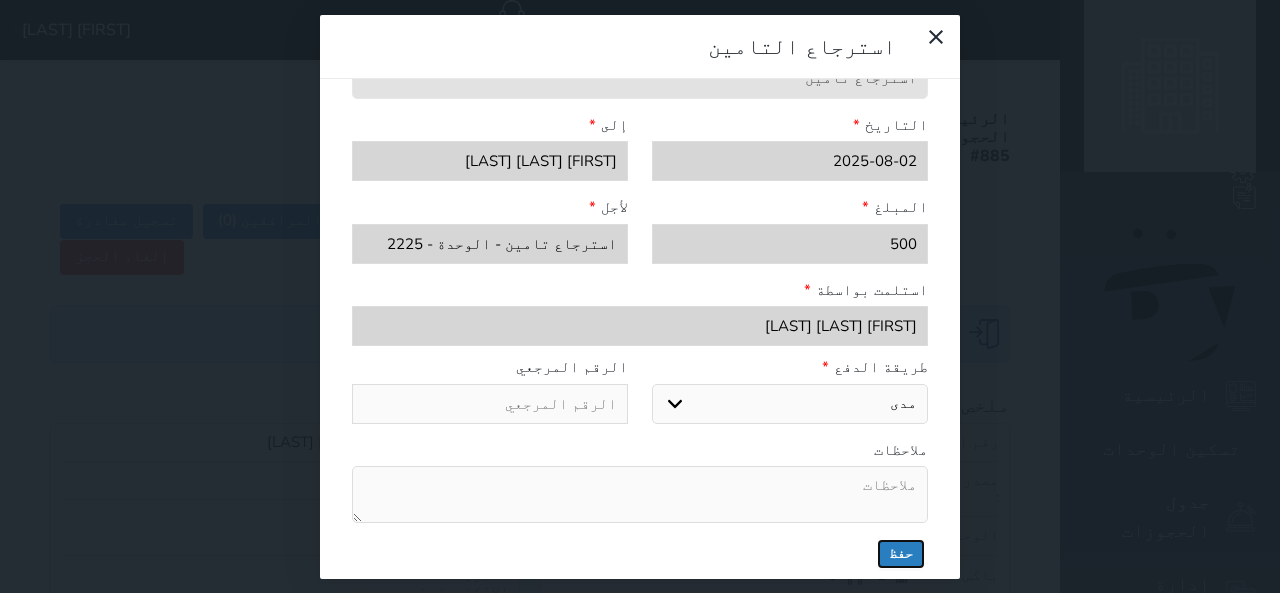 click on "حفظ" at bounding box center [901, 554] 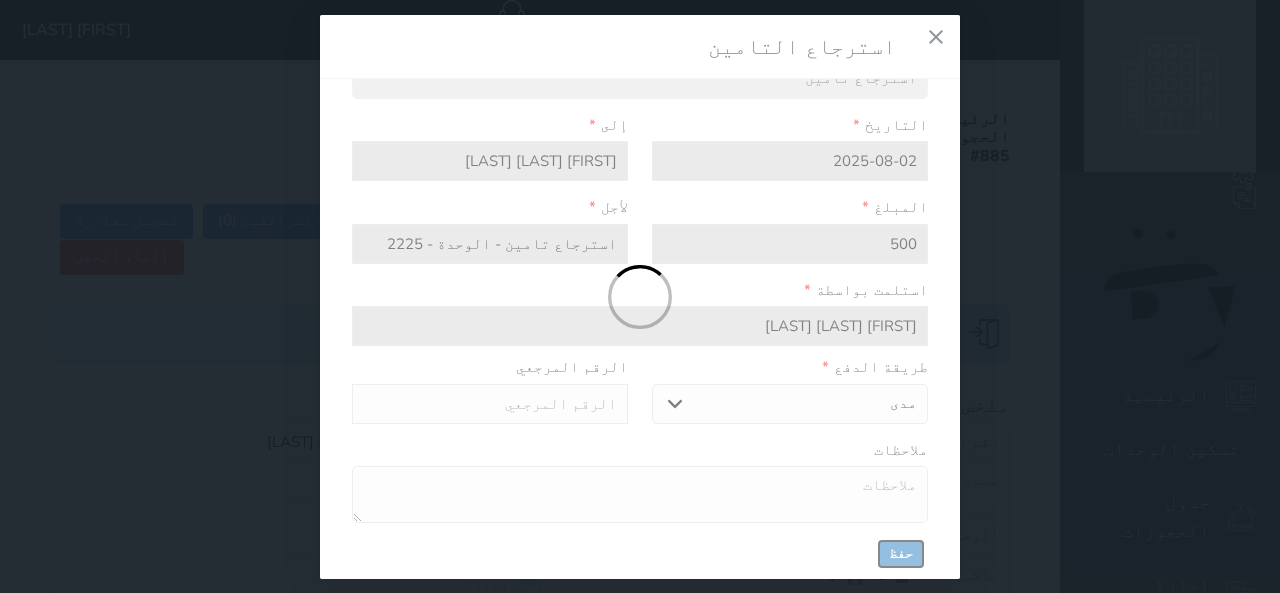 select 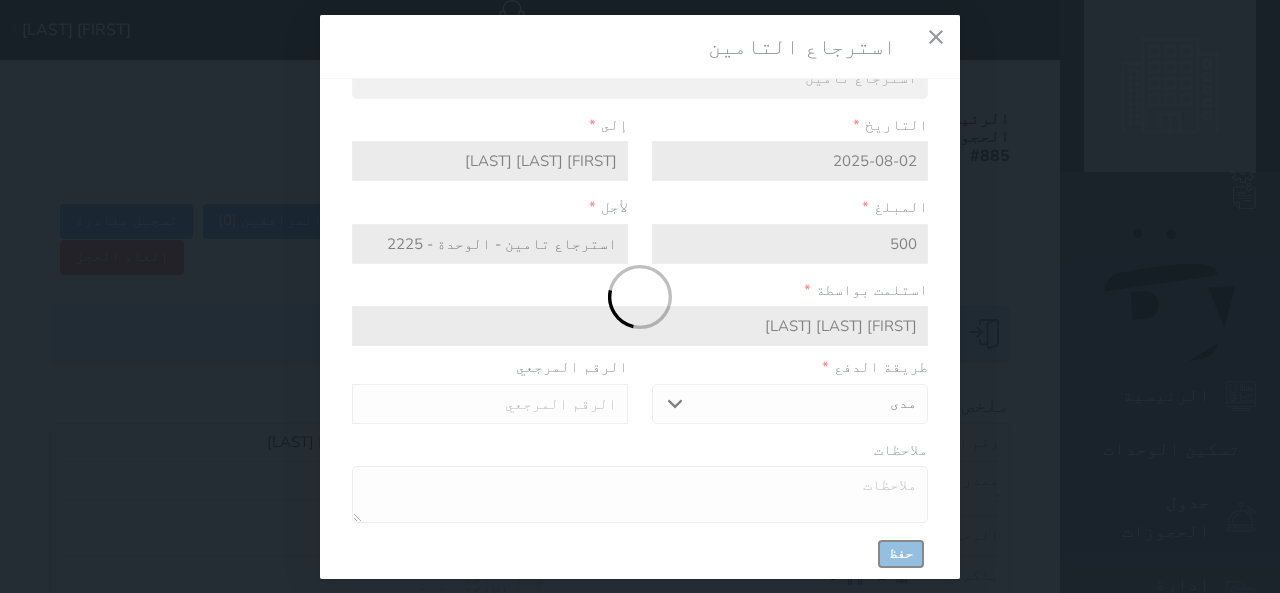 type on "4000.00" 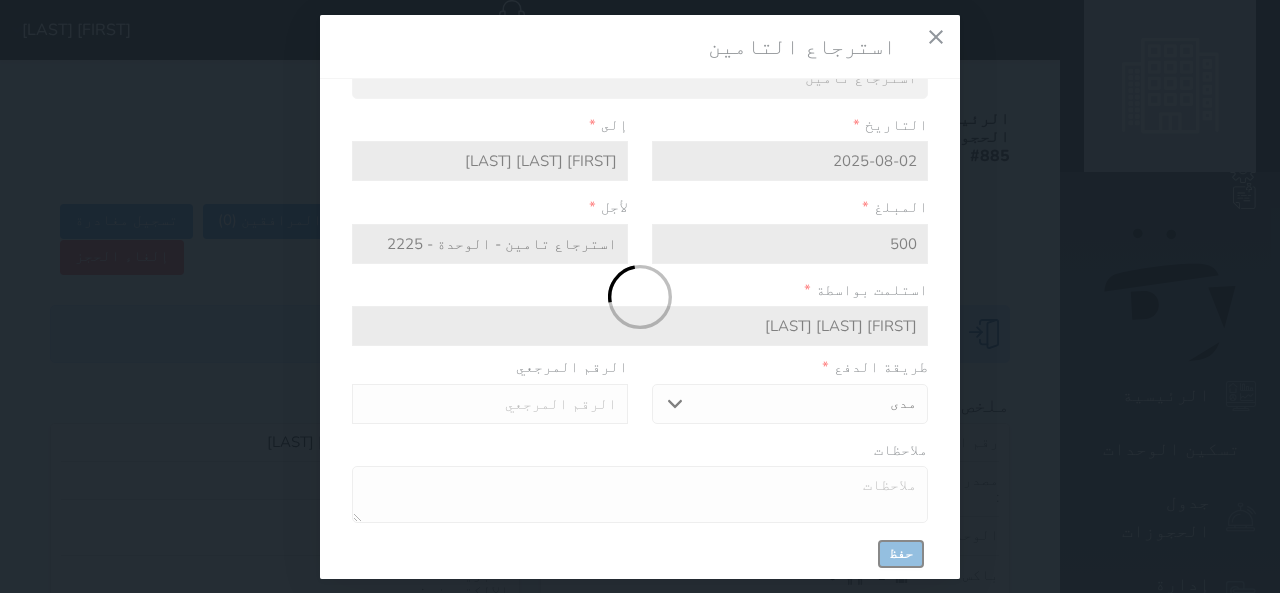 type 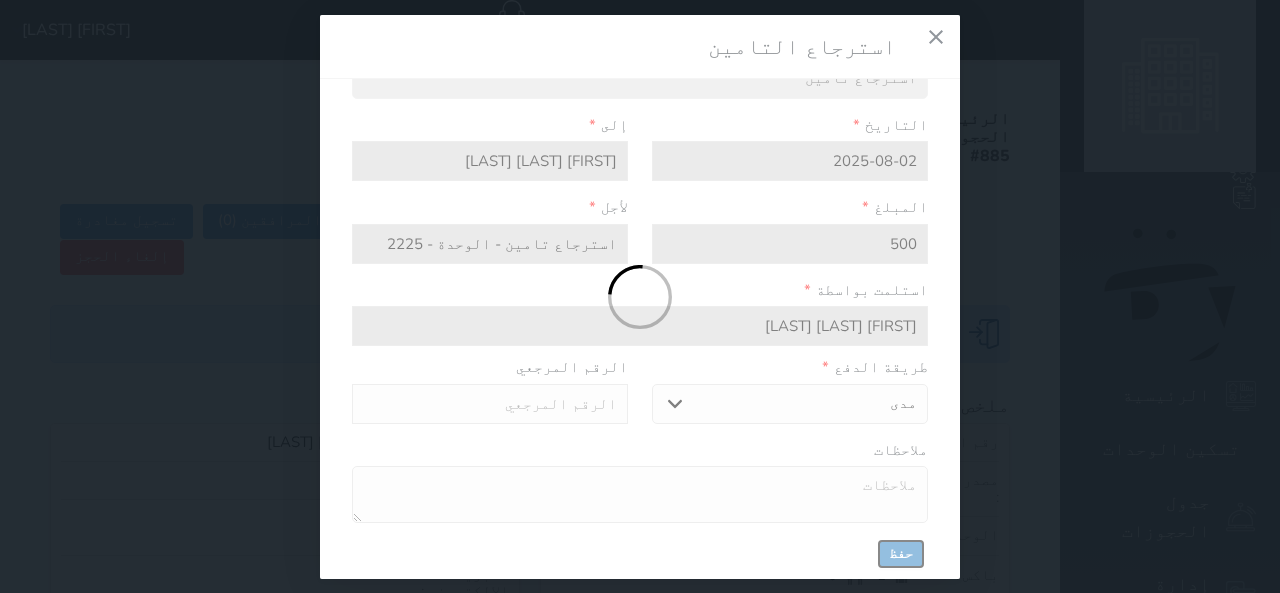 select 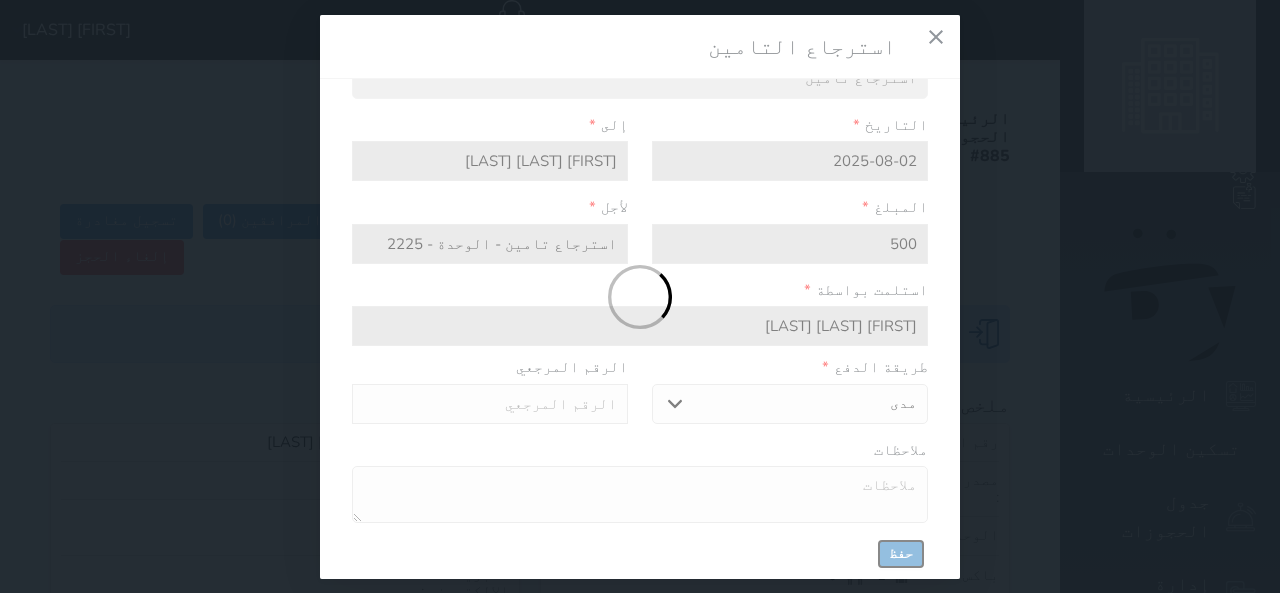 select 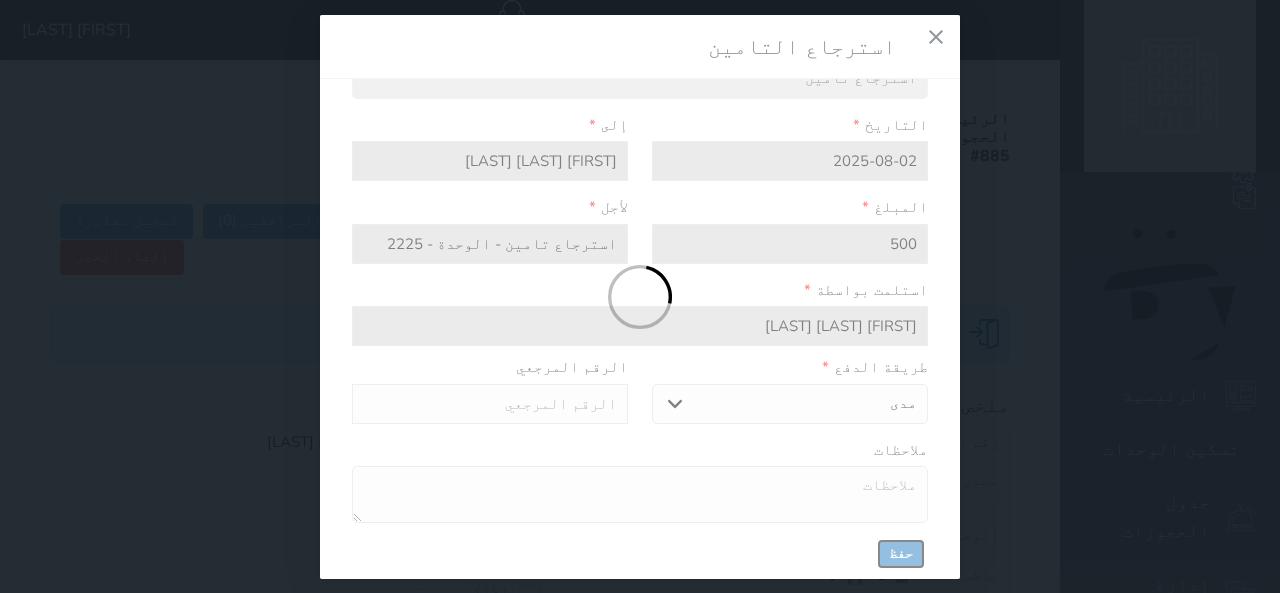 type on "Sat Aug 02 2025 13:10:11 GMT+0300 (التوقيت العربي الرسمي)" 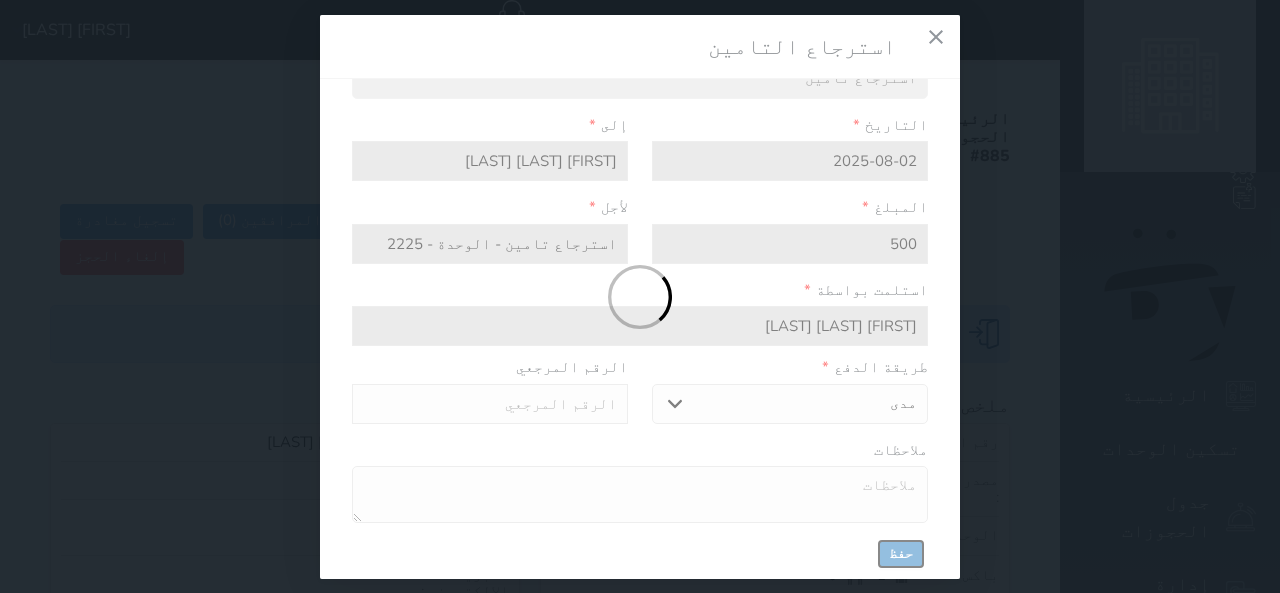 type on "4000.00" 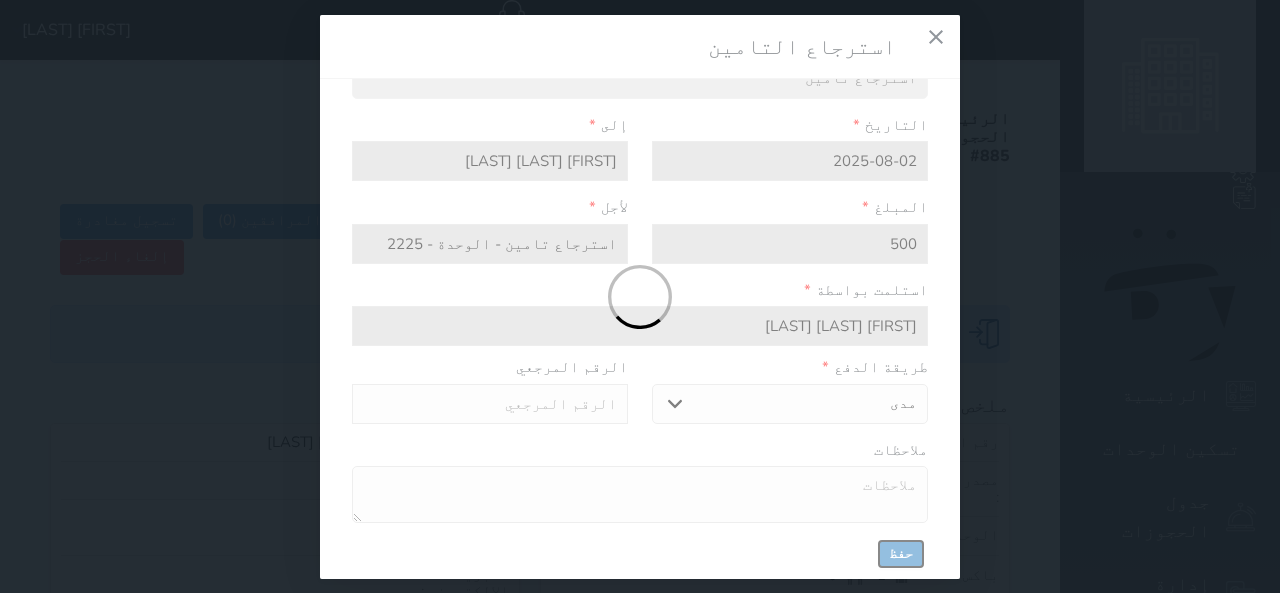 type 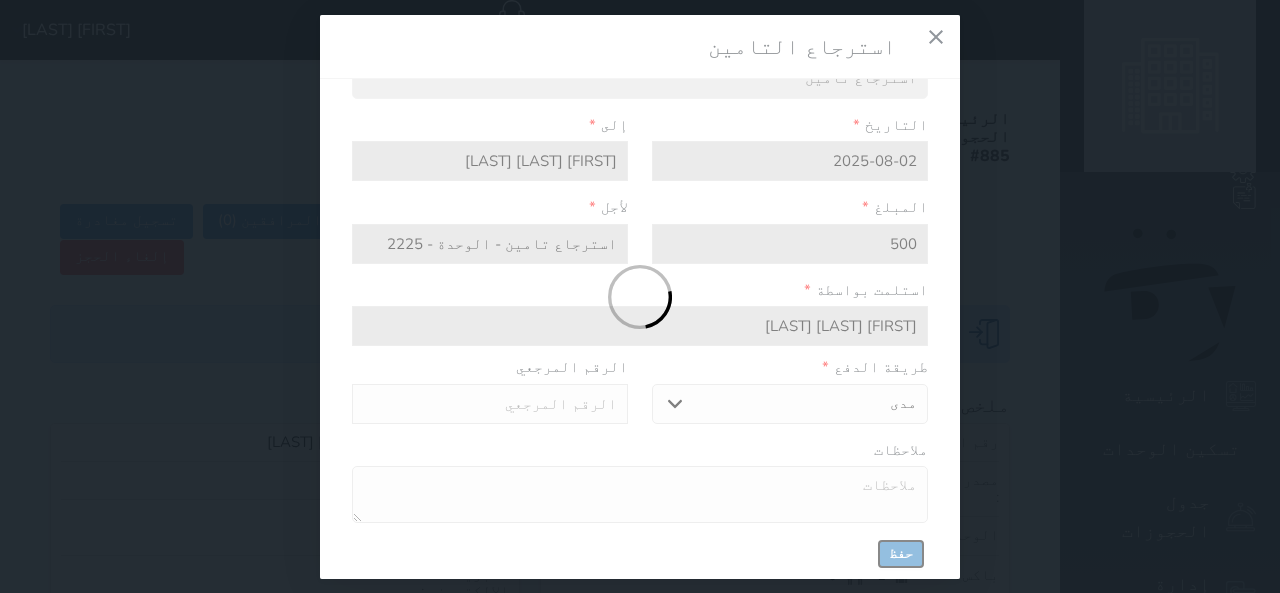 select 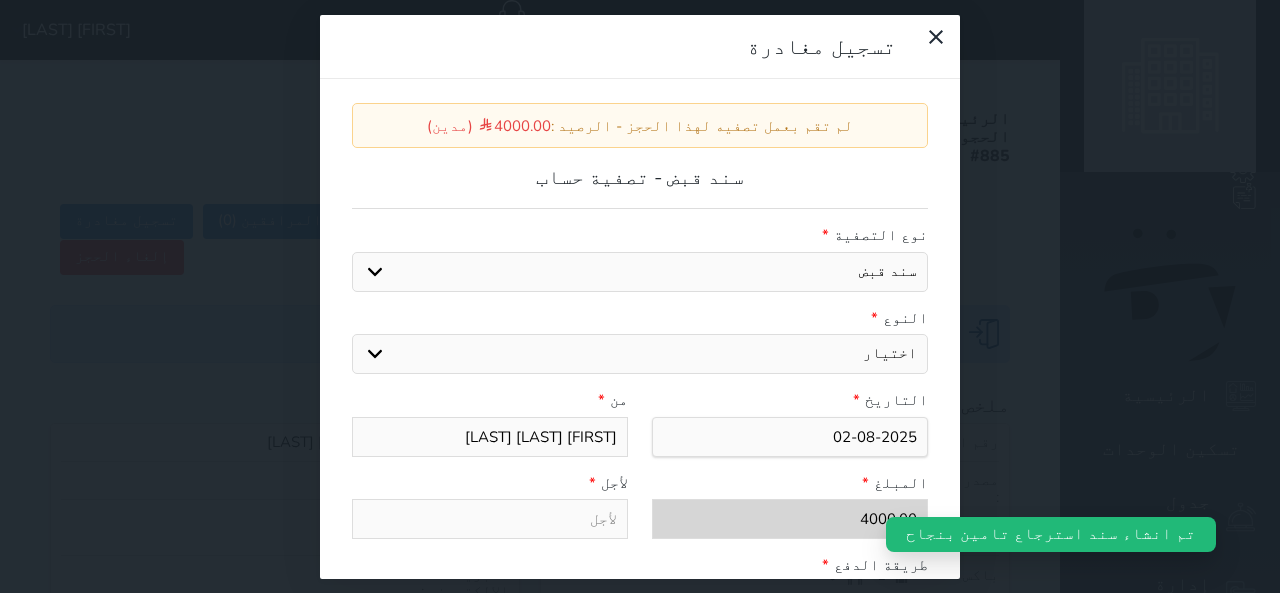 click on "طريقة الدفع *   اختر طريقة الدفع   دفع نقدى   تحويل بنكى   مدى   بطاقة ائتمان" at bounding box center [640, 595] 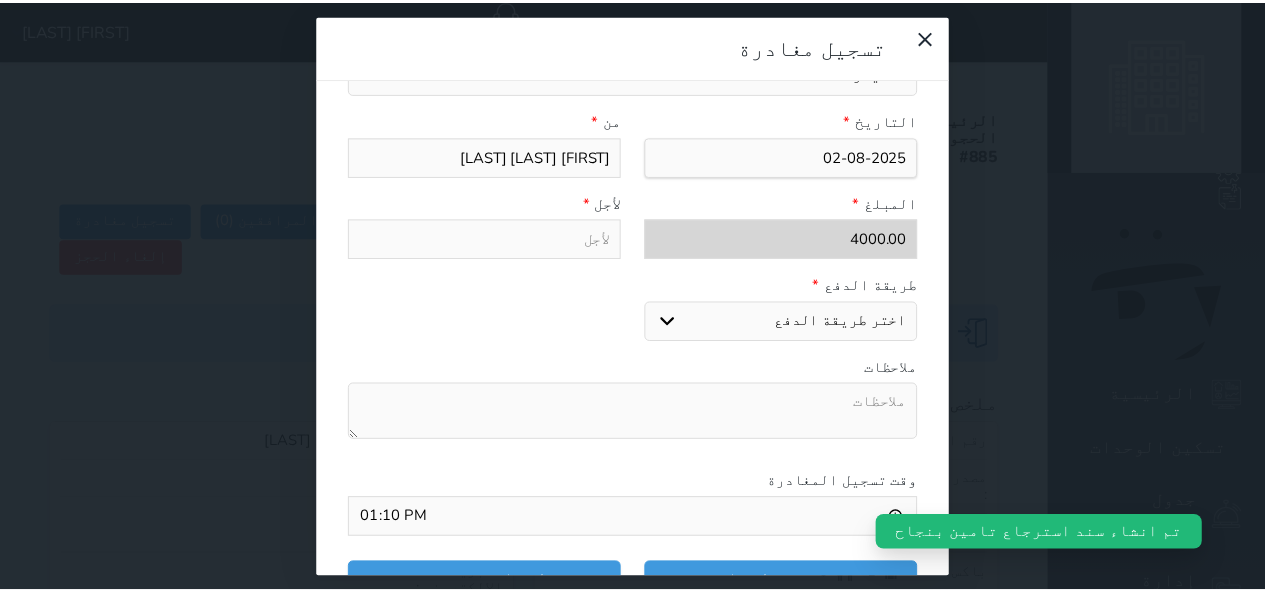 scroll, scrollTop: 307, scrollLeft: 0, axis: vertical 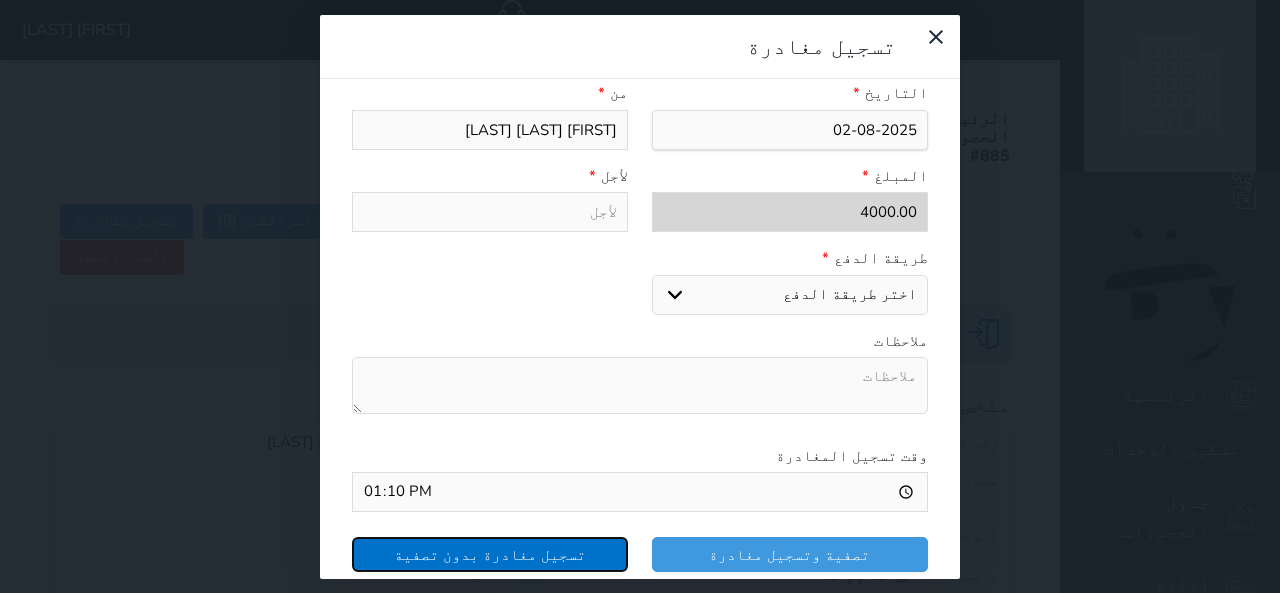 click on "تسجيل مغادرة بدون تصفية" at bounding box center (490, 554) 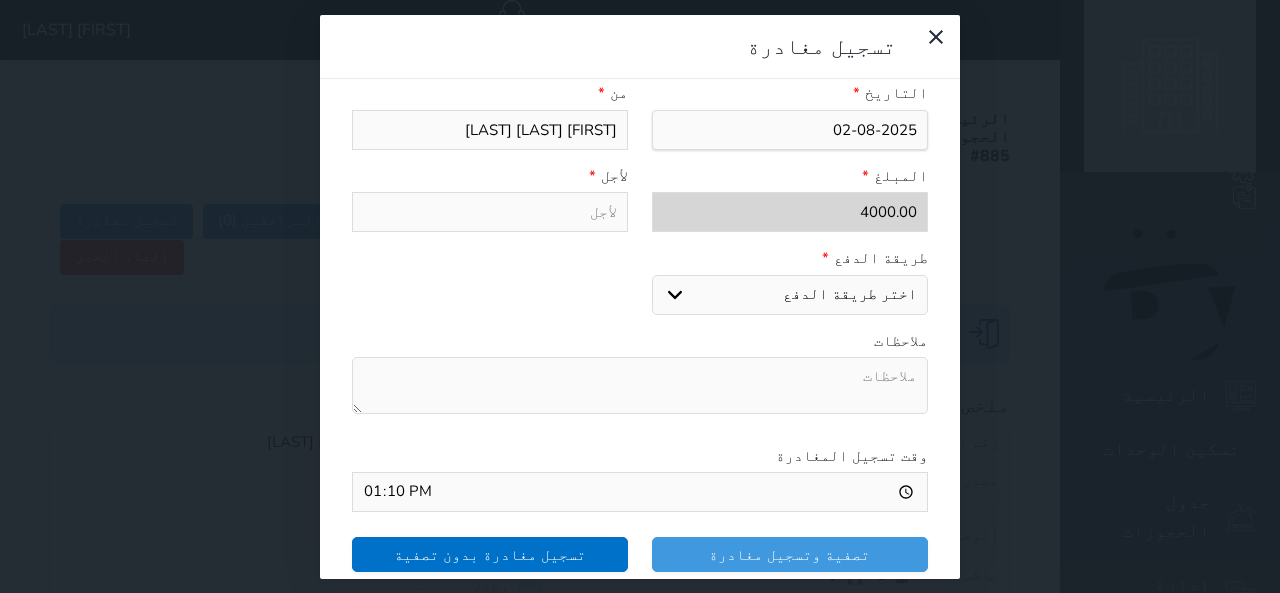 select 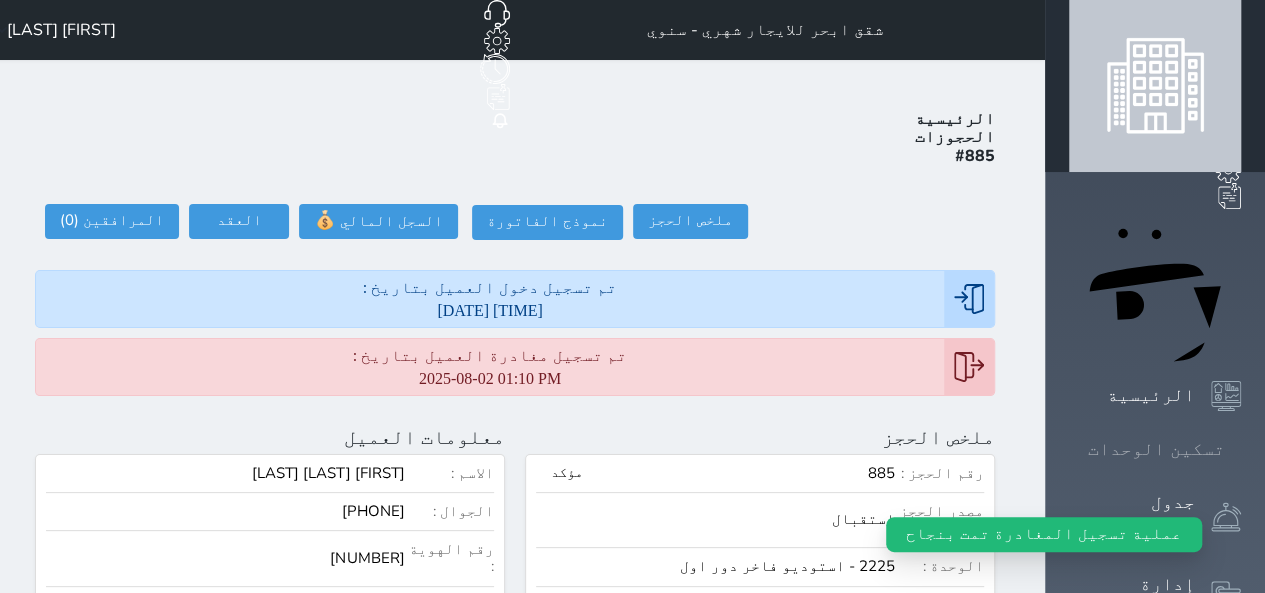 click 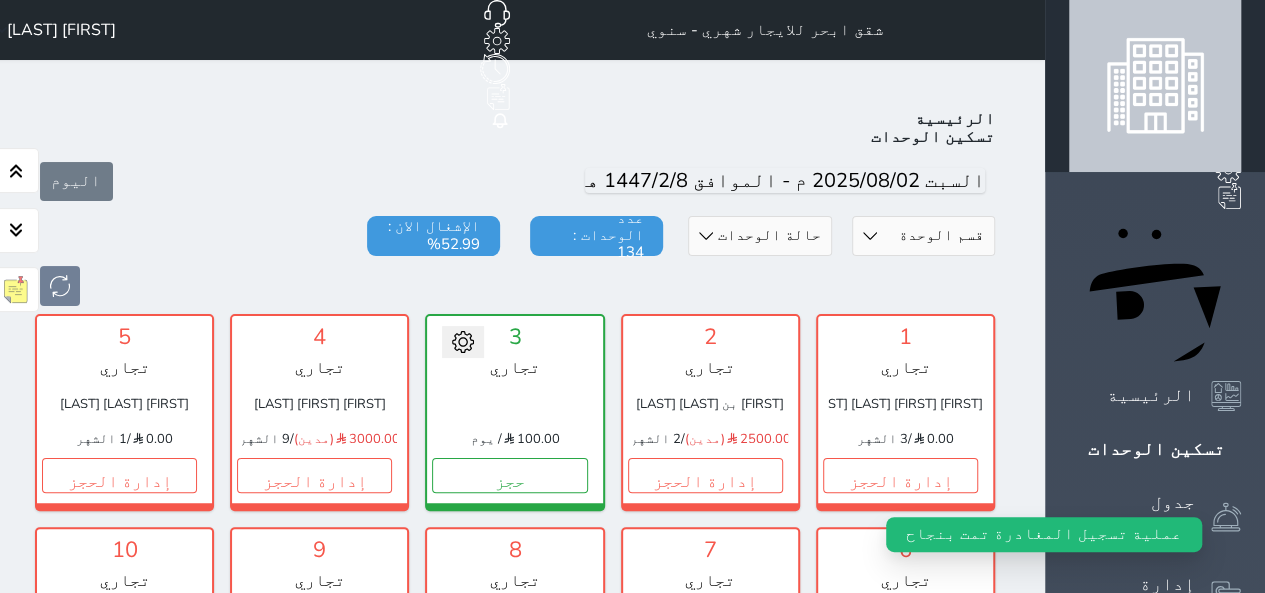 scroll, scrollTop: 78, scrollLeft: 0, axis: vertical 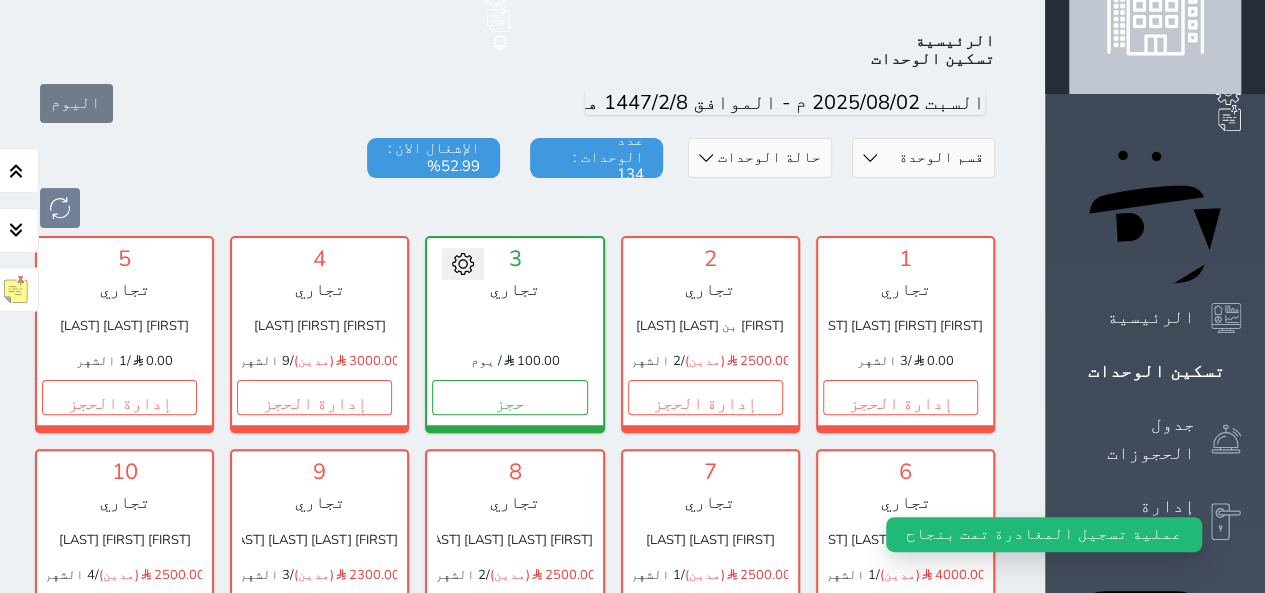 click on "قسم الوحدة   البيت الازرق تجاري اقتصادي فاخر" at bounding box center [923, 158] 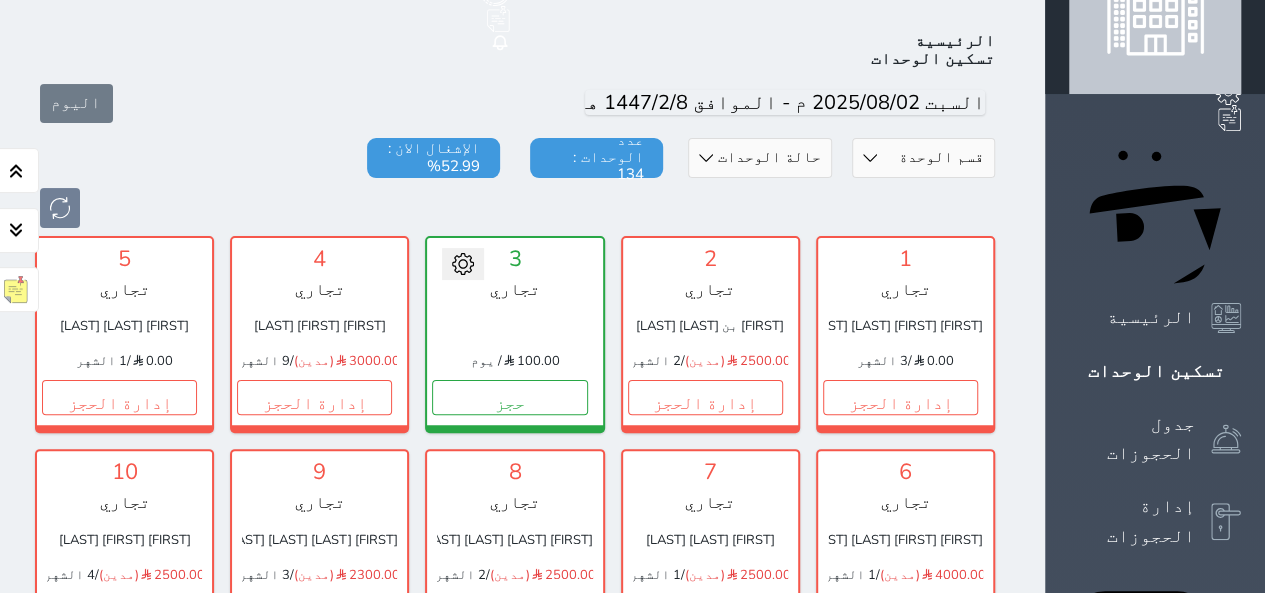 select on "16210813" 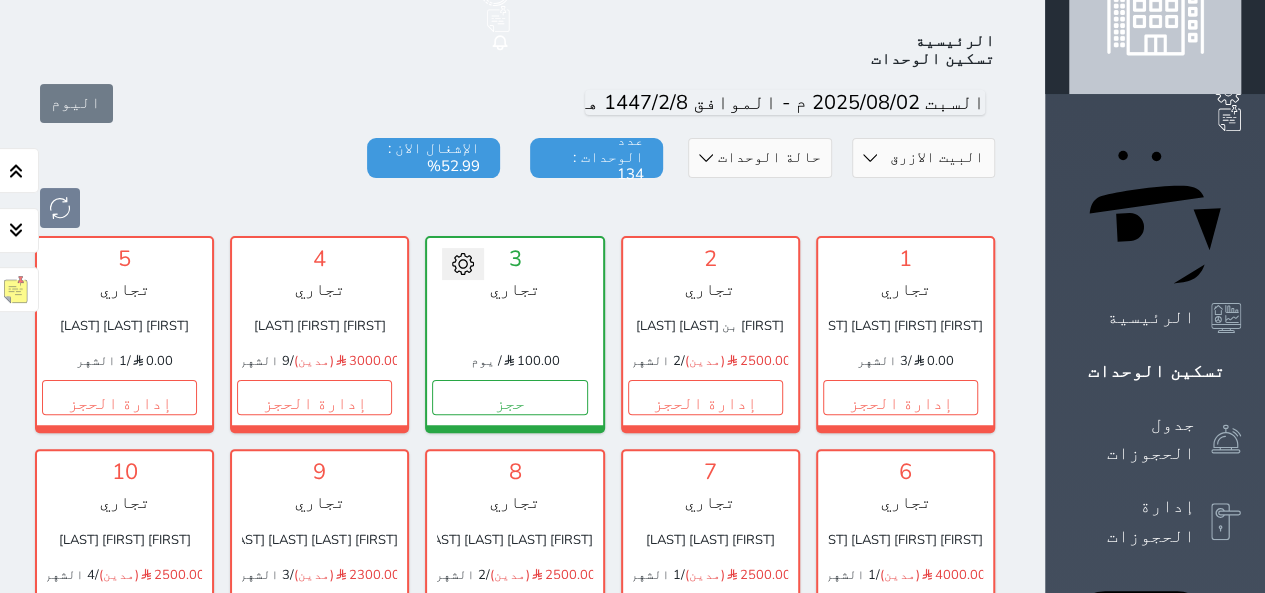 click on "قسم الوحدة   البيت الازرق تجاري اقتصادي فاخر" at bounding box center (923, 158) 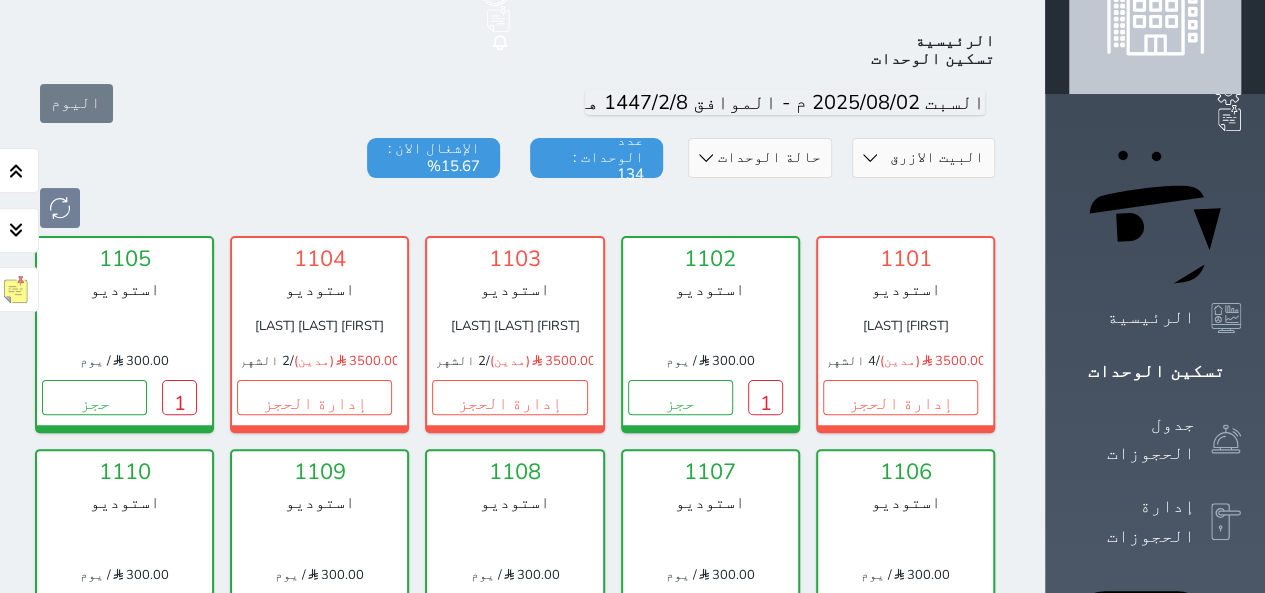 click at bounding box center (515, 208) 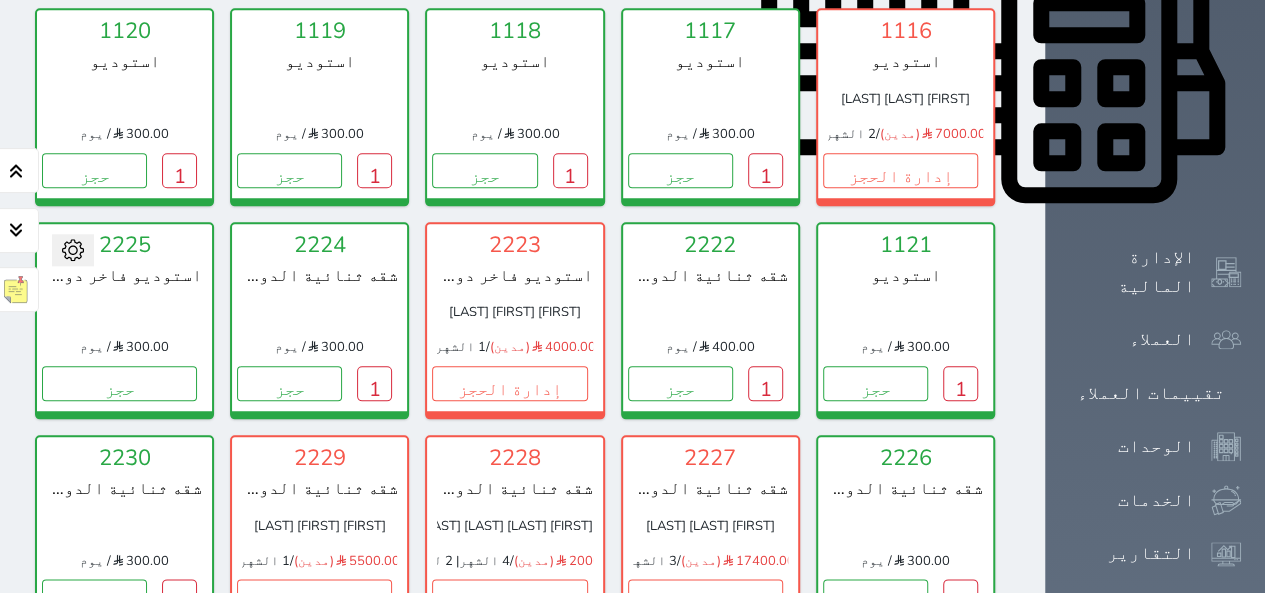 scroll, scrollTop: 958, scrollLeft: 0, axis: vertical 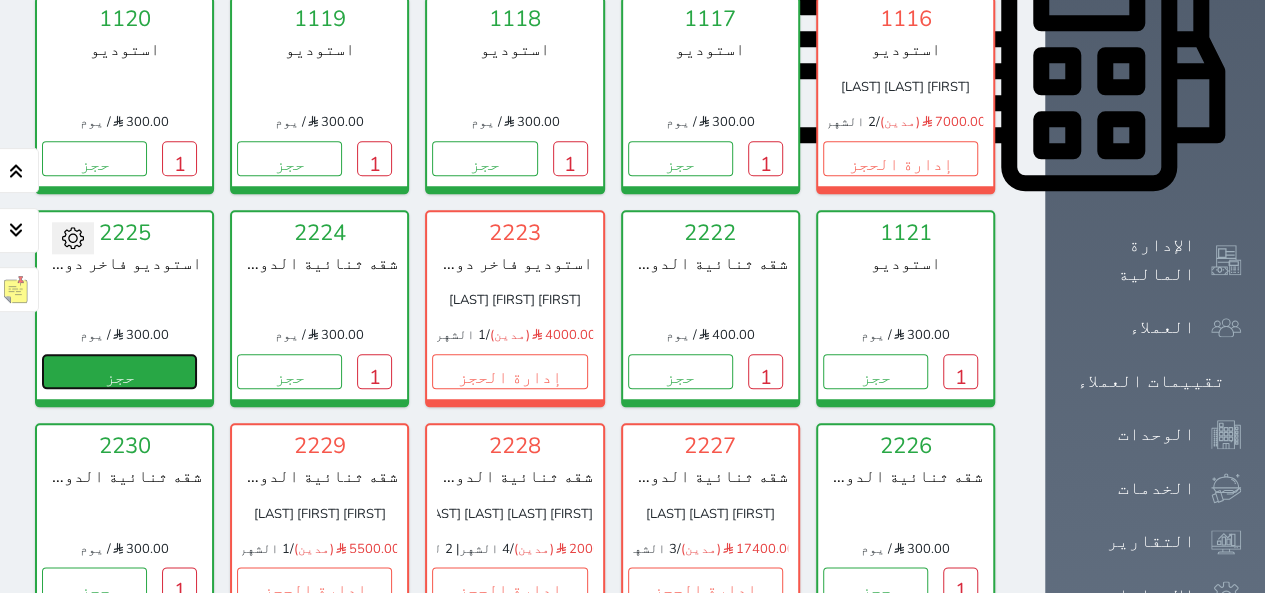 click on "حجز" at bounding box center (119, 371) 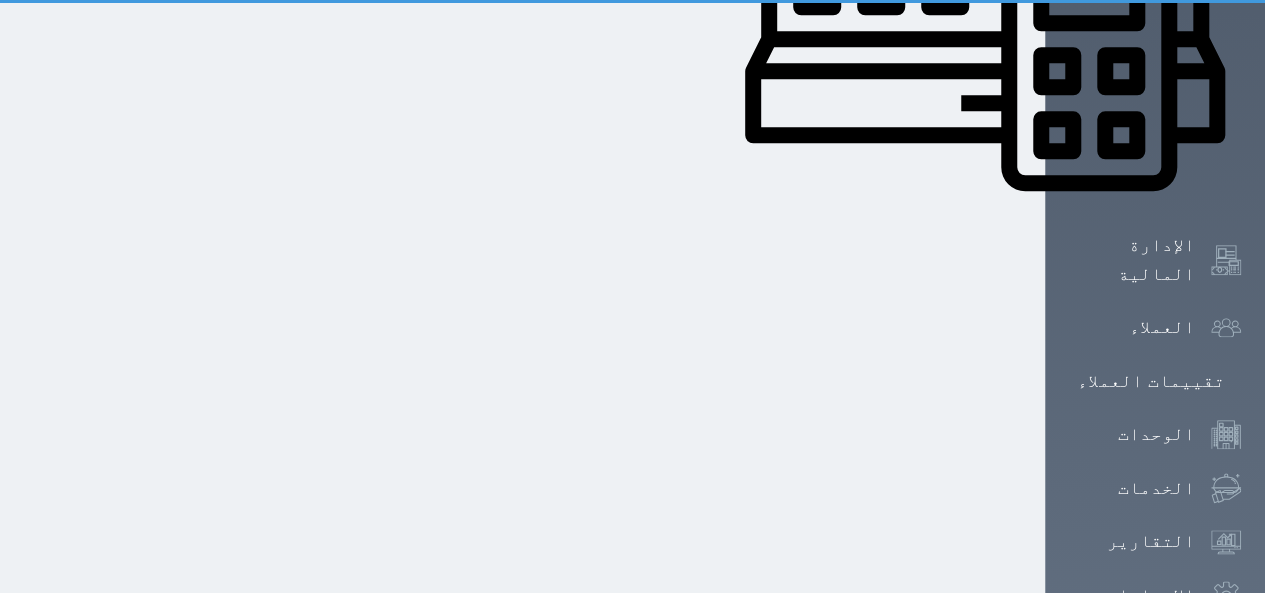 scroll, scrollTop: 494, scrollLeft: 0, axis: vertical 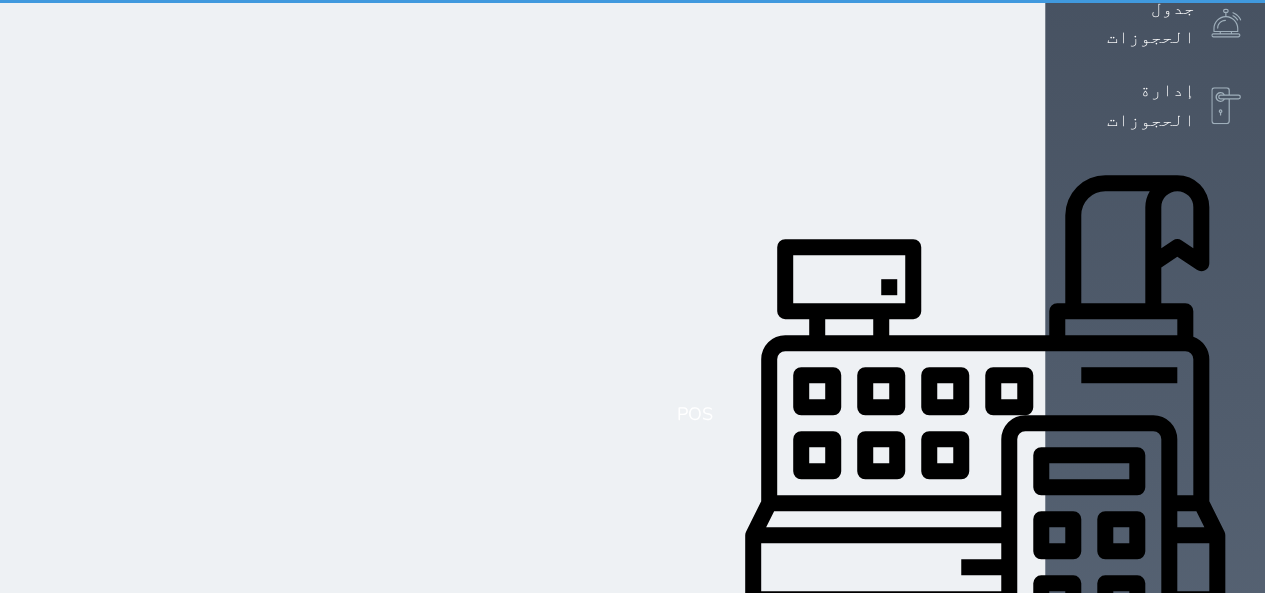 select on "1" 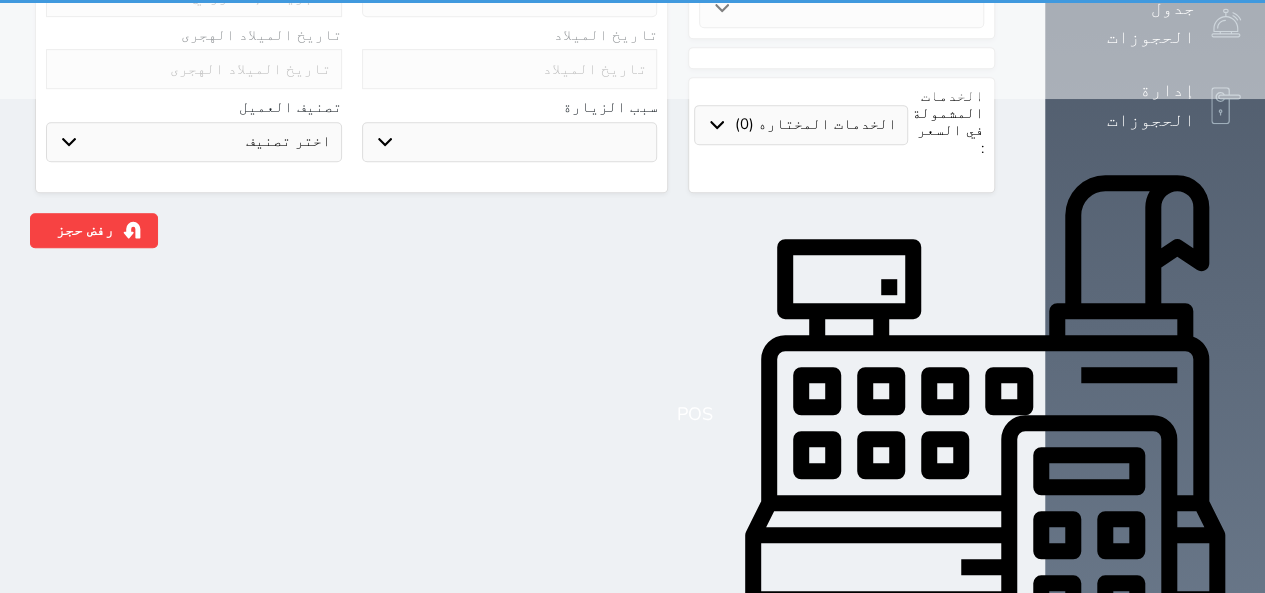 scroll, scrollTop: 0, scrollLeft: 0, axis: both 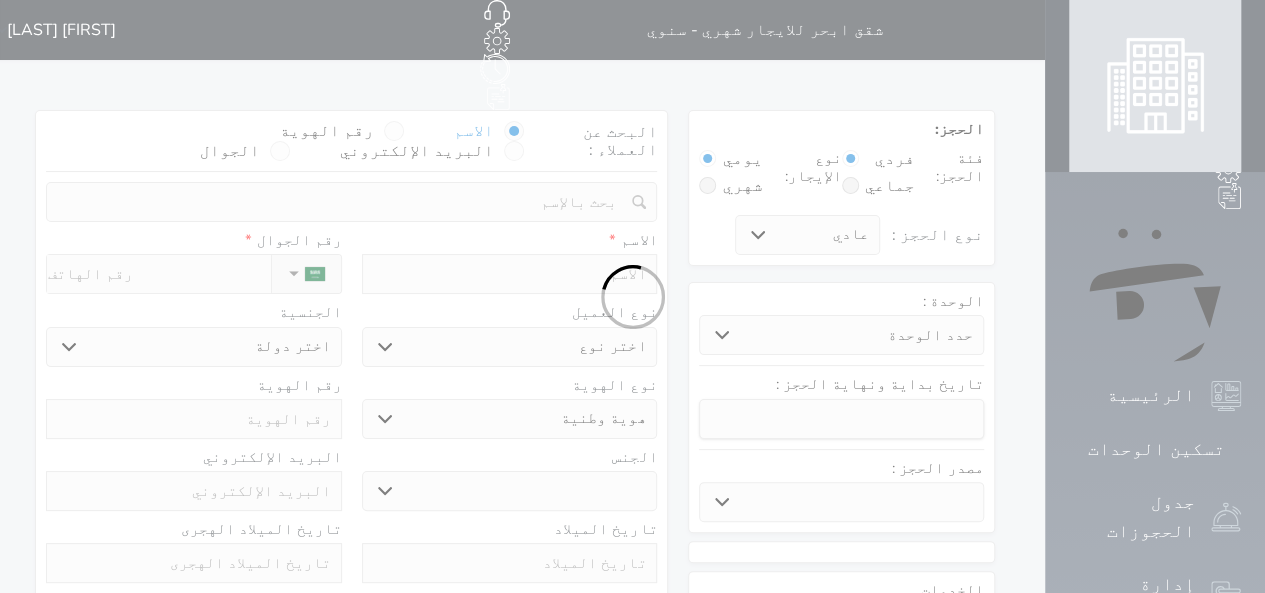 select 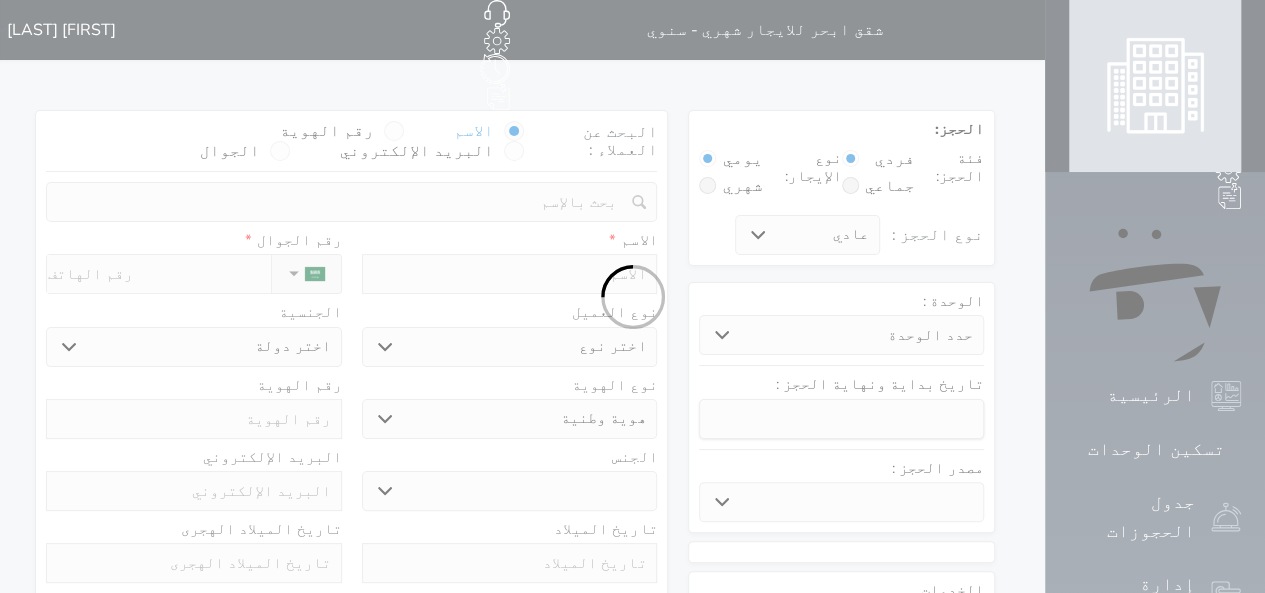 select 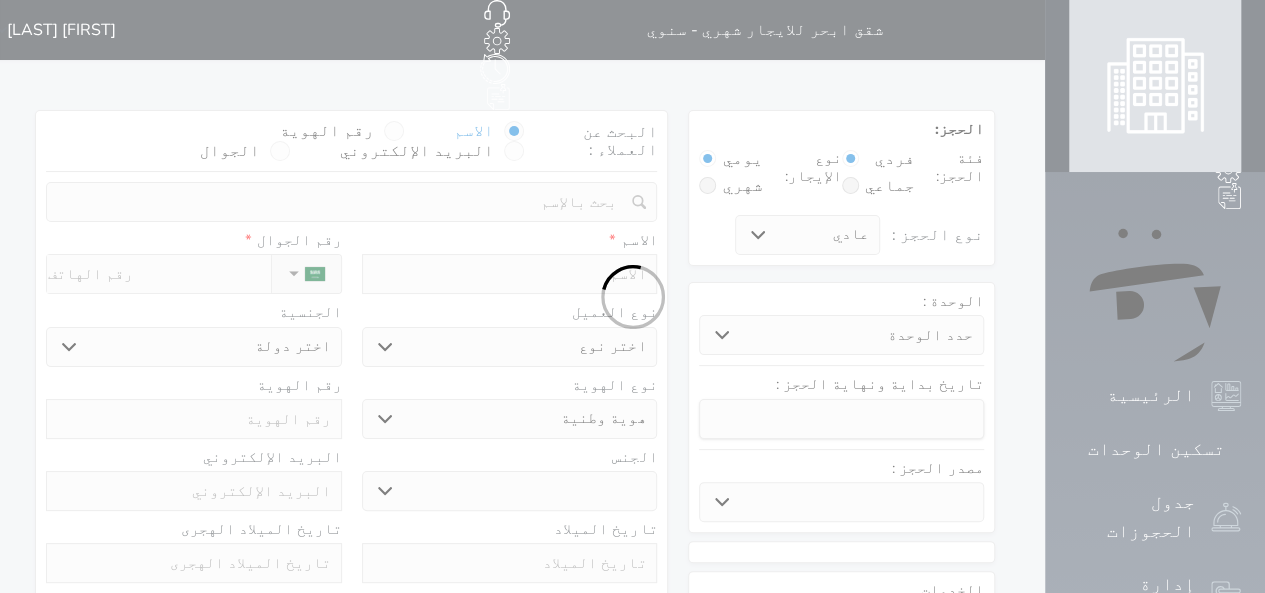 select 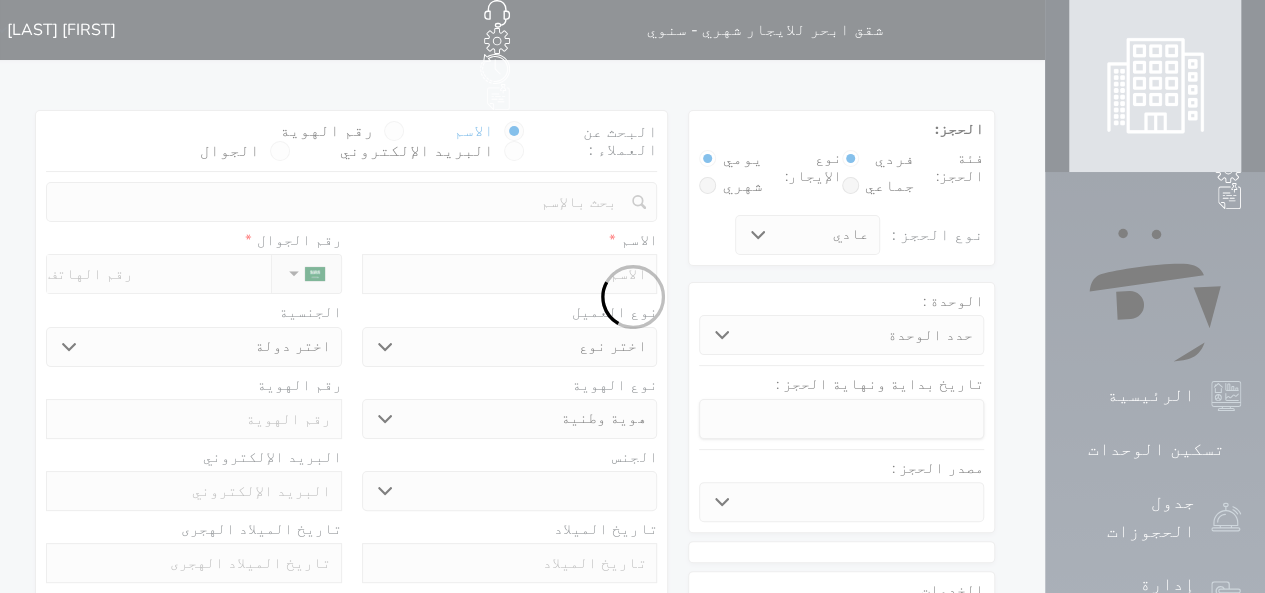 select 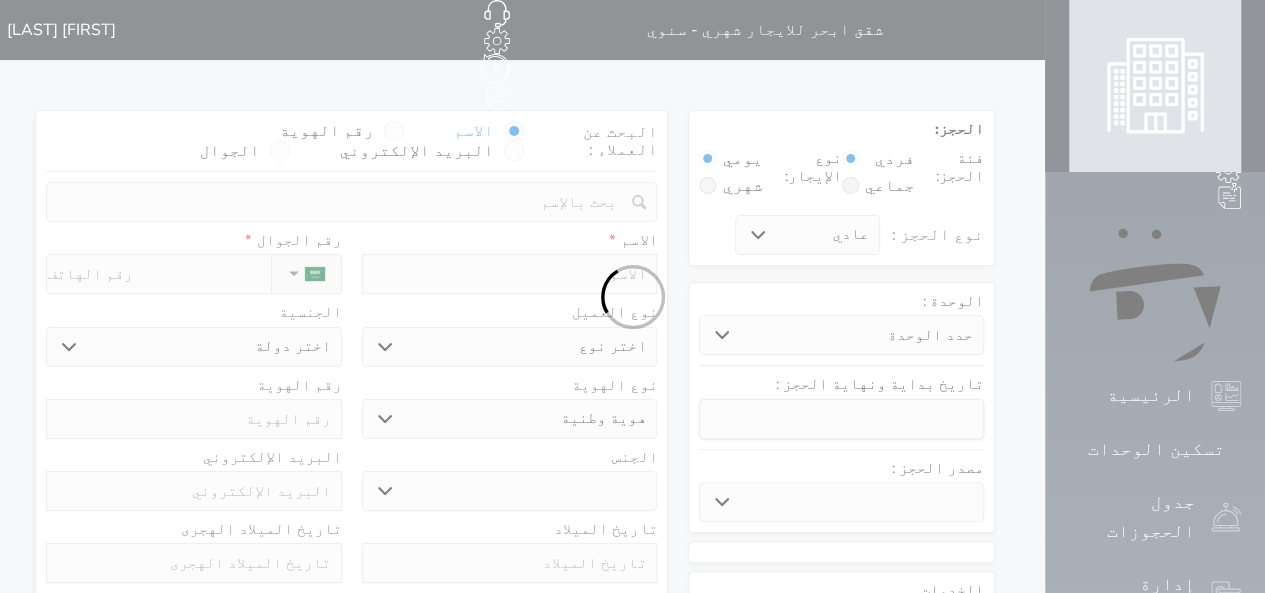 select 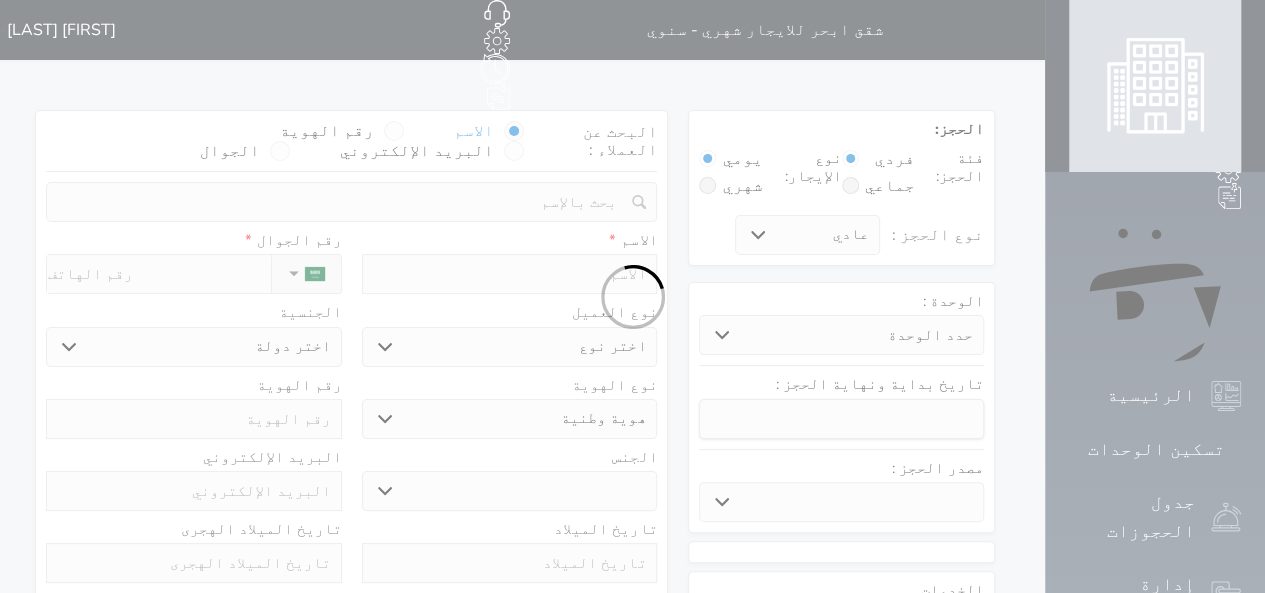 select 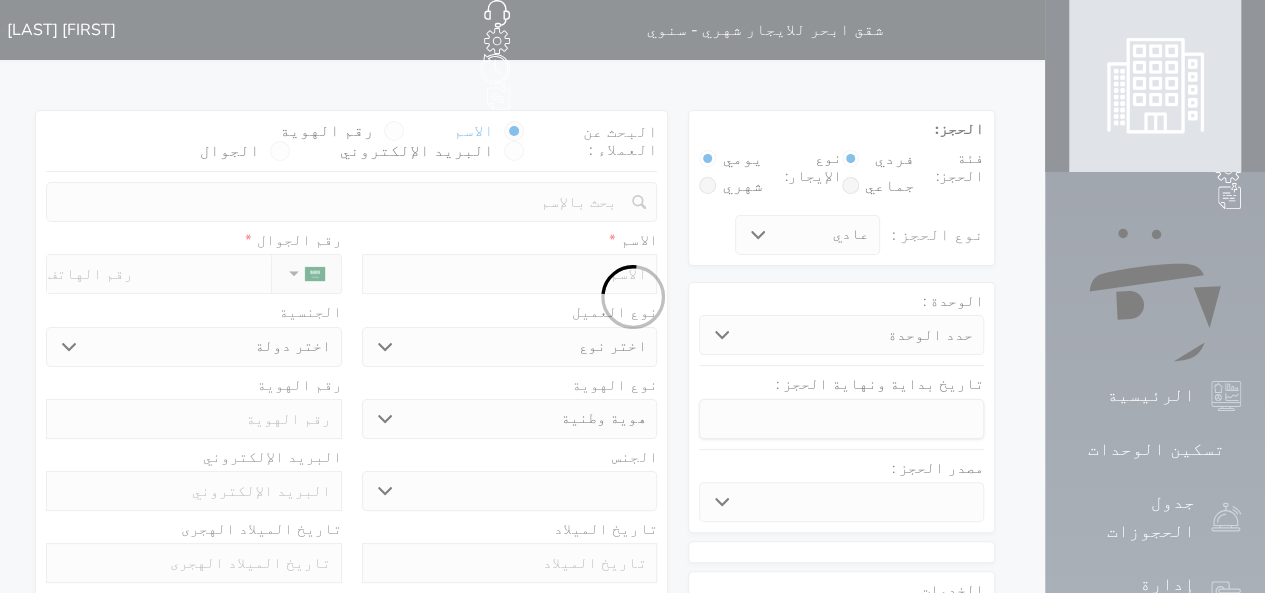 select 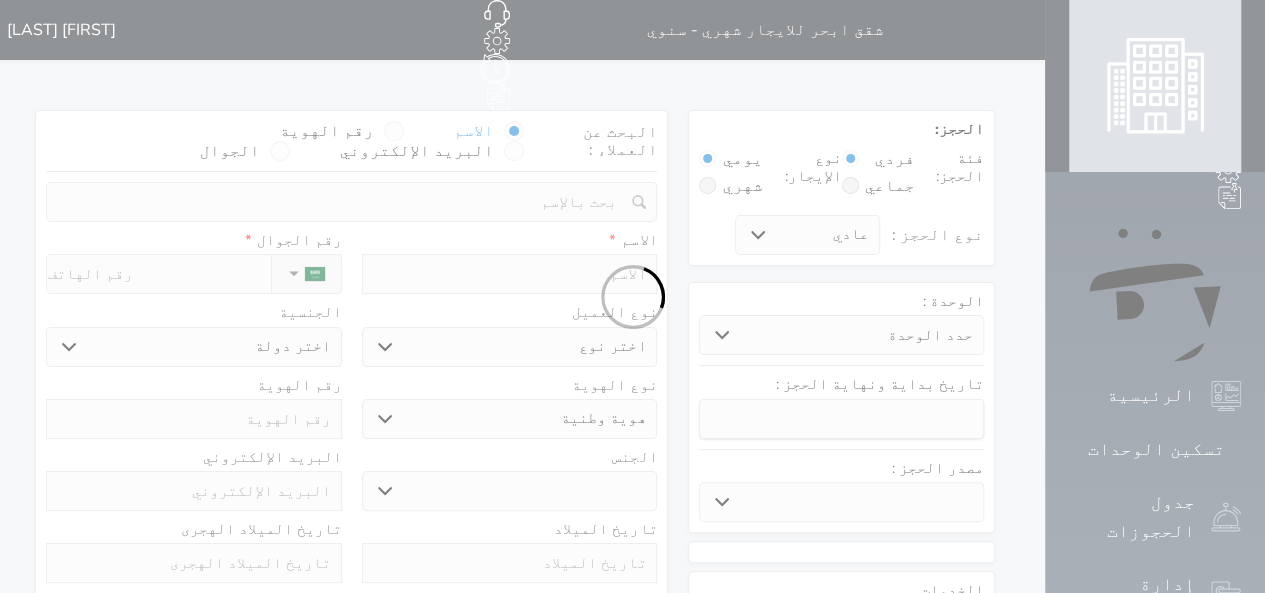 select 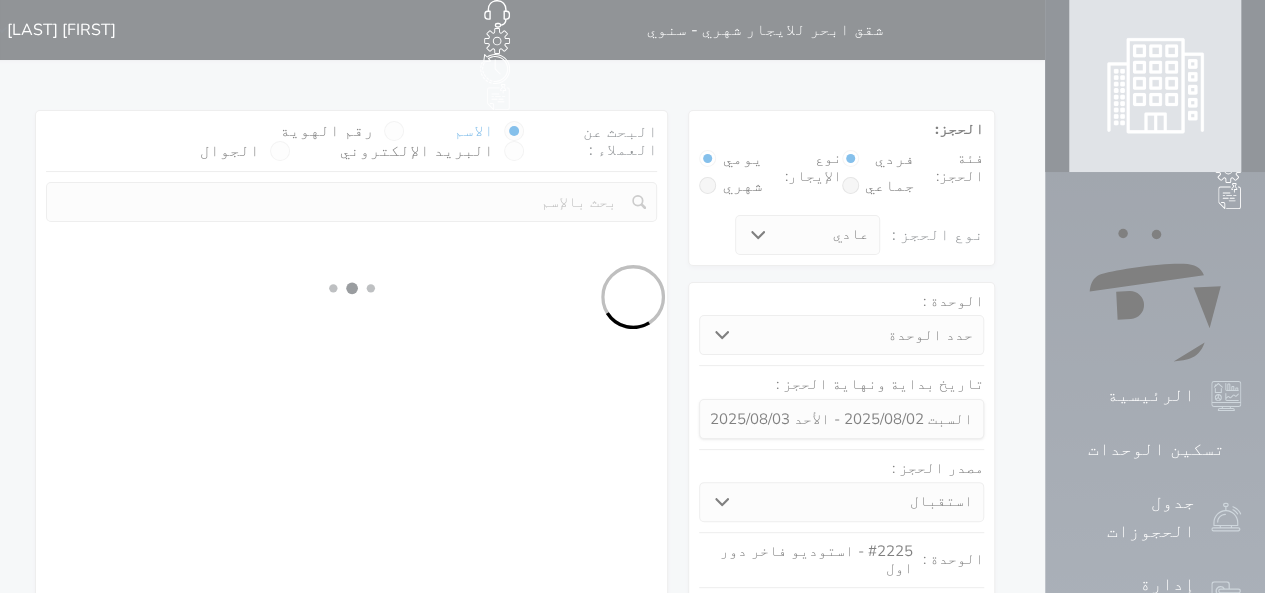 select 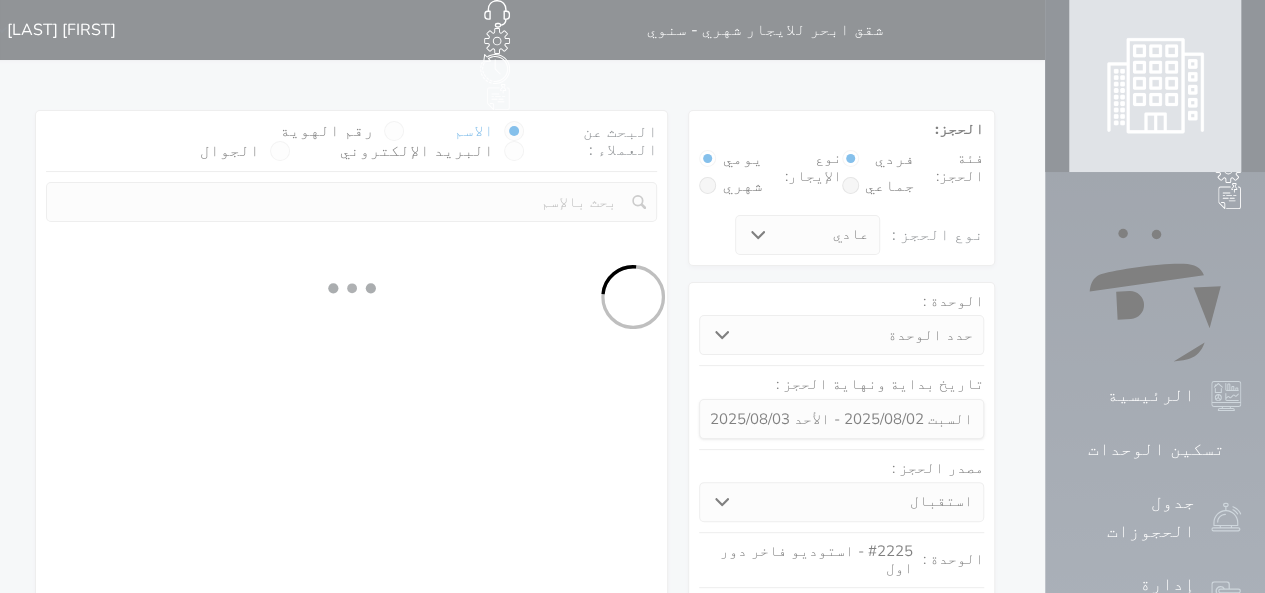 select on "113" 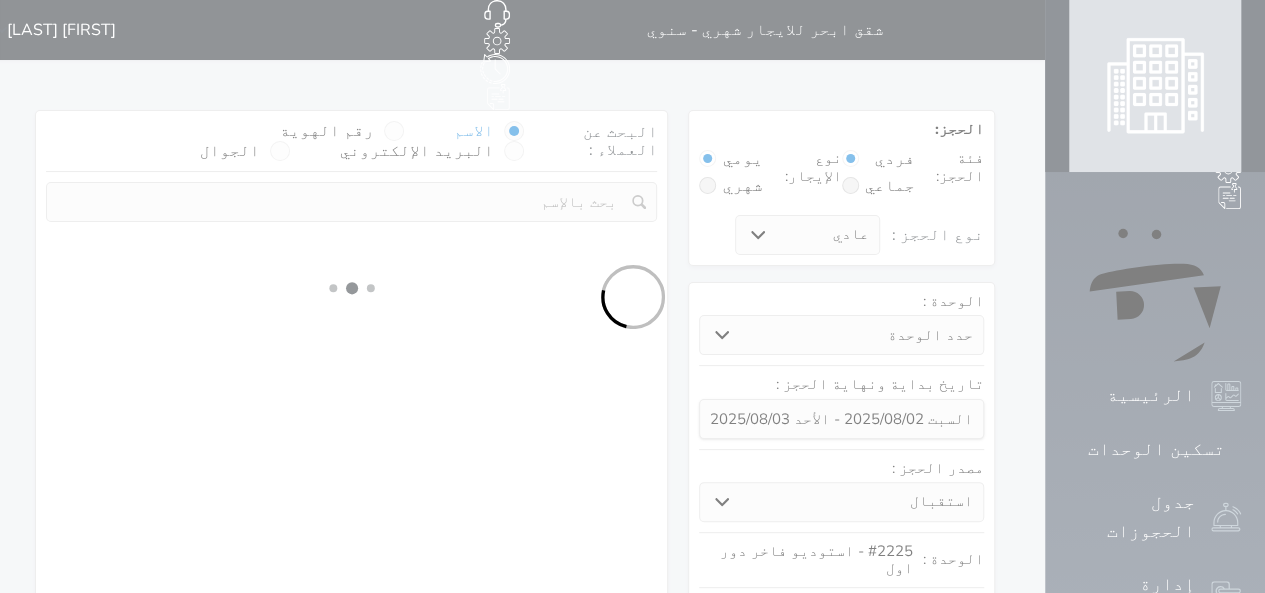 select on "1" 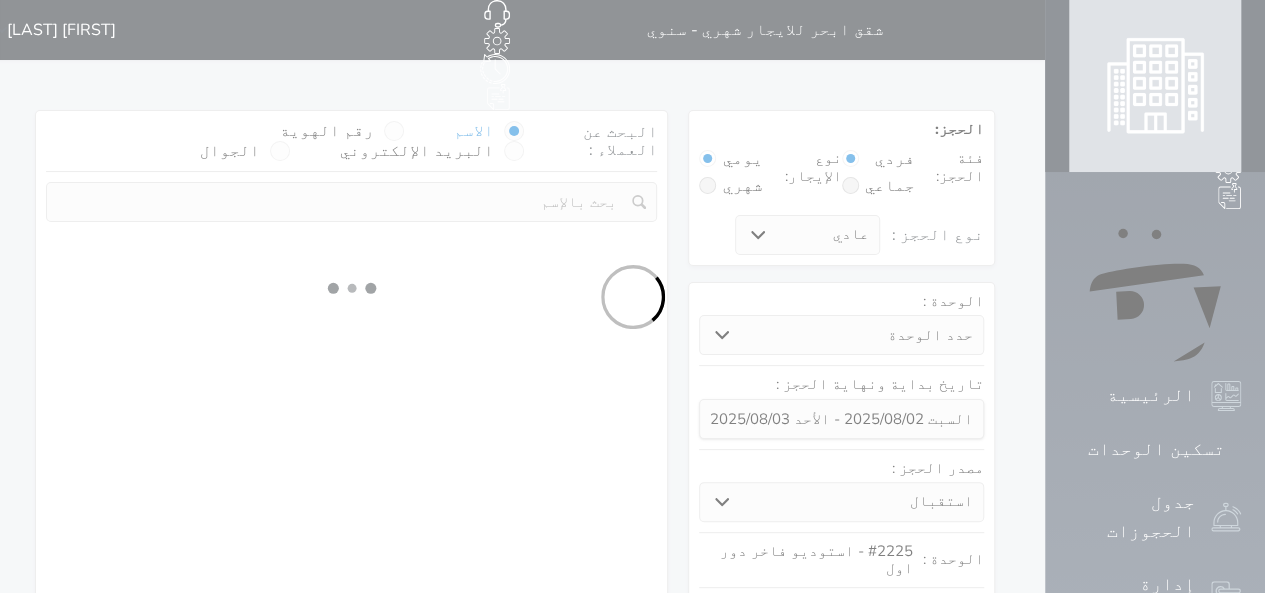 select 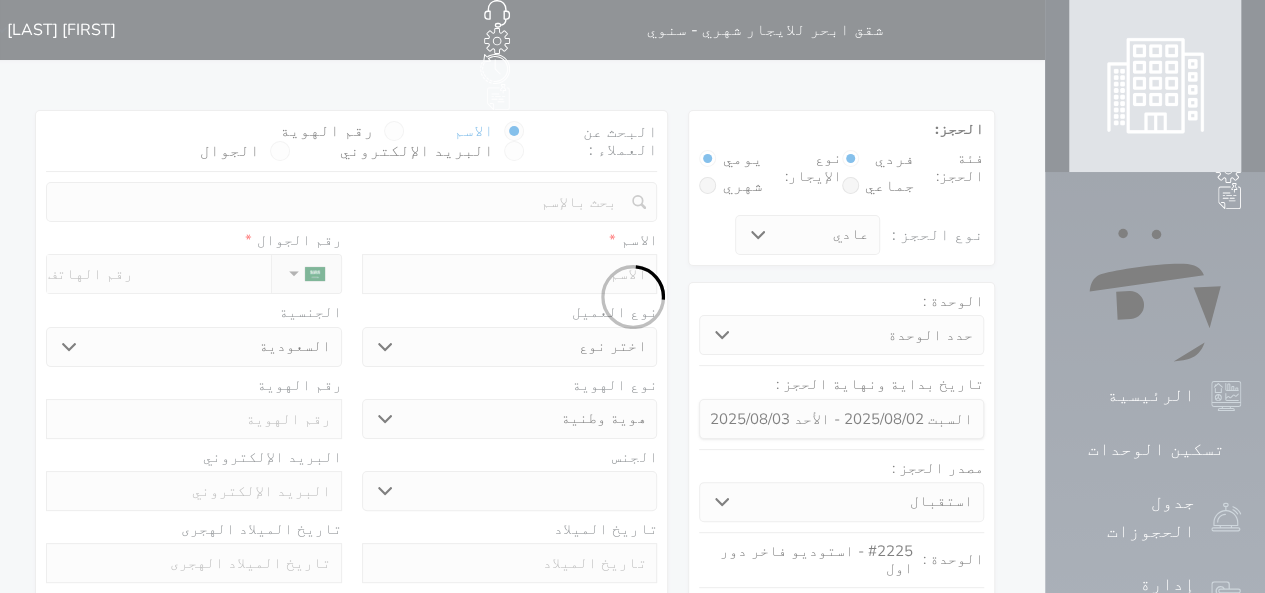 select 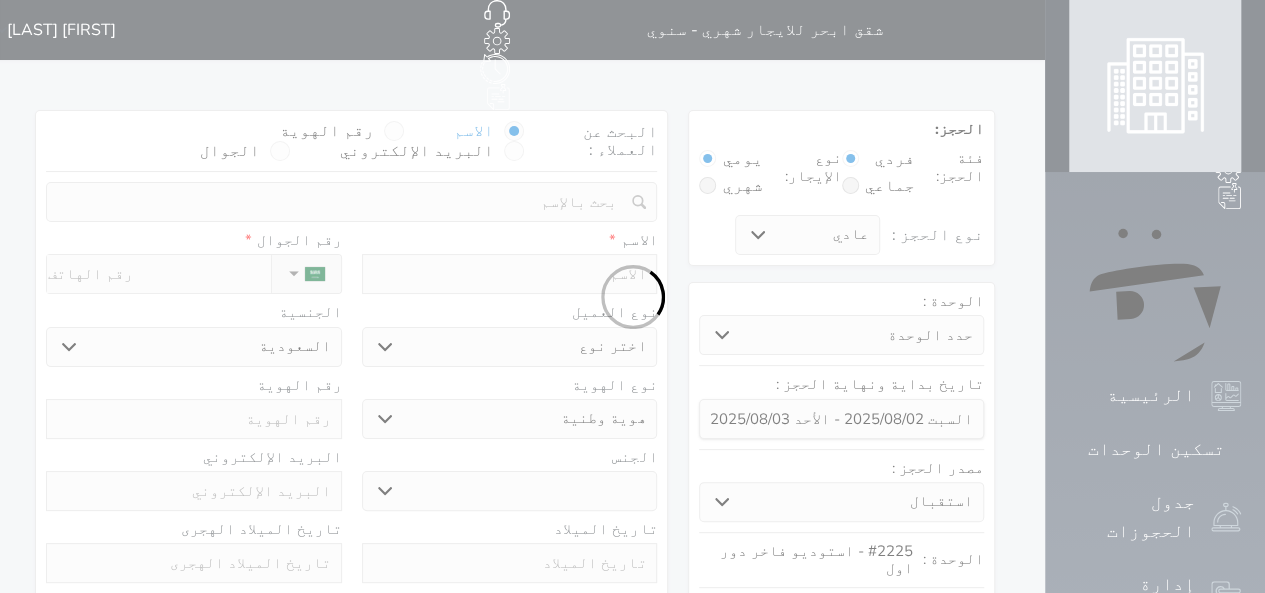 select 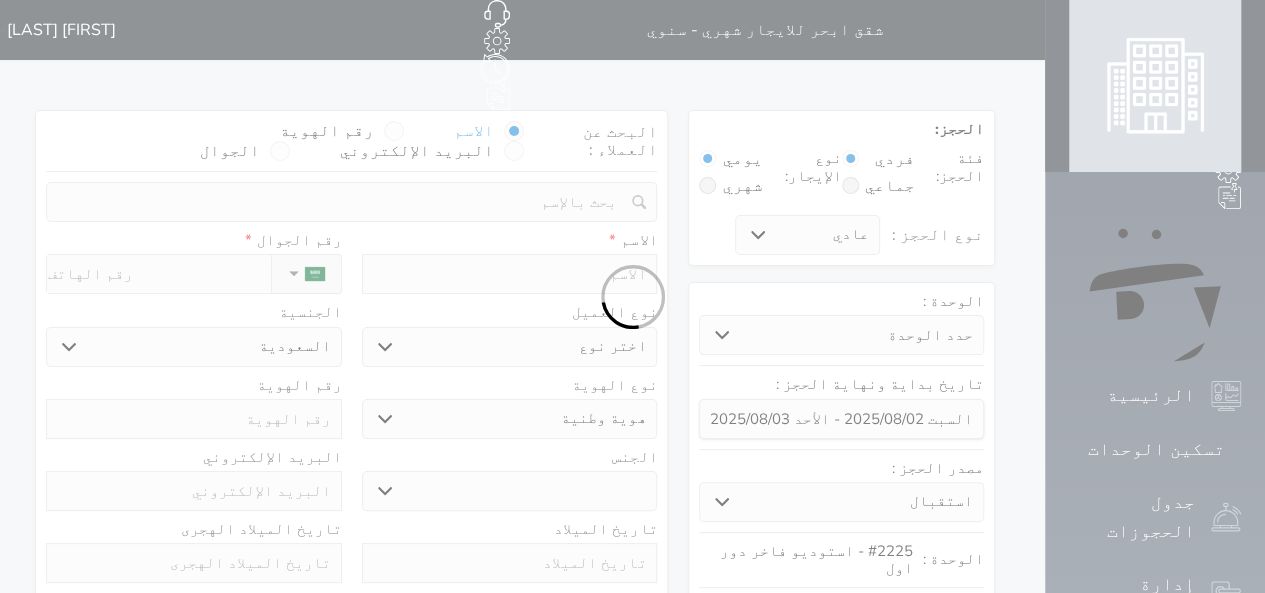select 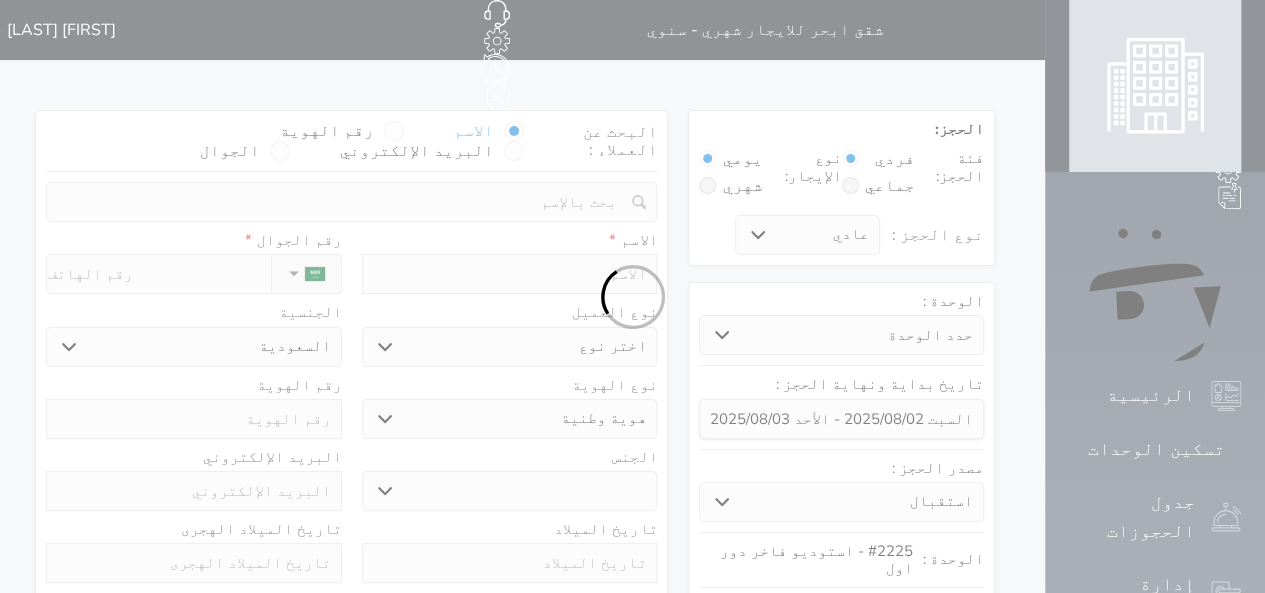 select 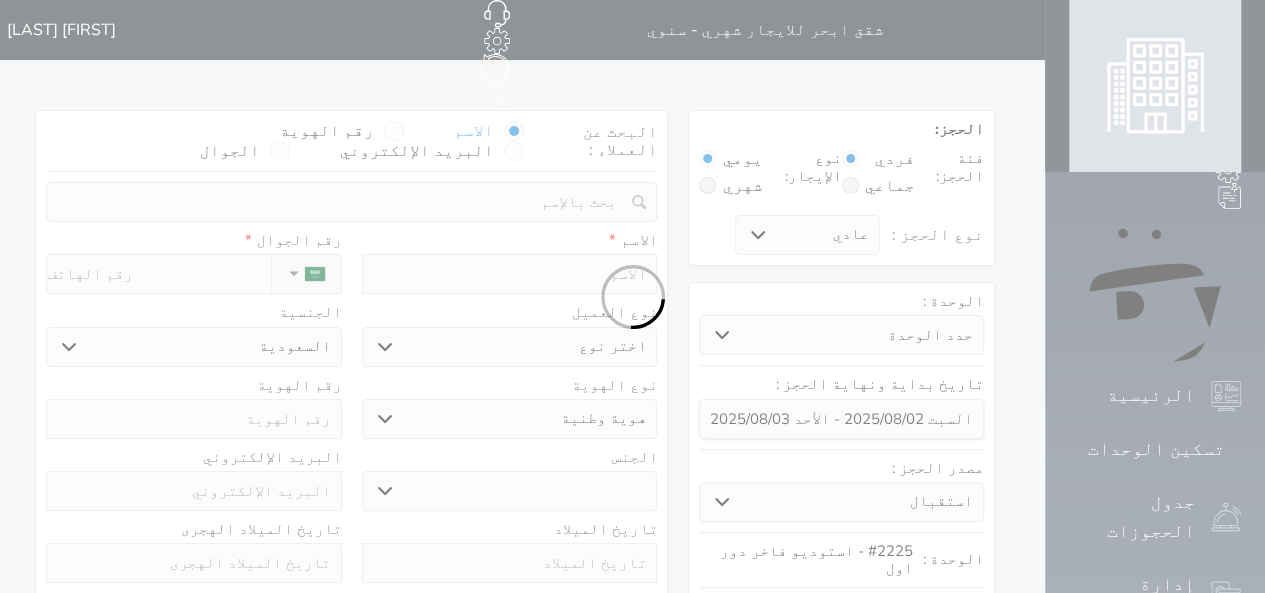 select 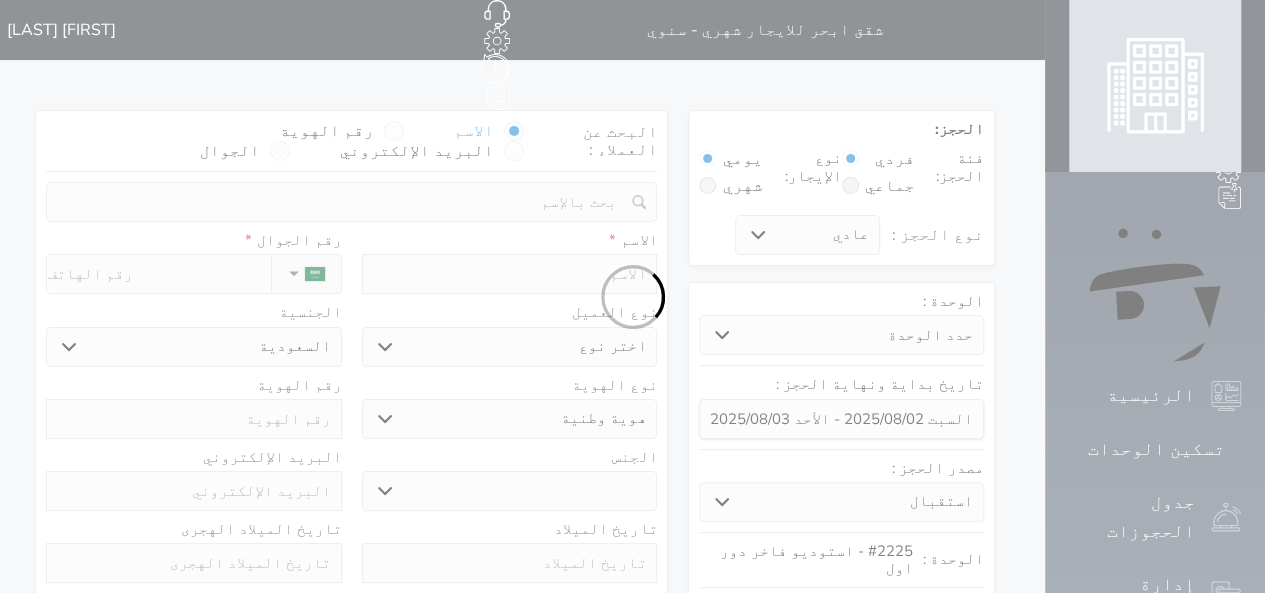 select 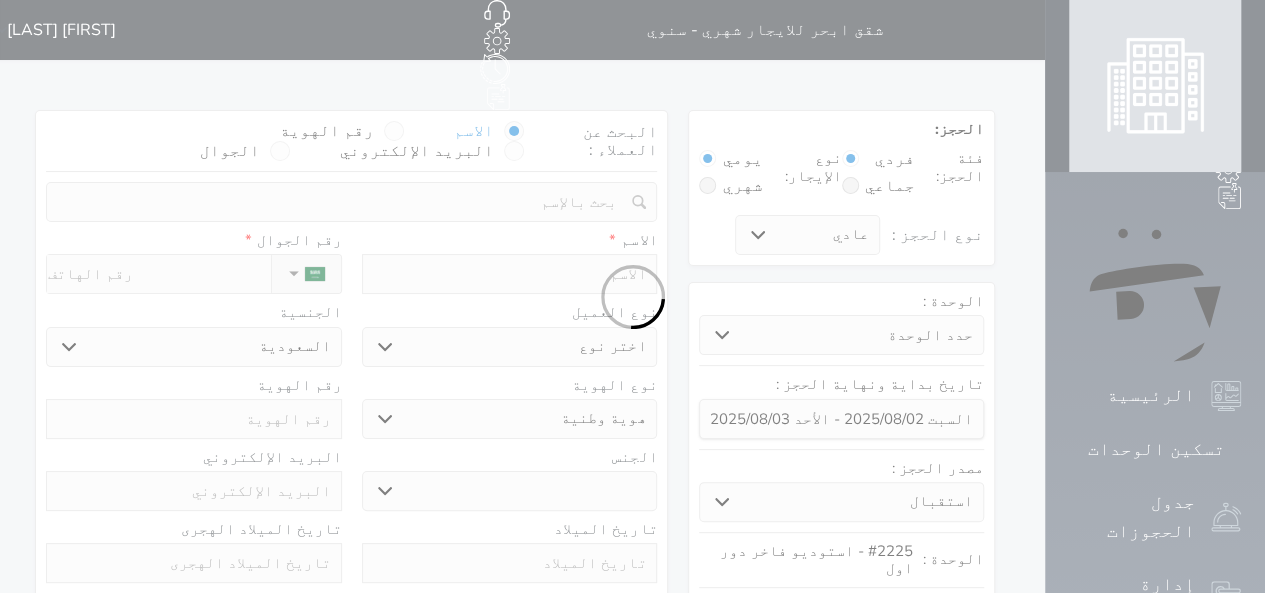 select 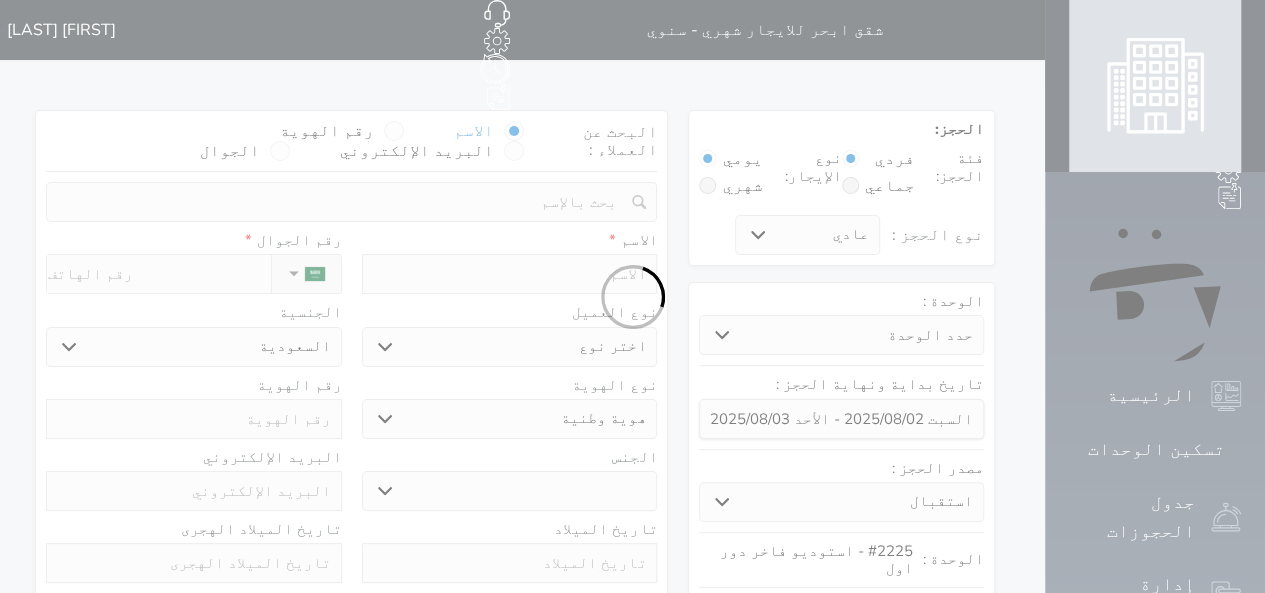 select on "1" 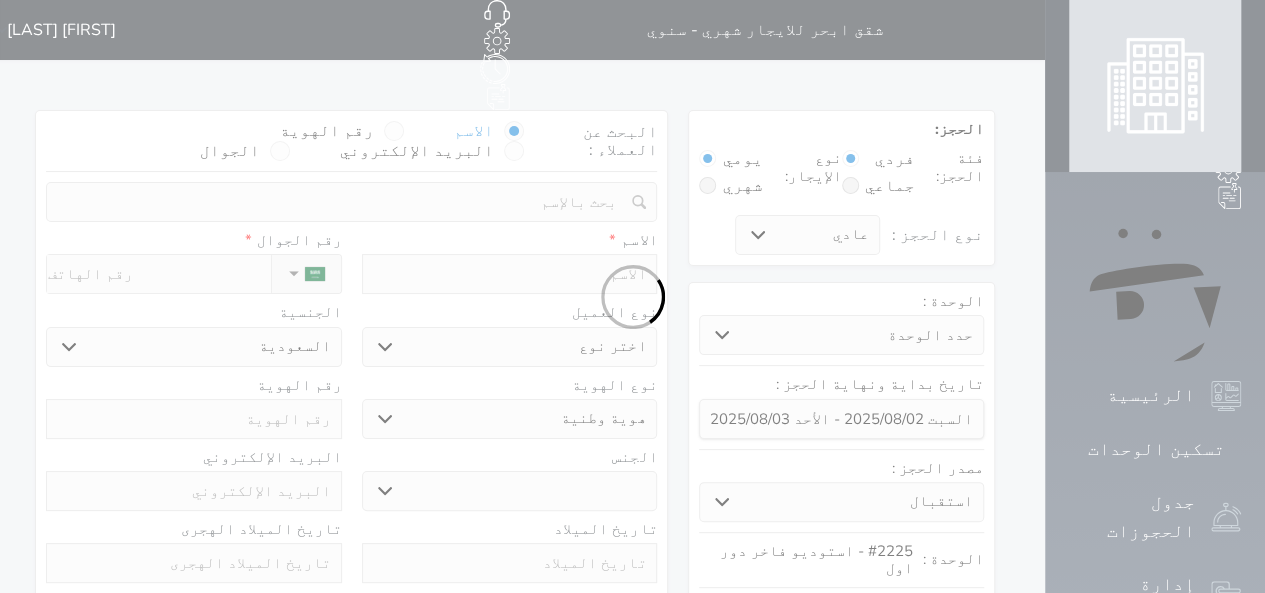 select on "7" 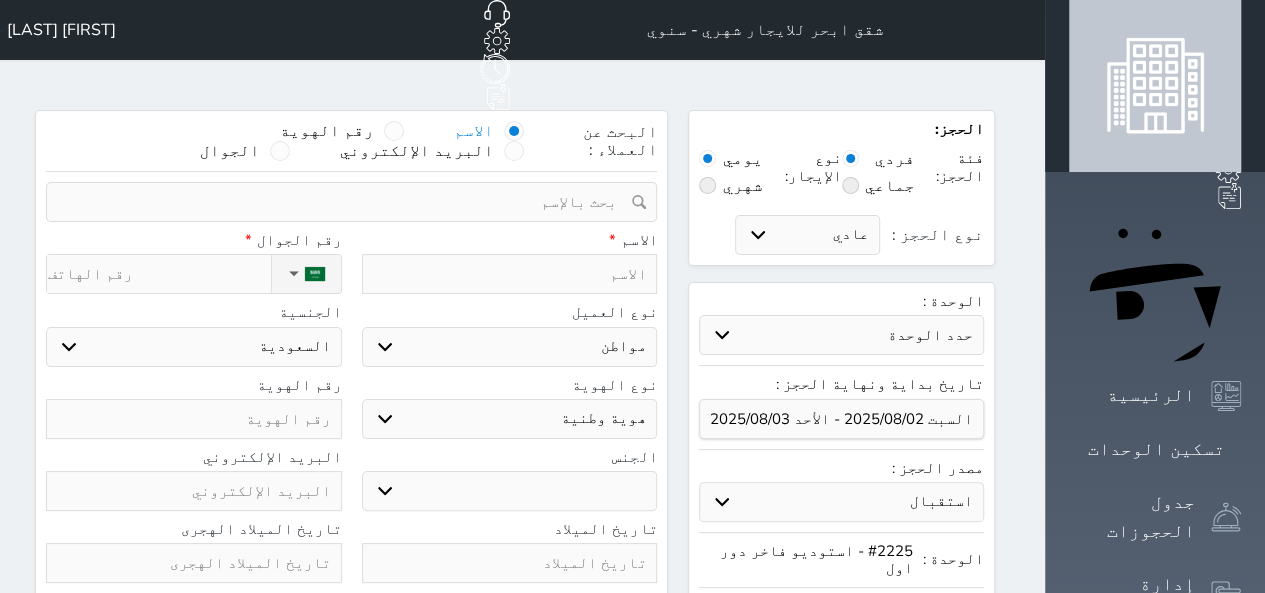 click at bounding box center [707, 185] 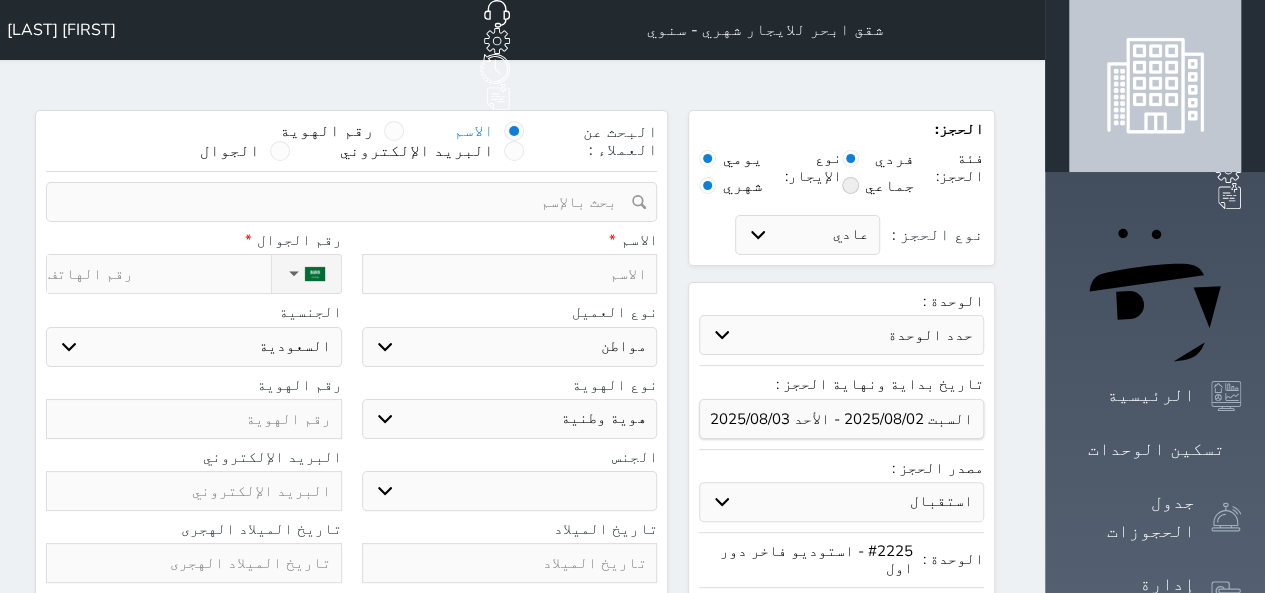 radio on "false" 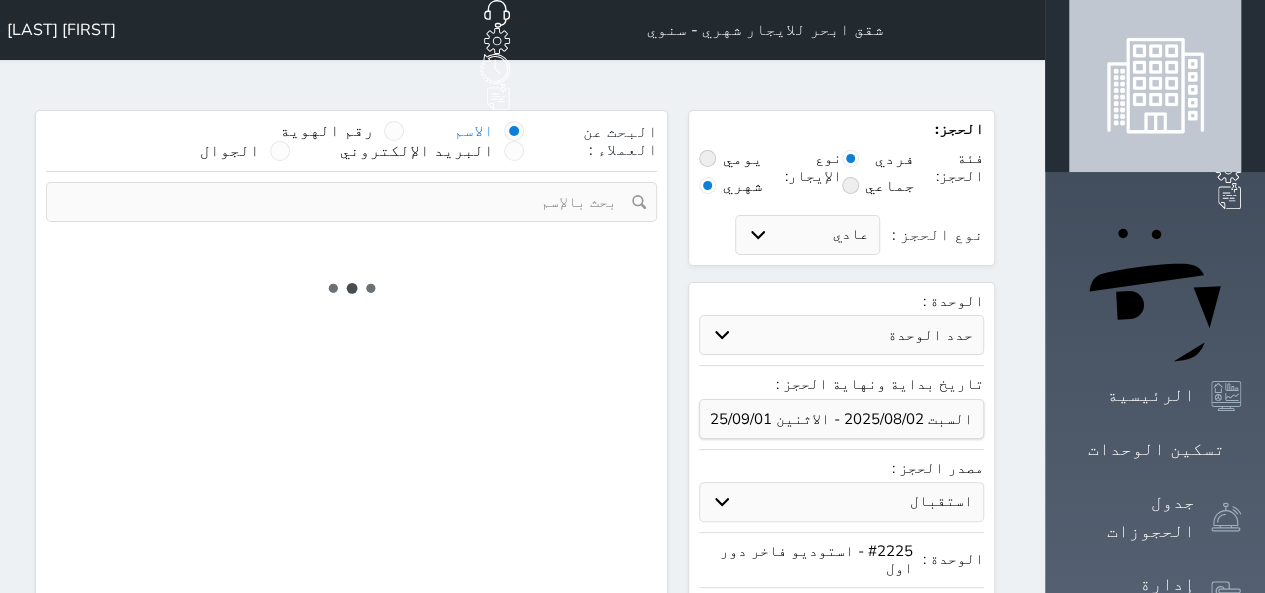select on "1" 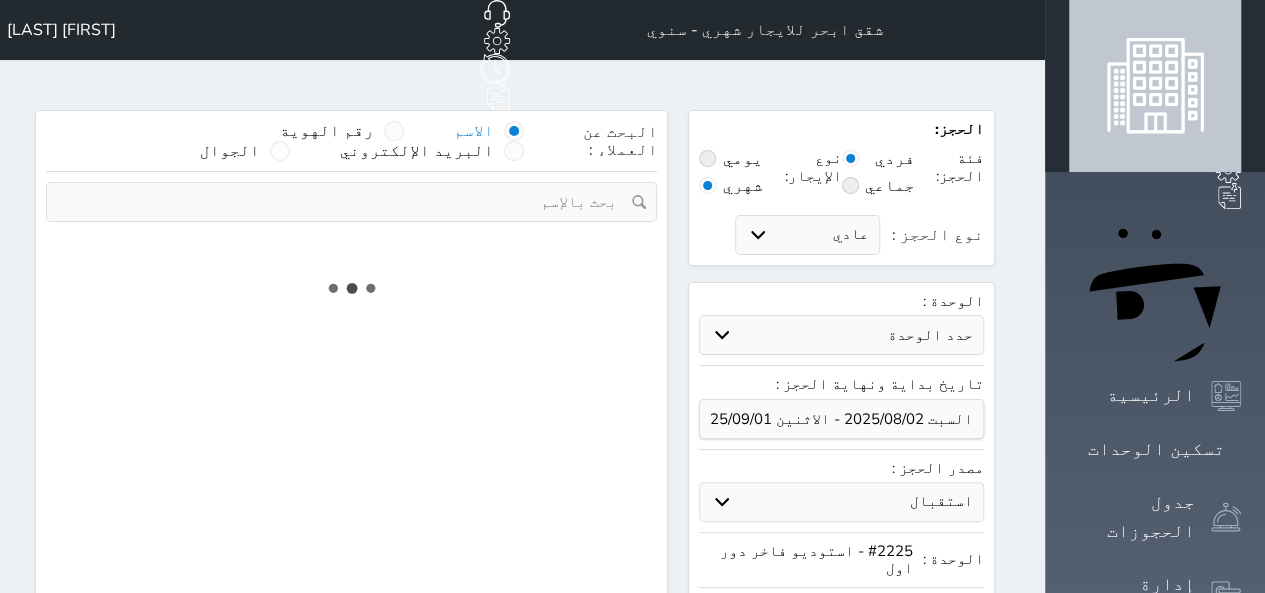 select on "113" 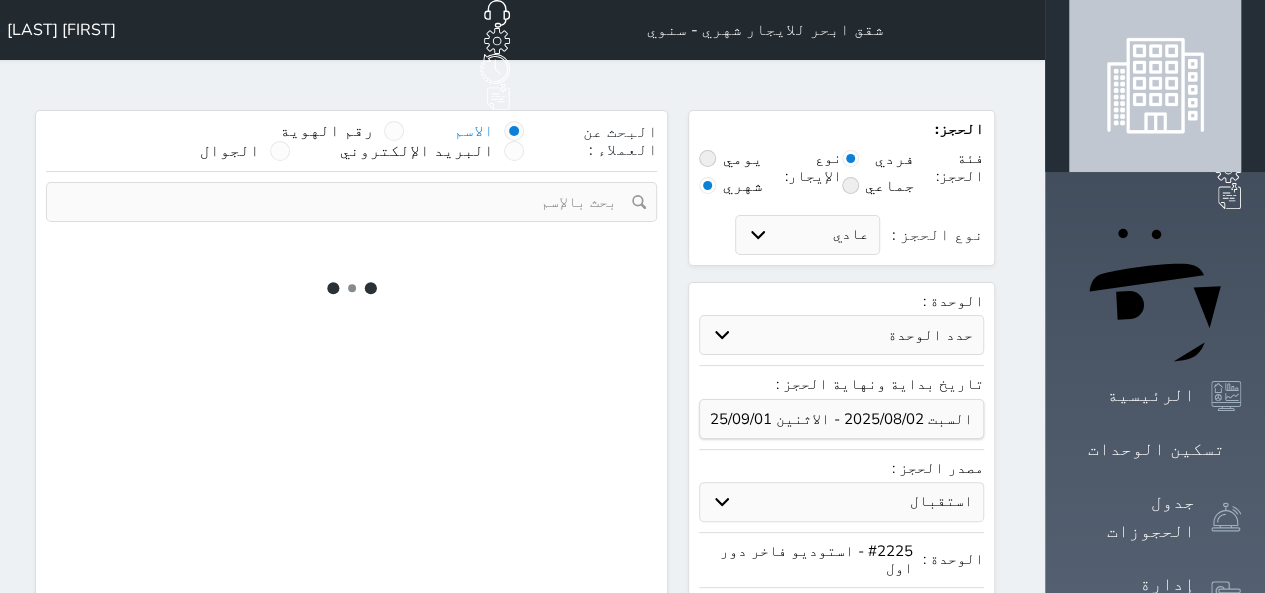 select on "1" 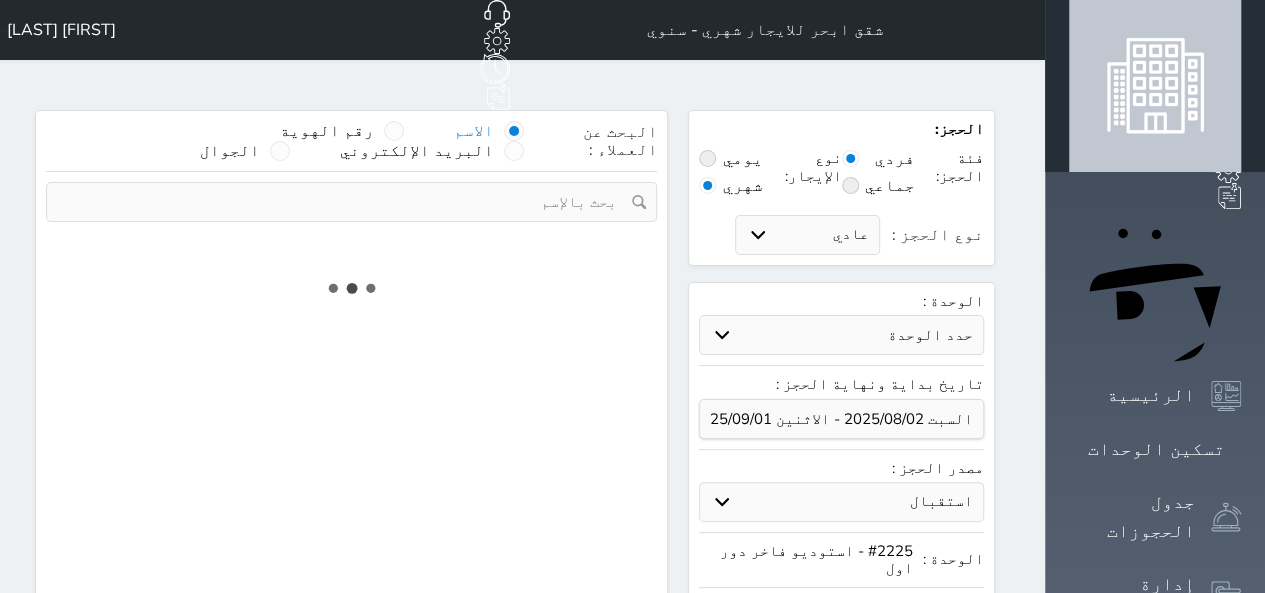 select 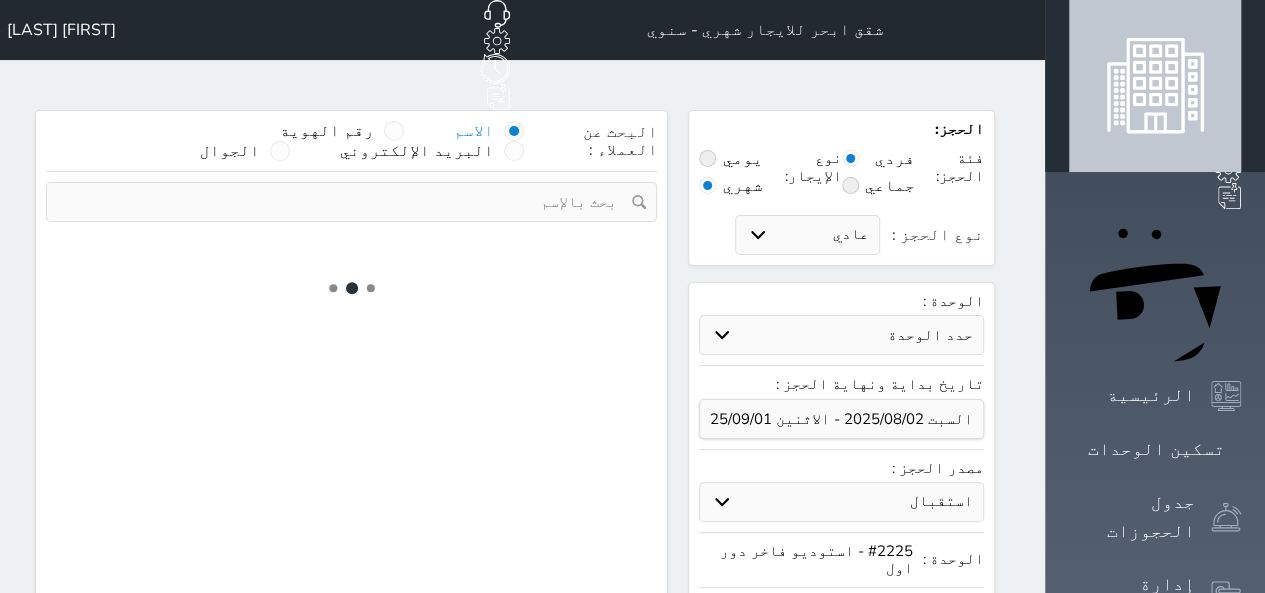 select on "7" 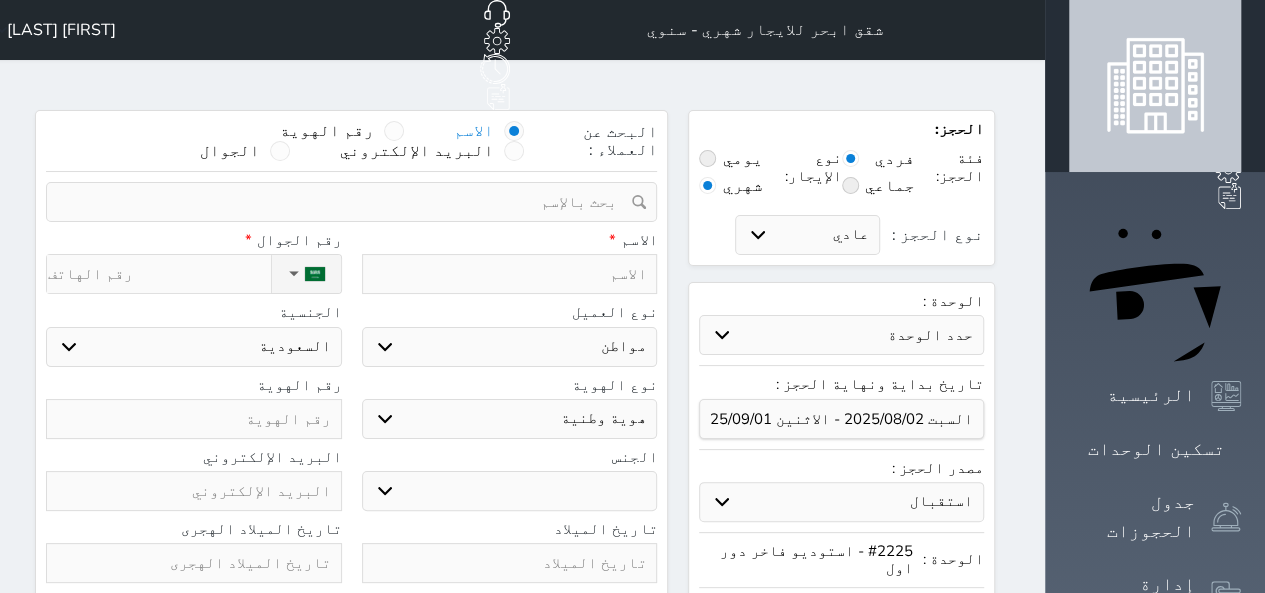 select 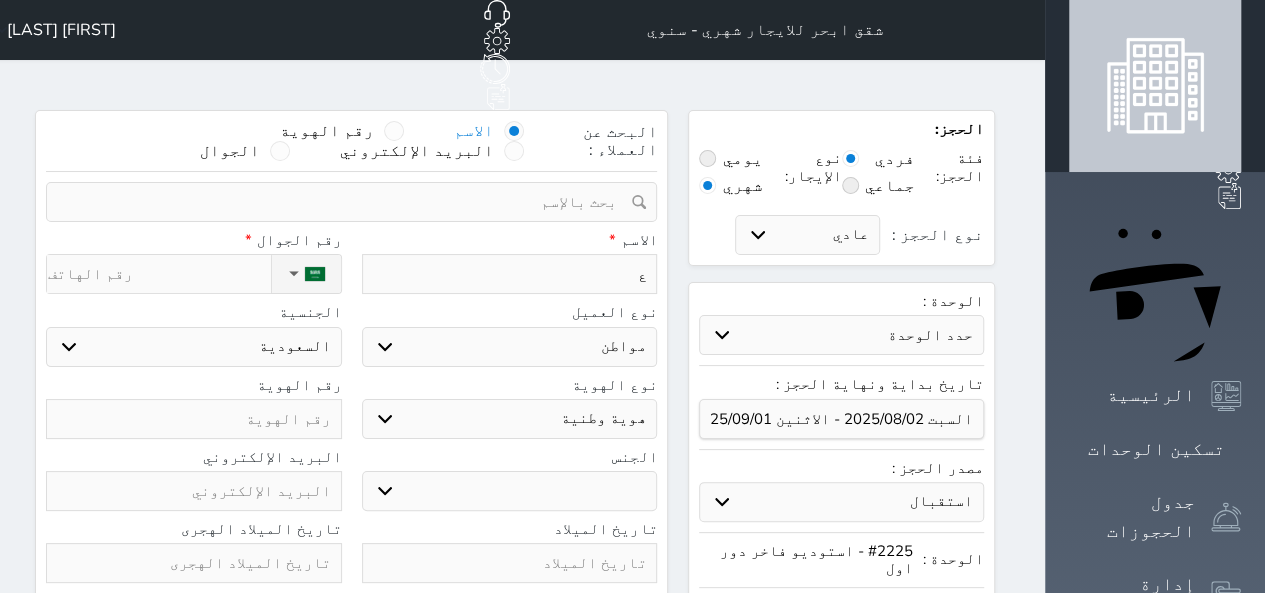 type on "عب" 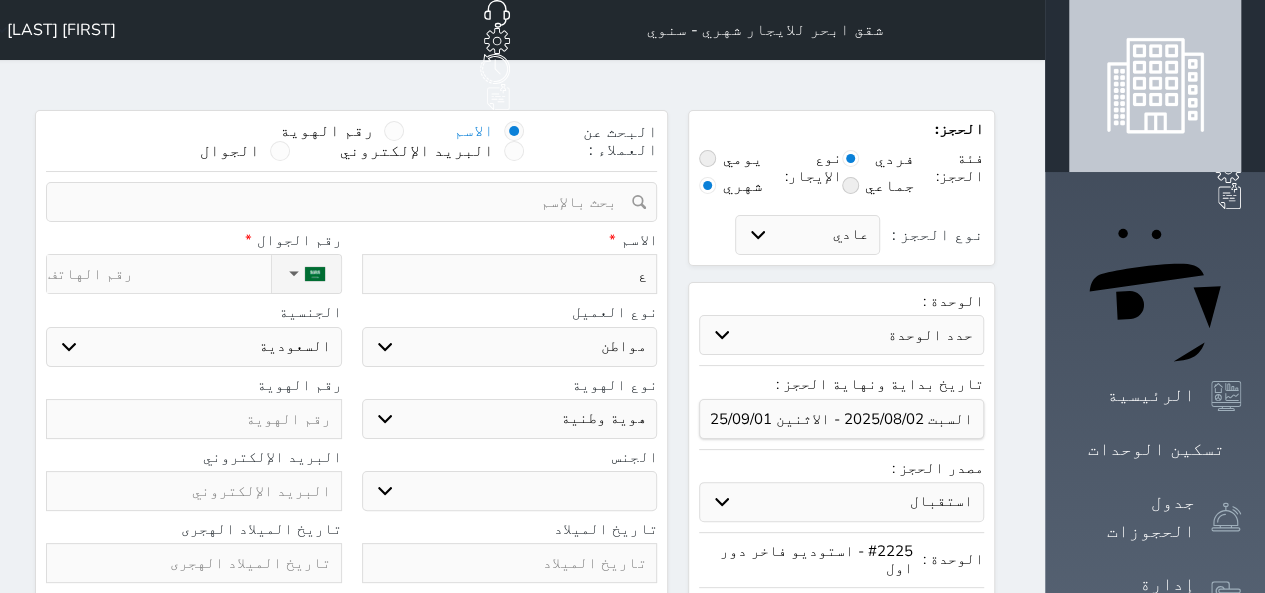 select 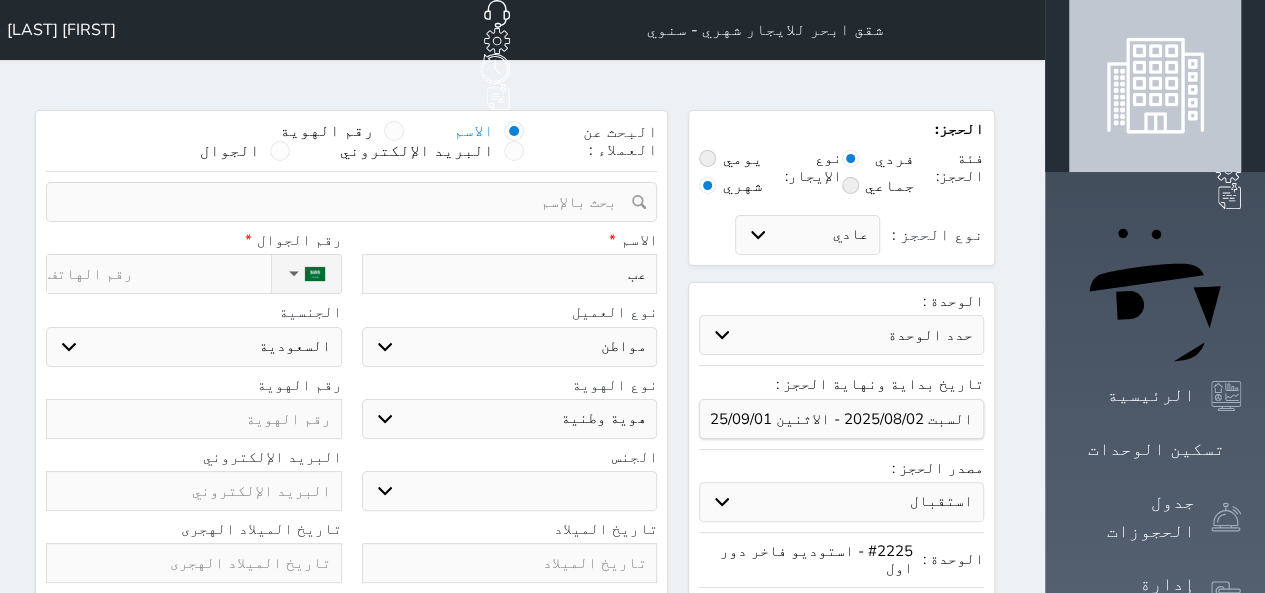 type on "عبد" 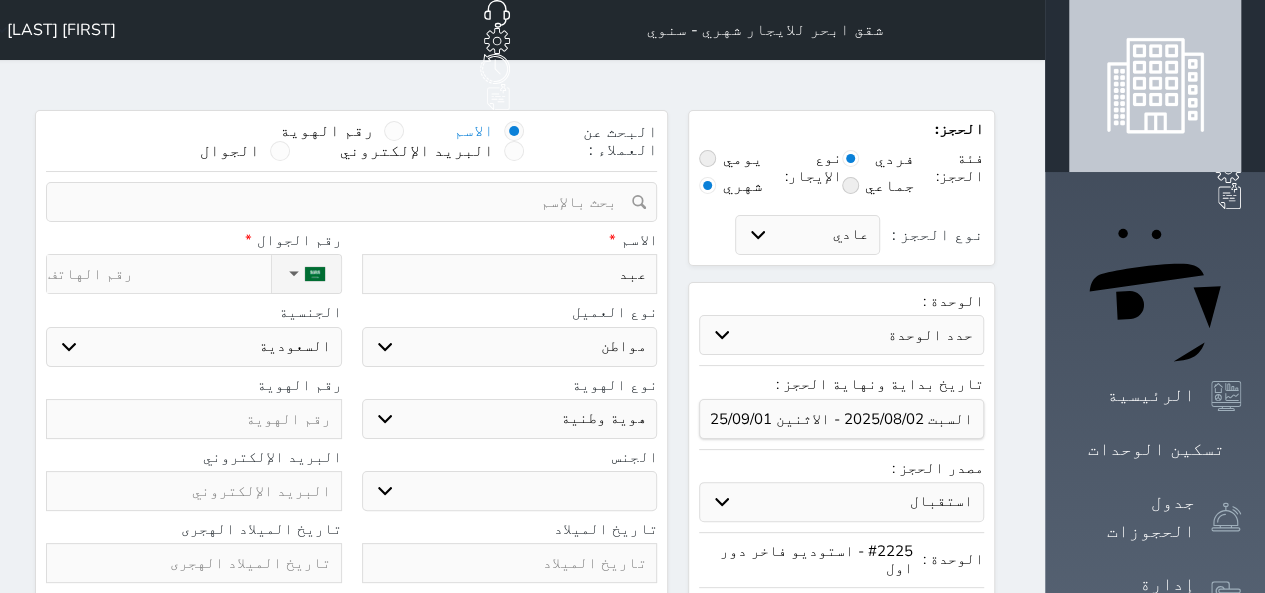 type on "عبدا" 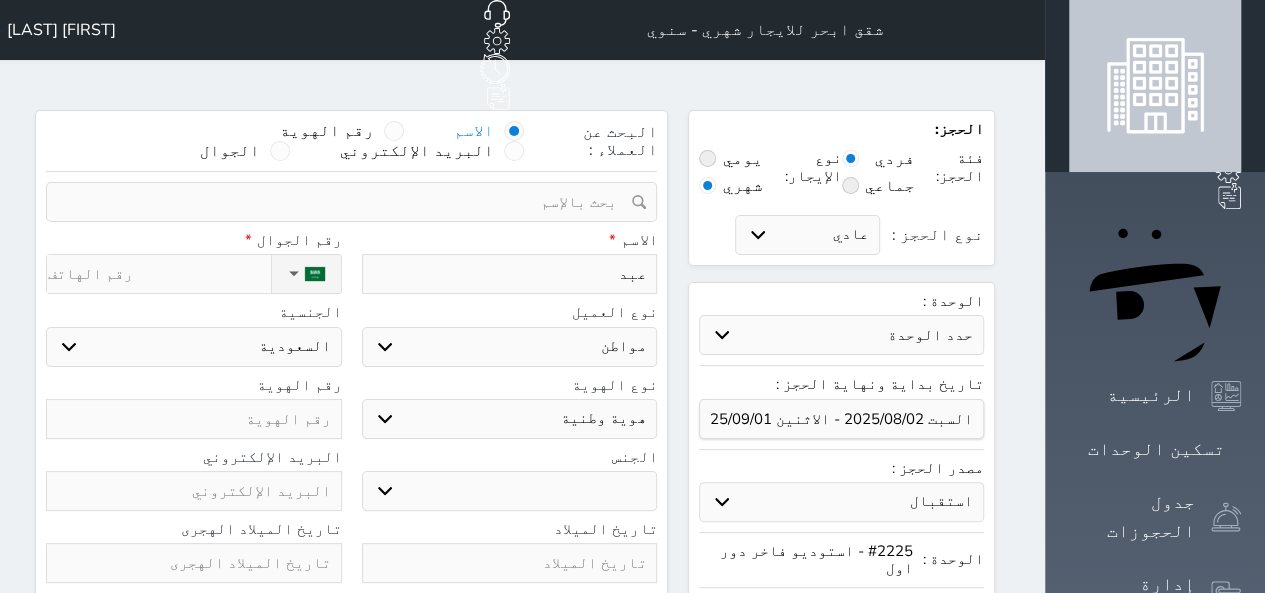 select 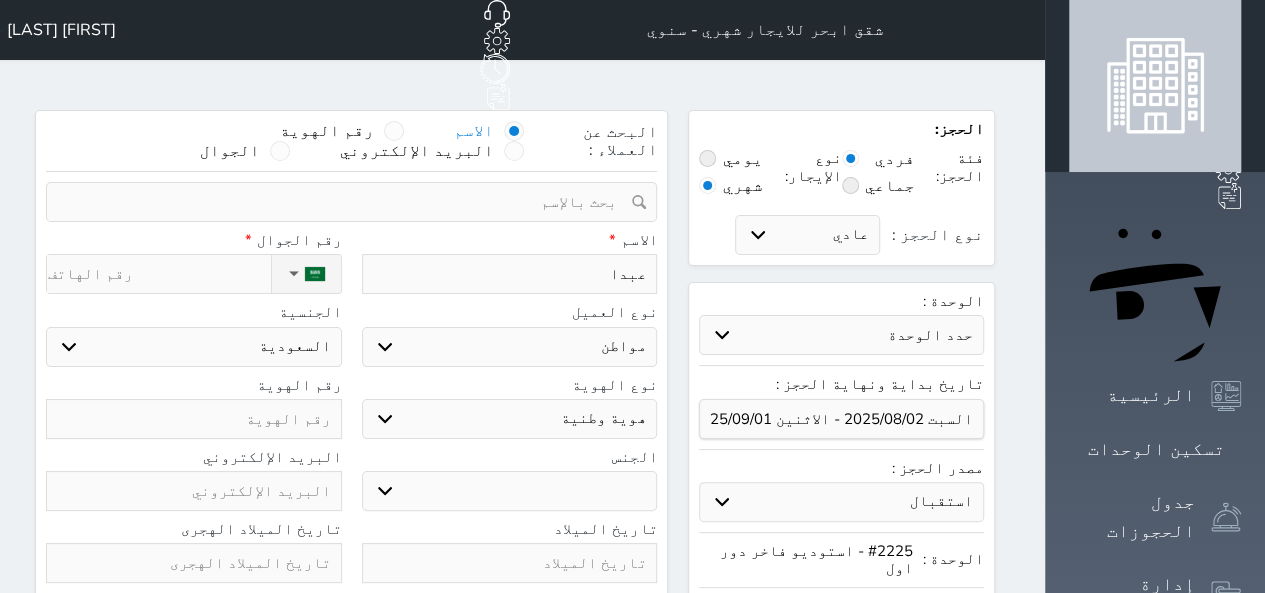 type on "عبدال" 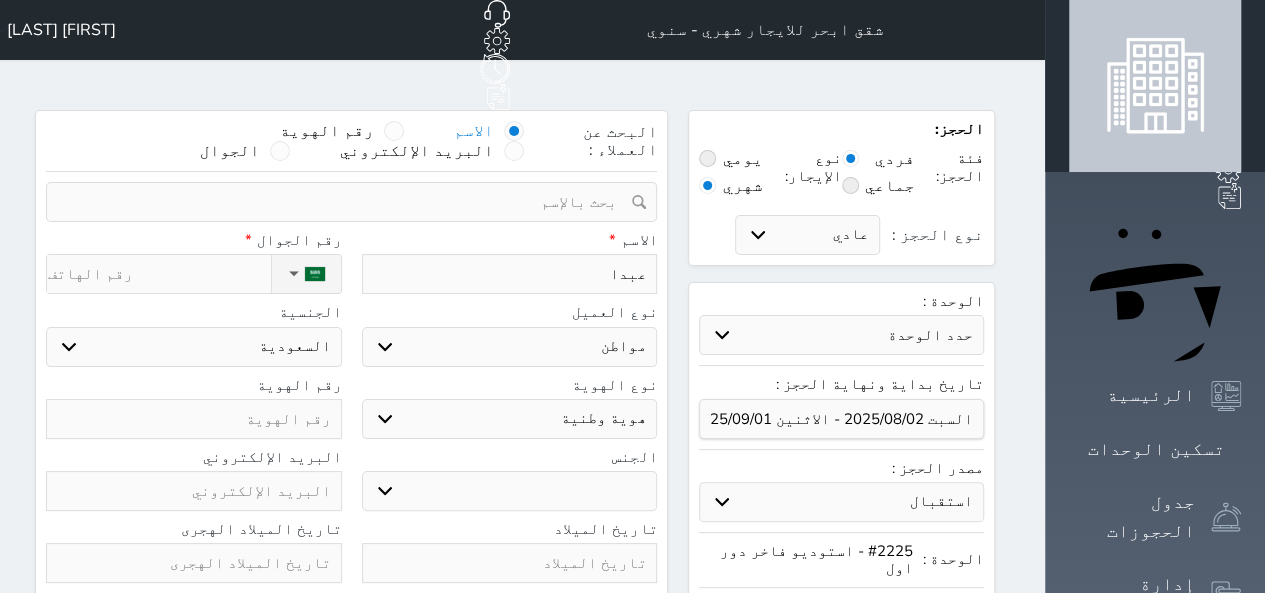 select 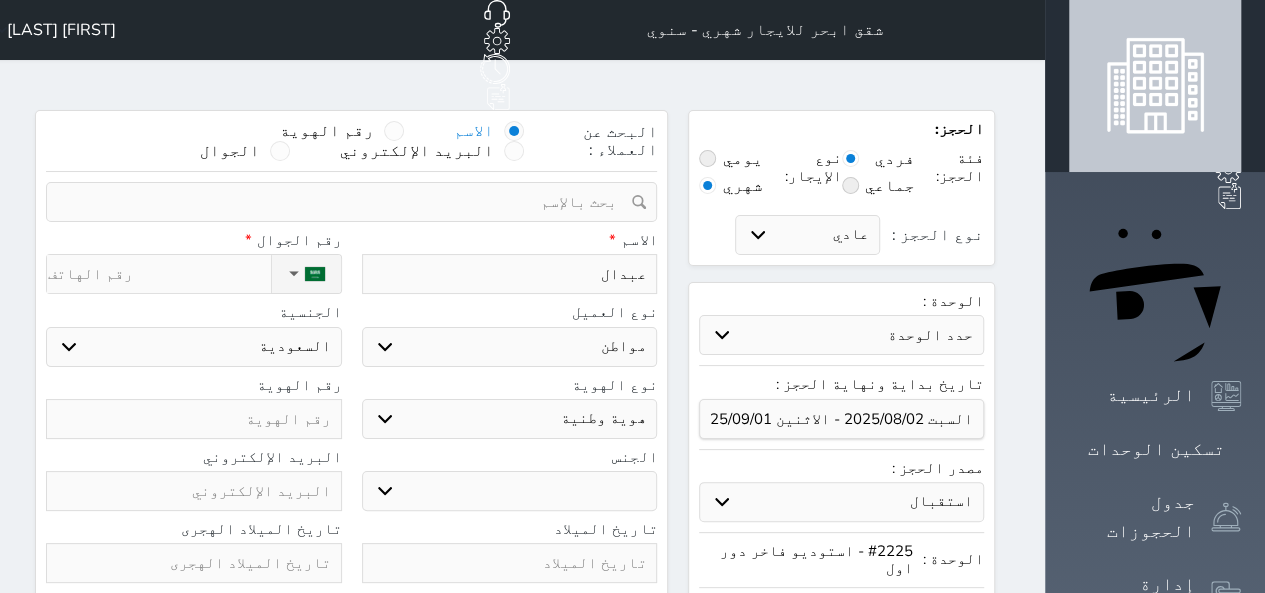 type on "عبدالم" 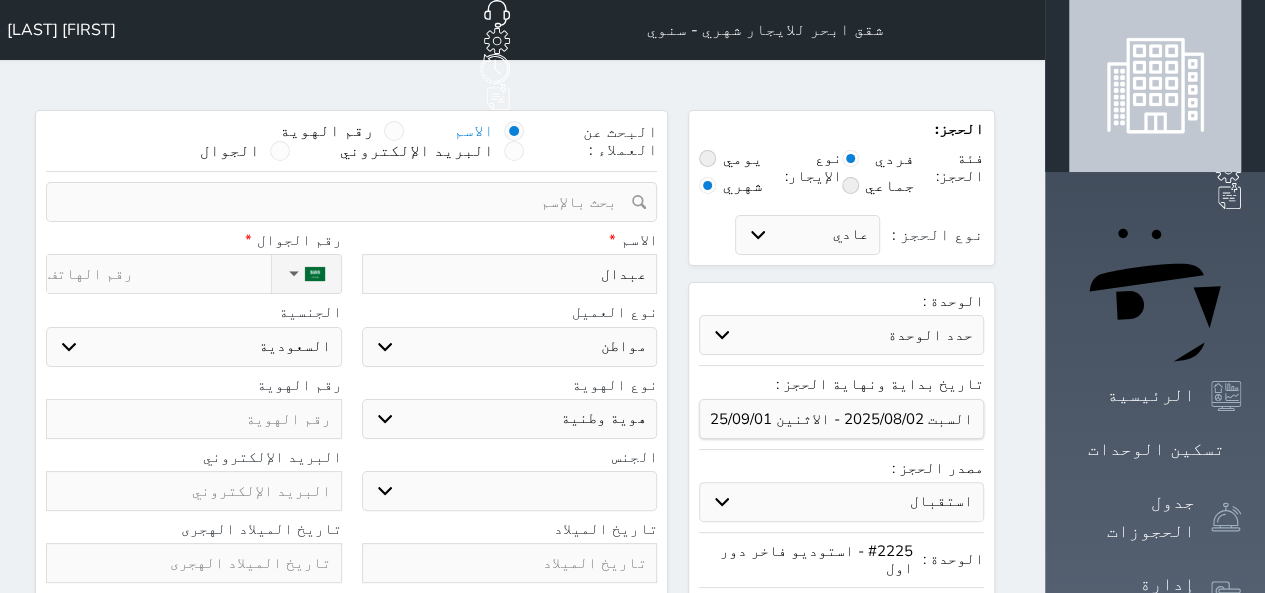 select 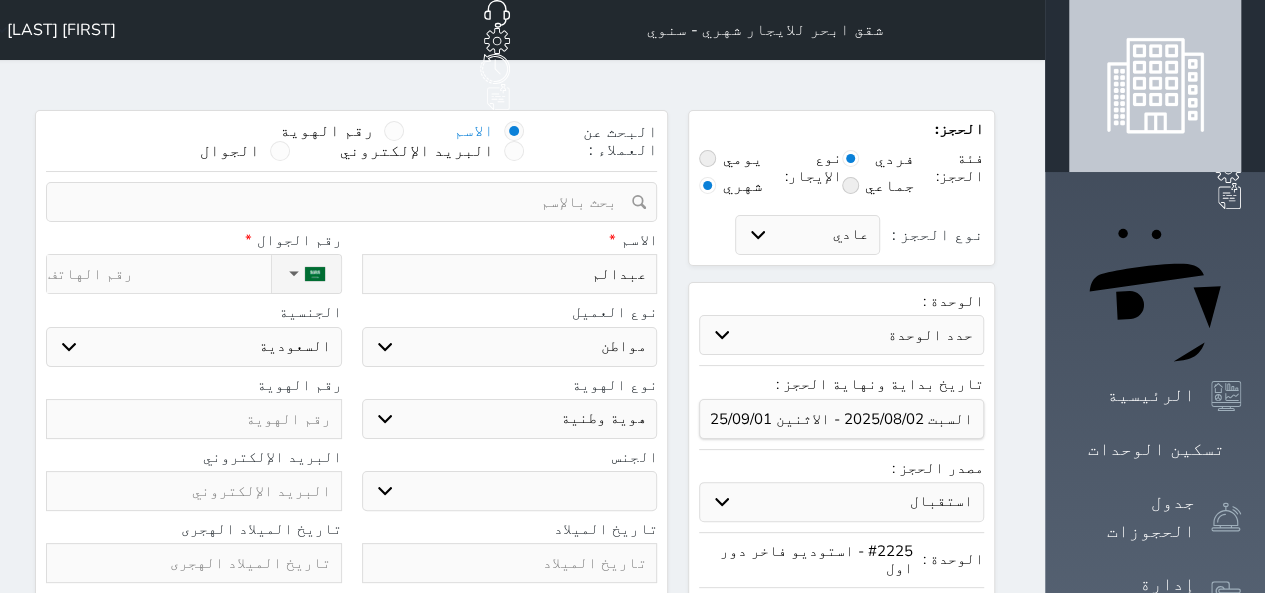 type on "عبدالمخ" 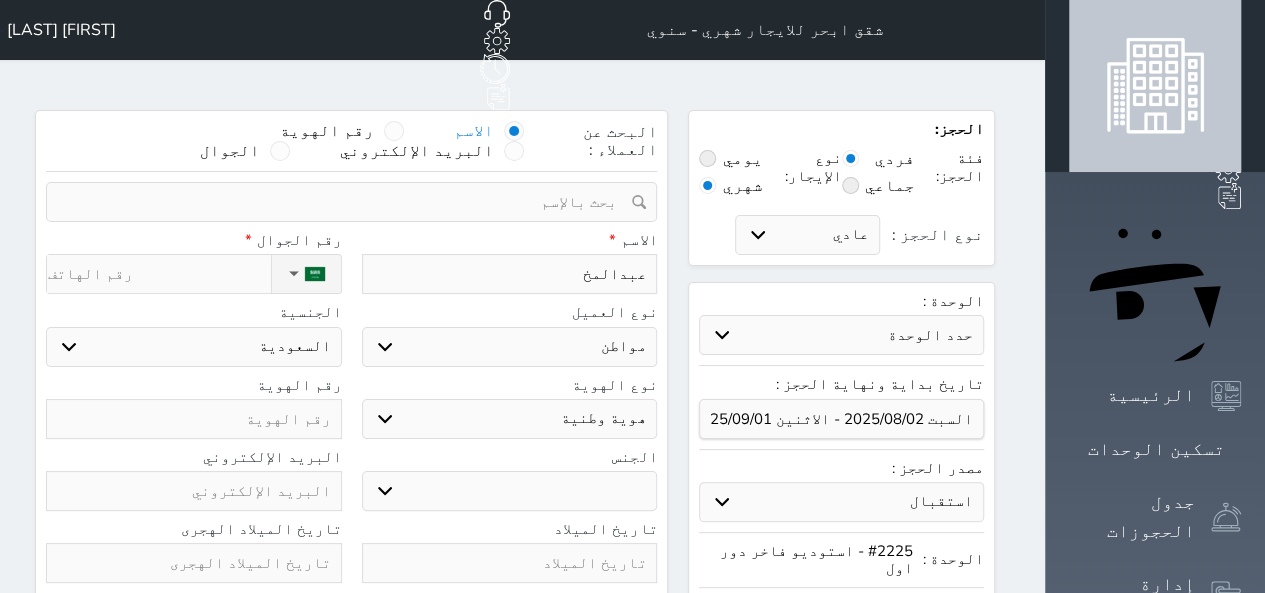 type on "عبدالم" 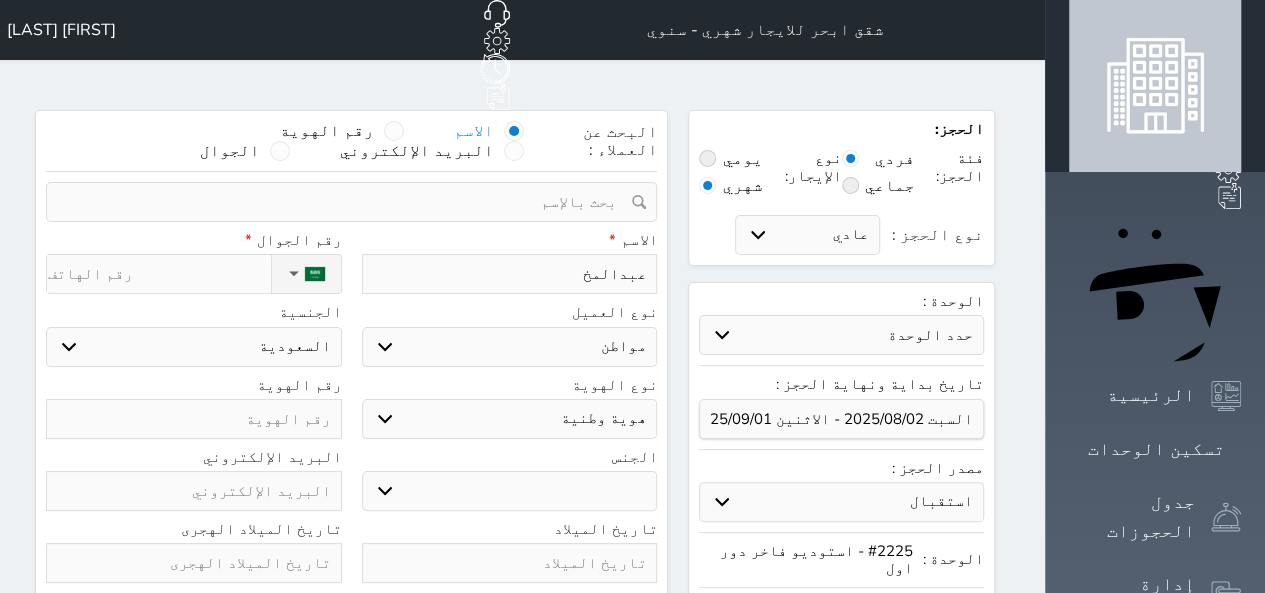 select 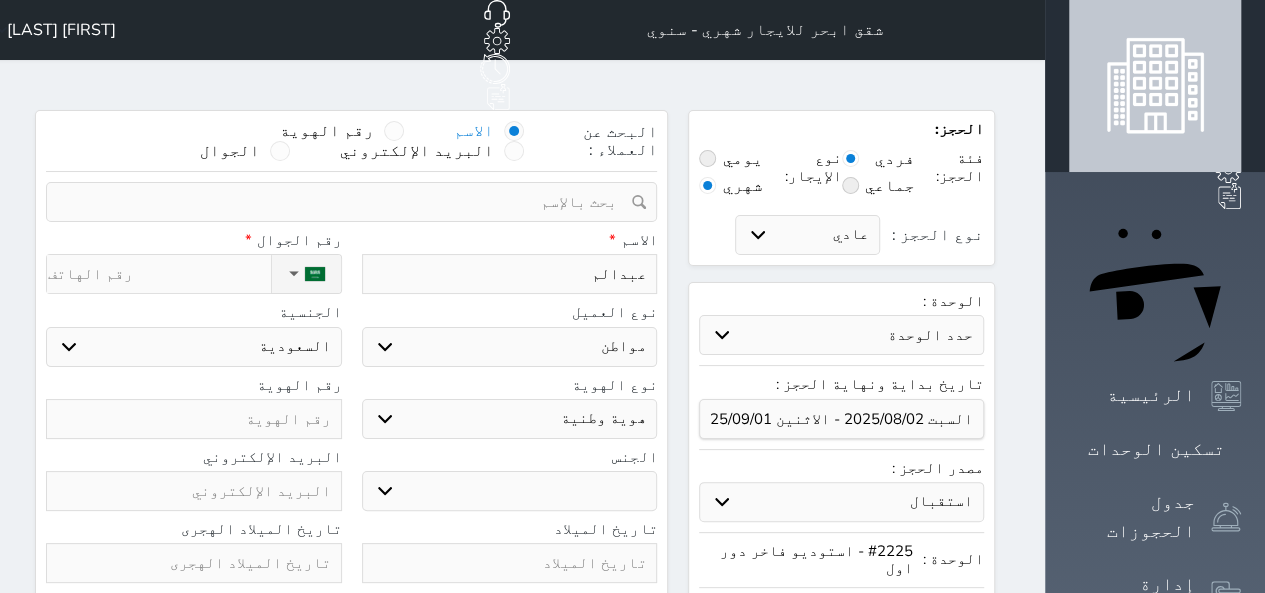 type on "[NAME]" 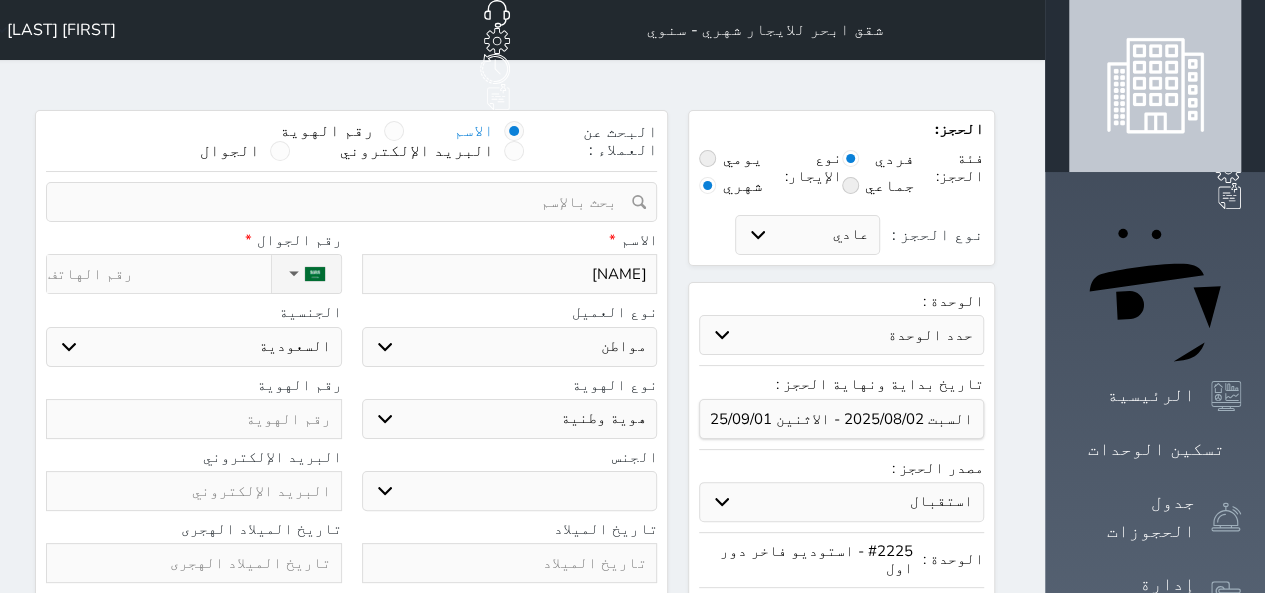 type on "[NAME]" 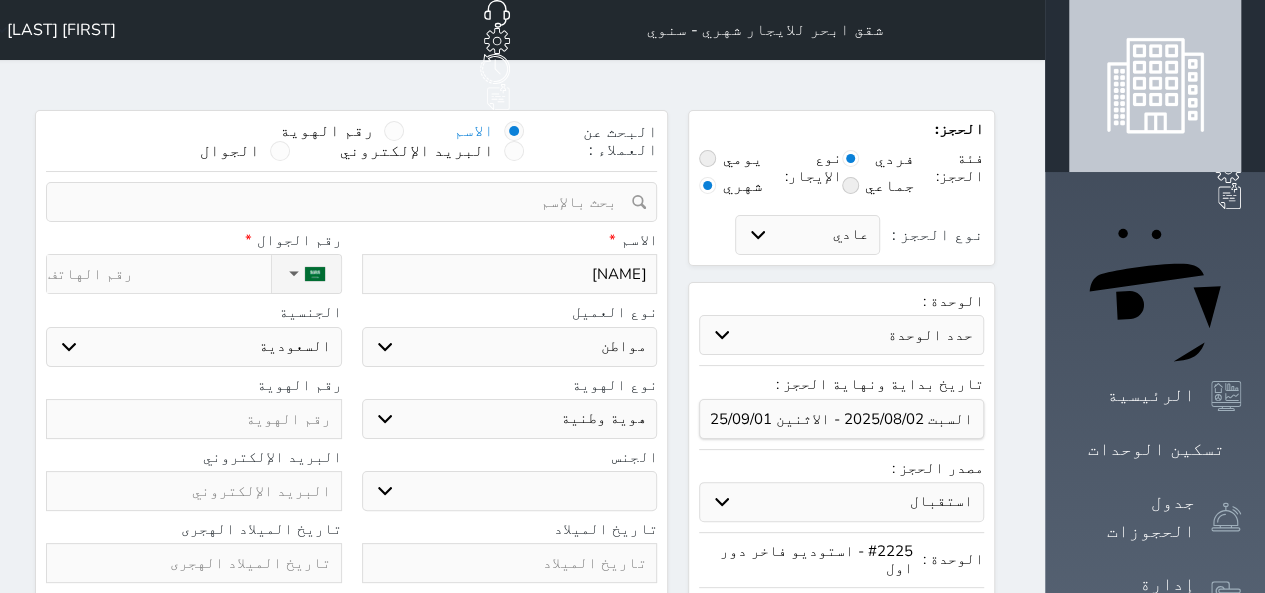 select 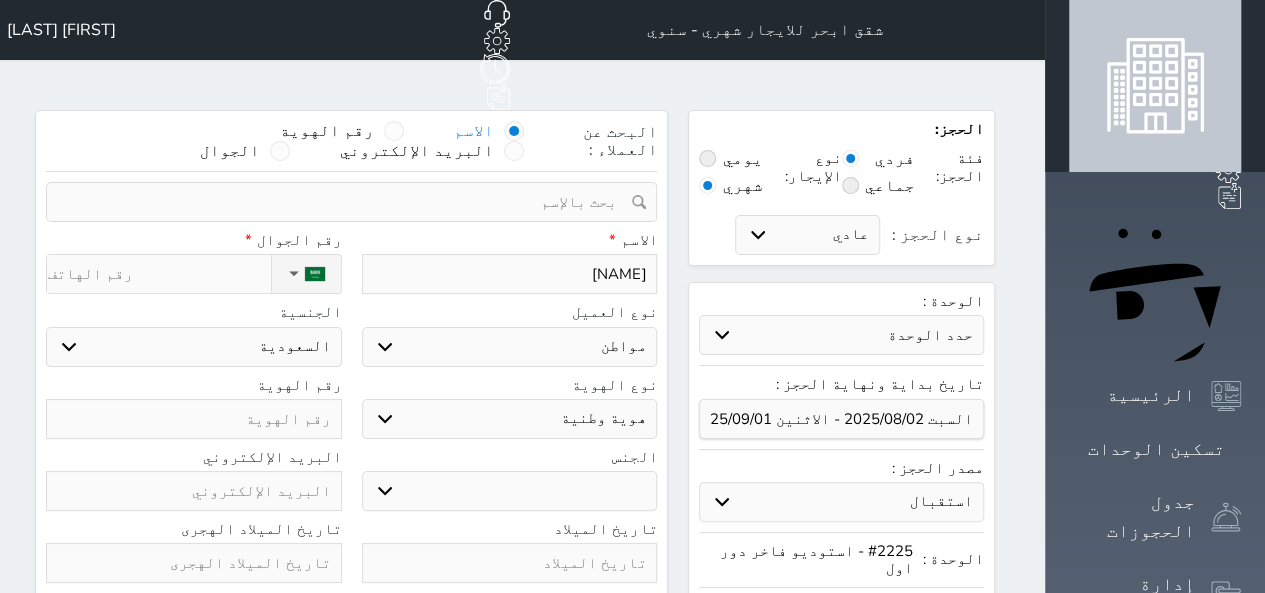 type on "[NAME]" 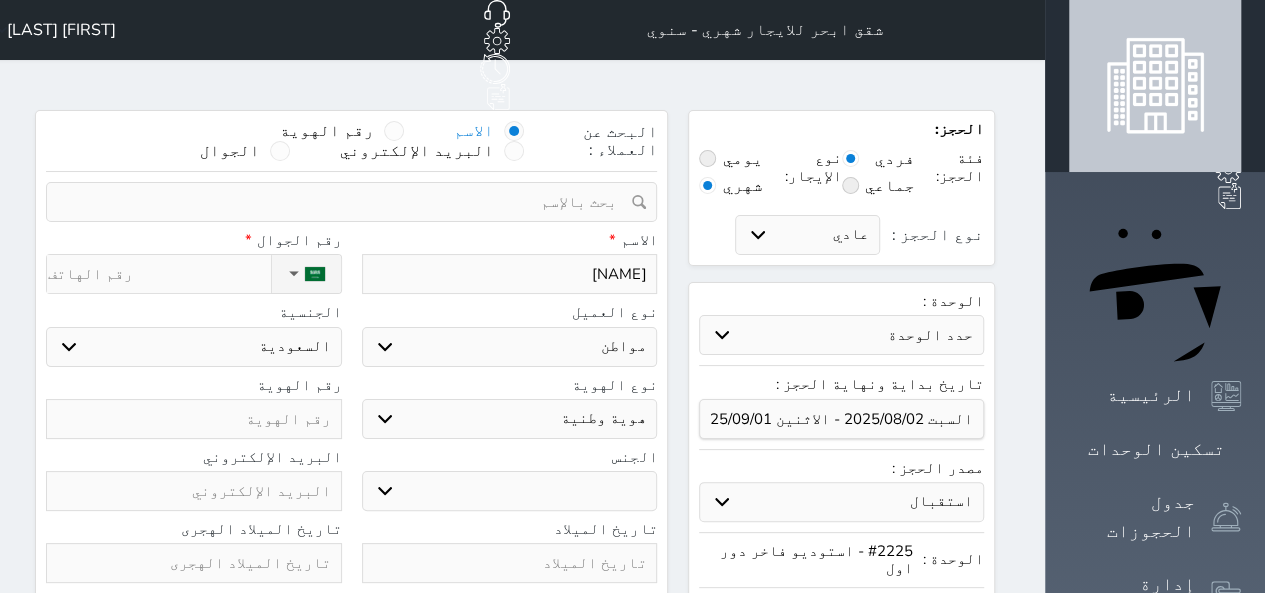 select 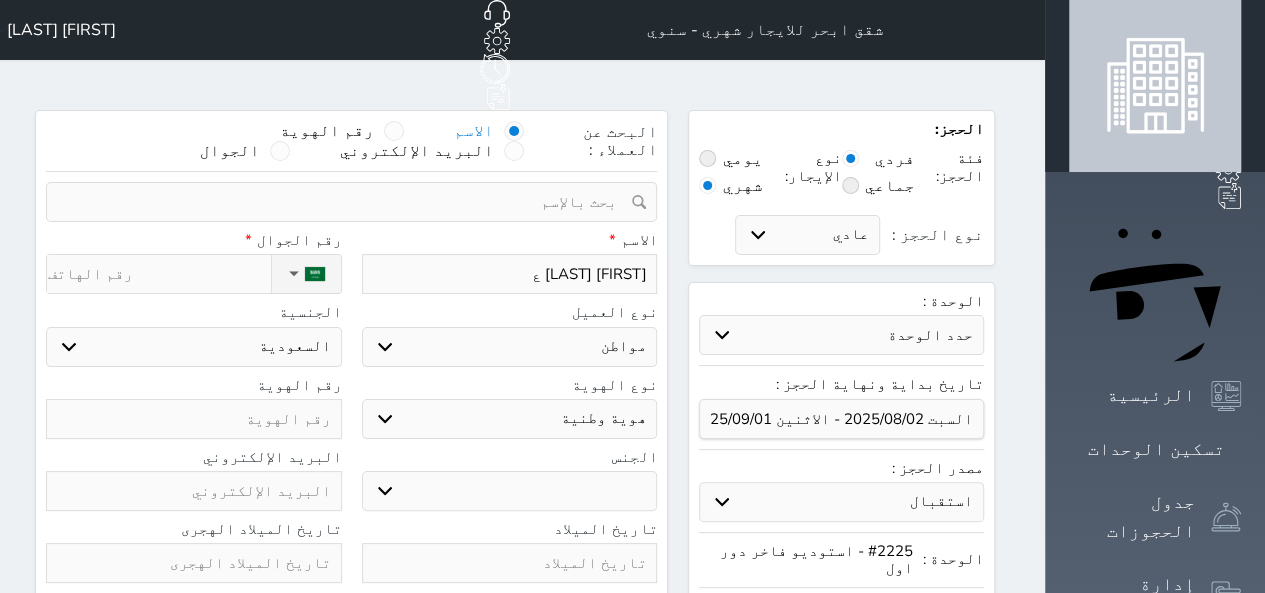 type on "[FIRST] [LAST]" 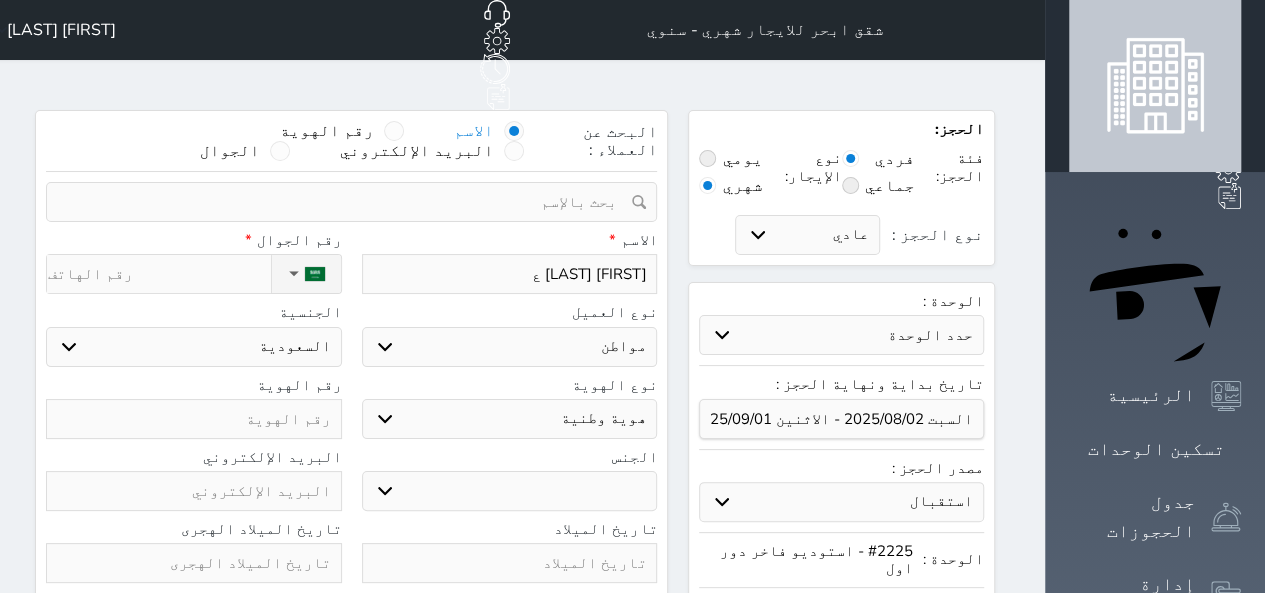select 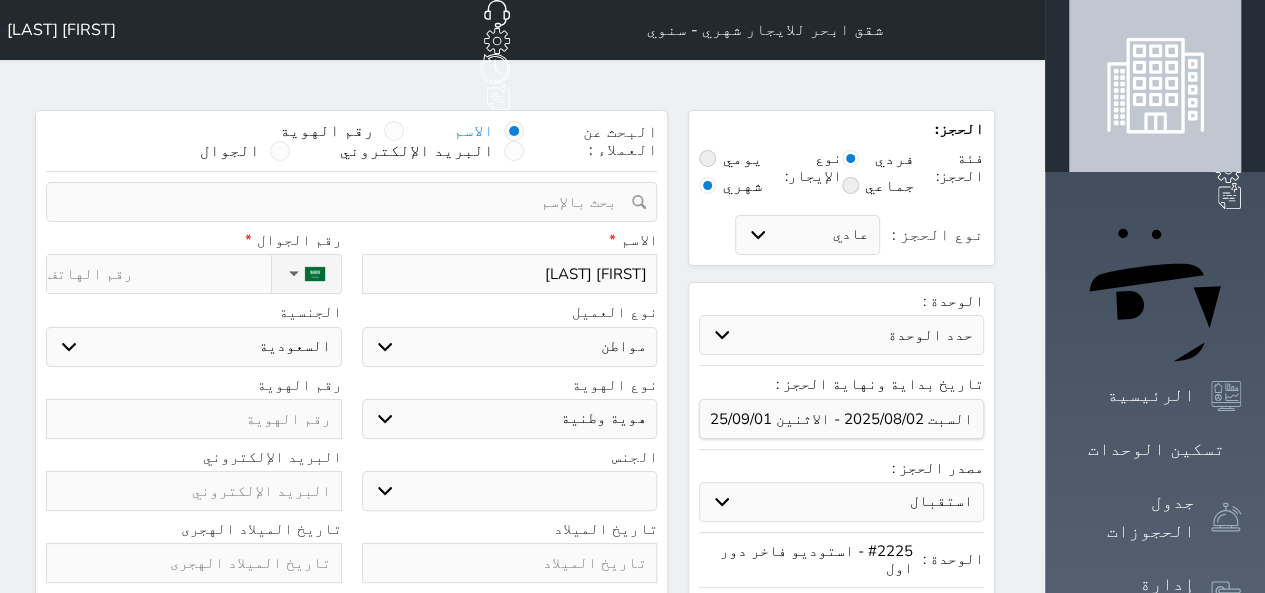 type on "[FIRST] [LAST]" 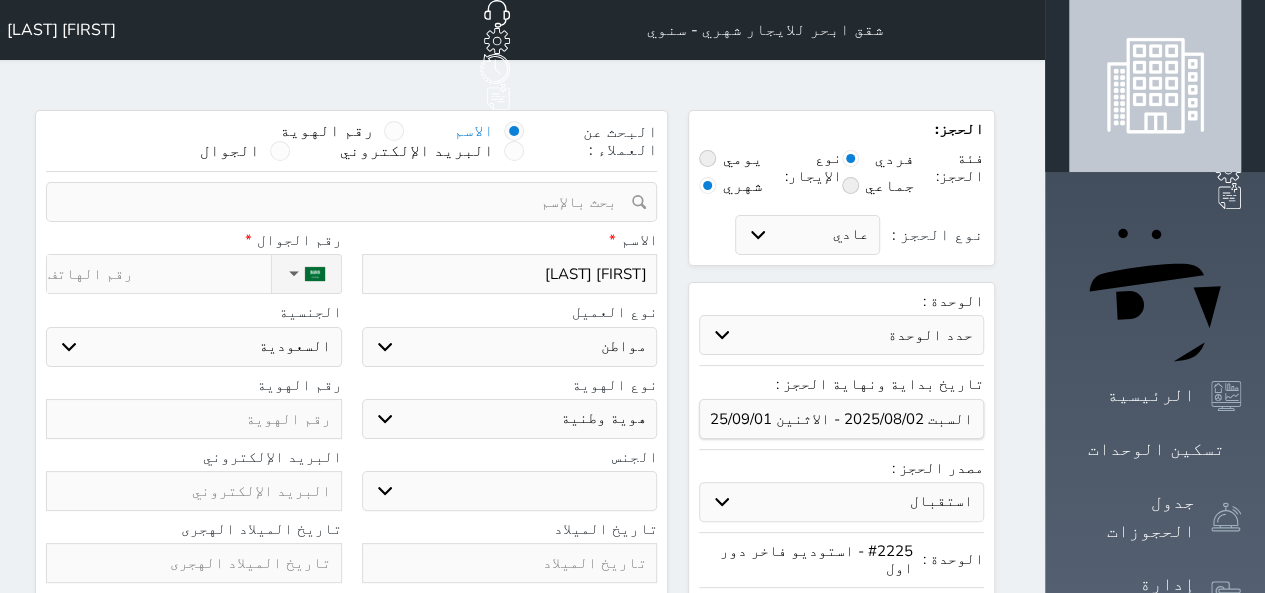 type on "[NAME] [NAME]" 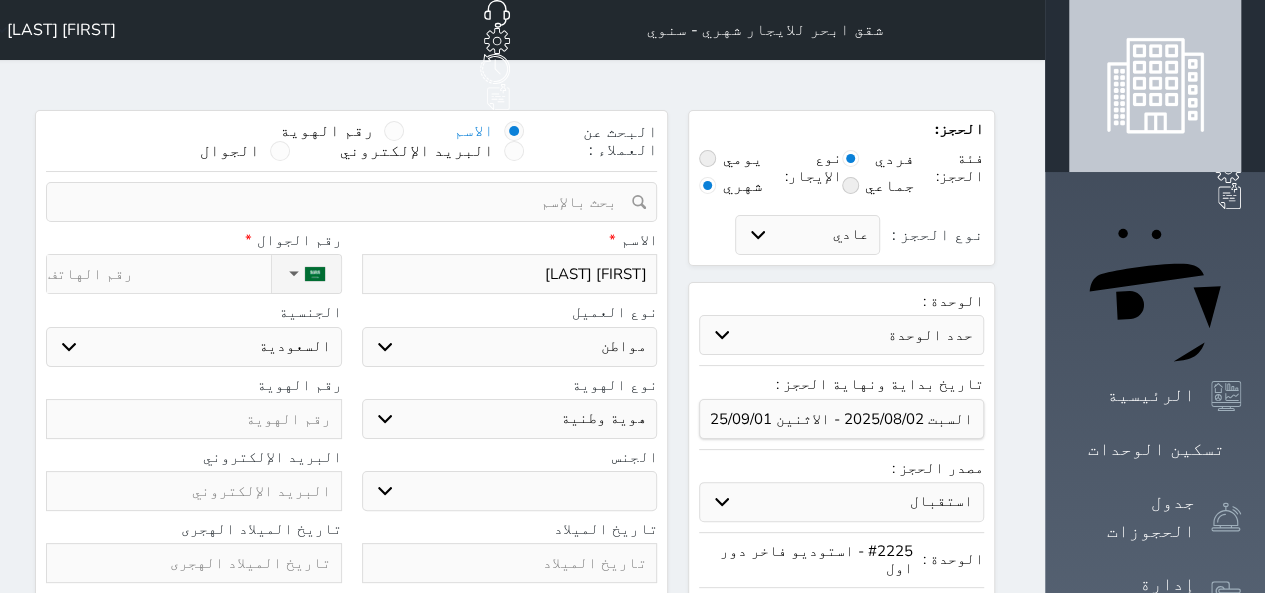 select 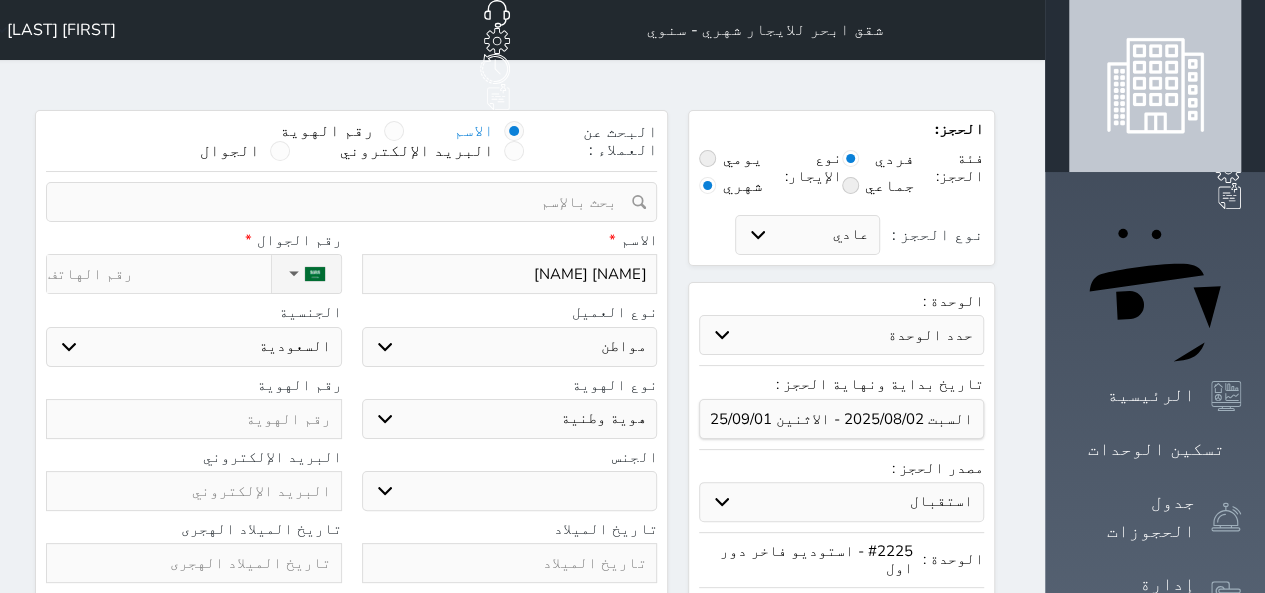 type on "[FIRST] [LAST]" 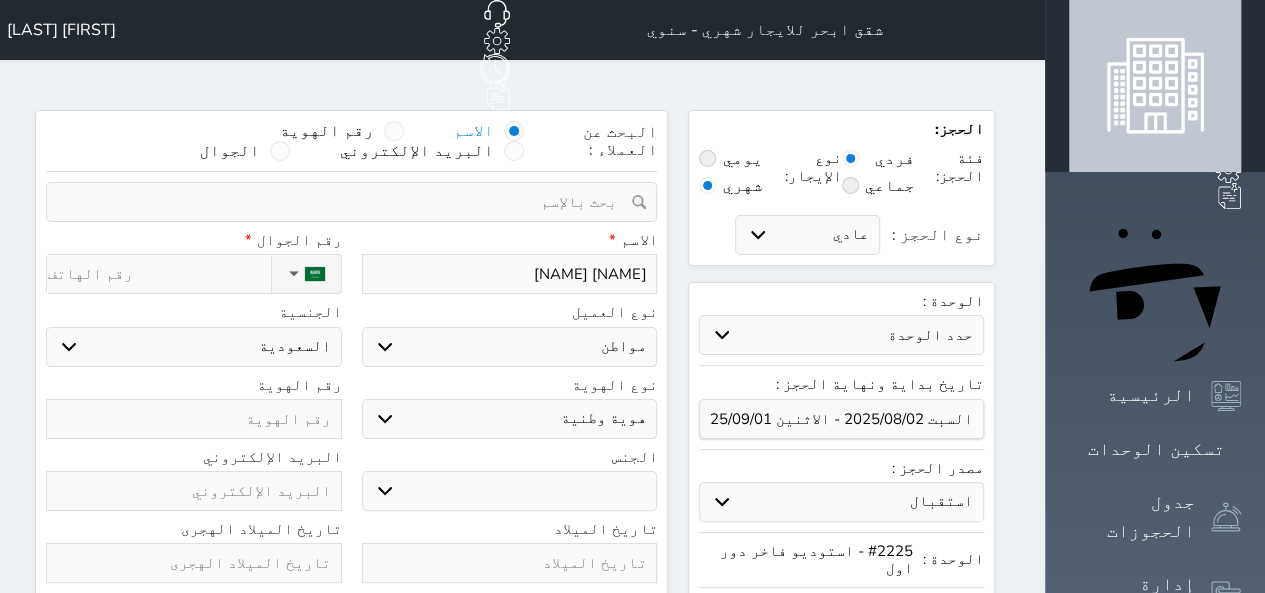 select 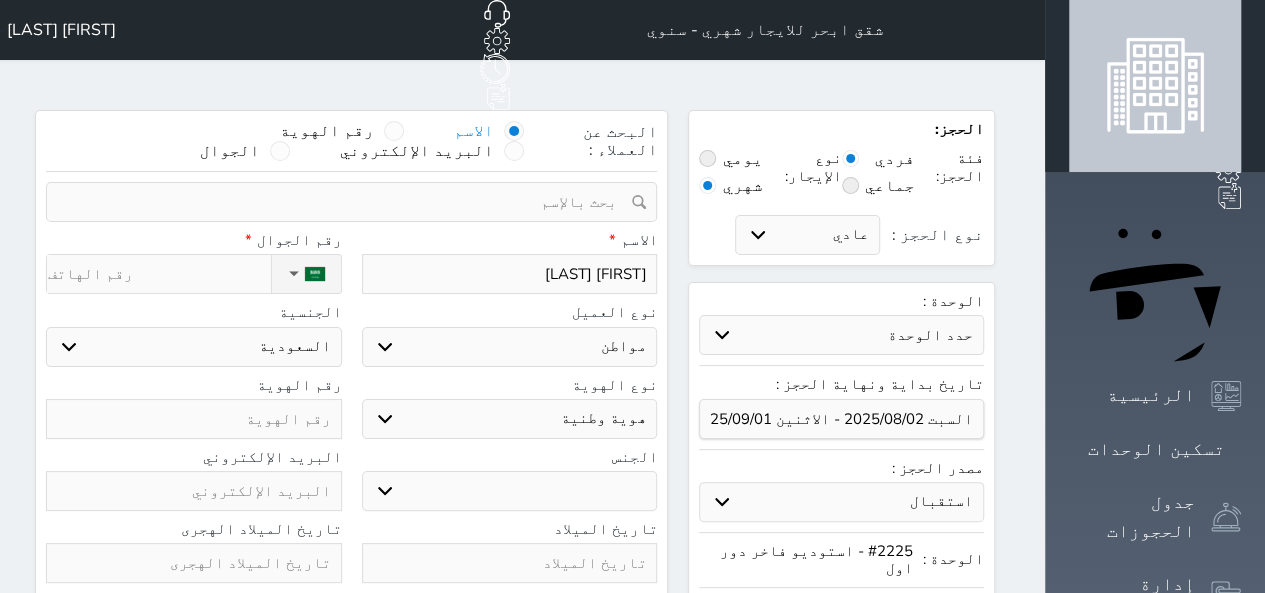 type on "[NAME] [NAME]" 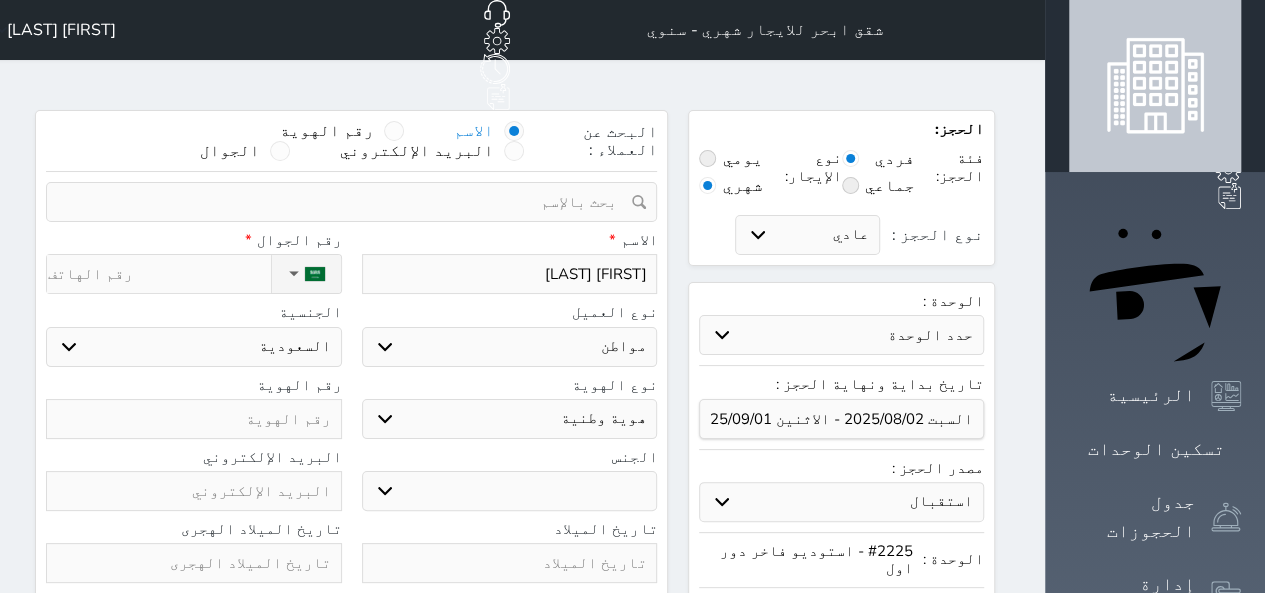select 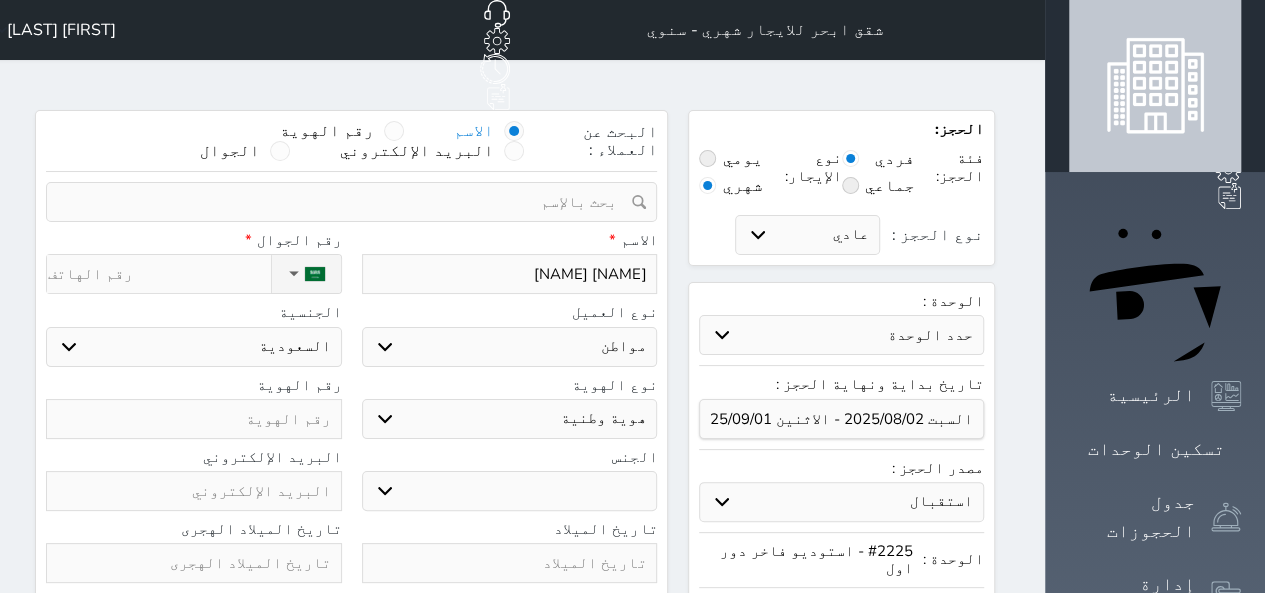 type on "[FIRST] [LAST]" 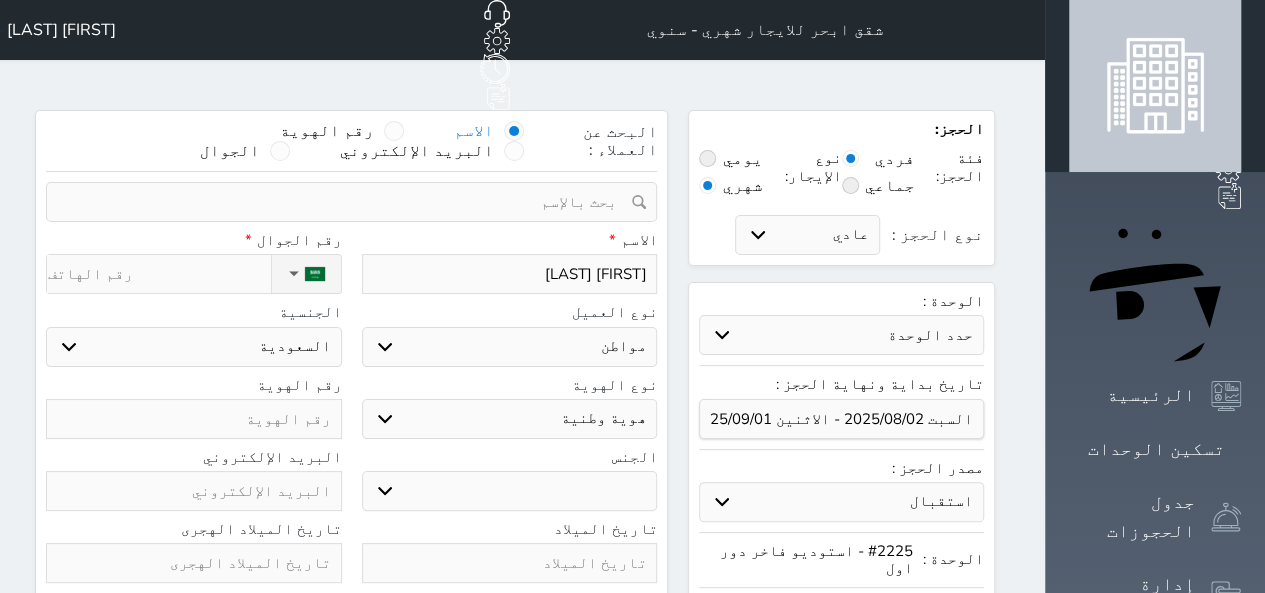 select 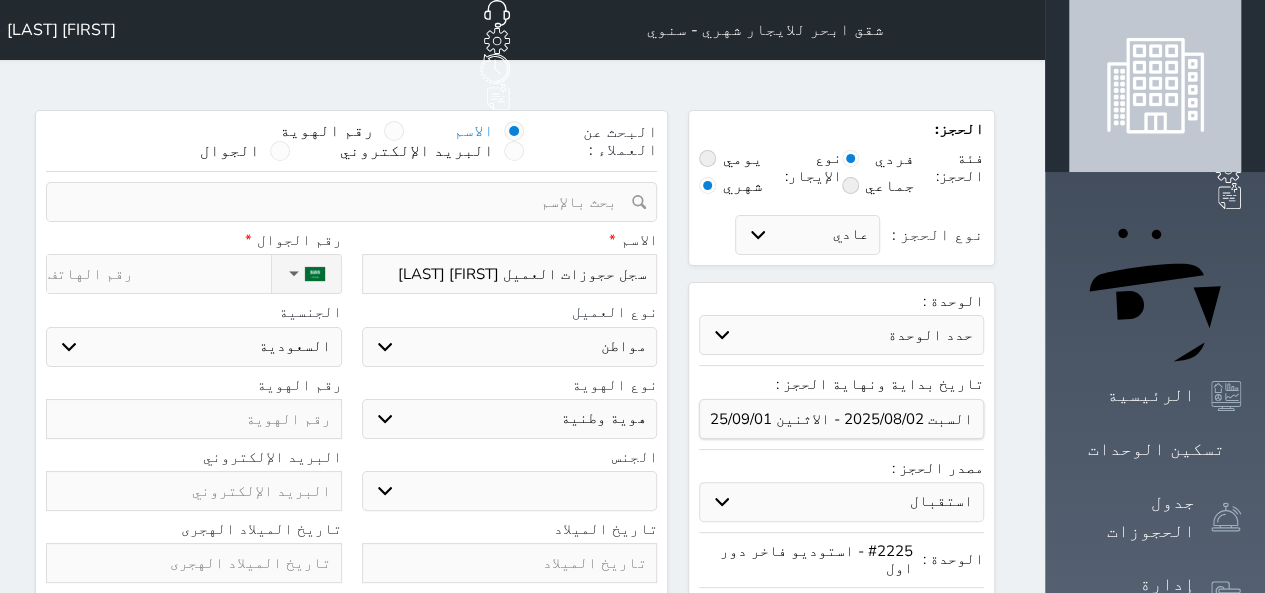 type on "[FIRST] [LAST] ال" 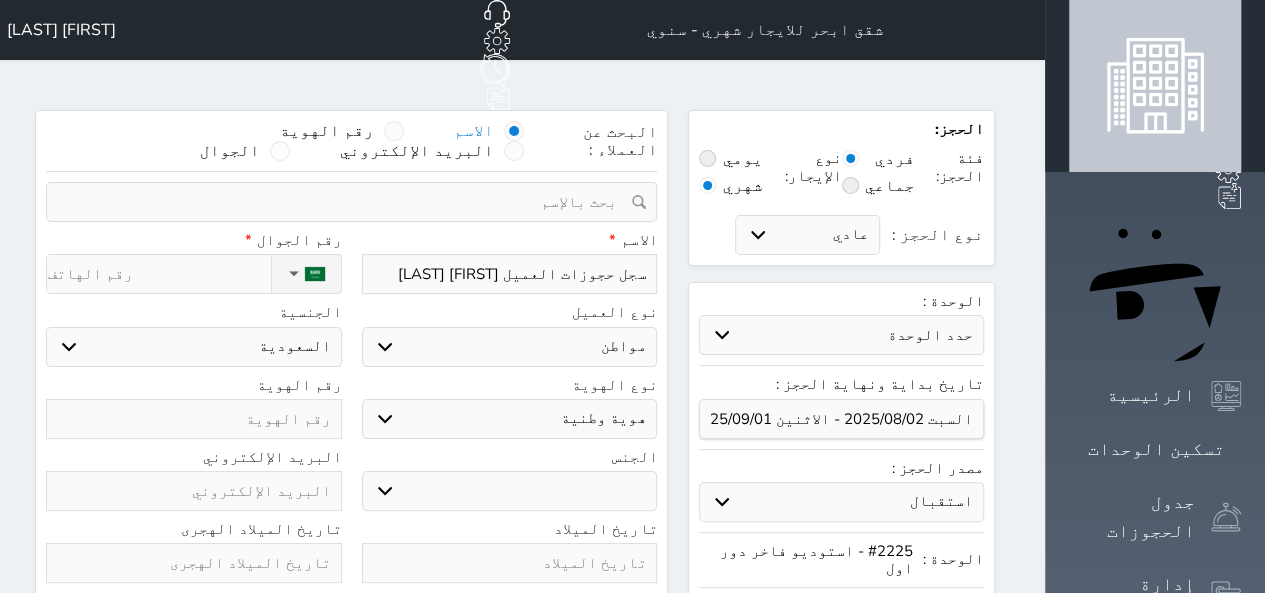 select 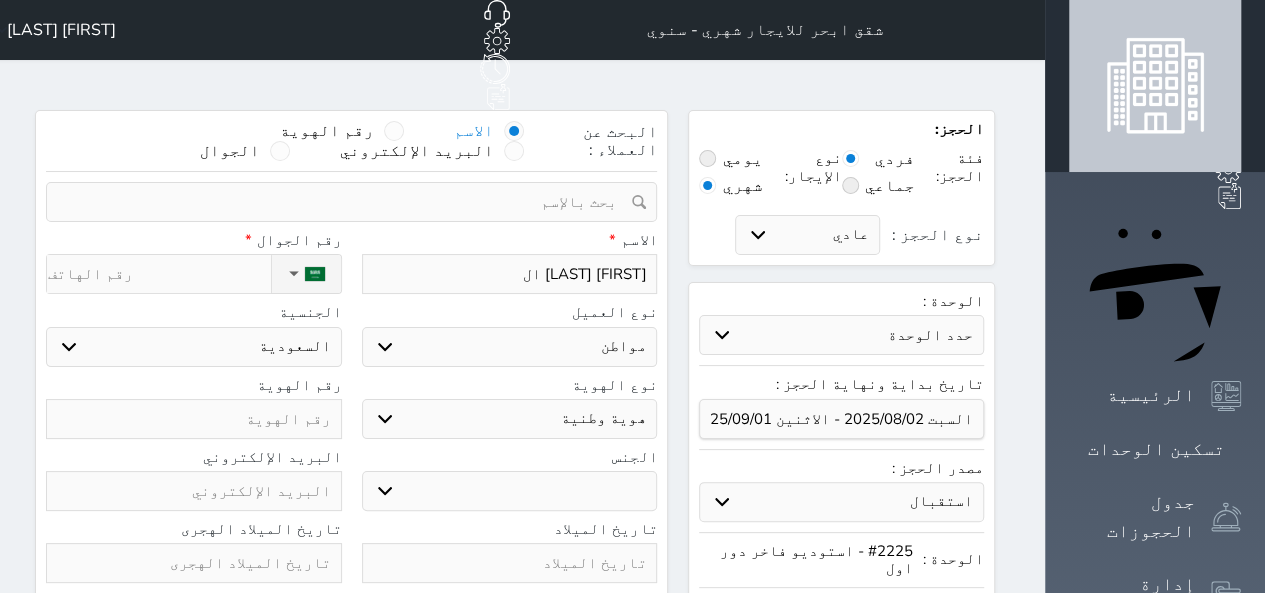 type on "سجل الكمبيالات الغير محصلة على العميل [FIRST] [LAST] ال" 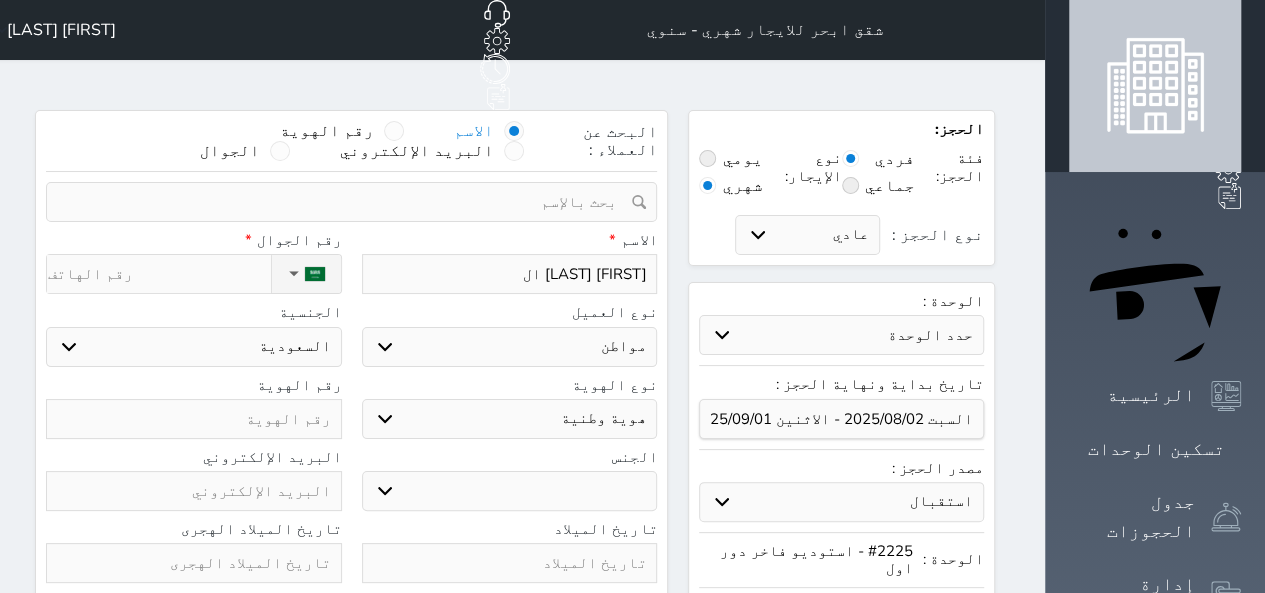select 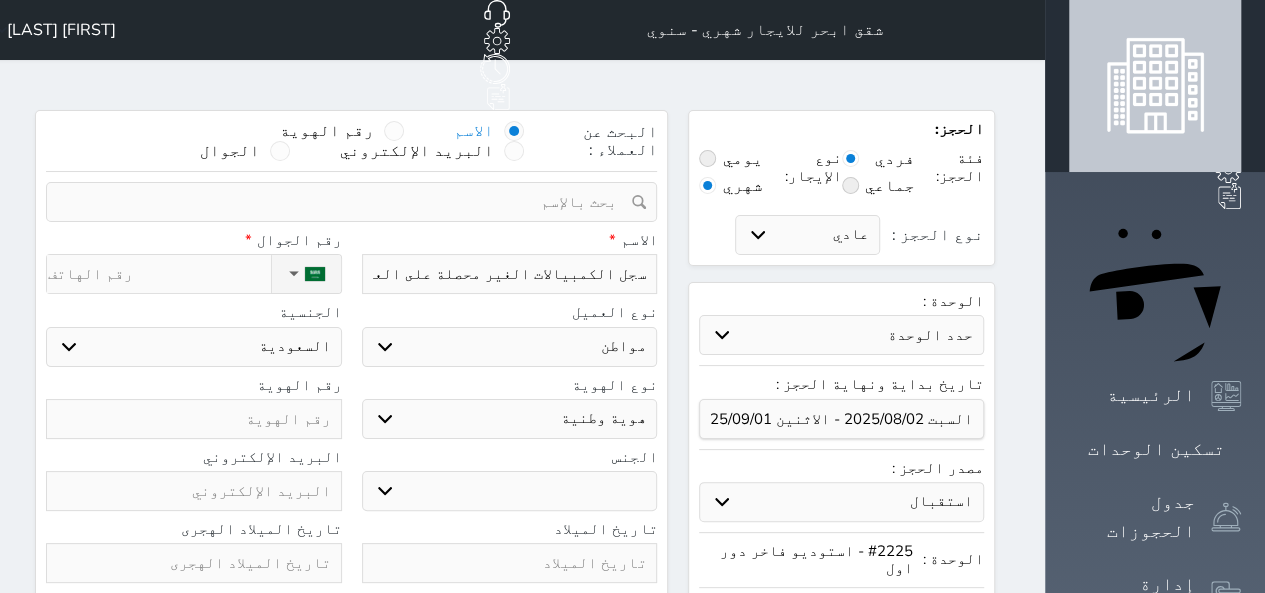 type on "[FIRST] [LAST] المح" 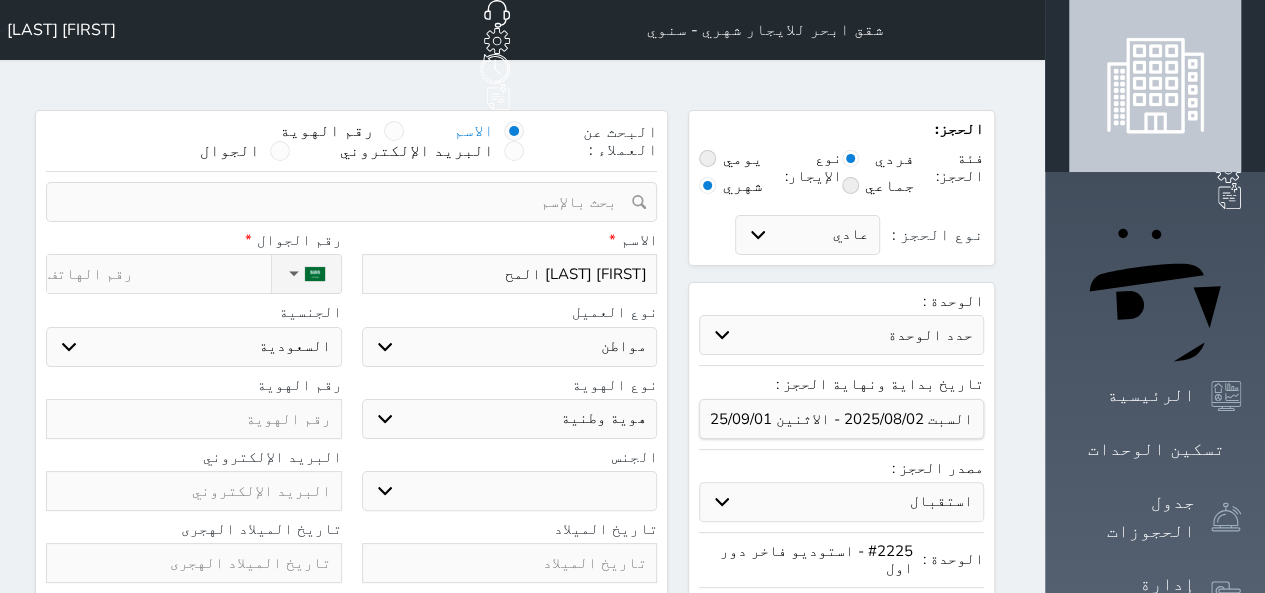 type on "[FIRST] [LAST] المحس" 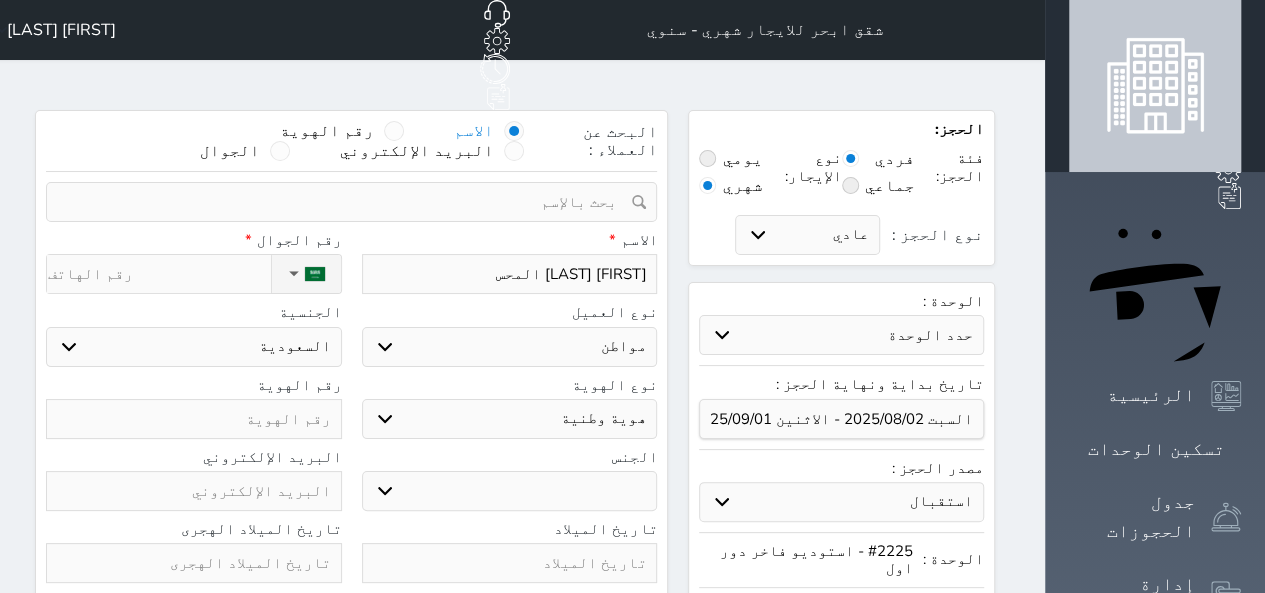 type on "[FIRST] [LAST] [LAST]" 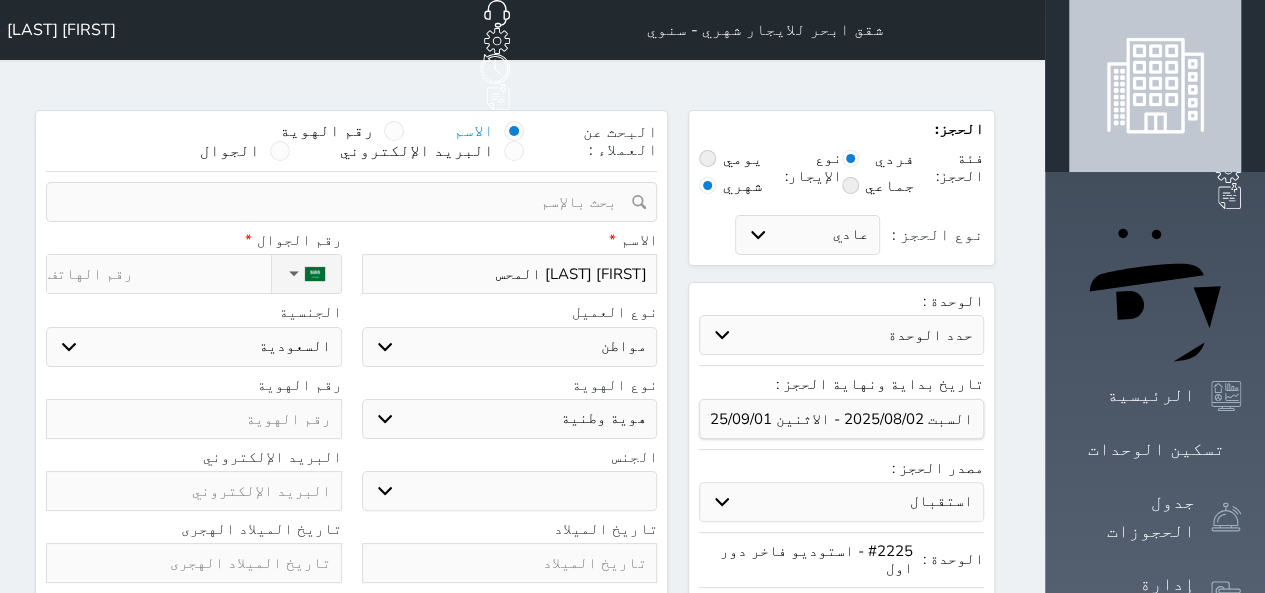 select 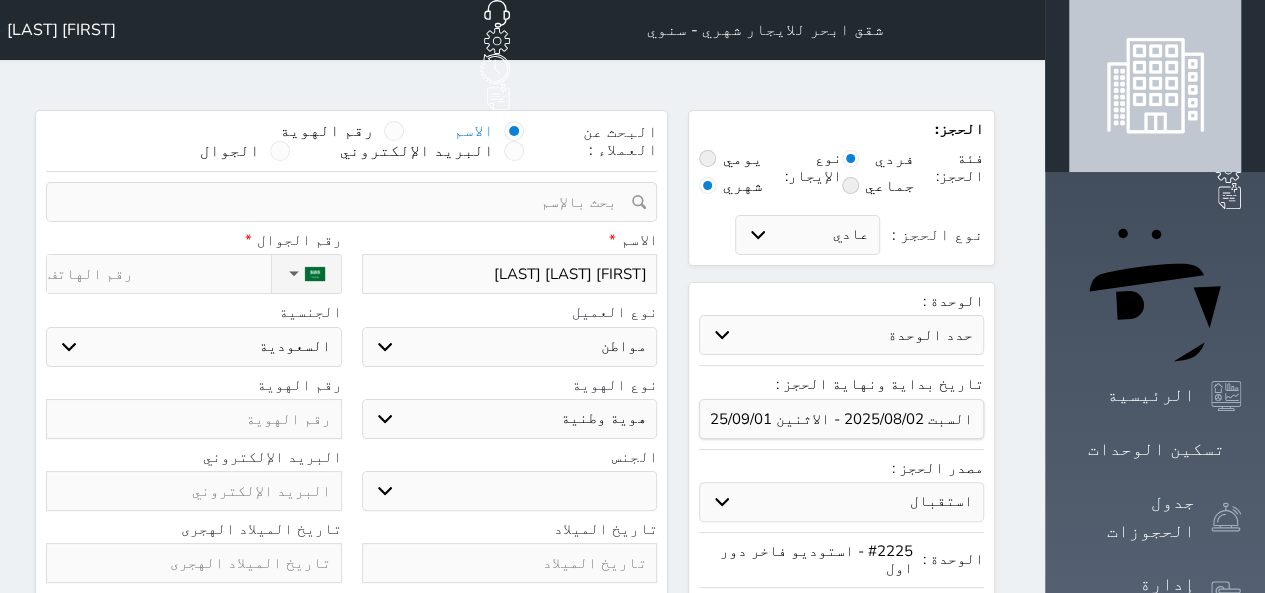 type on "[FIRST] [LAST] [LAST]" 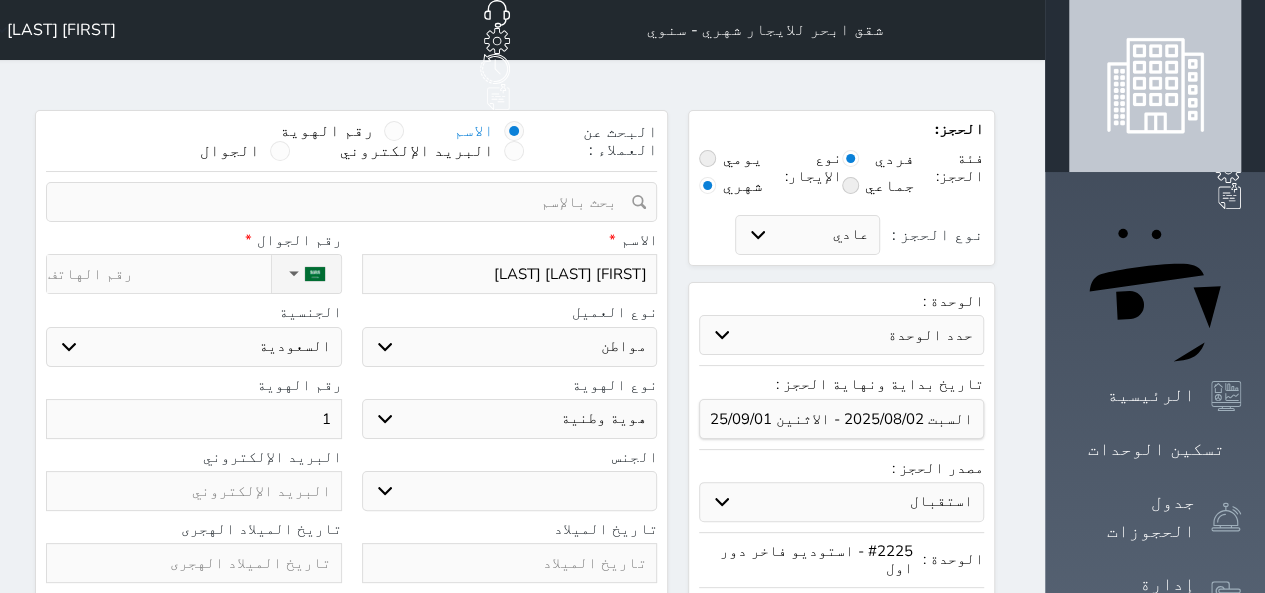 type on "11" 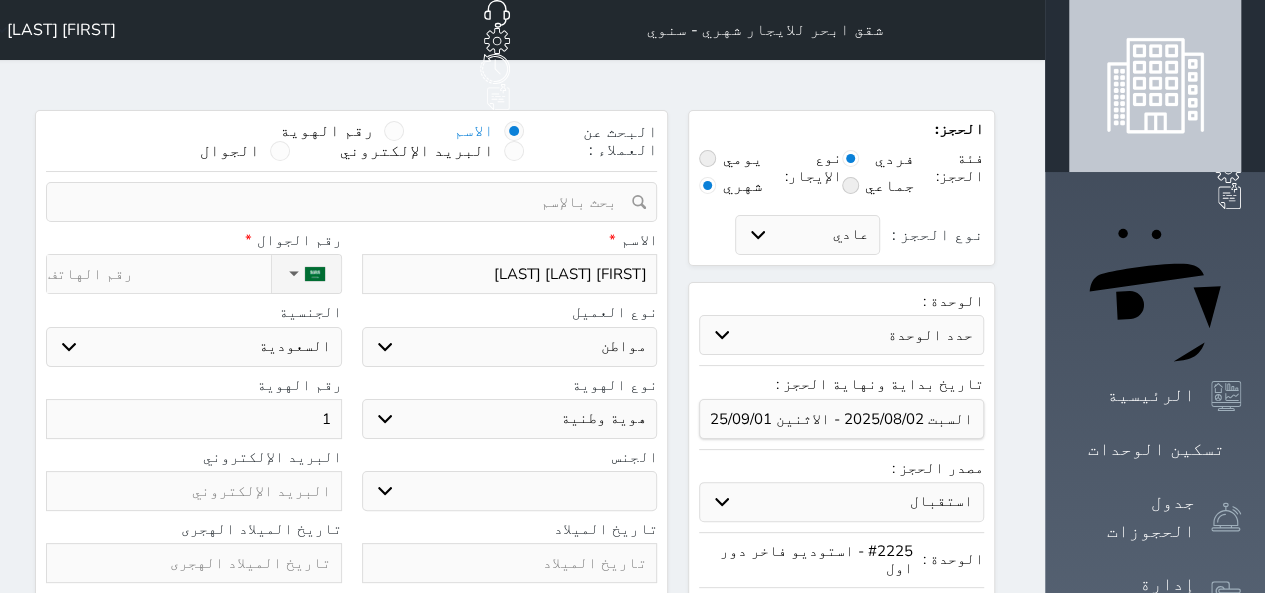 select 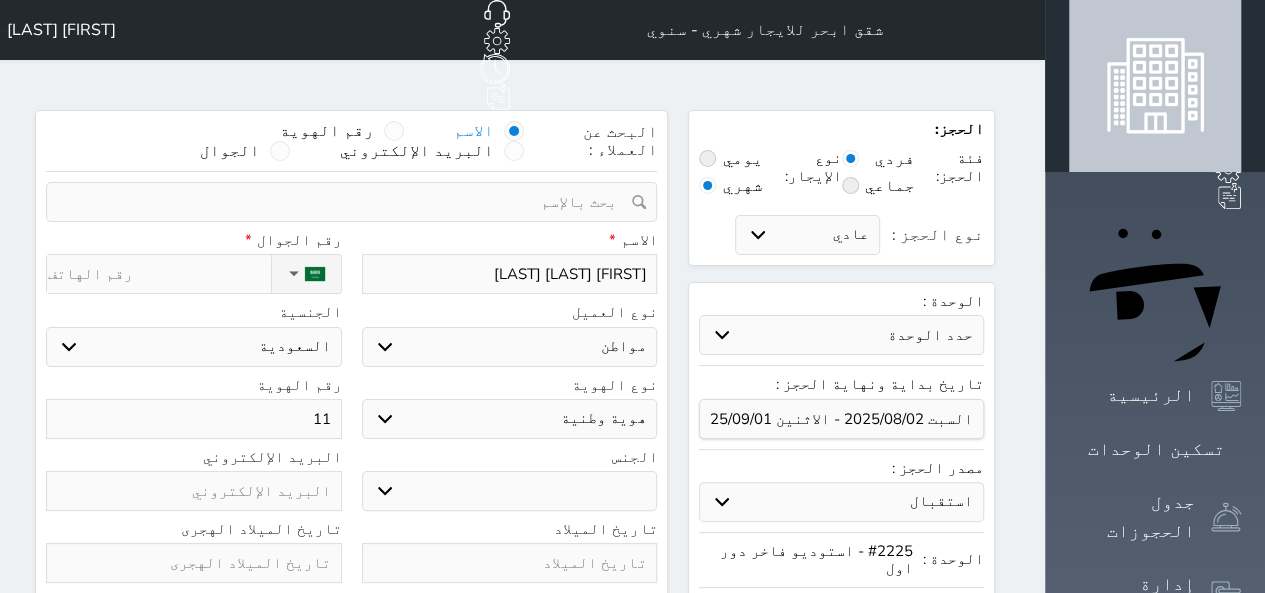 type on "110" 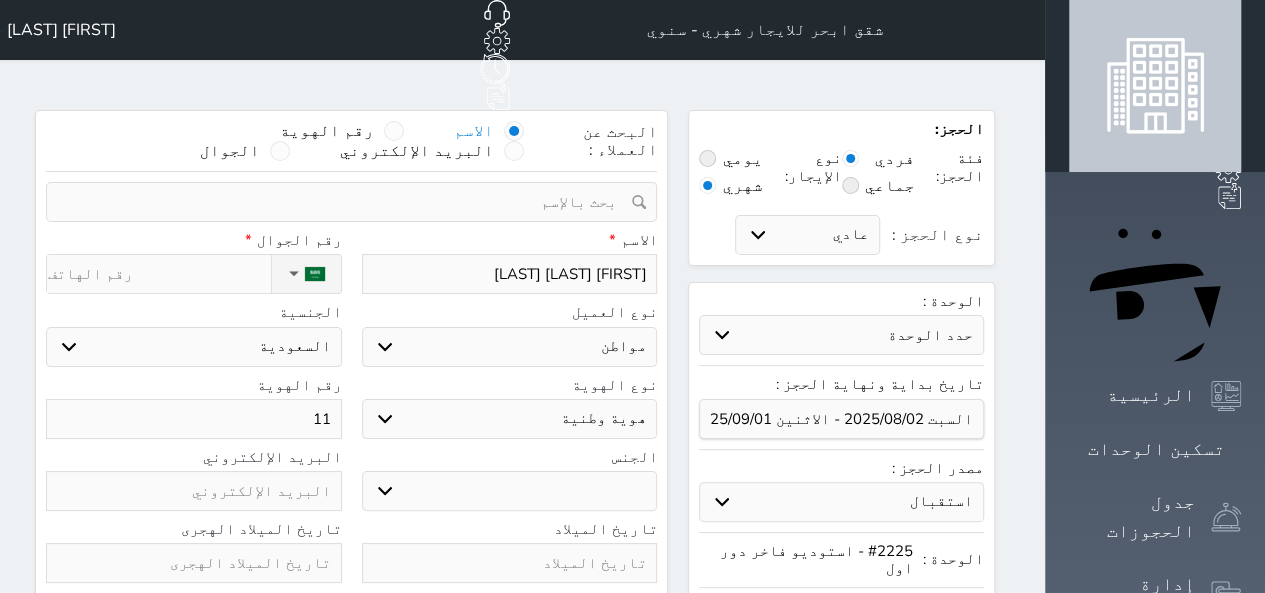 select 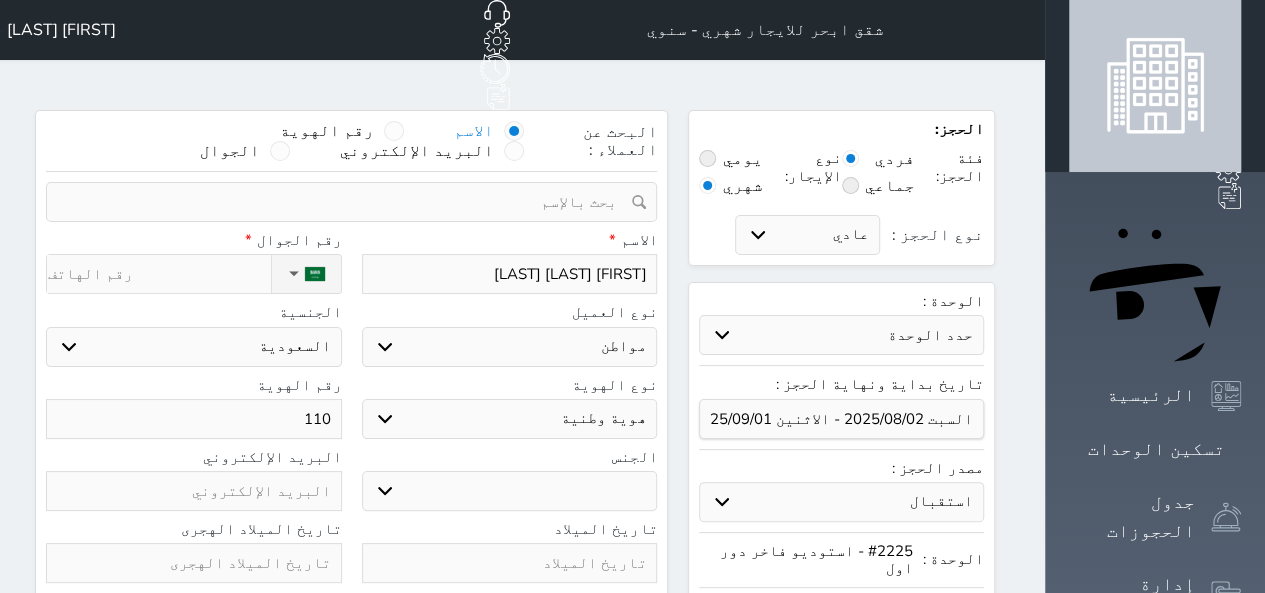 type on "1102" 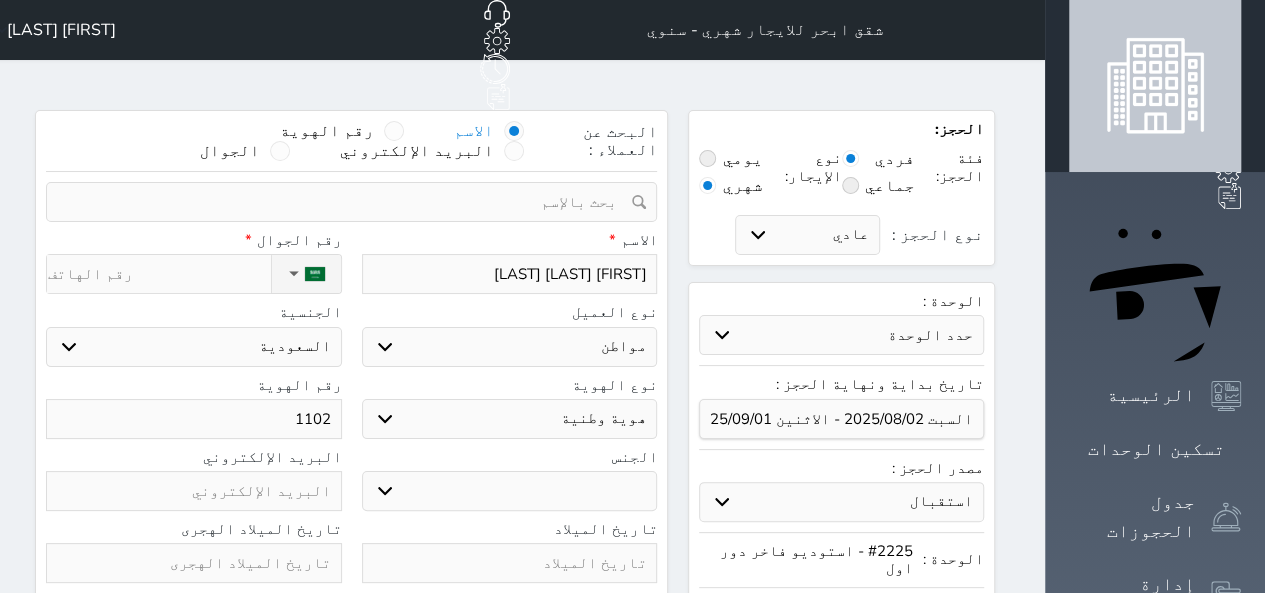 type on "11023" 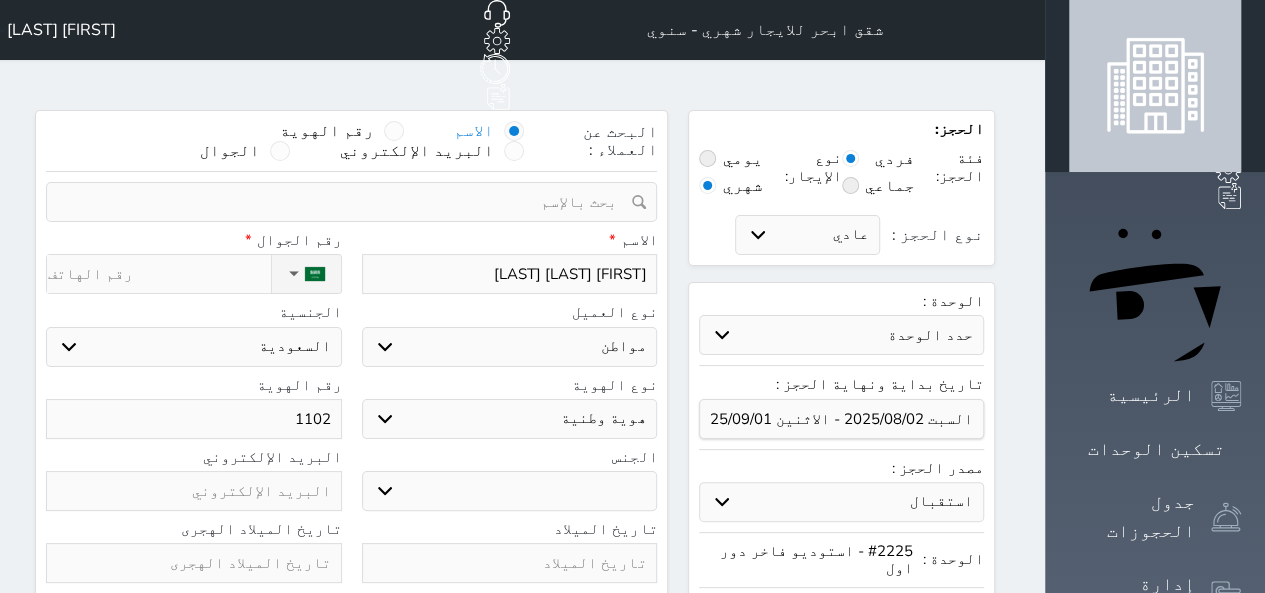 select 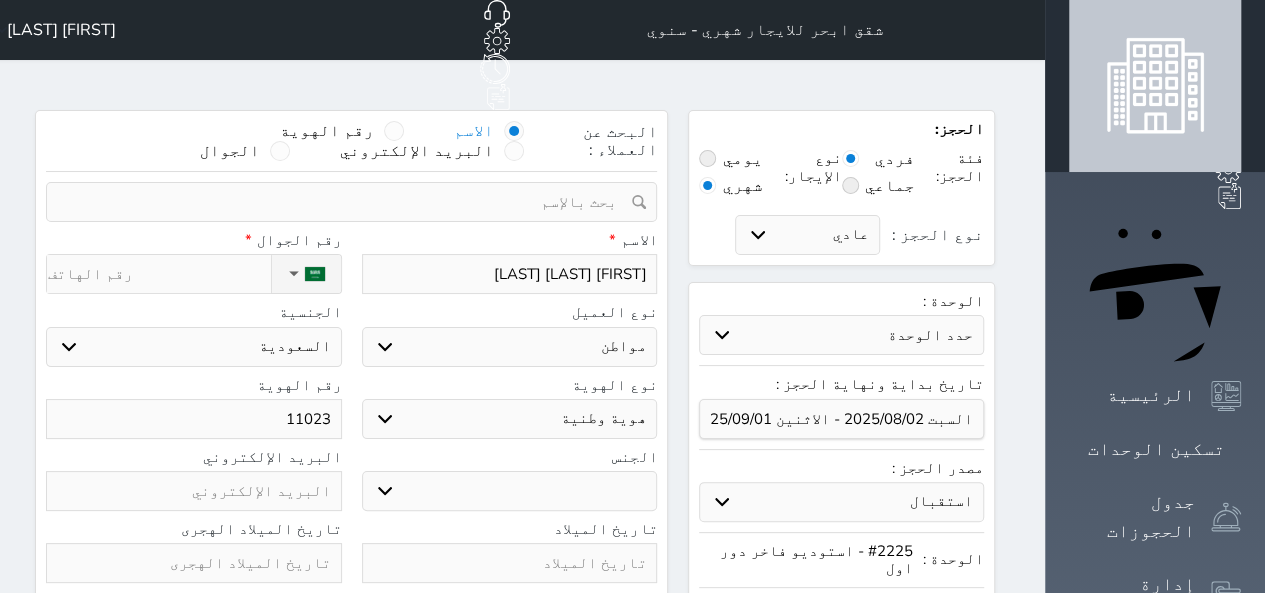 type on "110231" 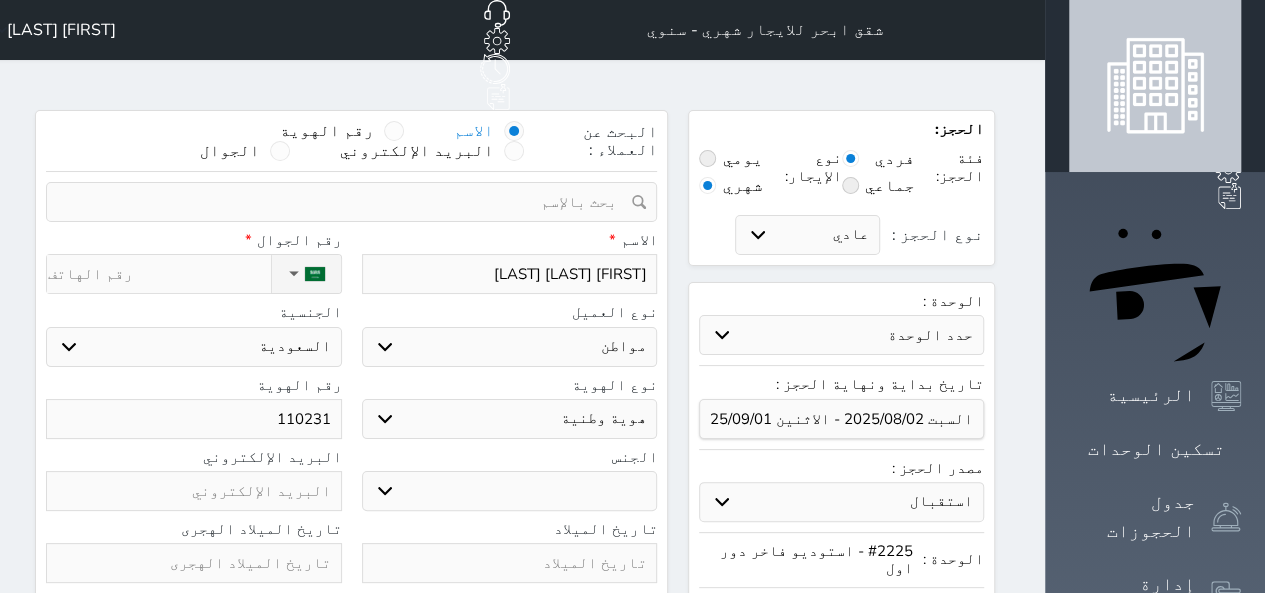 type on "1102313" 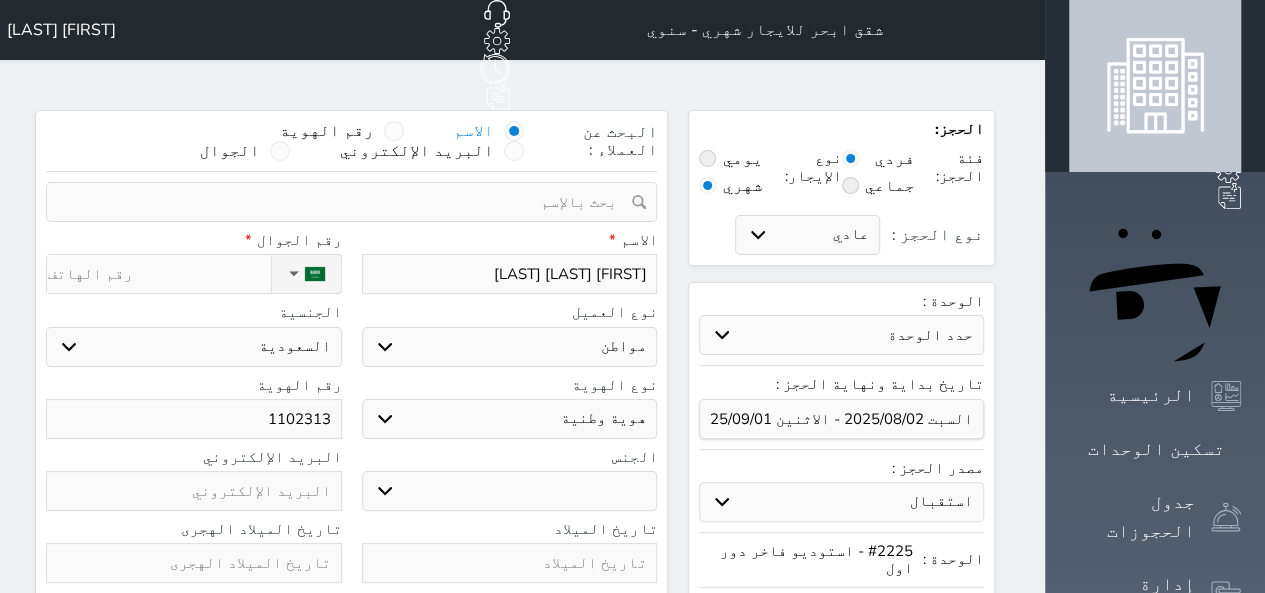 select 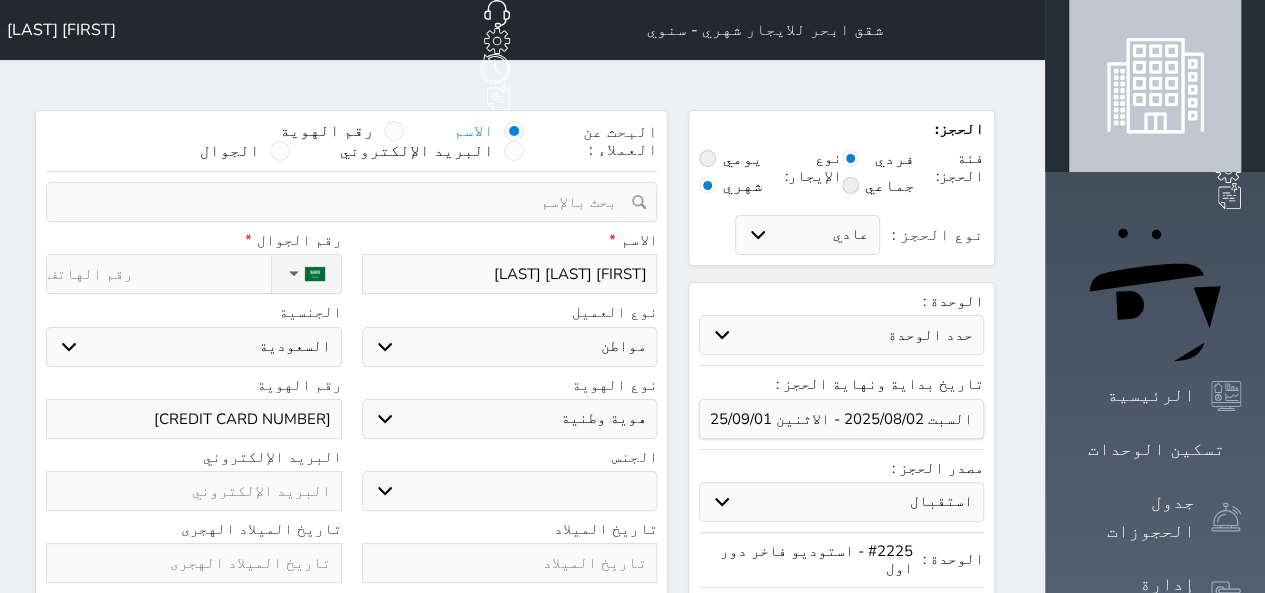 type on "[CREDIT CARD NUMBER]" 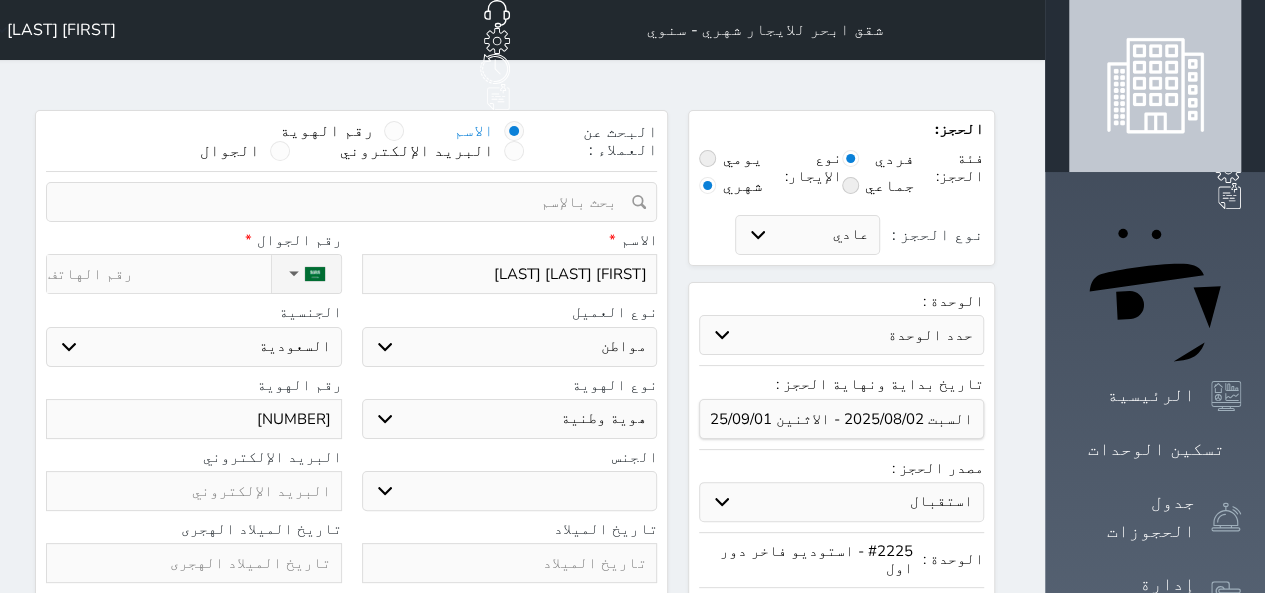 type on "[NUMBER]" 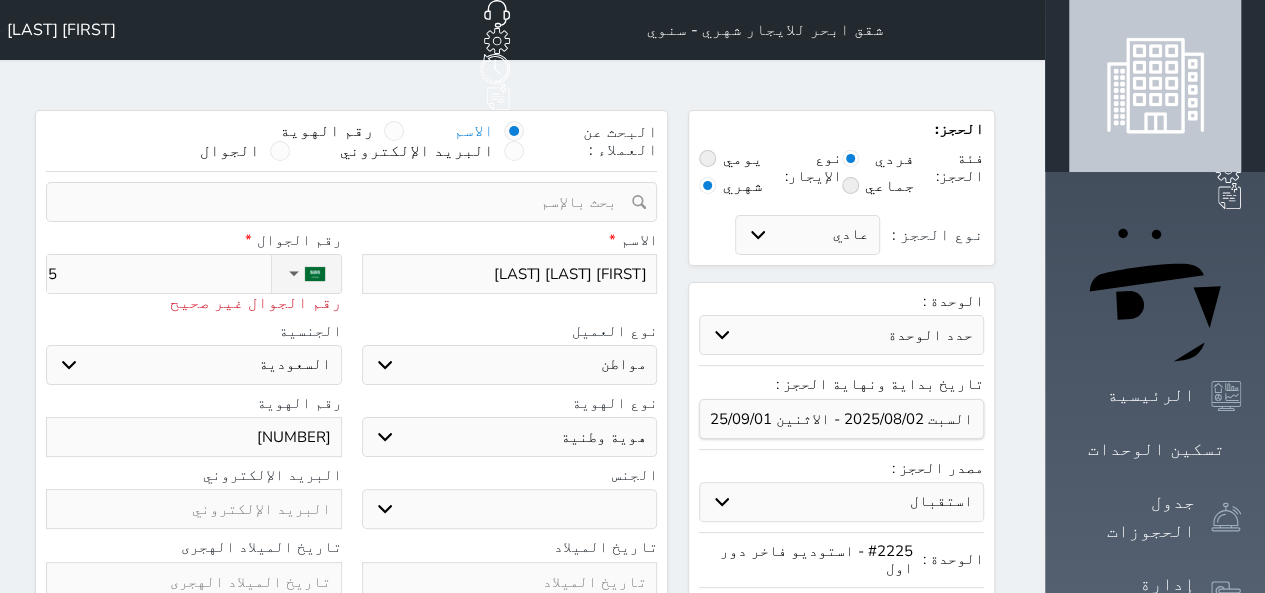 type on "50" 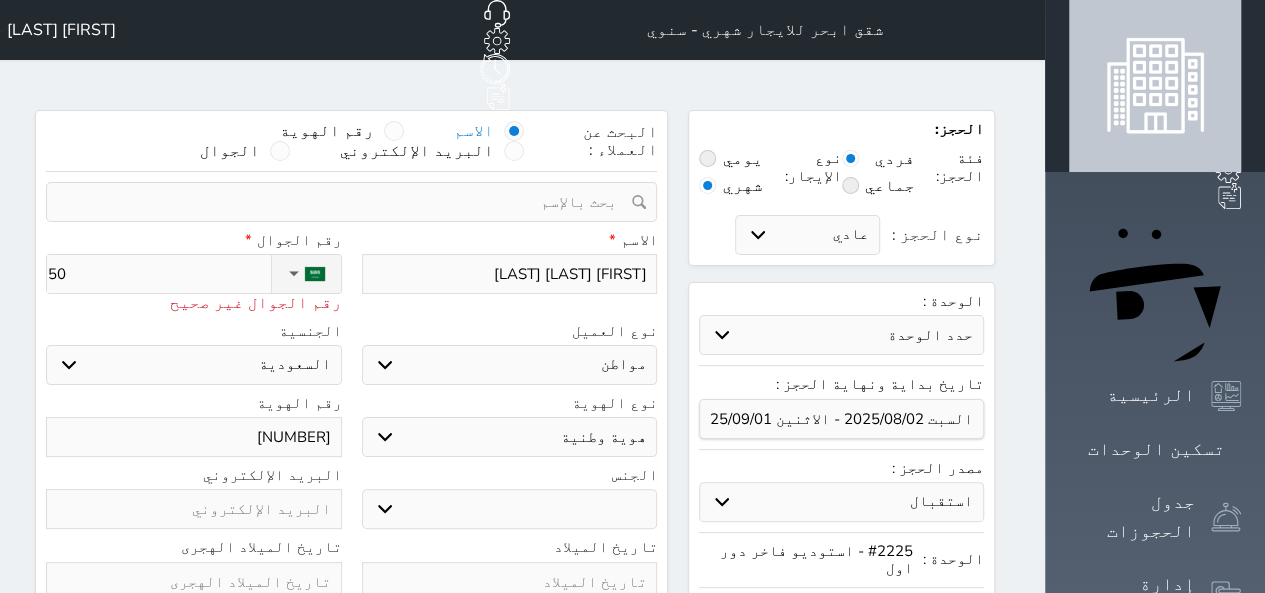 type on "500" 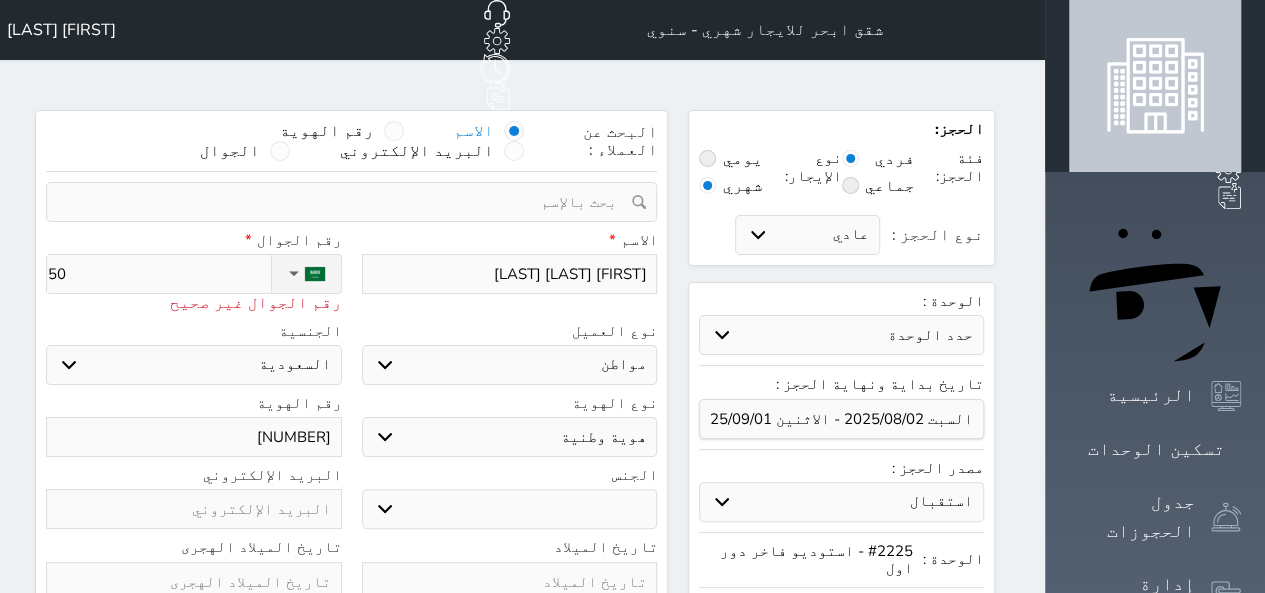 select 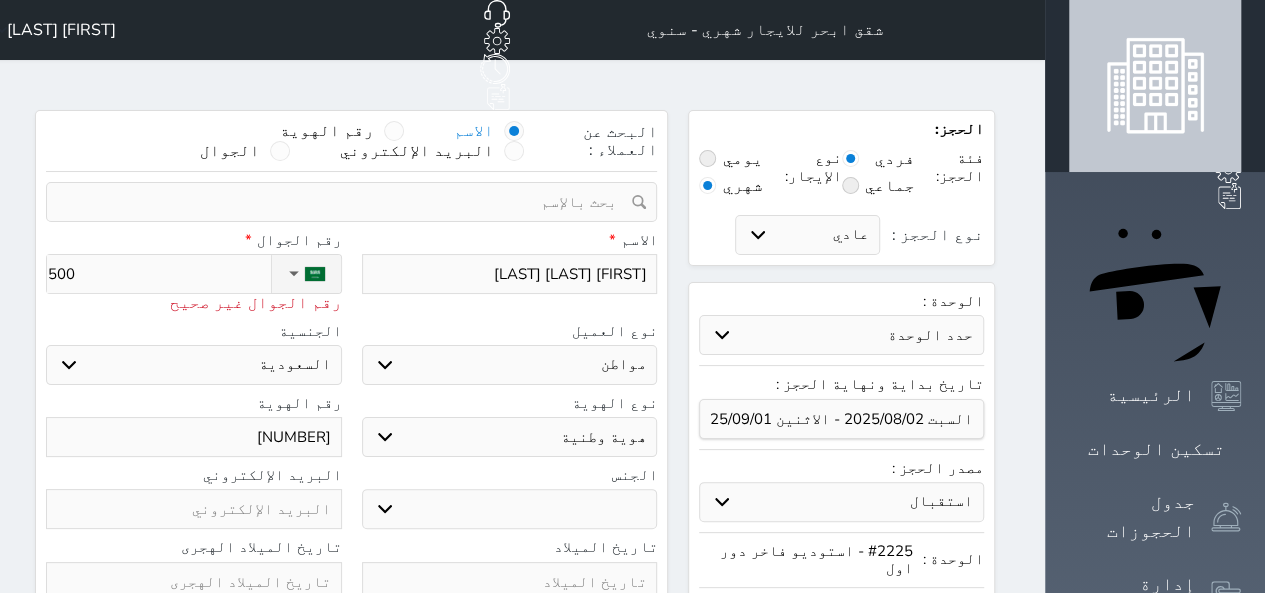 type on "5007" 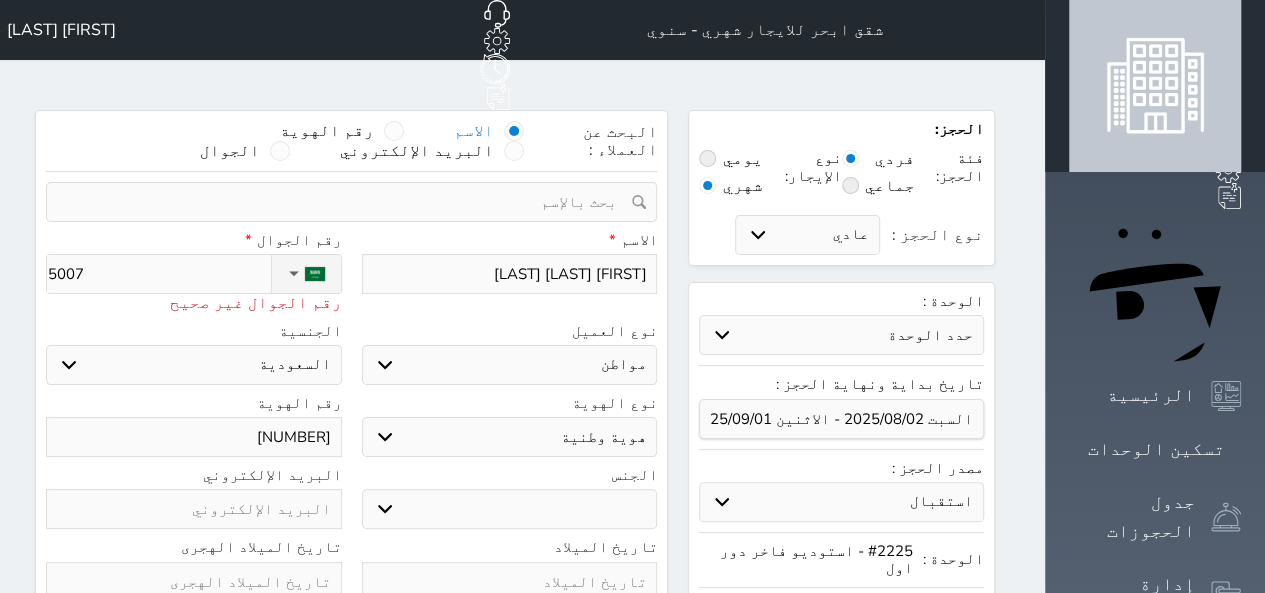 type on "50076" 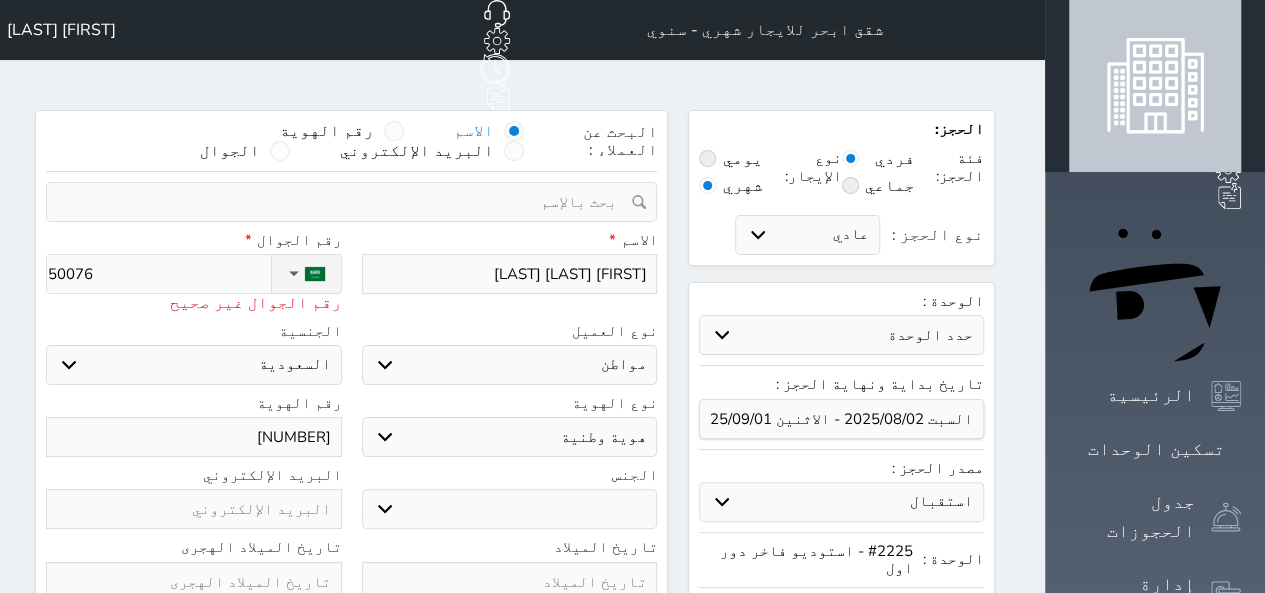 type on "500765" 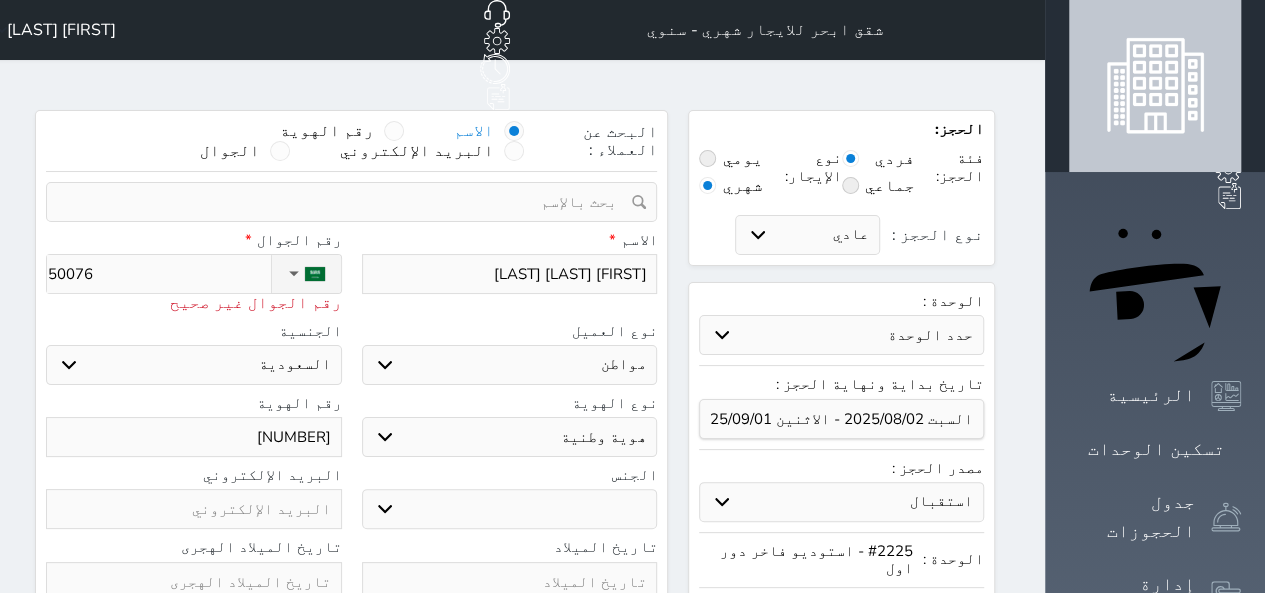select 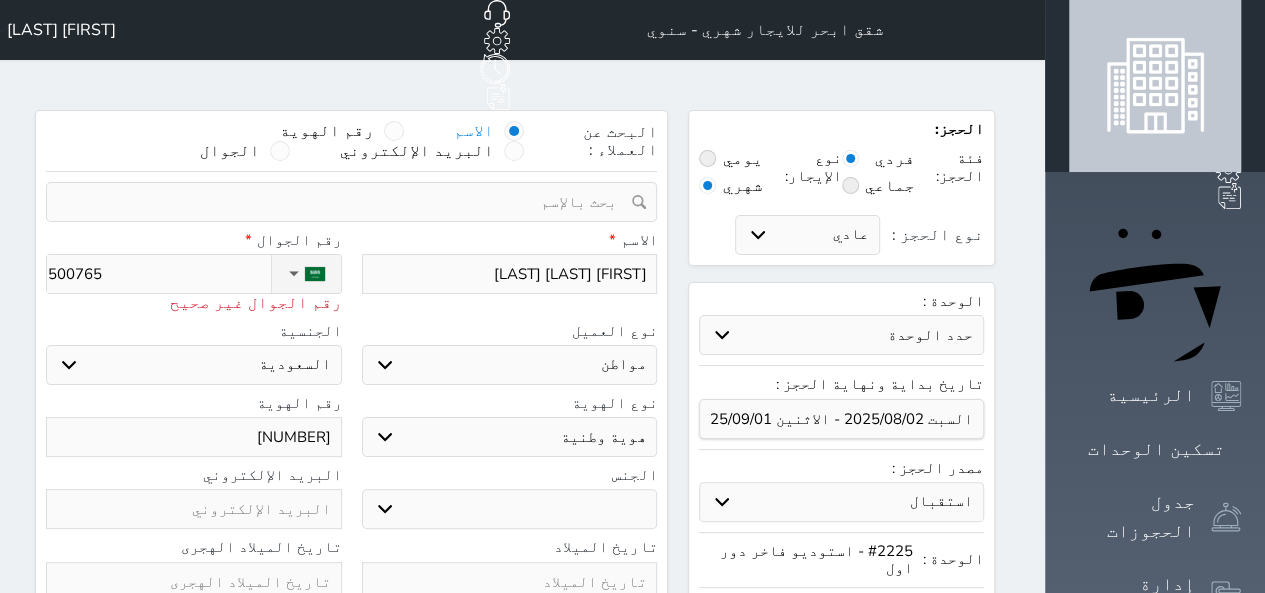 type on "5007651" 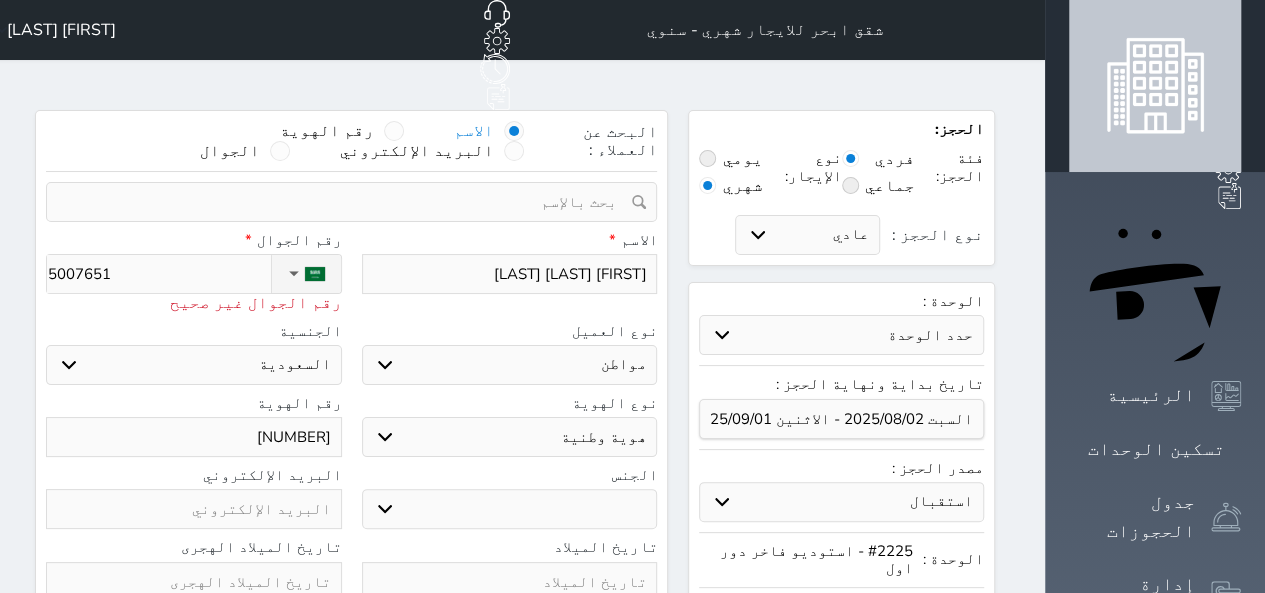 select 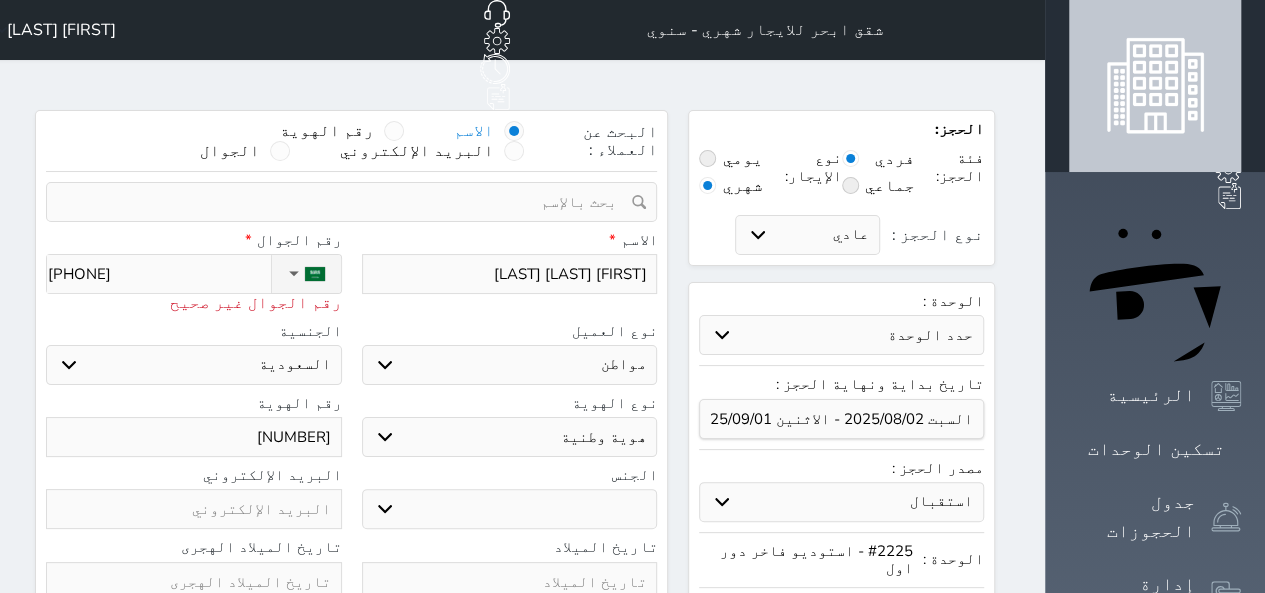 type on "[PHONE]" 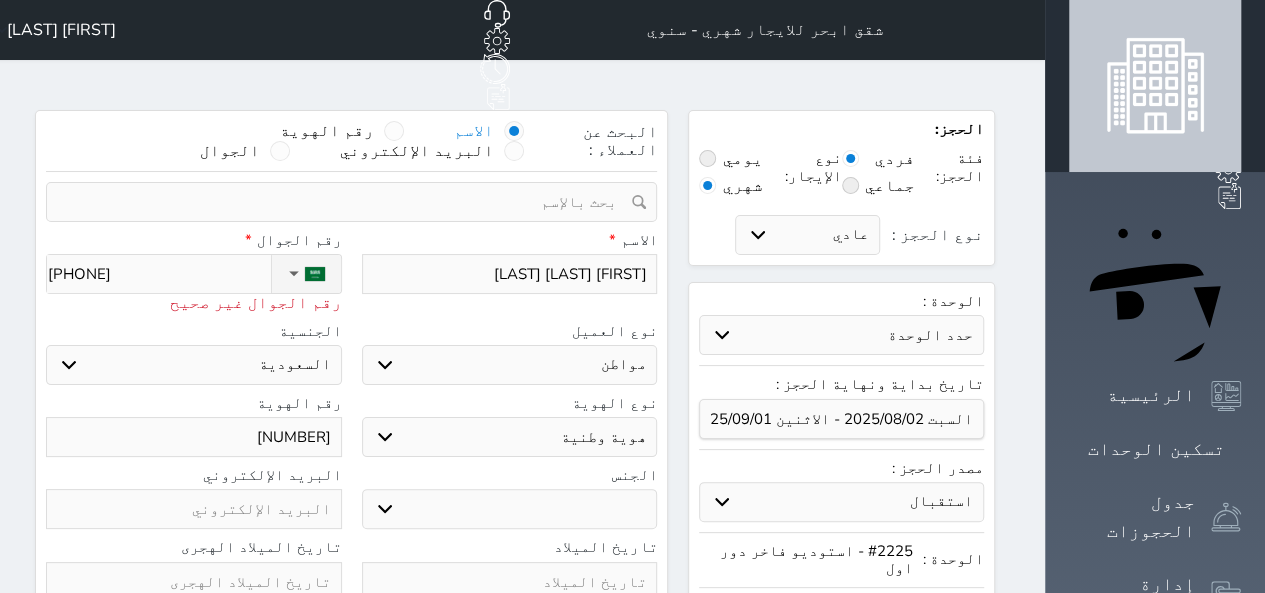select 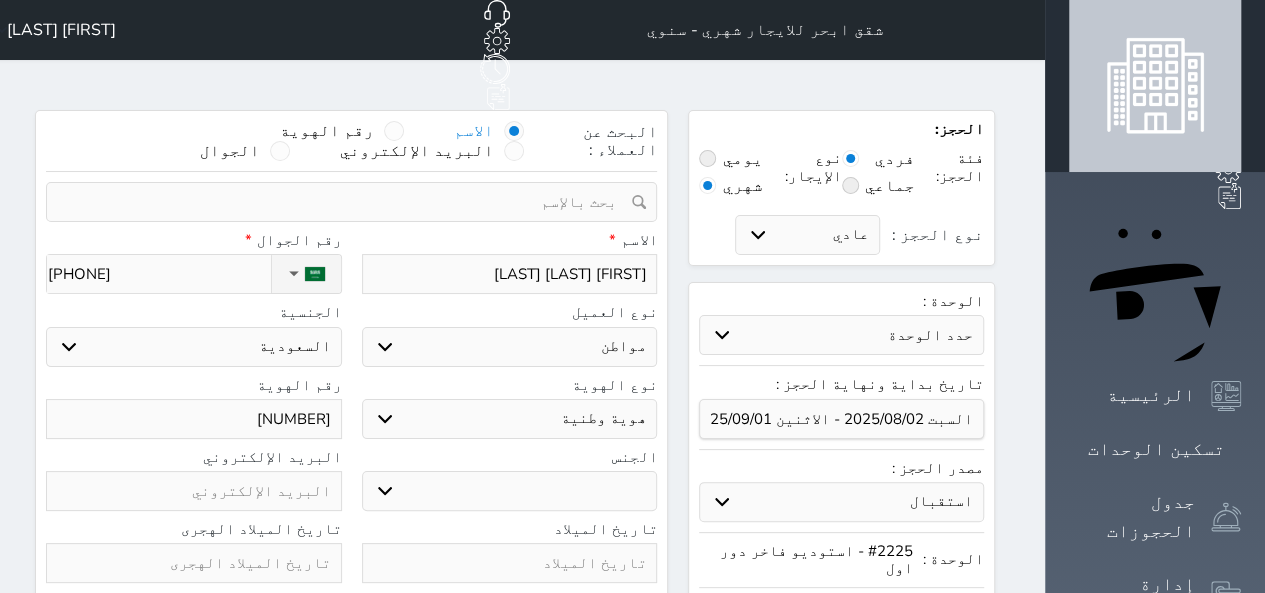 type on "[PHONE]" 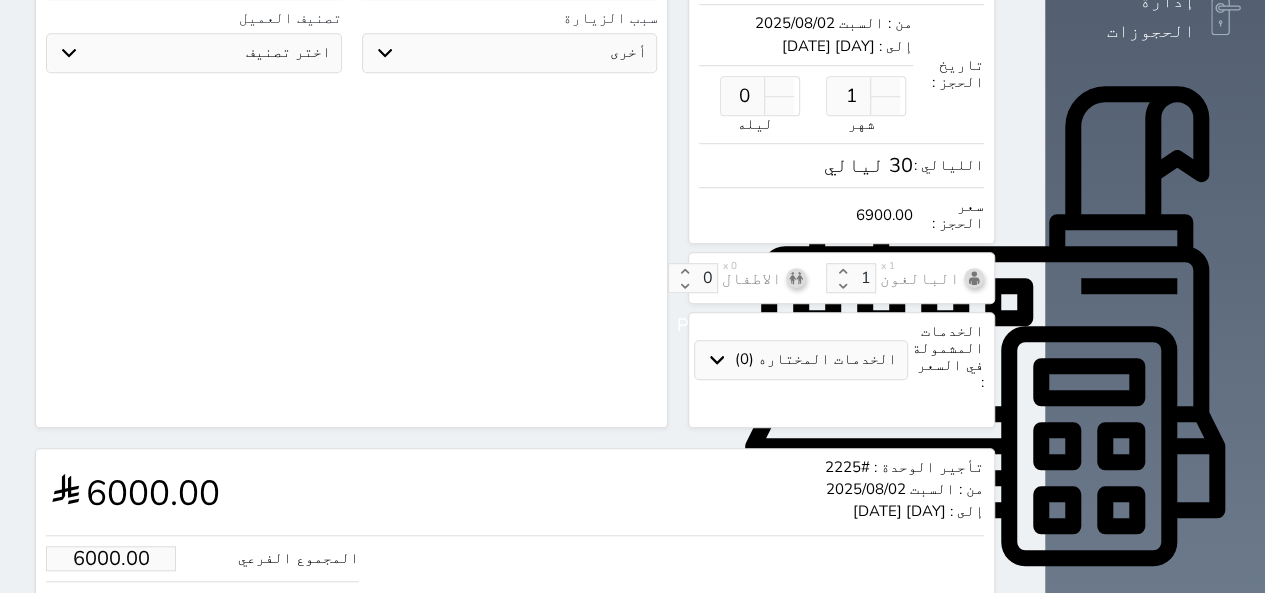 scroll, scrollTop: 626, scrollLeft: 0, axis: vertical 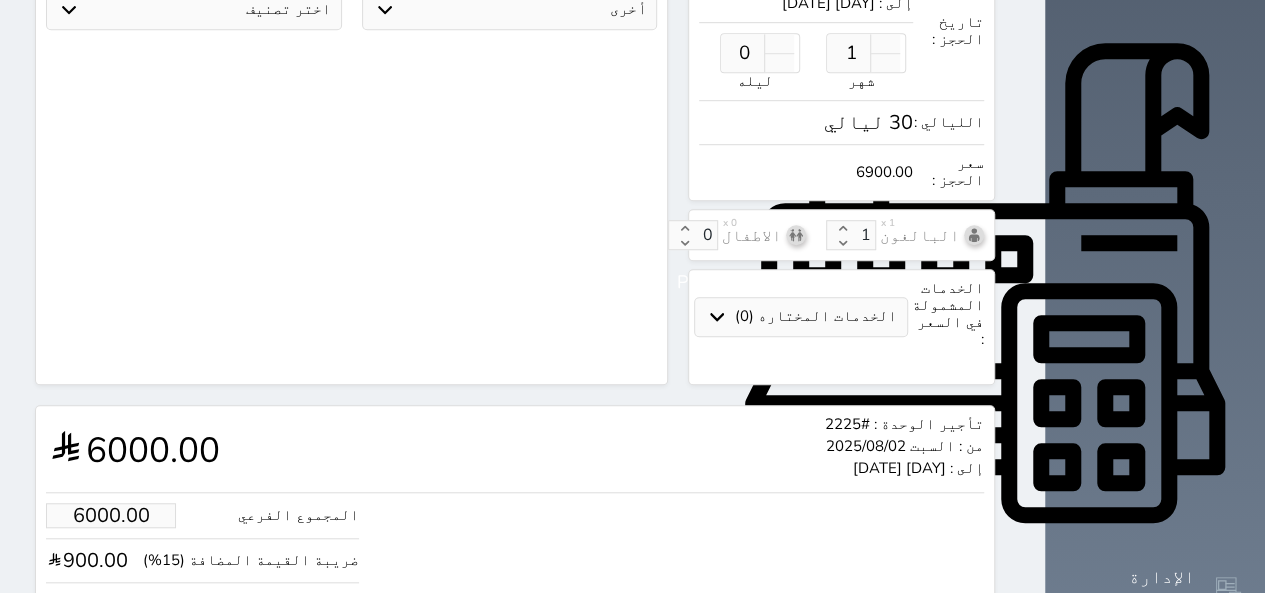 click on "6900.00" at bounding box center [111, 605] 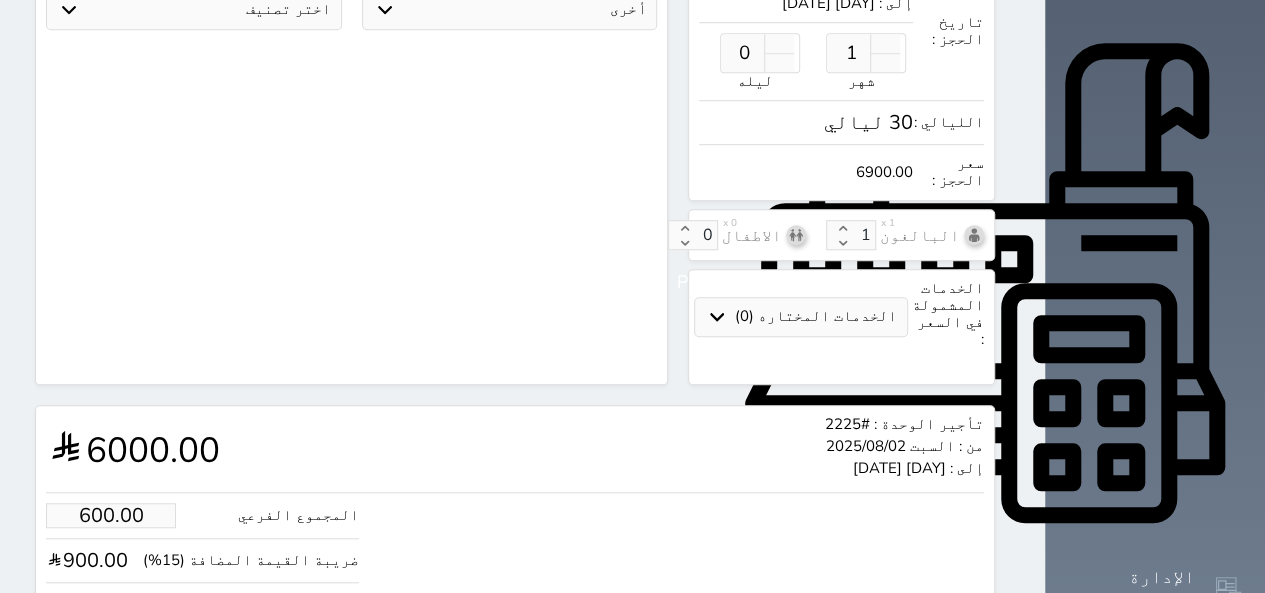 type on "60.00" 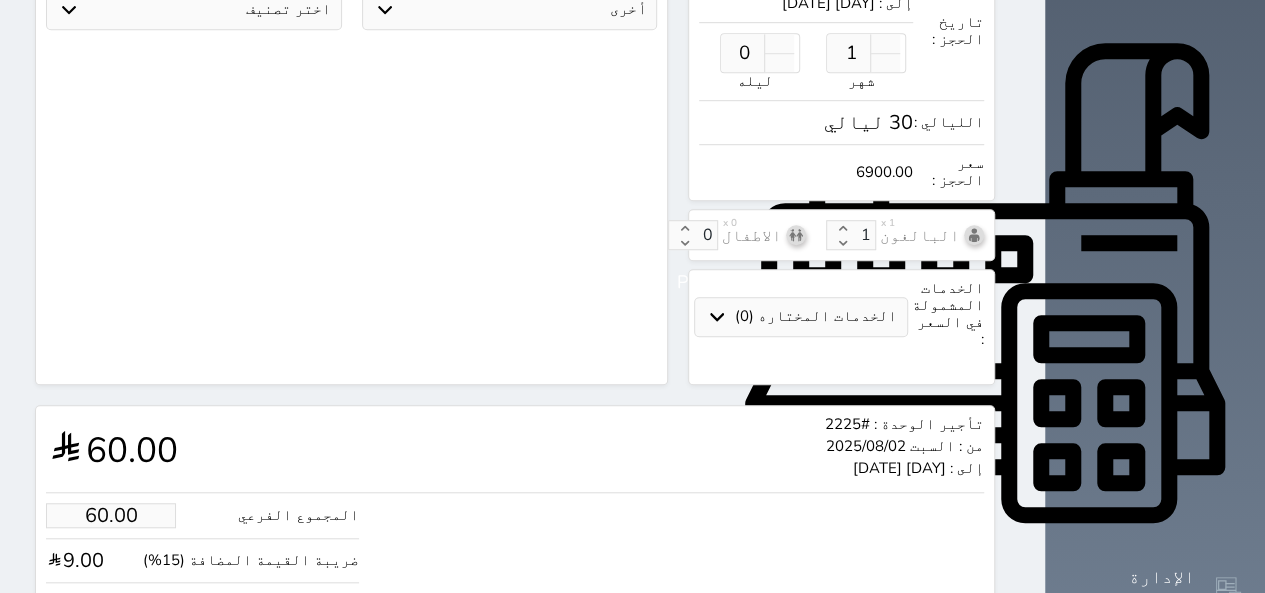 type on "5.22" 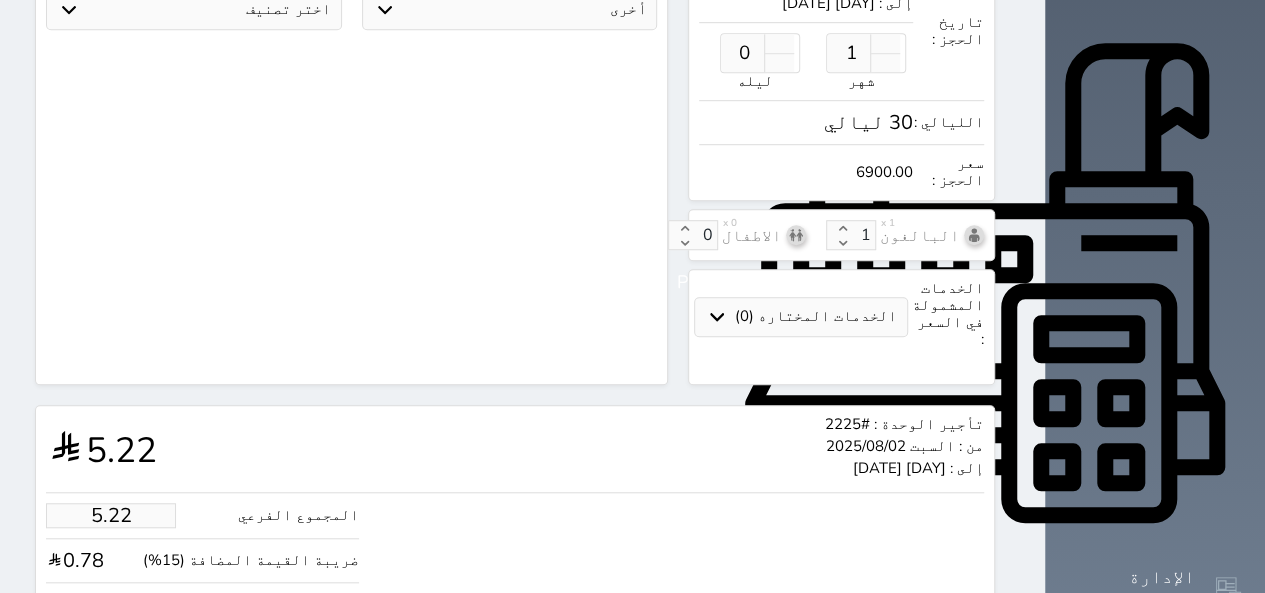 type on "1.00" 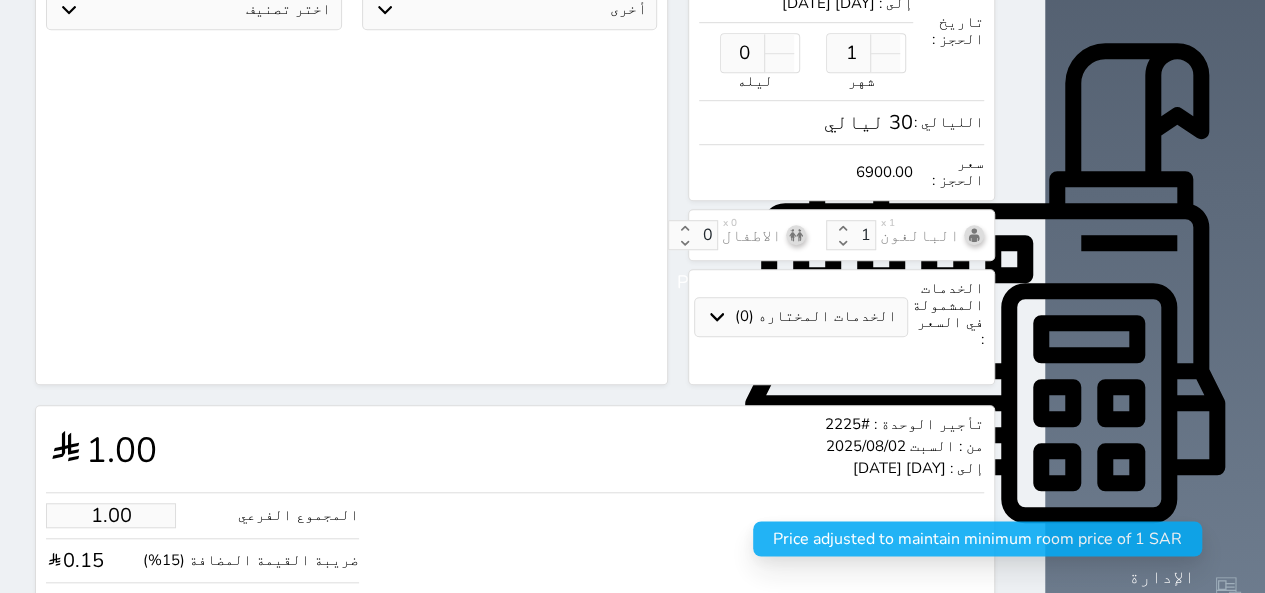 type on "1.1" 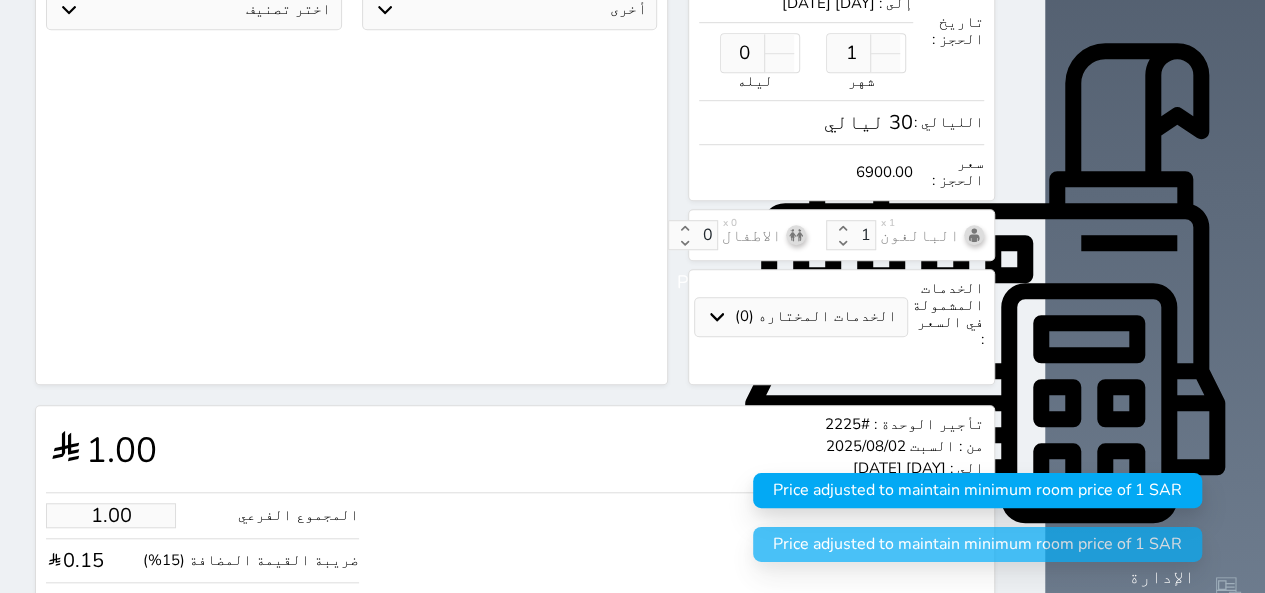 type on "1." 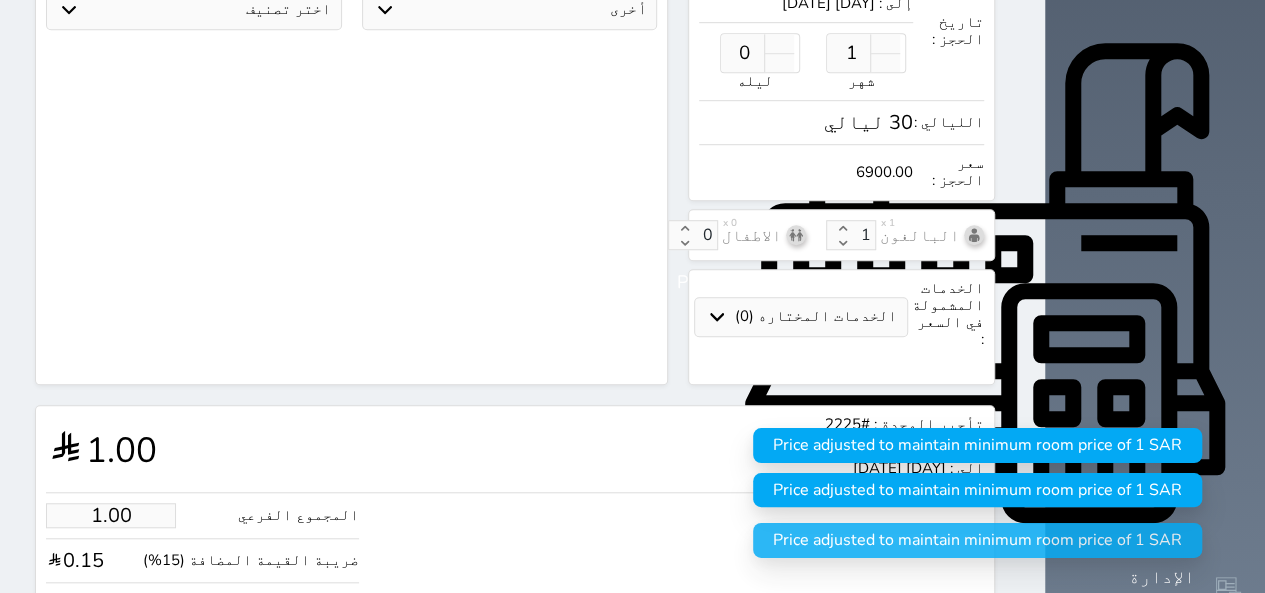 type on "1" 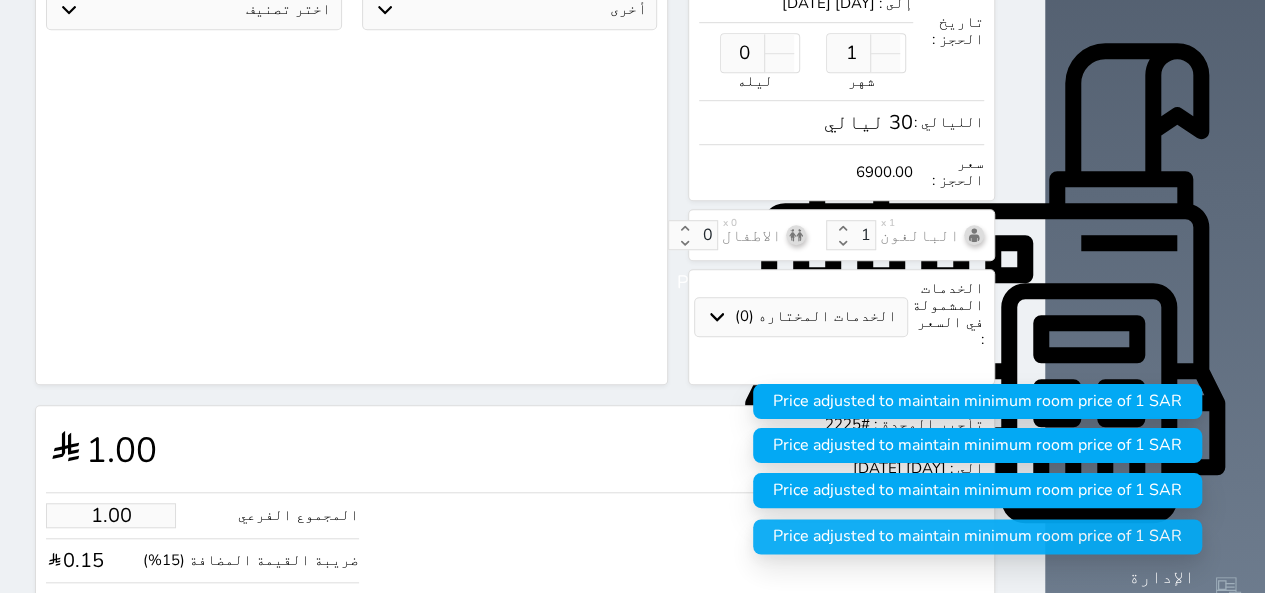 type 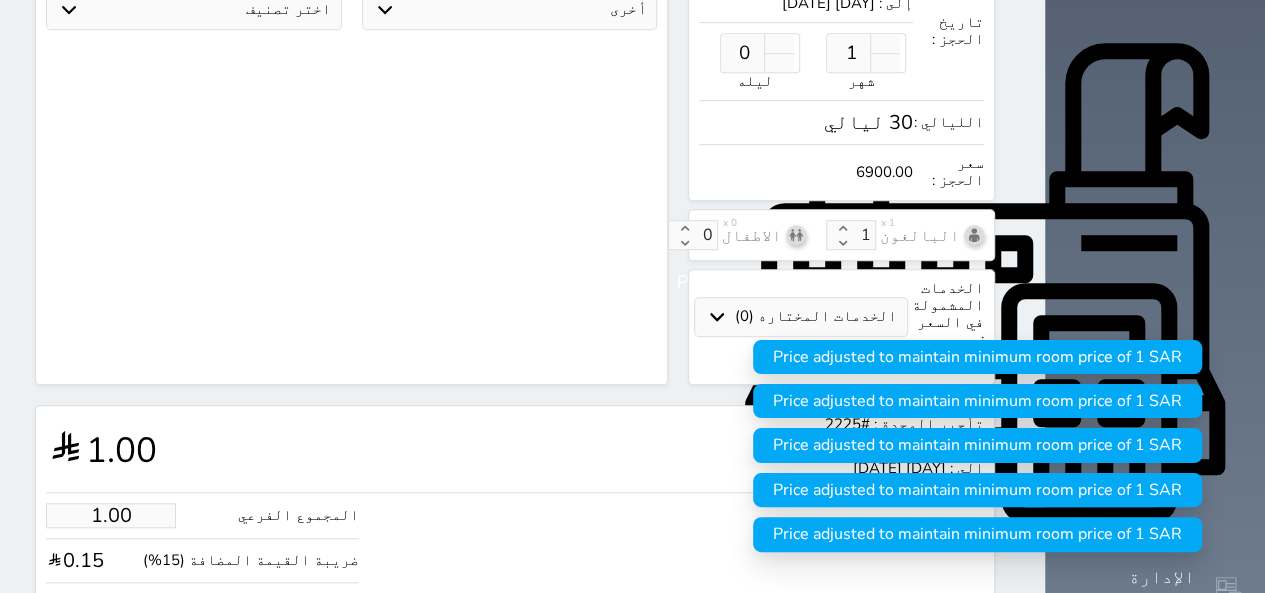 type on "2.61" 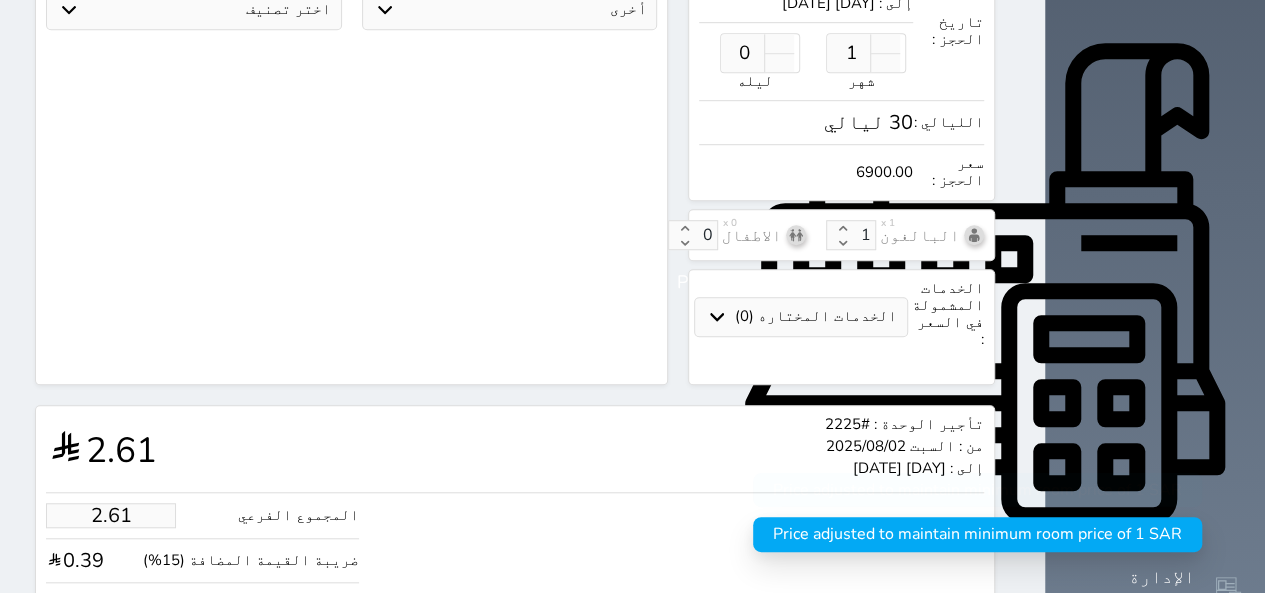 type on "33.04" 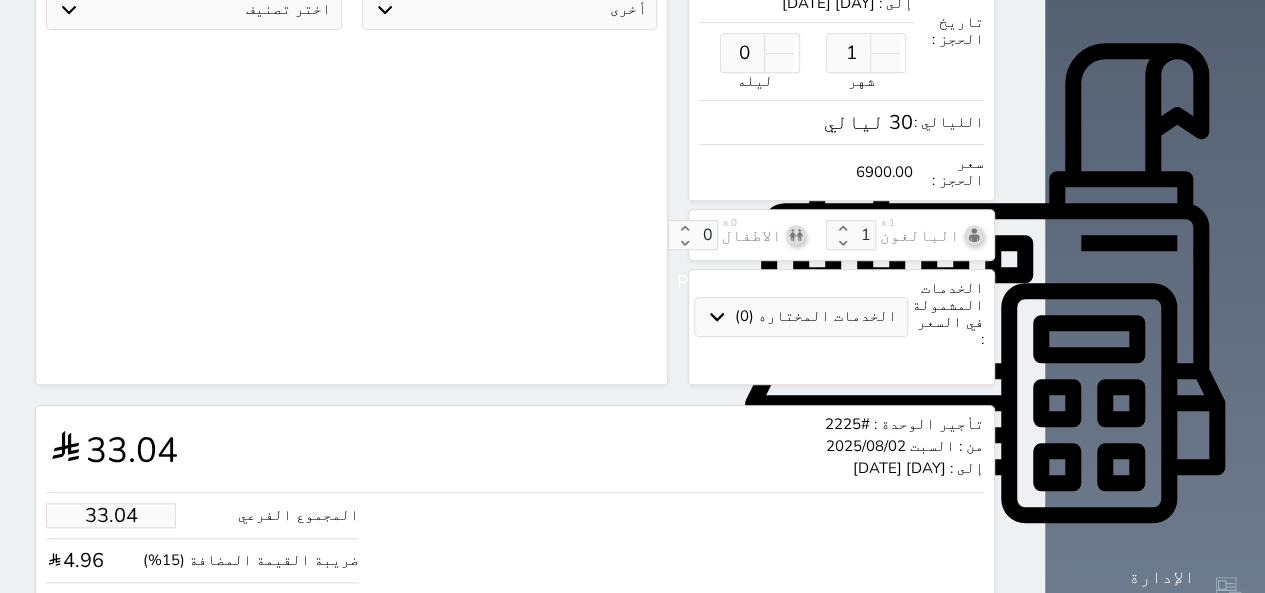 type on "330.43" 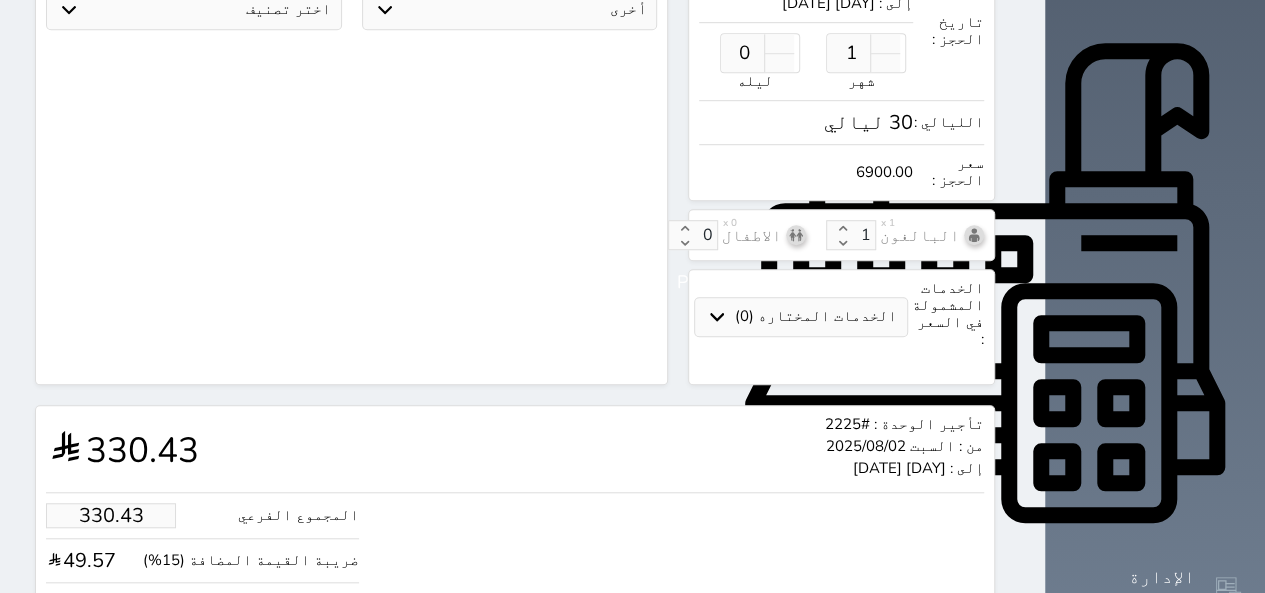 type on "3304.35" 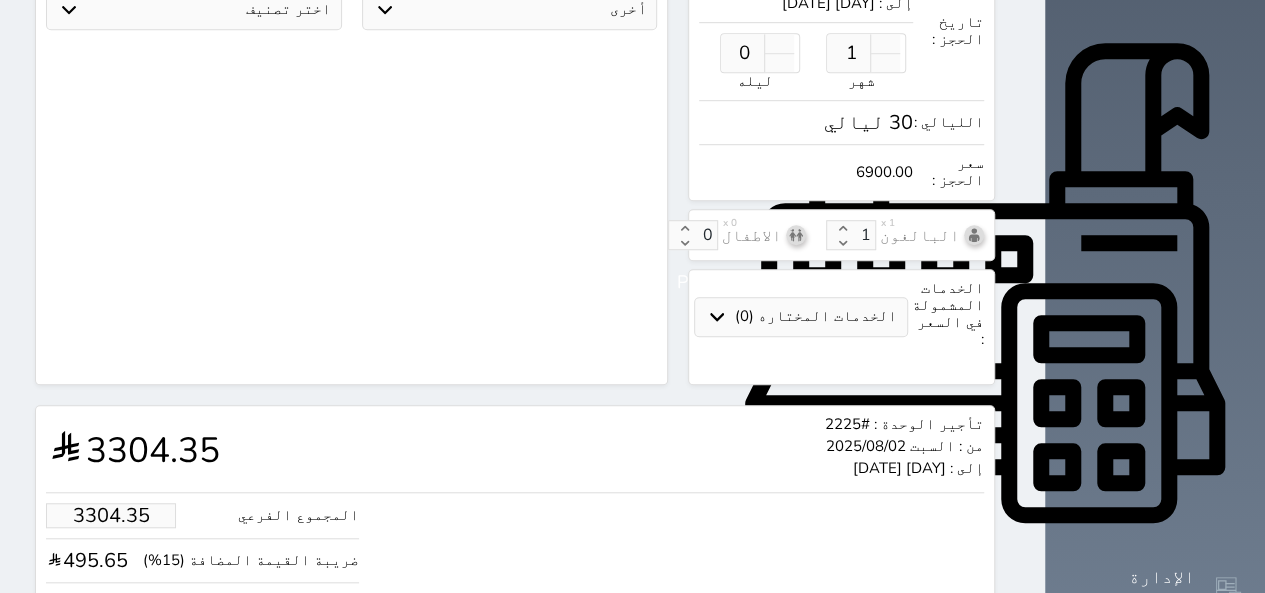 type on "3800.00" 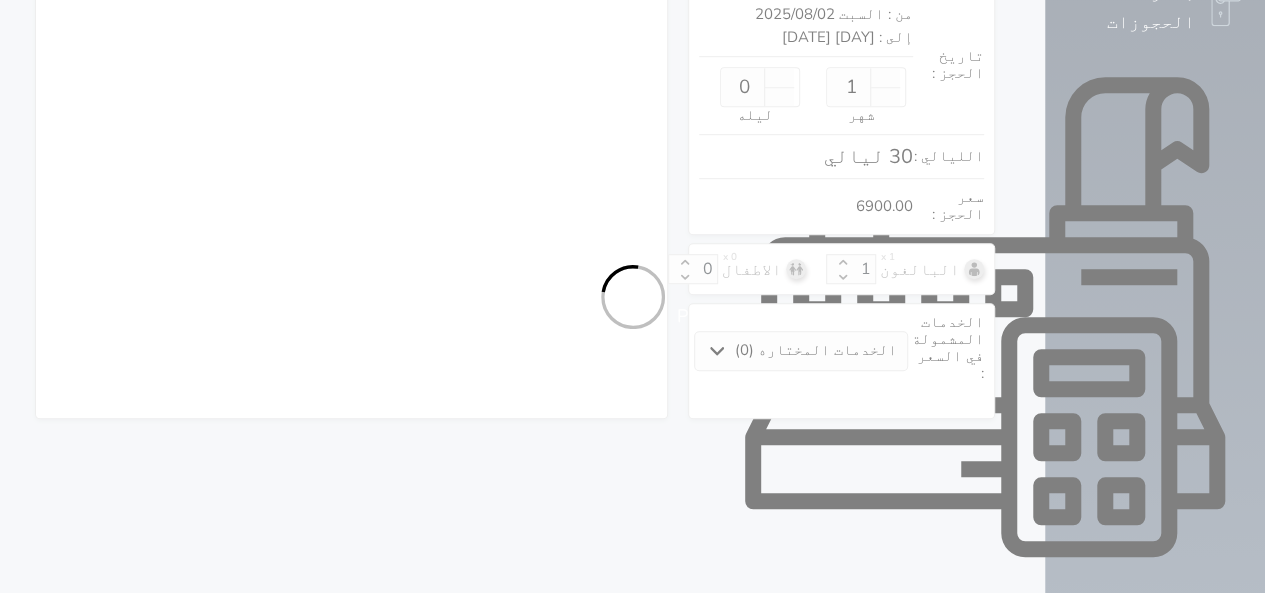 select on "1" 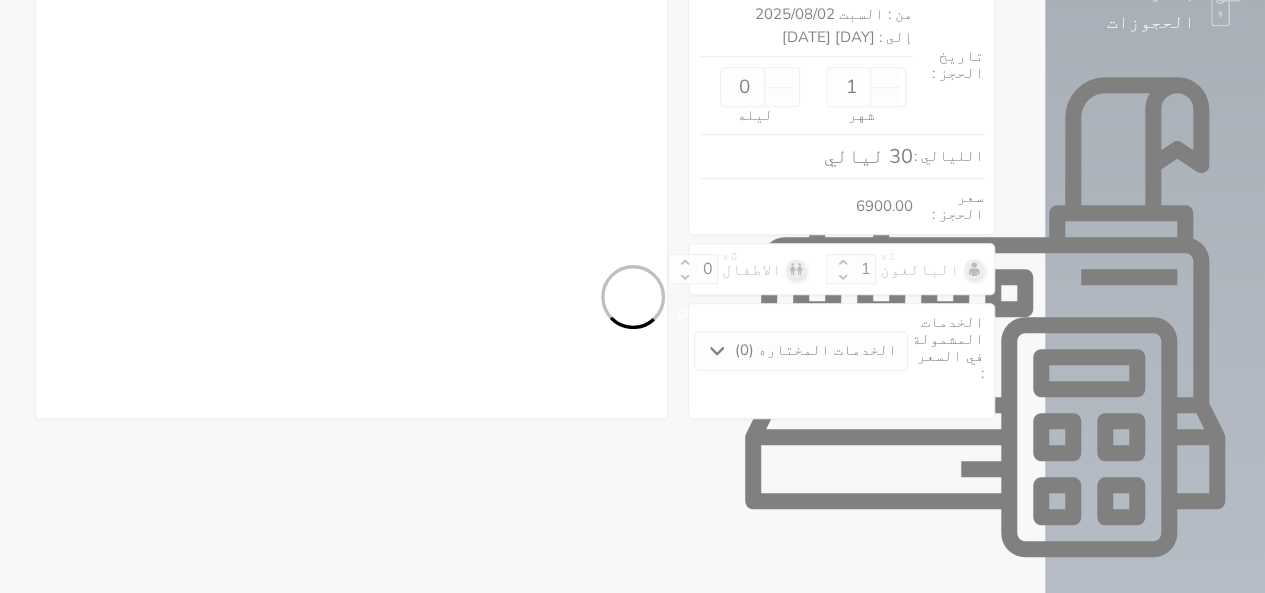 select on "113" 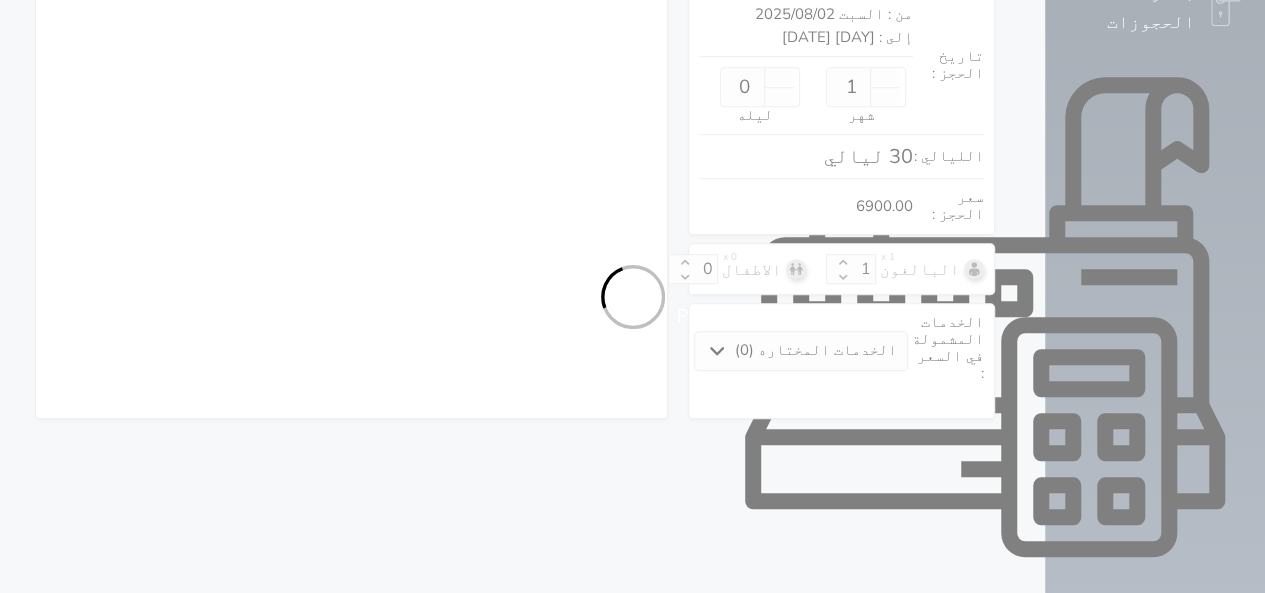 select on "1" 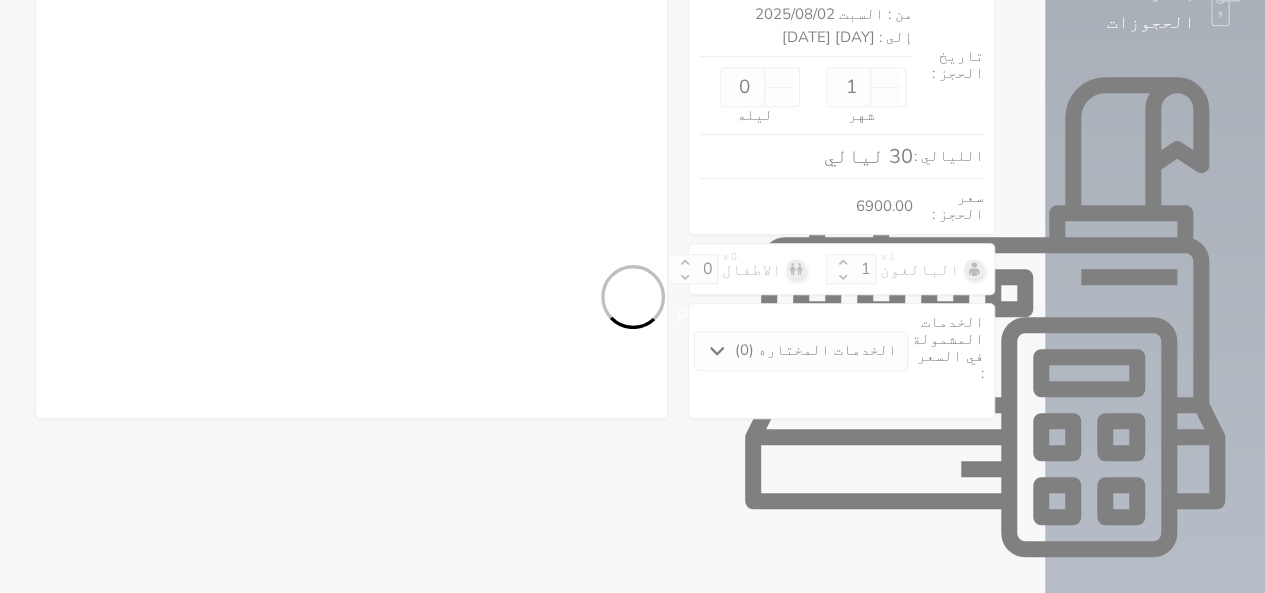 select 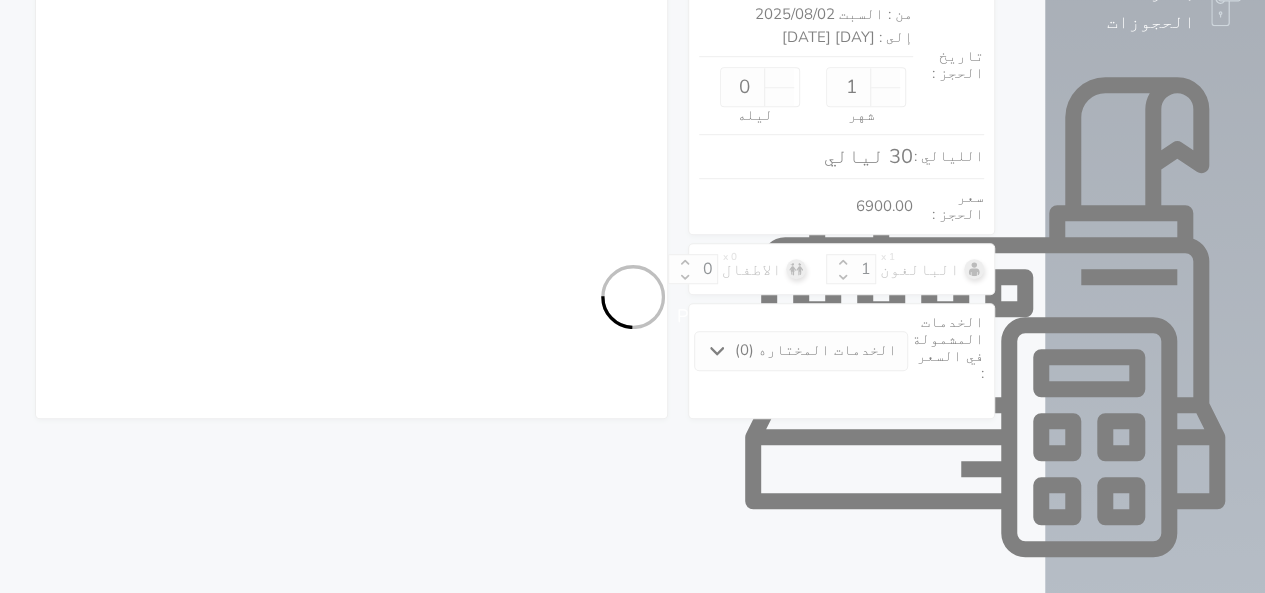 select on "7" 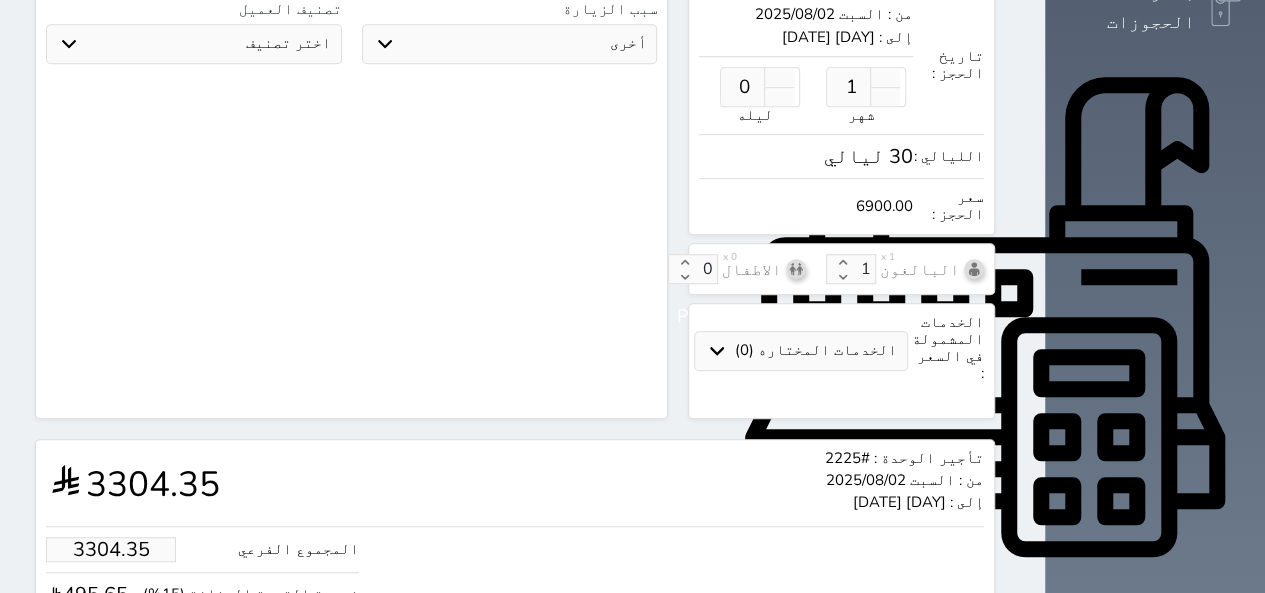 scroll, scrollTop: 626, scrollLeft: 0, axis: vertical 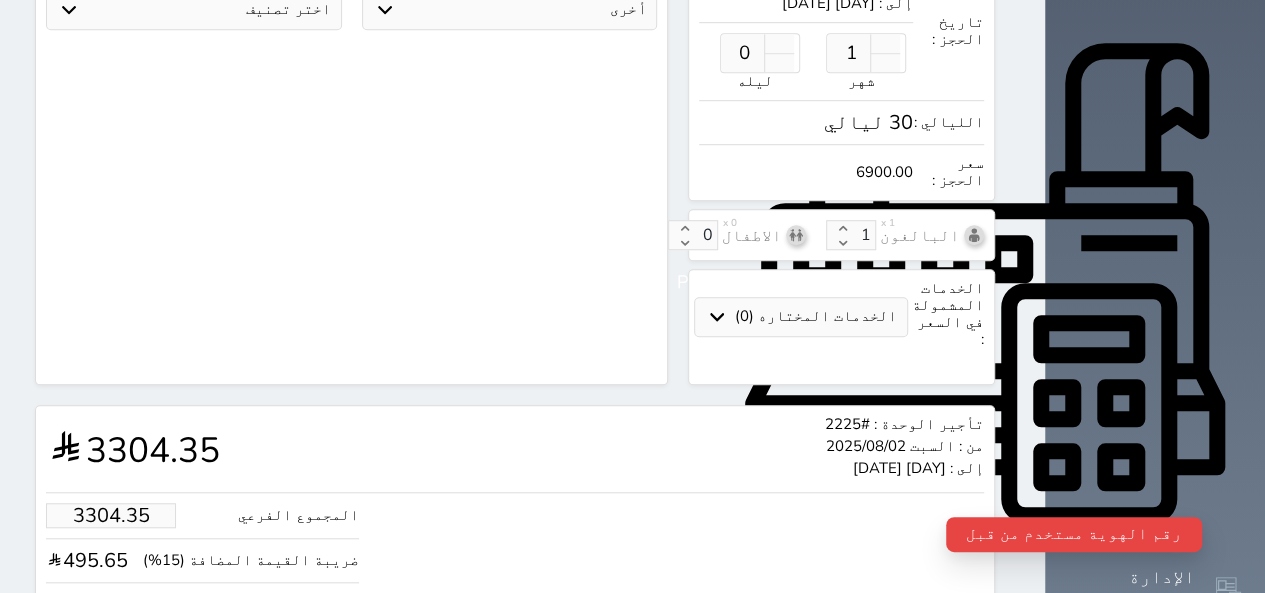 click on "البحث عن العملاء :        الاسم       رقم الهوية       البريد الإلكتروني       الجوال           تغيير العميل                      ملاحظات                           سجل حجوزات العميل [FIRST] [LAST] [LAST]                   إجمالى رصيد العميل : 0 ريال     رقم الحجز   الوحدة   من   إلى   نوع الحجز   الرصيد   الاجرائات         النتائج  : من (  ) - إلى  (  )   العدد  :              سجل الكمبيالات الغير محصلة على العميل [FIRST] [LAST] [LAST]                 رقم الحجز   المبلغ الكلى    المبلغ المحصل    المبلغ المتبقى    تاريخ الإستحقاق         النتائج  : من (  ) - إلى  (  )   العدد  :      الاسم *   [FIRST] [LAST] [LAST]   رقم الجوال *       ▼       +93     +355" at bounding box center (351, -66) 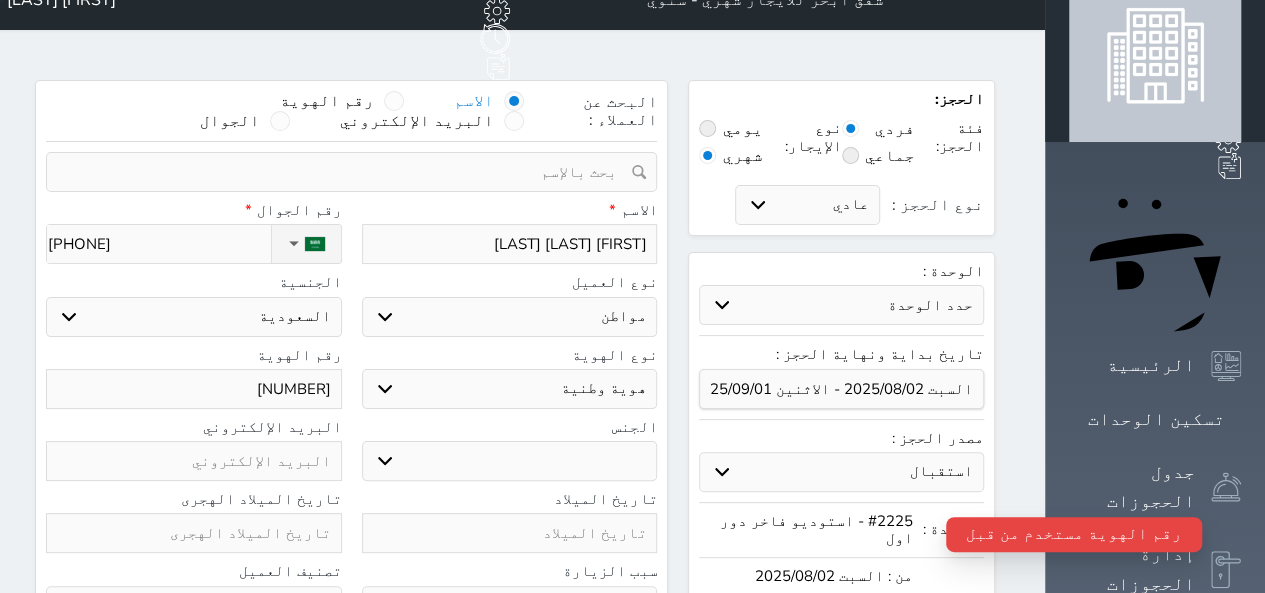 scroll, scrollTop: 0, scrollLeft: 0, axis: both 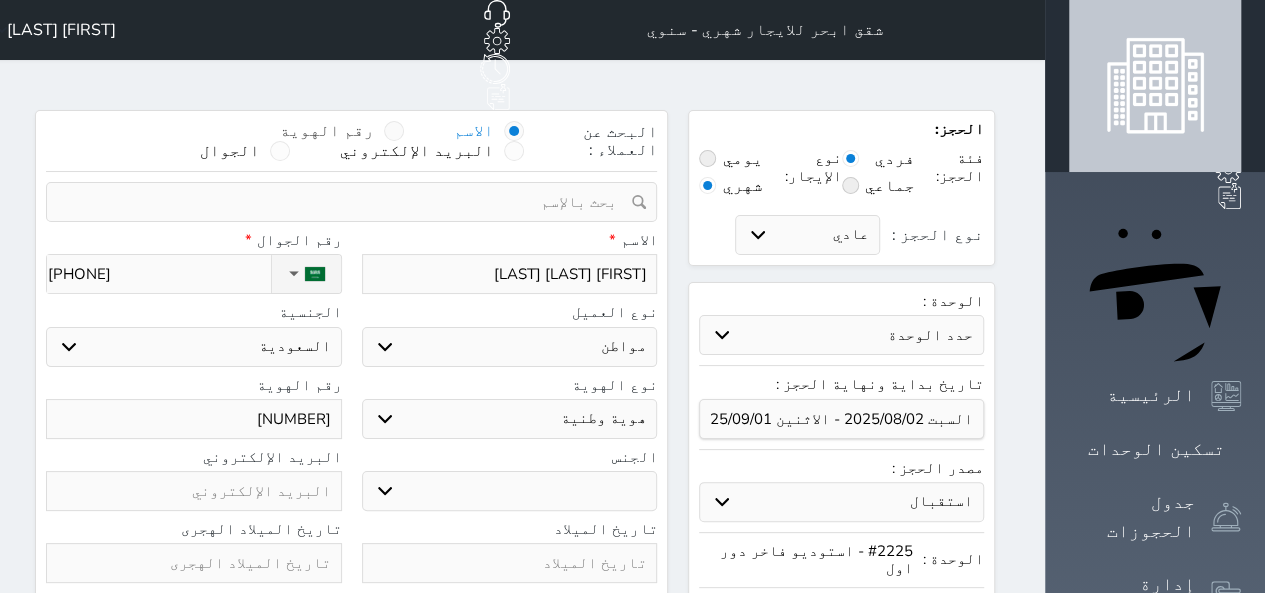 click at bounding box center (394, 131) 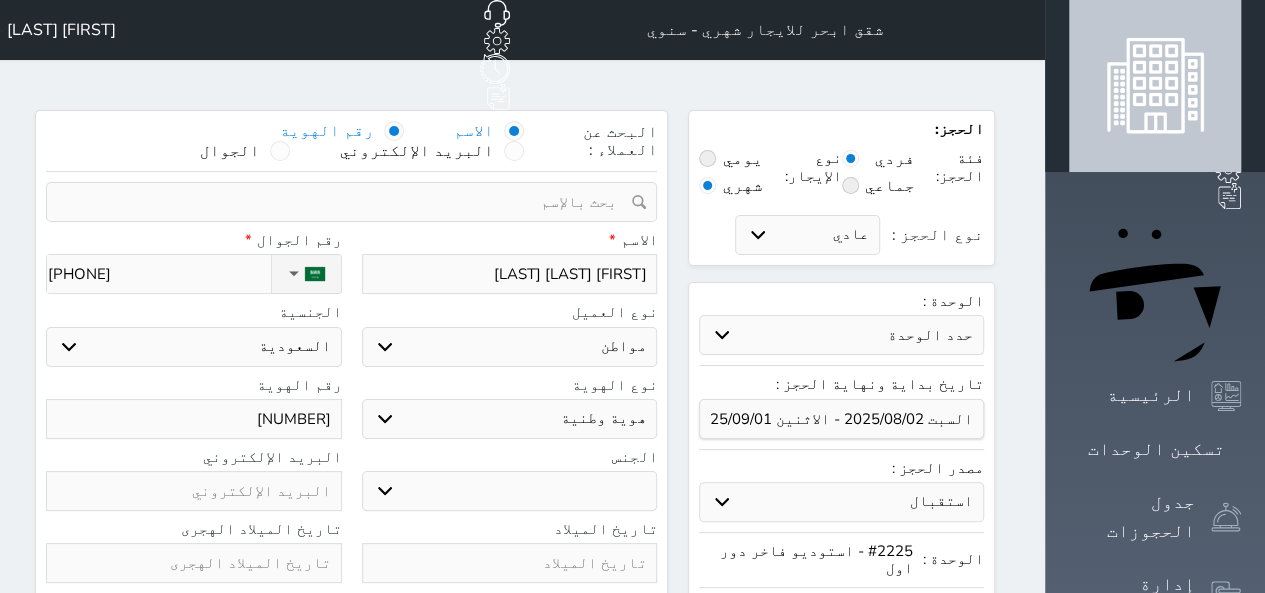 select 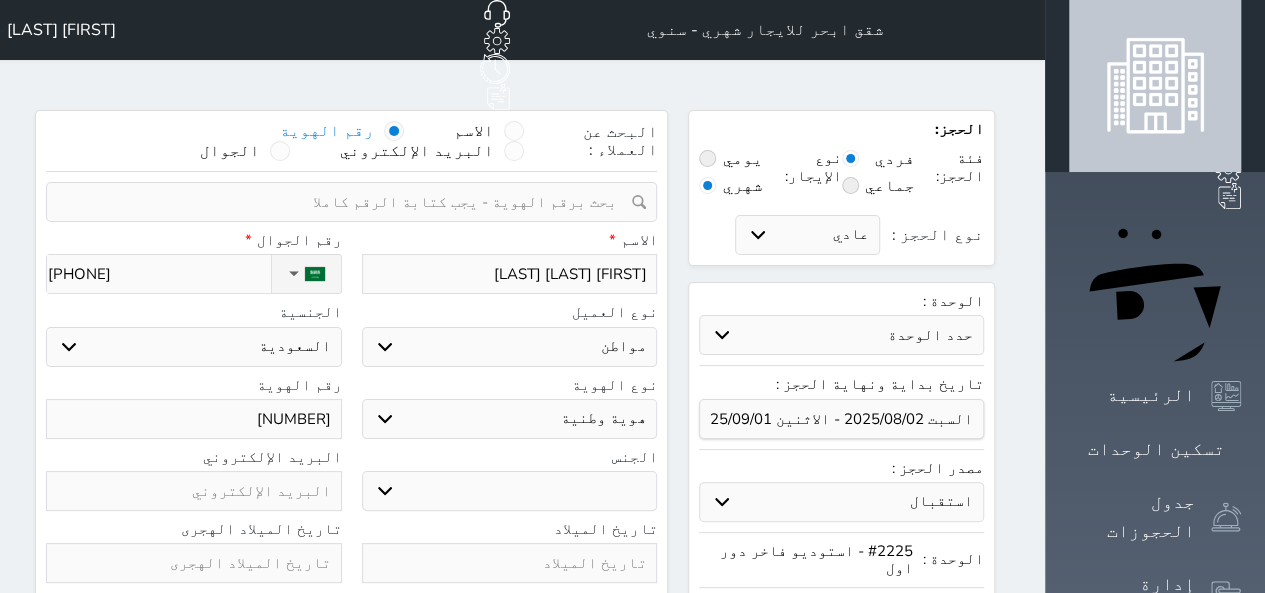 click at bounding box center [344, 202] 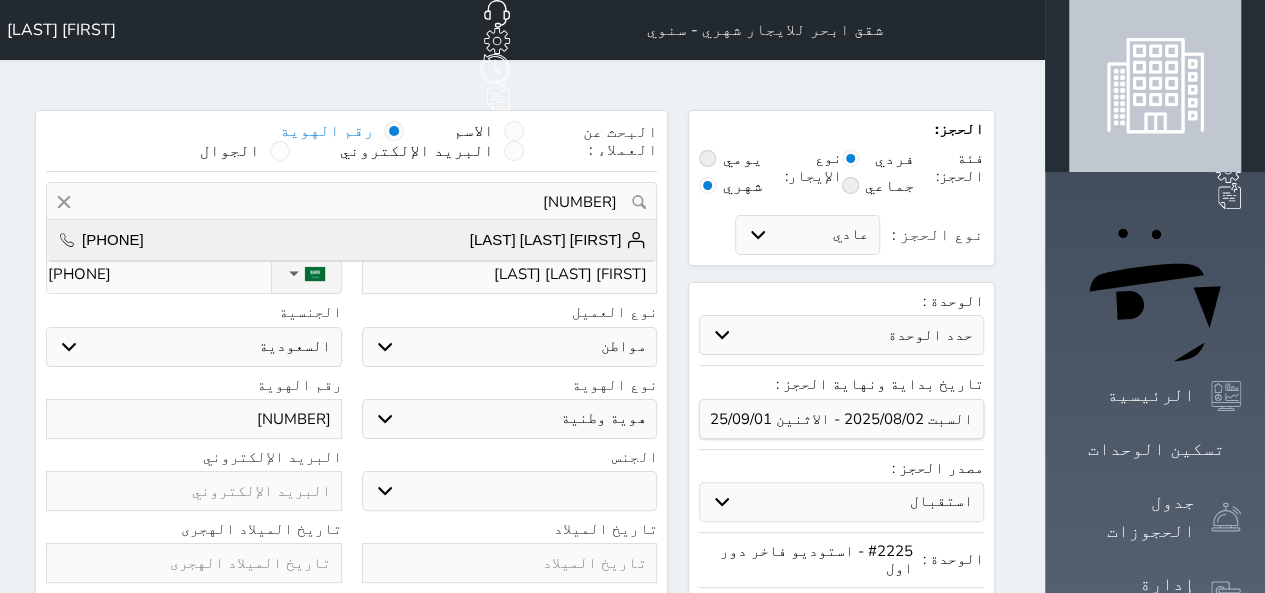 click on "[FIRST] [LAST] [LAST]" at bounding box center (558, 240) 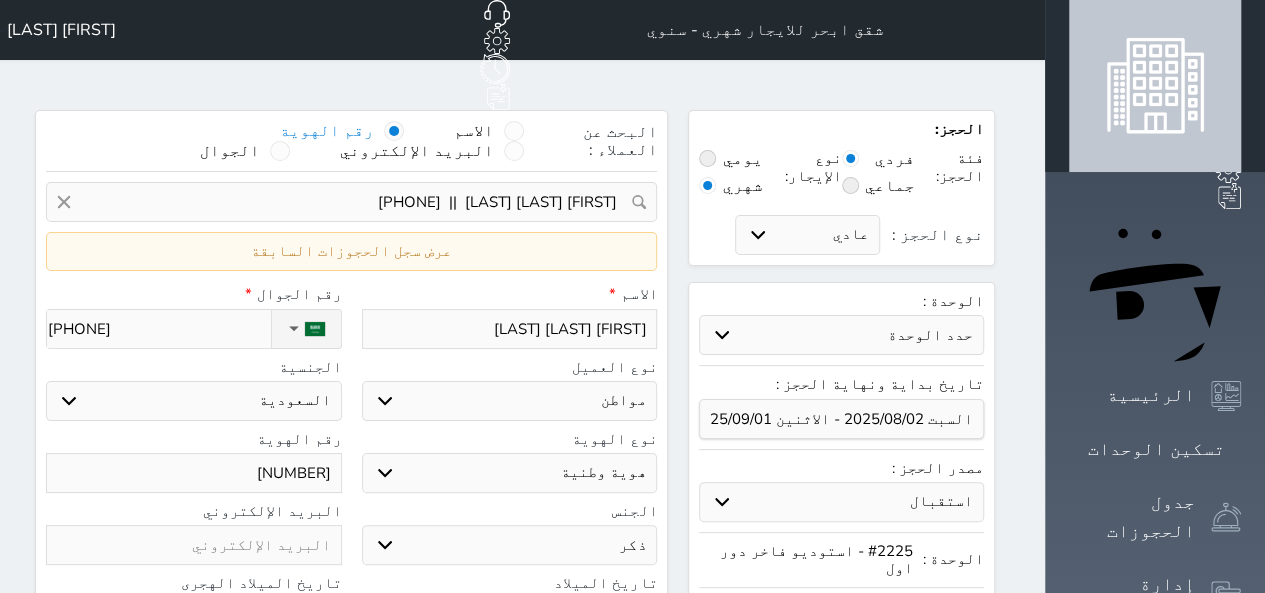 click on "الجنس
ذكر   انثى   البريد الإلكتروني" at bounding box center [351, 539] 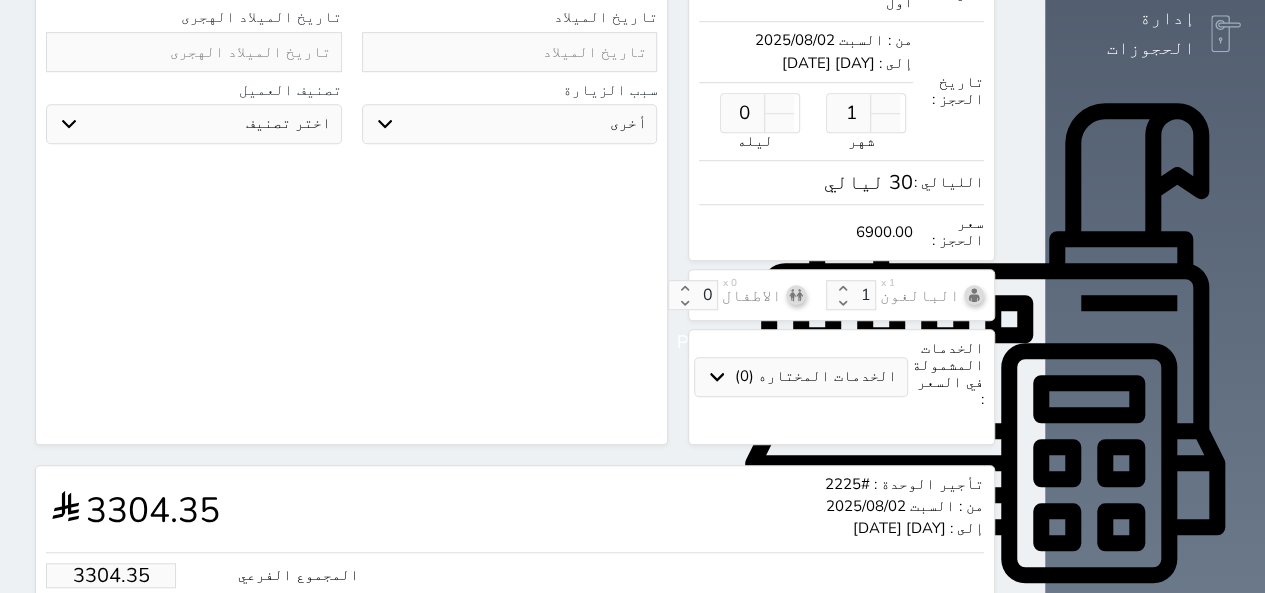 scroll, scrollTop: 626, scrollLeft: 0, axis: vertical 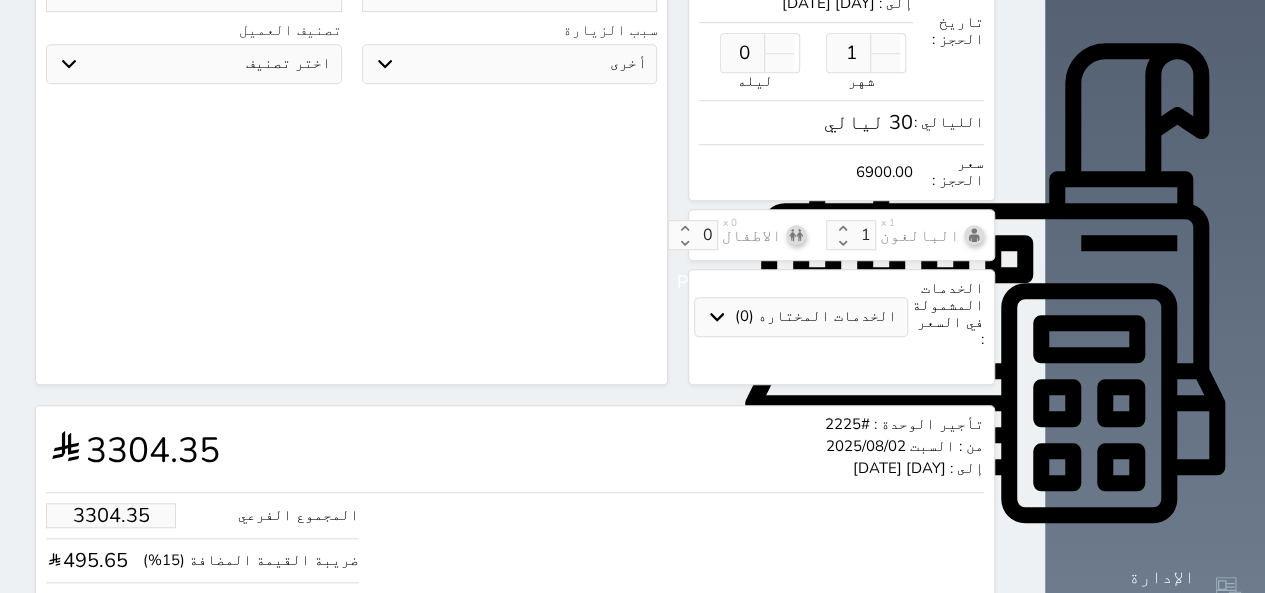 click on "حجز" at bounding box center [128, 666] 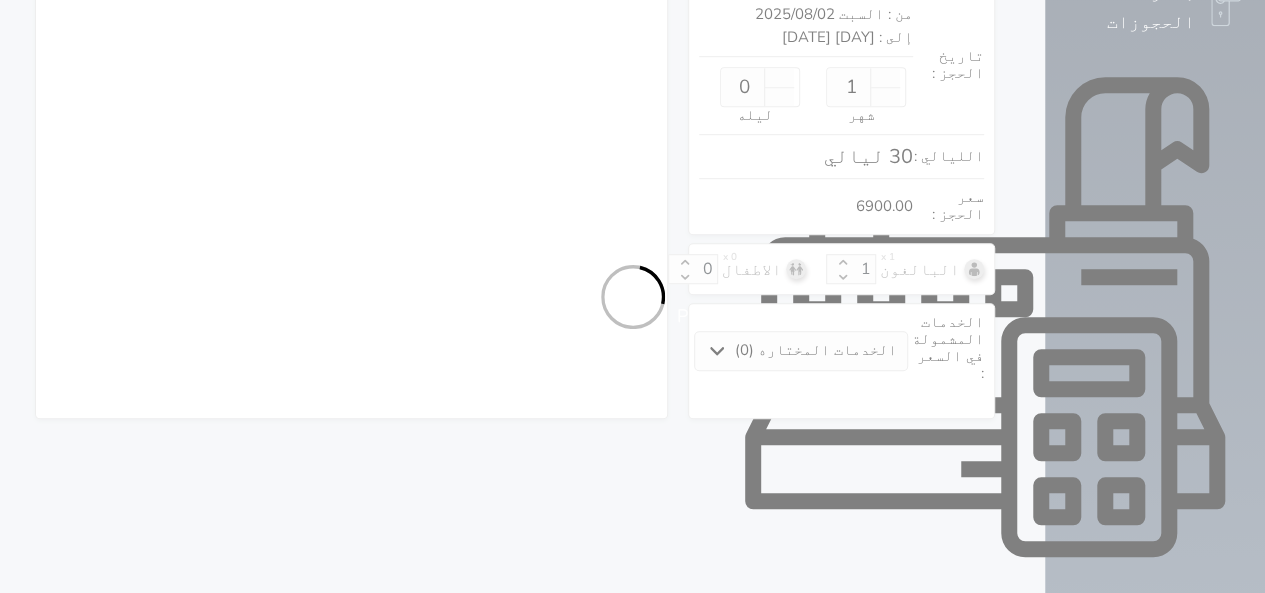 select on "1" 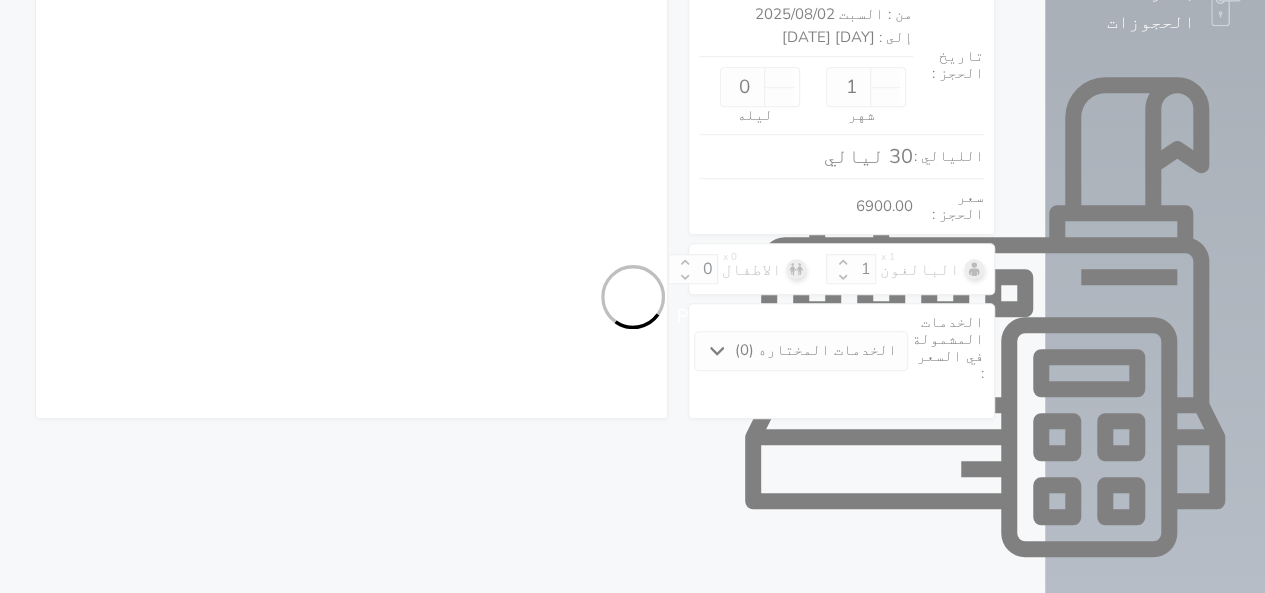 select on "113" 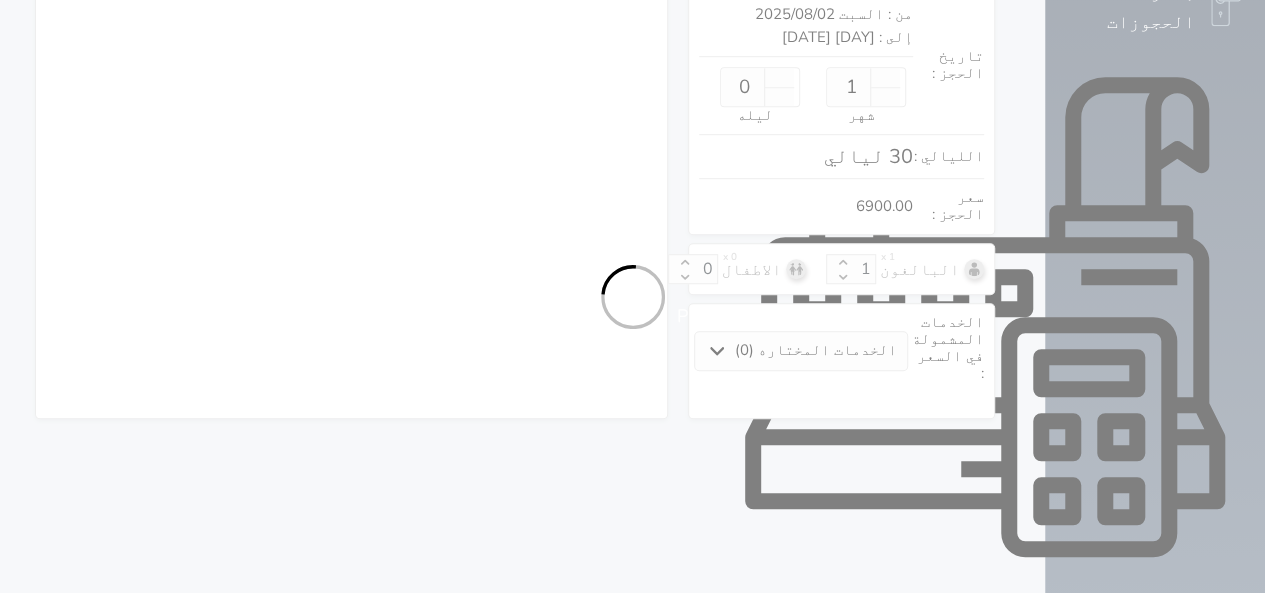 select on "1" 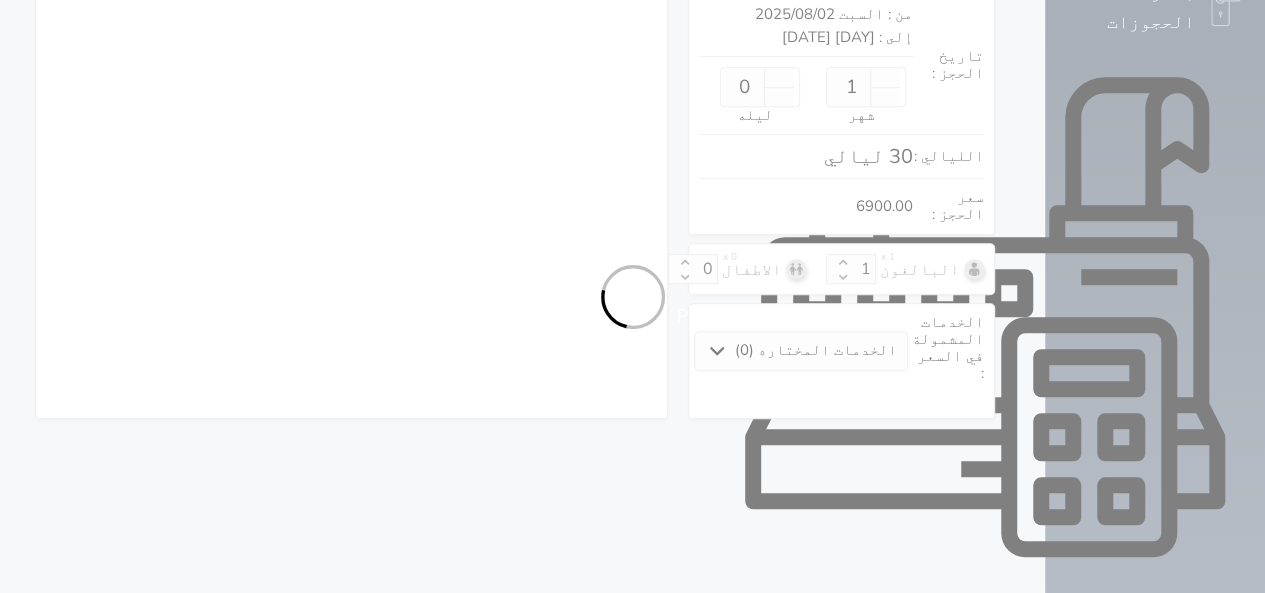 select on "7" 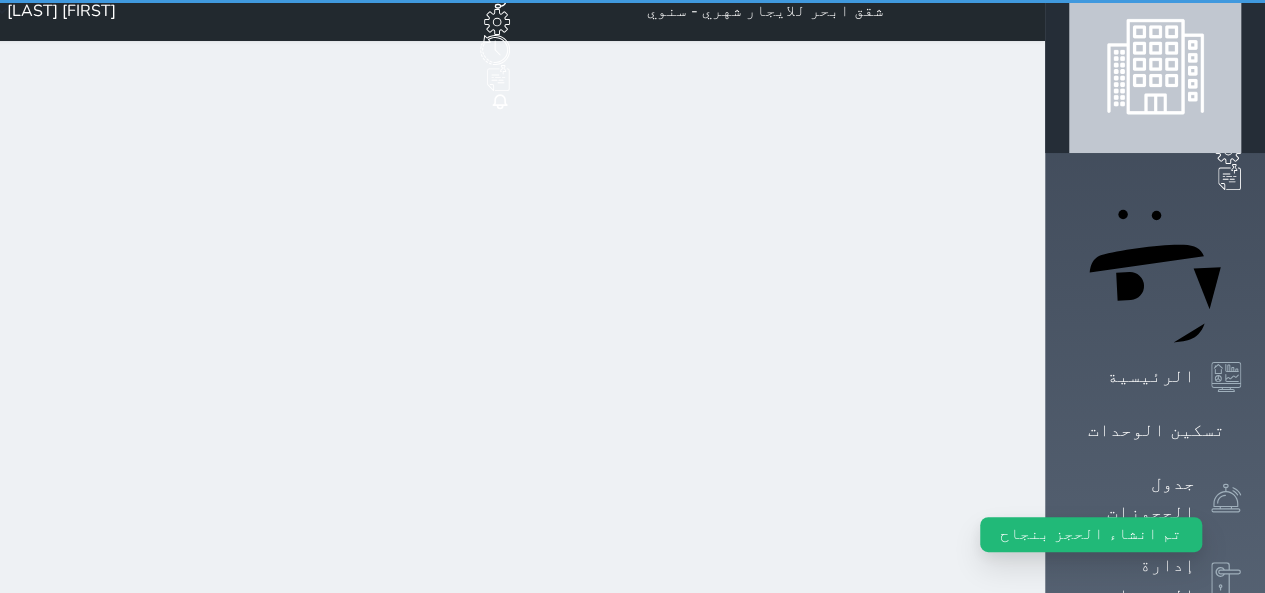 scroll, scrollTop: 0, scrollLeft: 0, axis: both 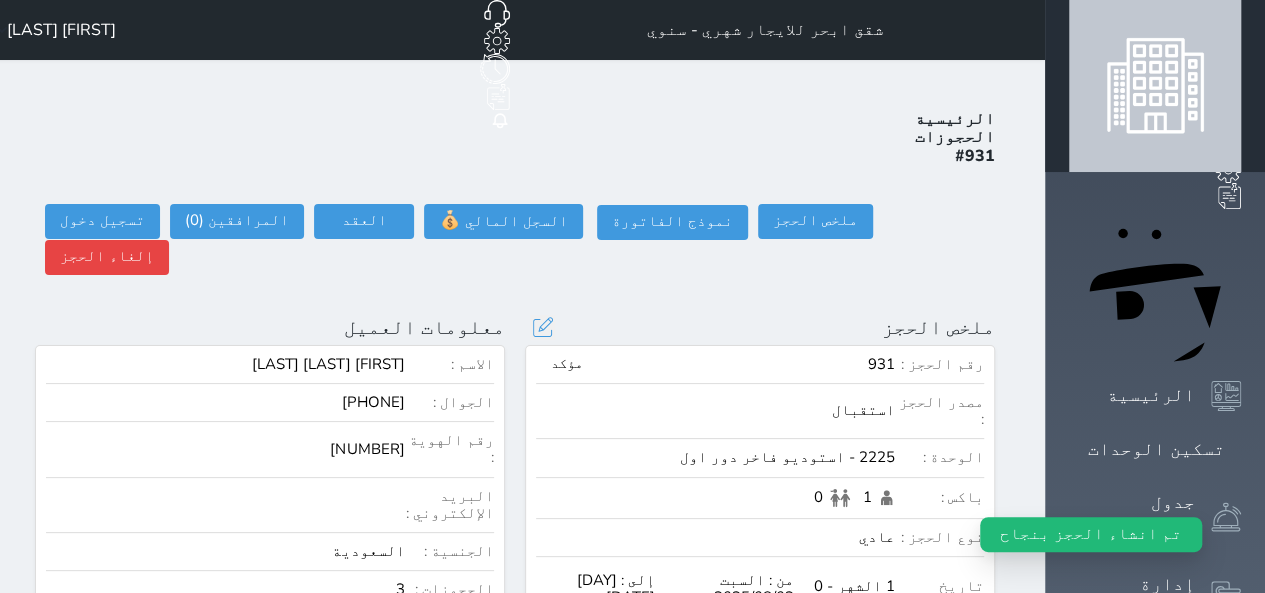 click on "0.00" at bounding box center (715, 694) 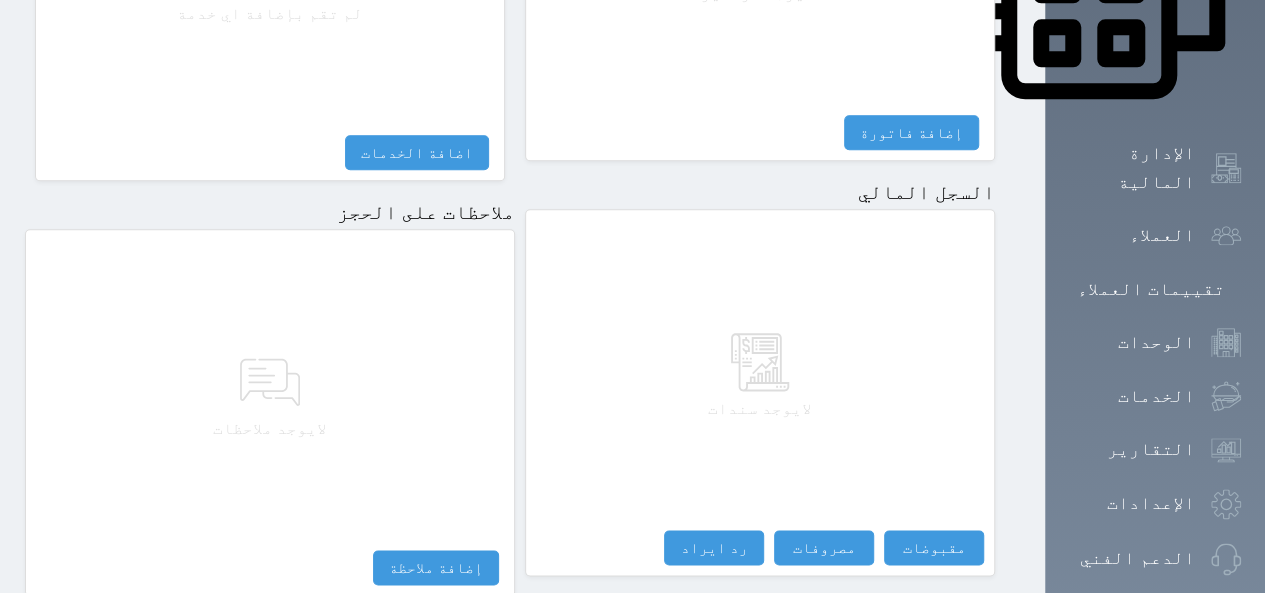 scroll, scrollTop: 1051, scrollLeft: 0, axis: vertical 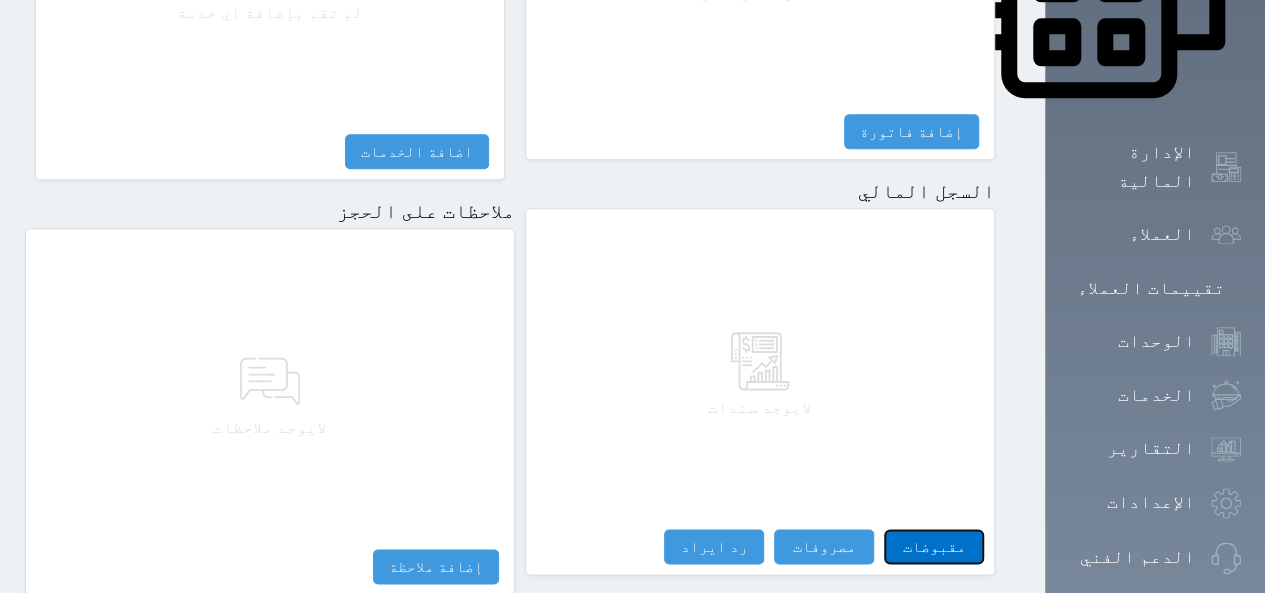 click on "مقبوضات" at bounding box center [934, 546] 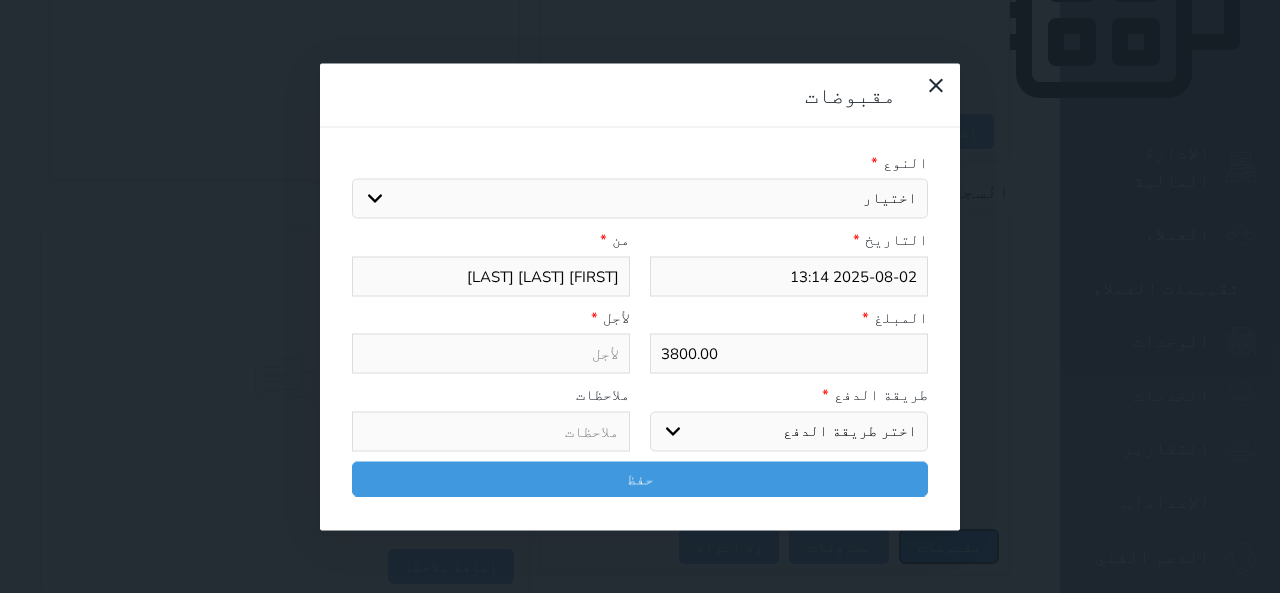 select 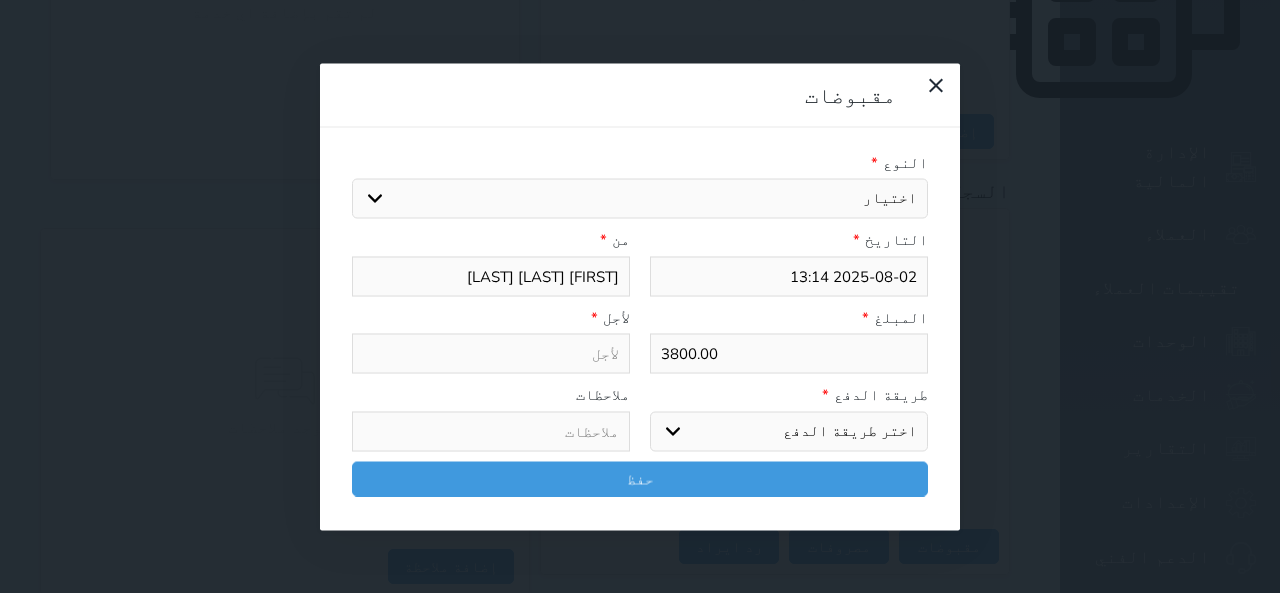 click on "3800.00" at bounding box center [789, 354] 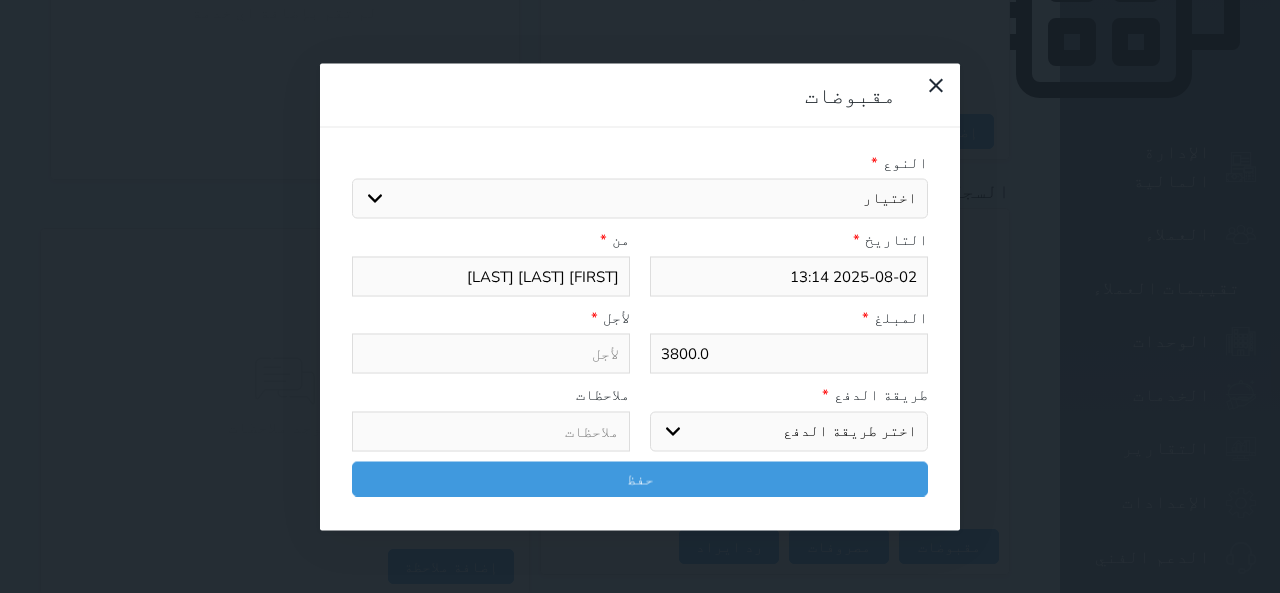 select 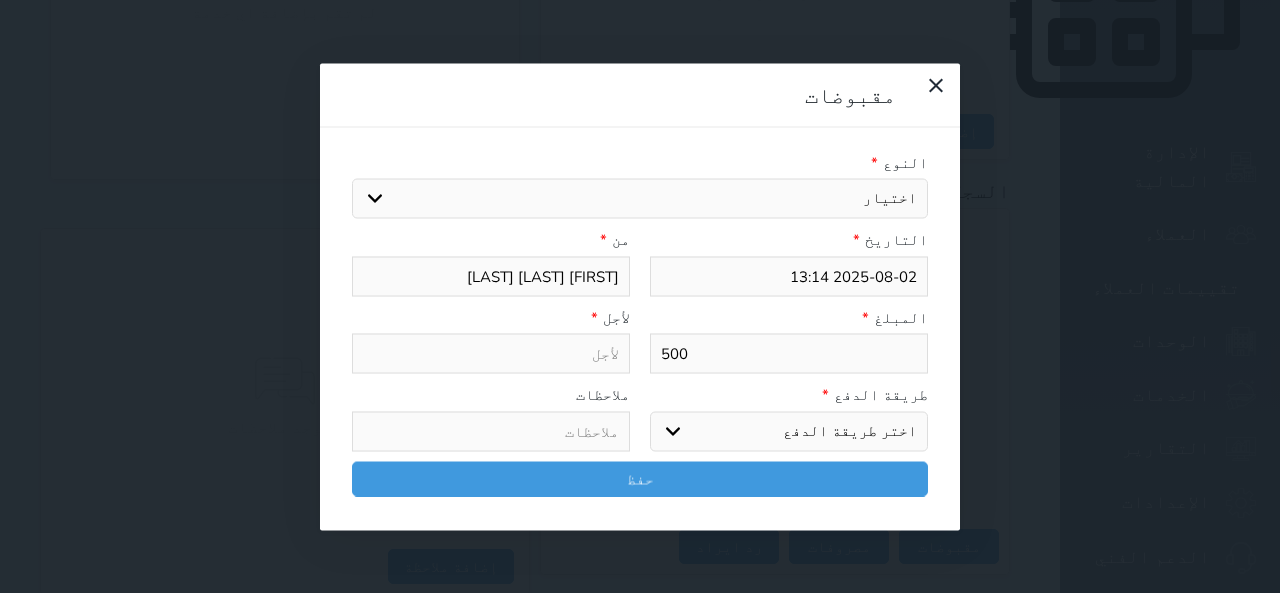 click on "اختيار   مقبوضات عامة قيمة إيجار فواتير تامين عربون لا ينطبق آخر مغسلة واي فاي - الإنترنت مواقف السيارات طعام الأغذية والمشروبات مشروبات المشروبات الباردة المشروبات الساخنة الإفطار غداء عشاء مخبز و كعك حمام سباحة الصالة الرياضية سبا و خدمات الجمال اختيار وإسقاط (خدمات النقل) ميني بار كابل - تلفزيون سرير إضافي تصفيف الشعر التسوق خدمات الجولات السياحية المنظمة خدمات الدليل السياحي" at bounding box center (640, 199) 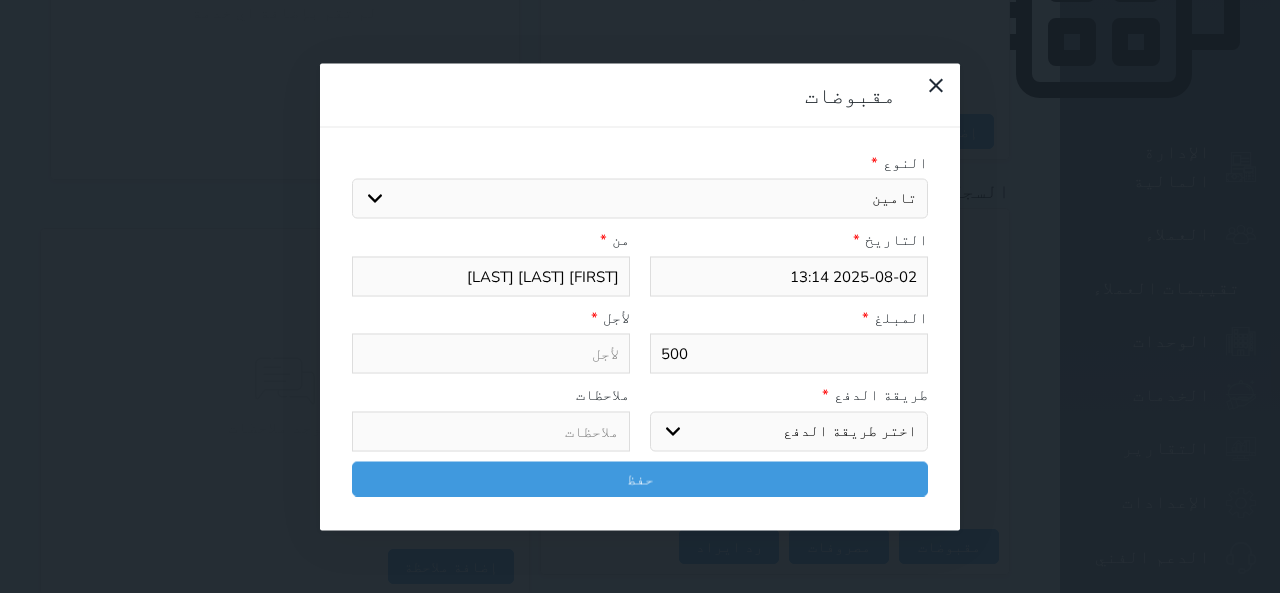 click on "اختيار   مقبوضات عامة قيمة إيجار فواتير تامين عربون لا ينطبق آخر مغسلة واي فاي - الإنترنت مواقف السيارات طعام الأغذية والمشروبات مشروبات المشروبات الباردة المشروبات الساخنة الإفطار غداء عشاء مخبز و كعك حمام سباحة الصالة الرياضية سبا و خدمات الجمال اختيار وإسقاط (خدمات النقل) ميني بار كابل - تلفزيون سرير إضافي تصفيف الشعر التسوق خدمات الجولات السياحية المنظمة خدمات الدليل السياحي" at bounding box center [640, 199] 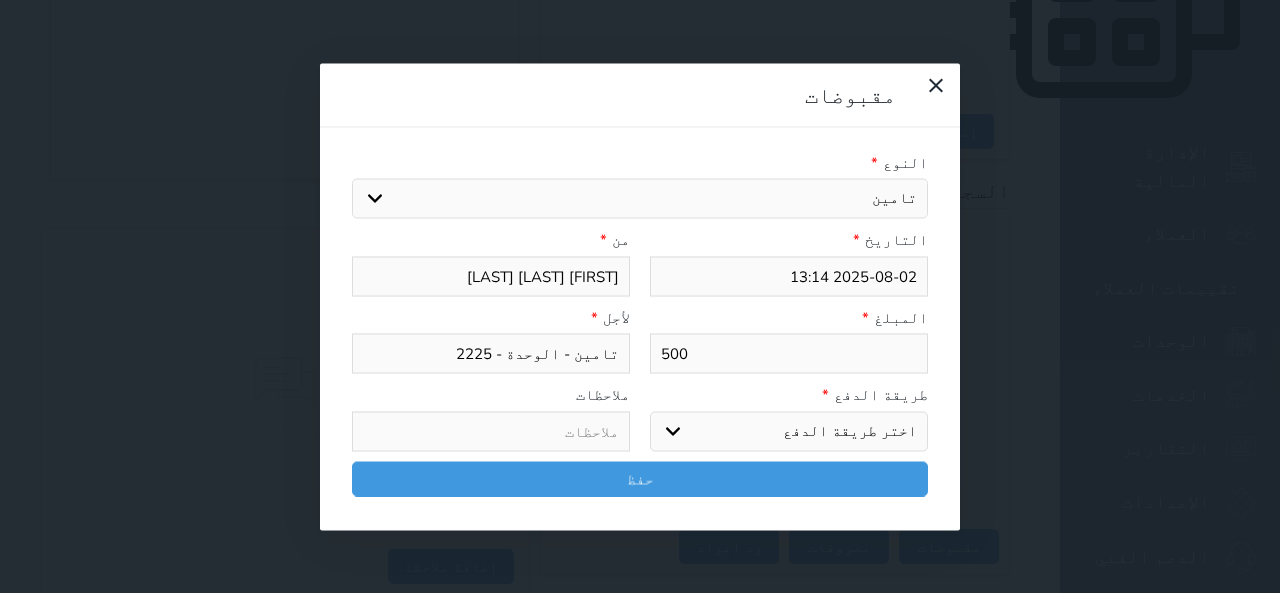 click on "اختر طريقة الدفع   دفع نقدى   تحويل بنكى   مدى   بطاقة ائتمان   آجل" at bounding box center [789, 431] 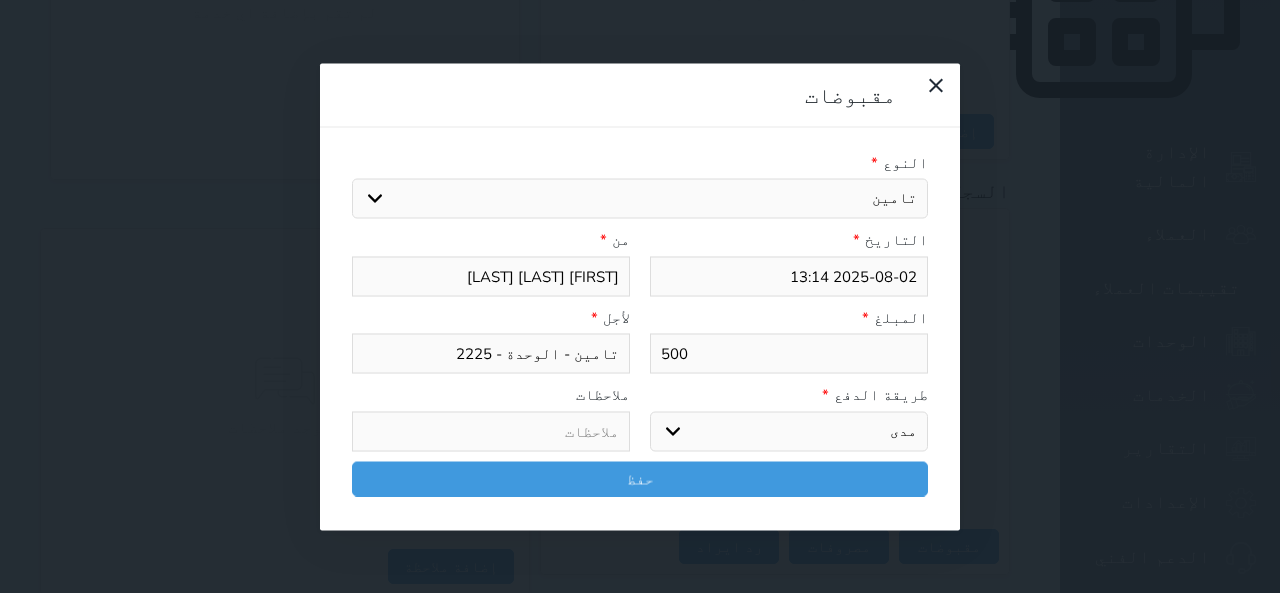 click on "اختر طريقة الدفع   دفع نقدى   تحويل بنكى   مدى   بطاقة ائتمان   آجل" at bounding box center [789, 431] 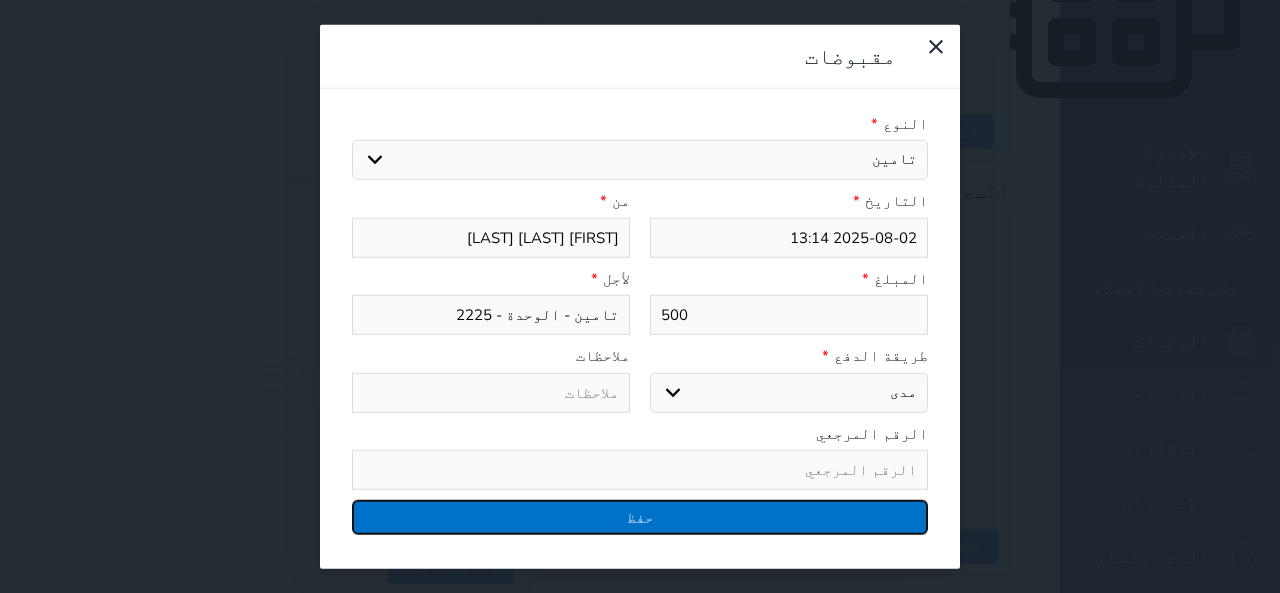click on "حفظ" at bounding box center [640, 517] 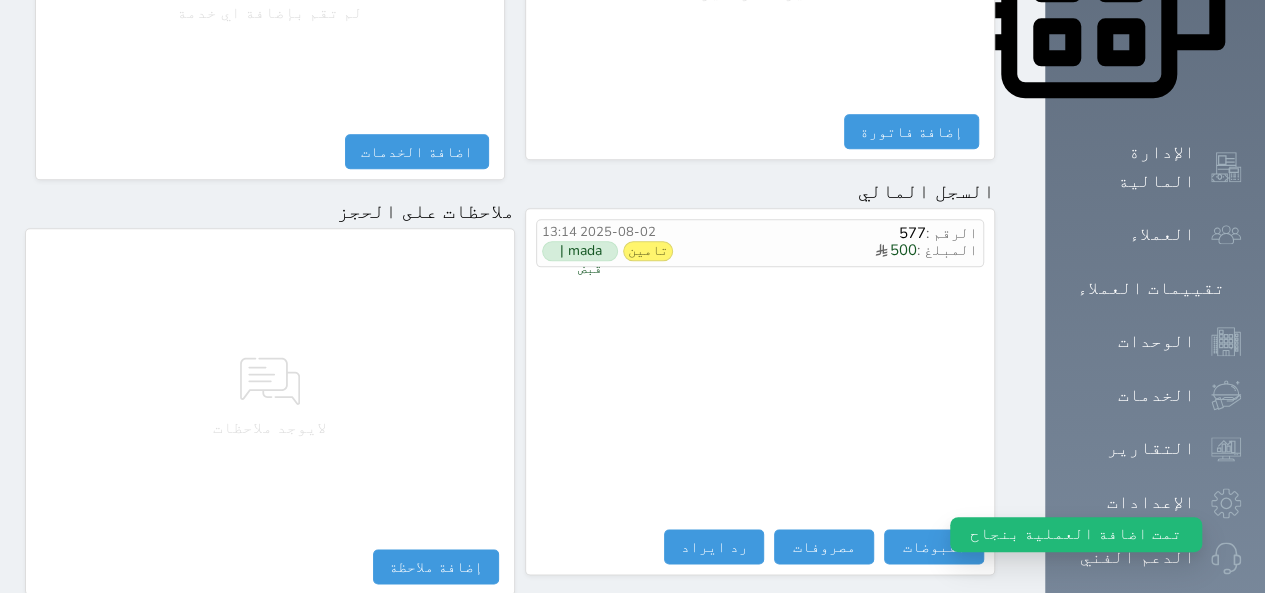 click on "لايوجد ملاحظات" at bounding box center [270, 394] 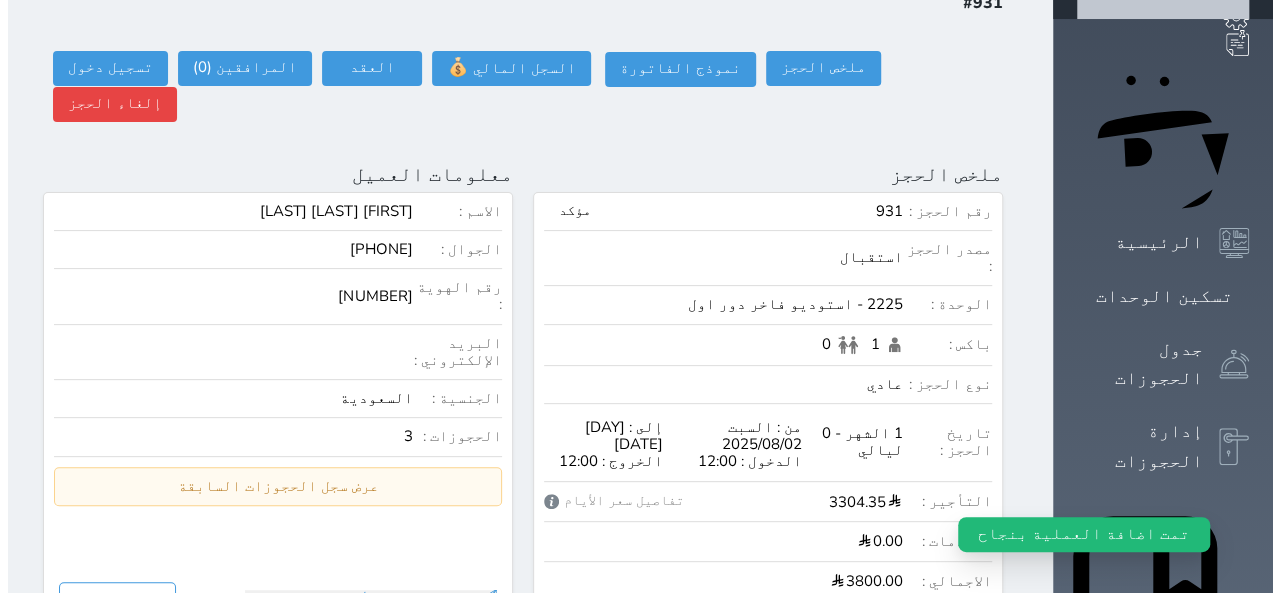 scroll, scrollTop: 0, scrollLeft: 0, axis: both 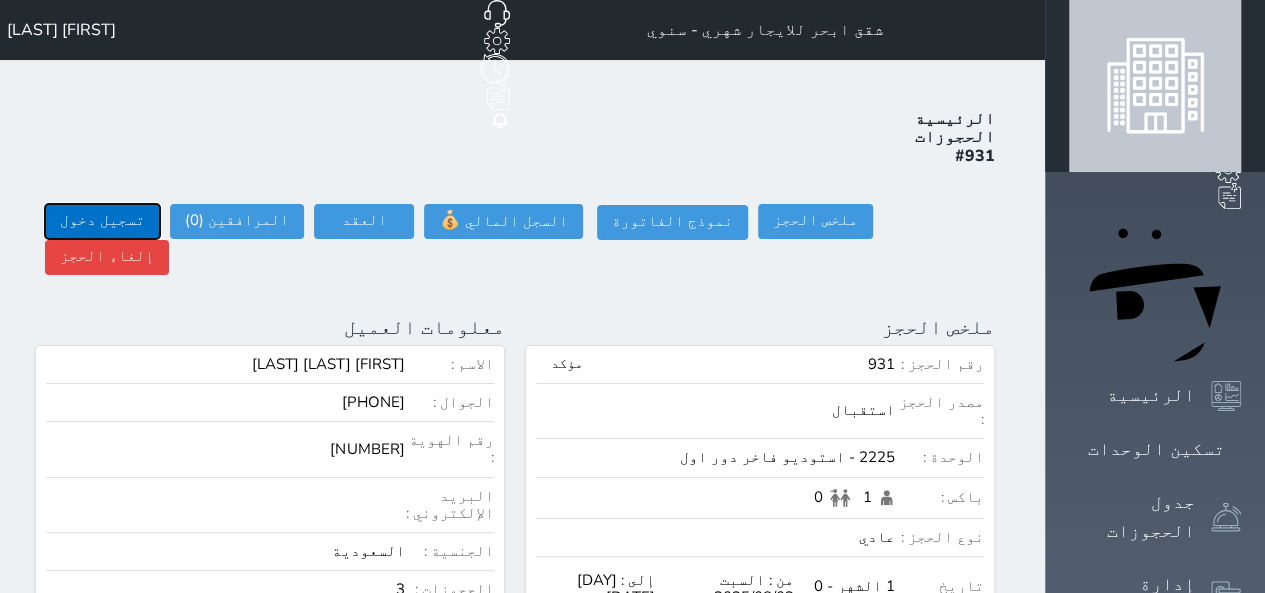 click on "تسجيل دخول" at bounding box center (102, 221) 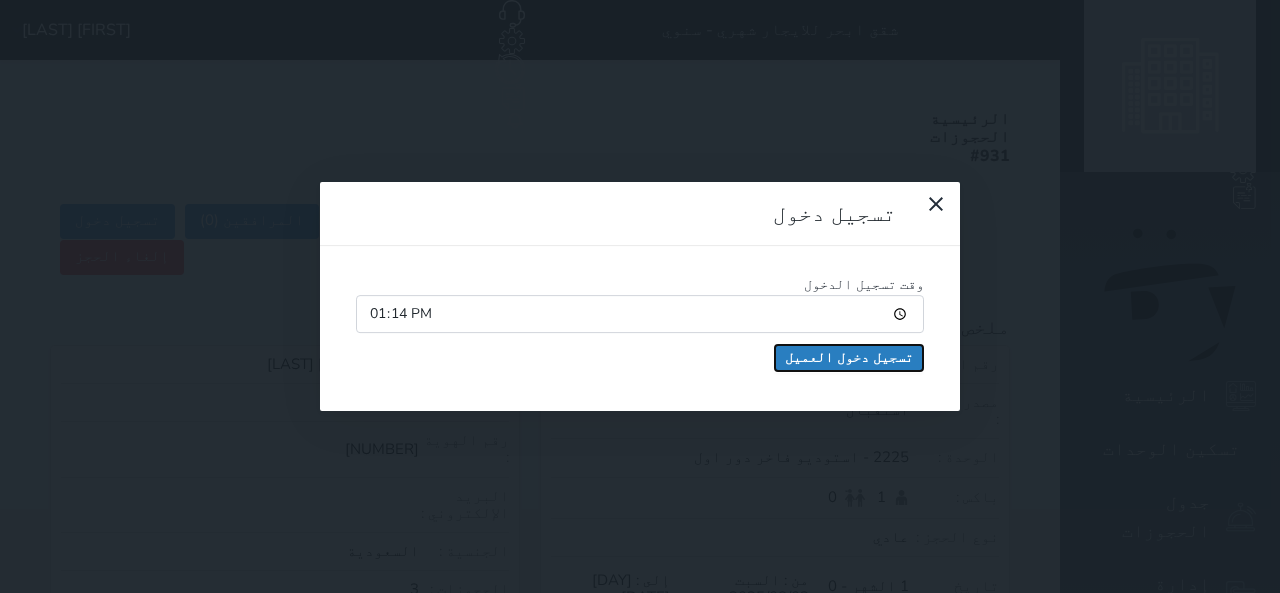 click on "تسجيل دخول العميل" at bounding box center [849, 358] 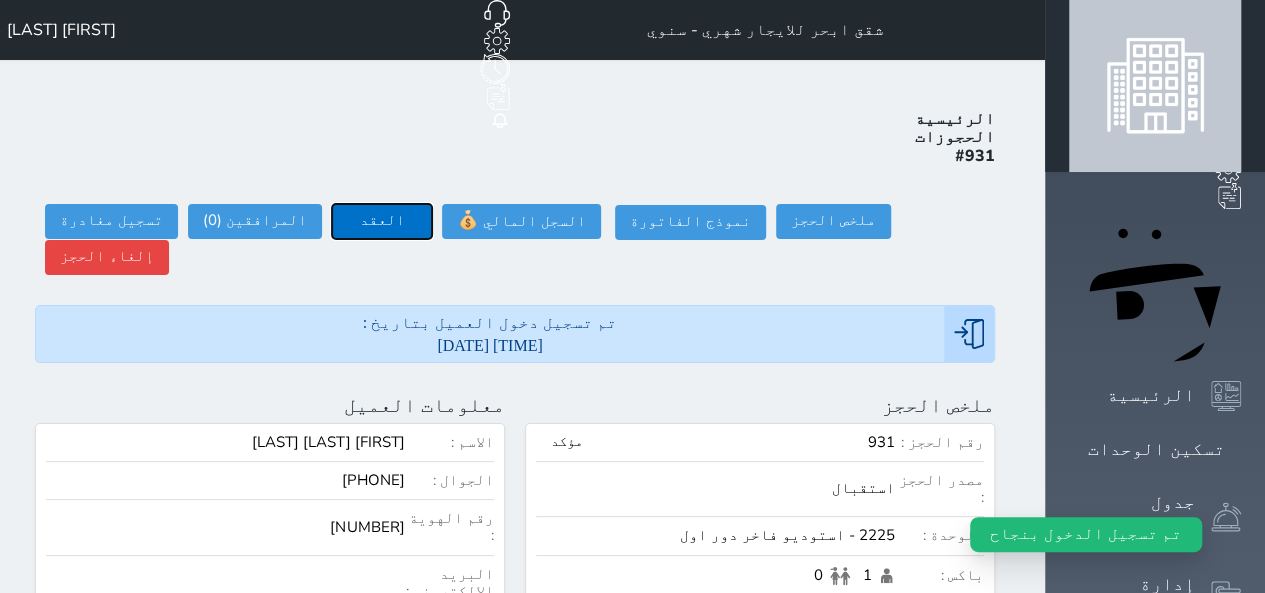 click on "العقد" at bounding box center [382, 221] 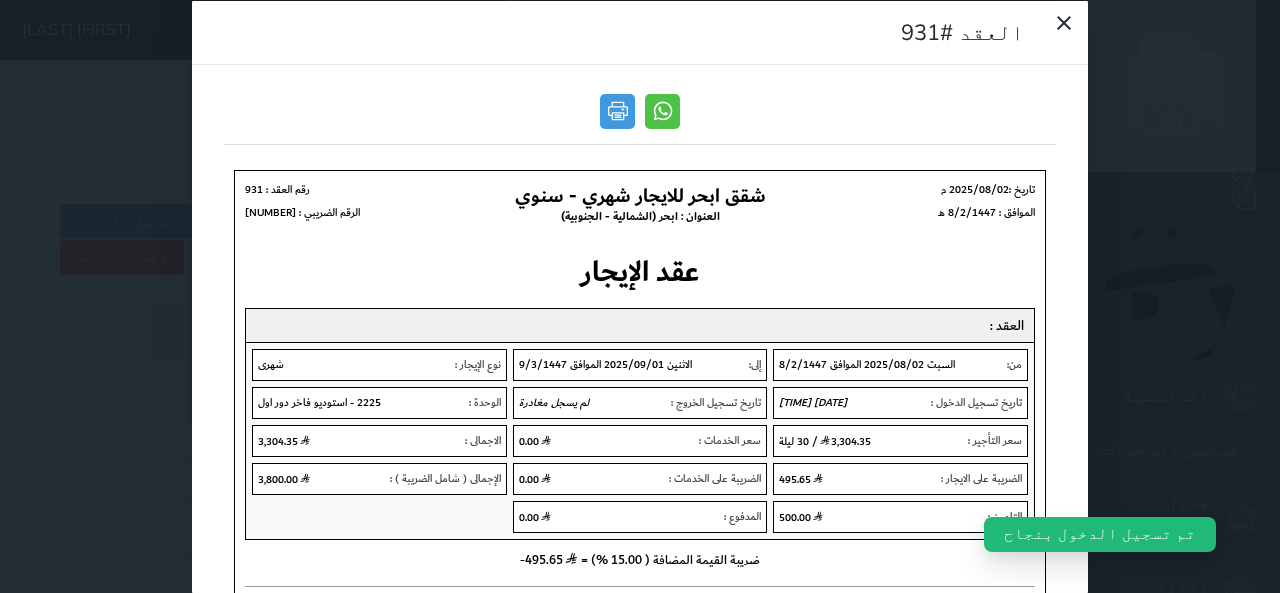 scroll, scrollTop: 0, scrollLeft: 0, axis: both 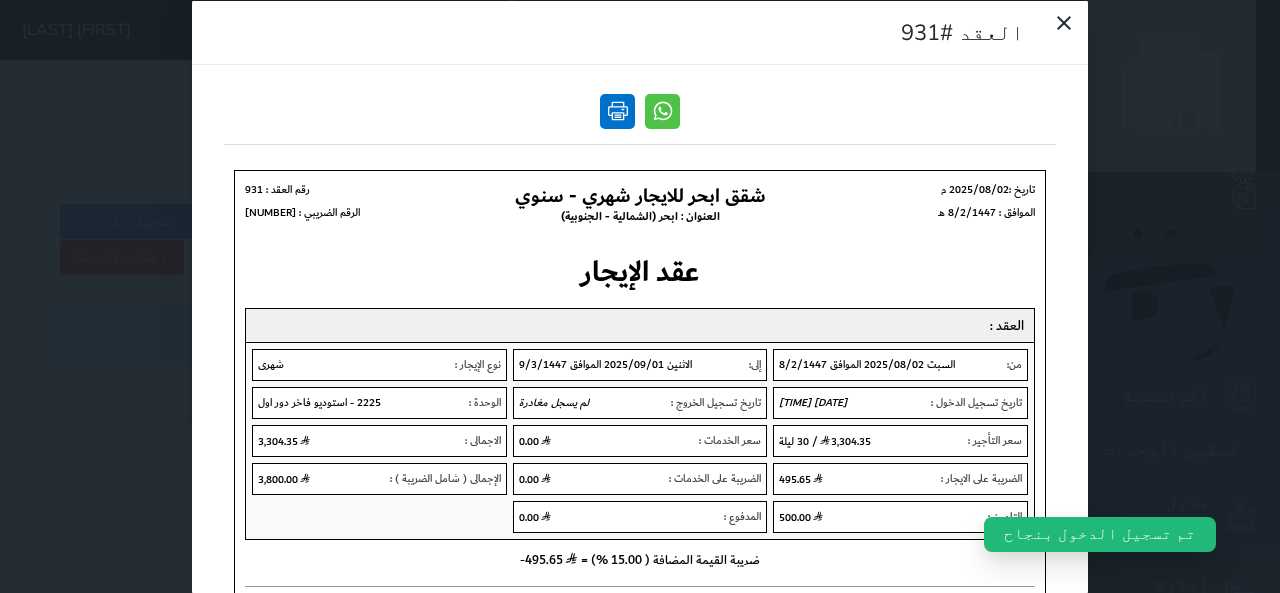 click at bounding box center [617, 110] 